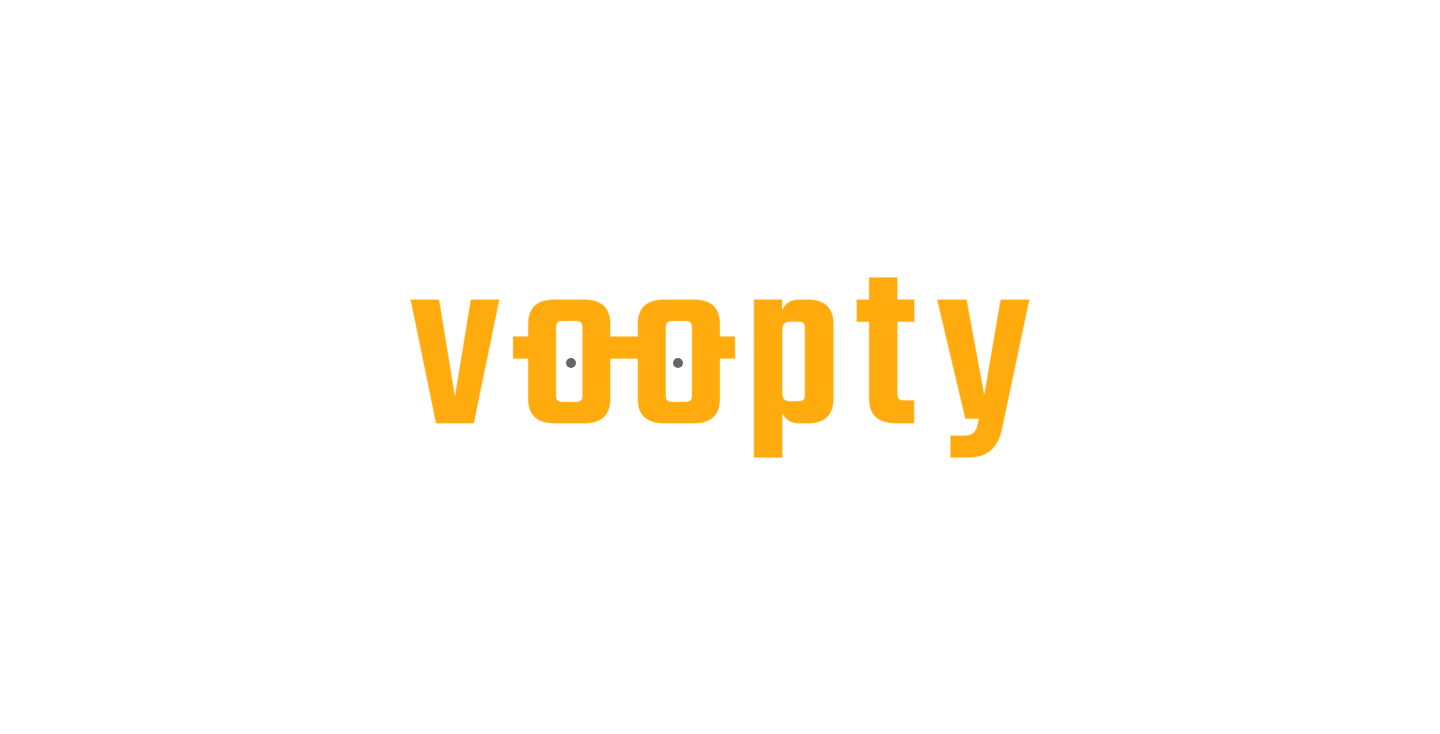 scroll, scrollTop: 0, scrollLeft: 0, axis: both 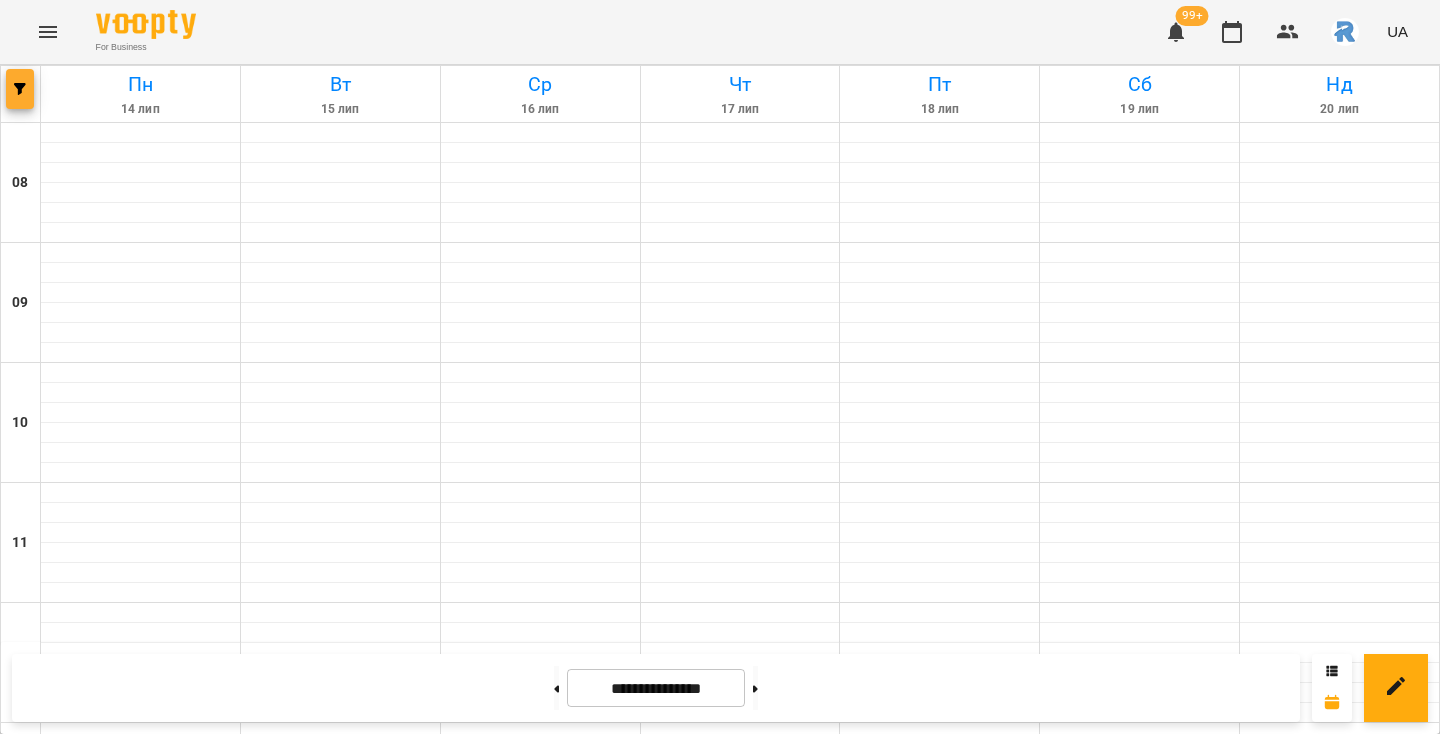click 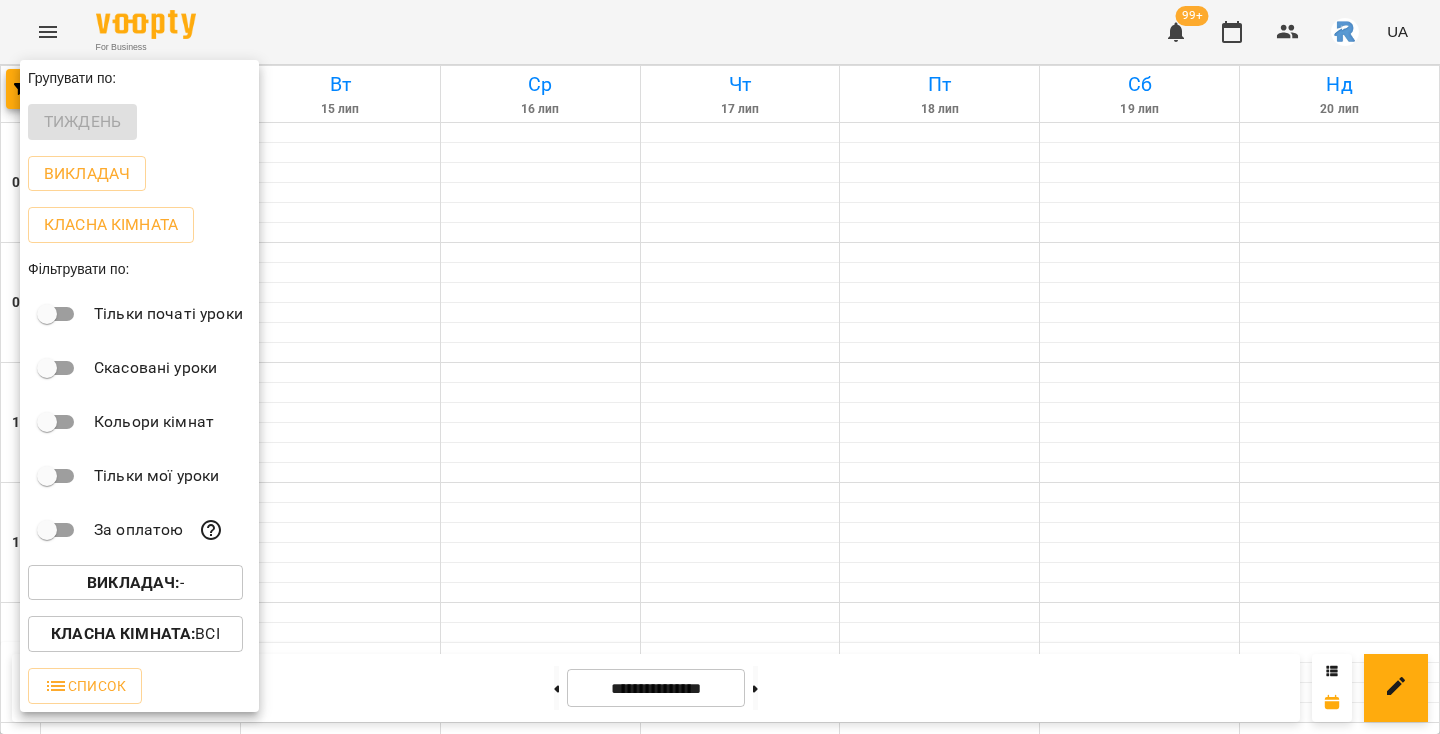 click on "Викладач :  -" at bounding box center [135, 583] 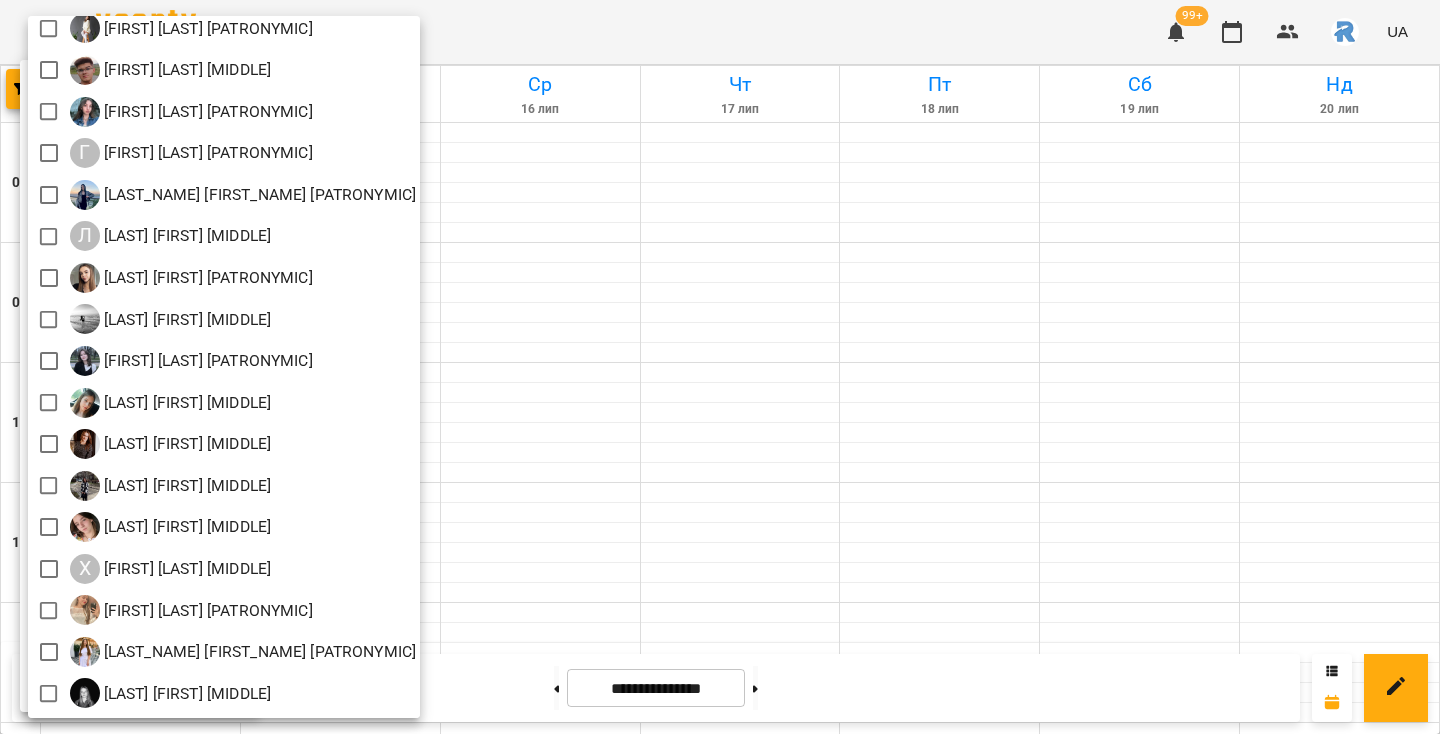 scroll, scrollTop: 0, scrollLeft: 0, axis: both 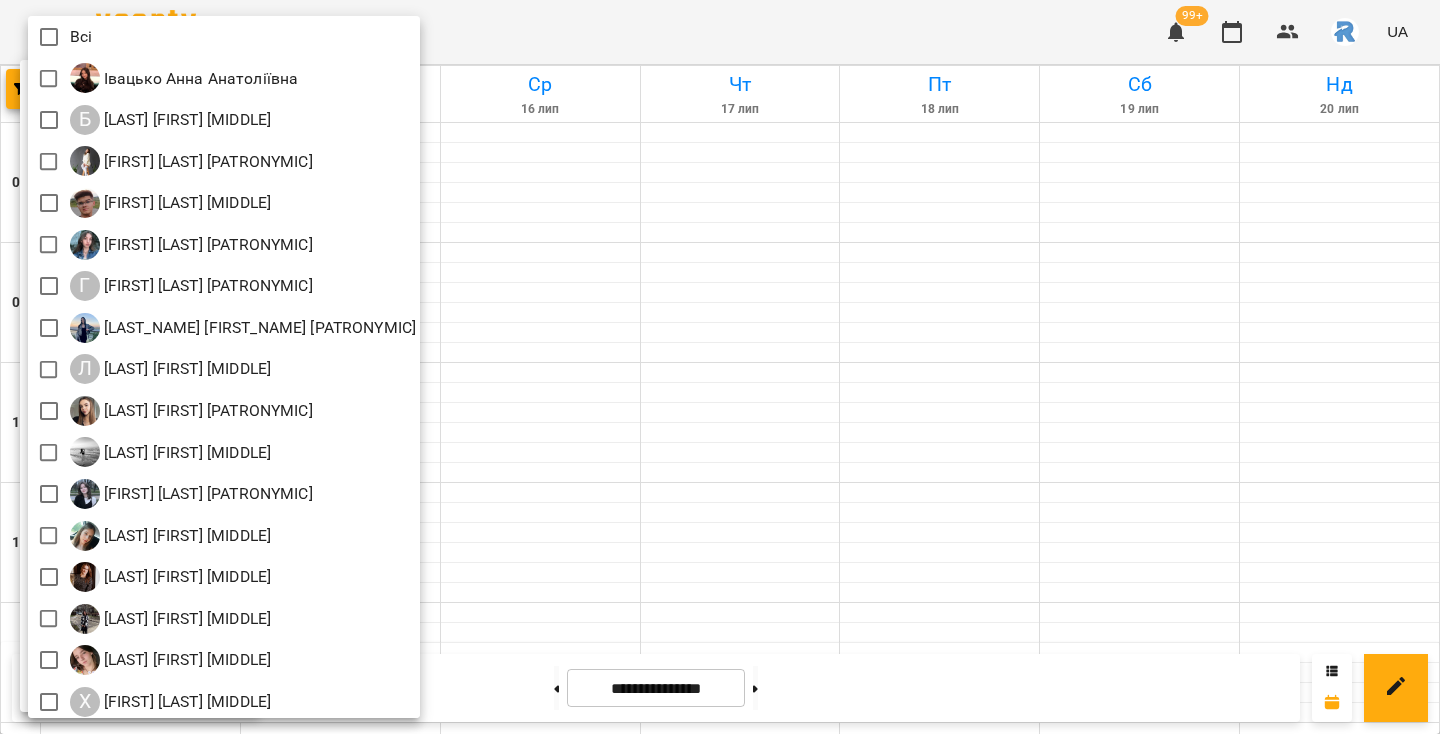 click at bounding box center (720, 367) 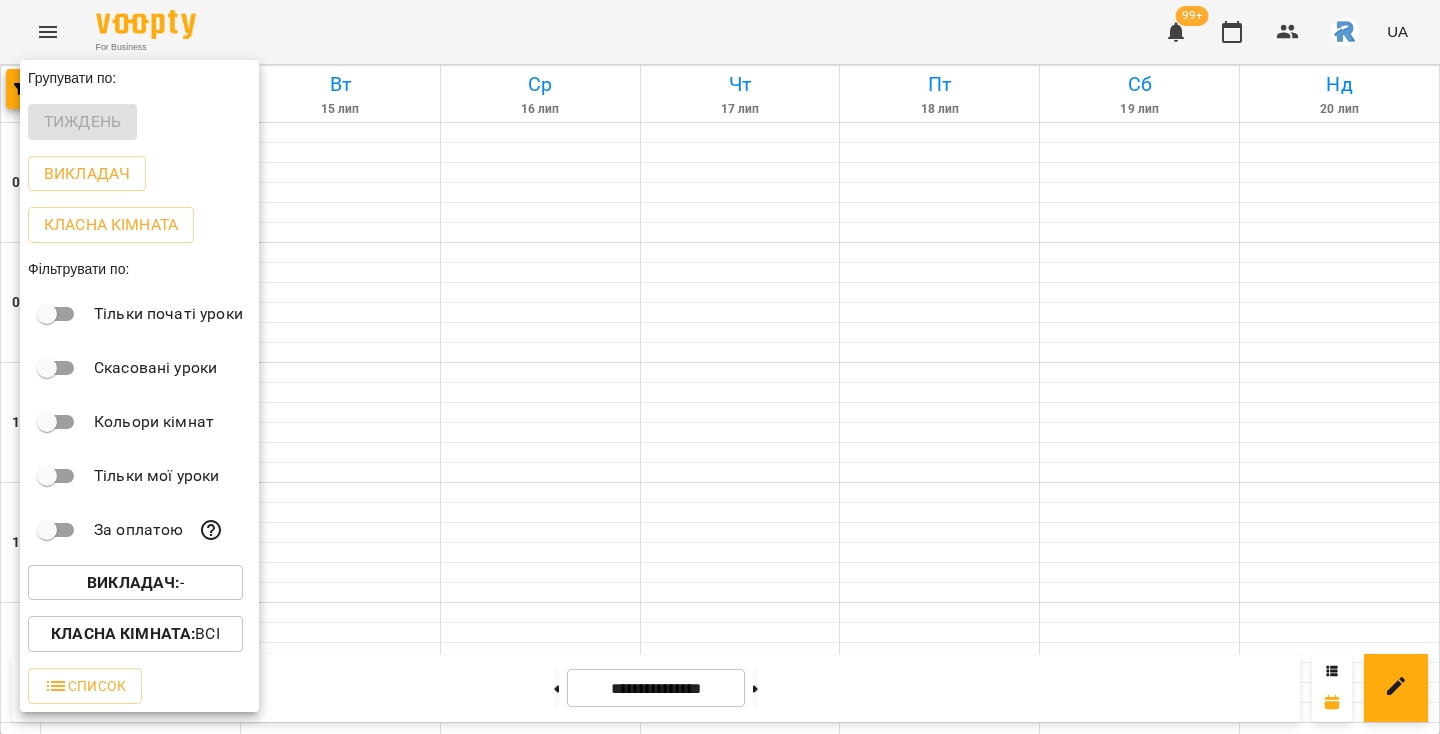 click at bounding box center (720, 367) 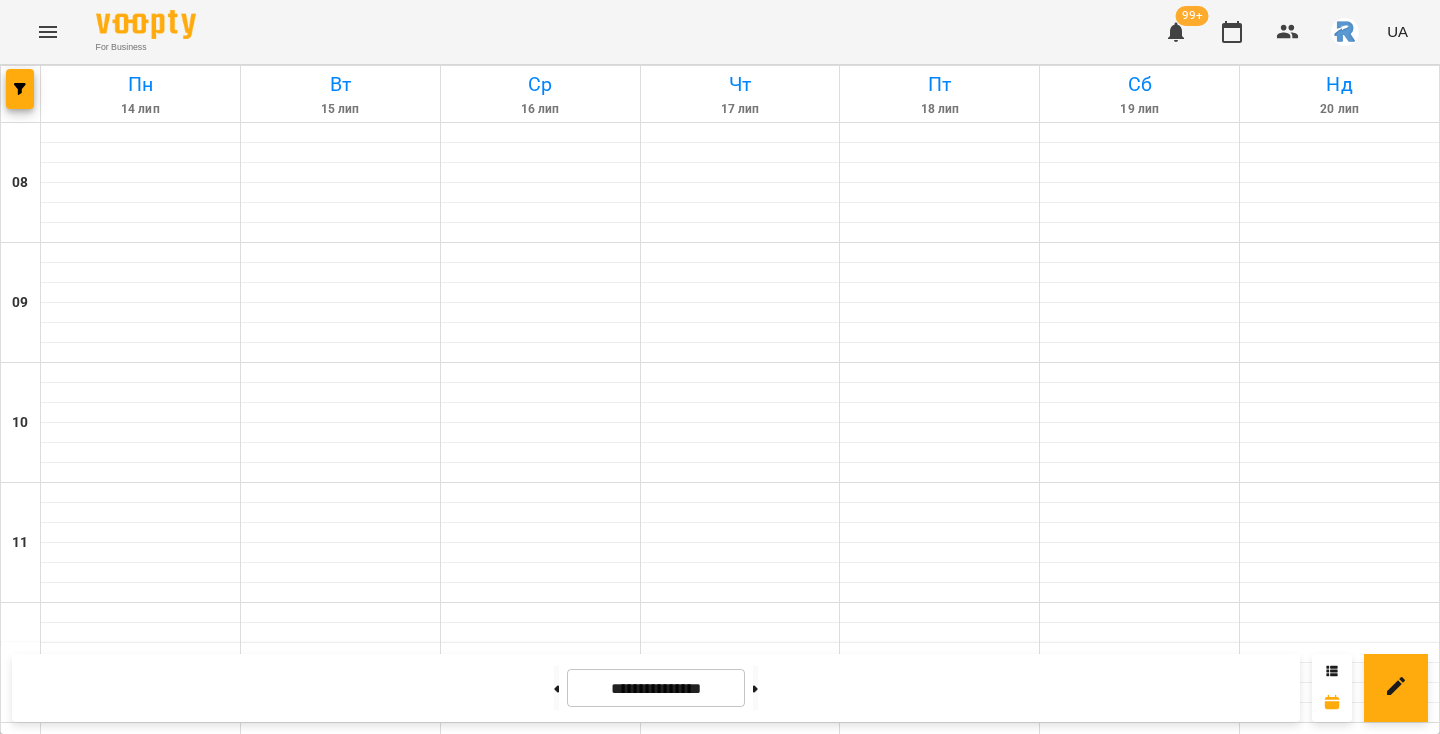 click 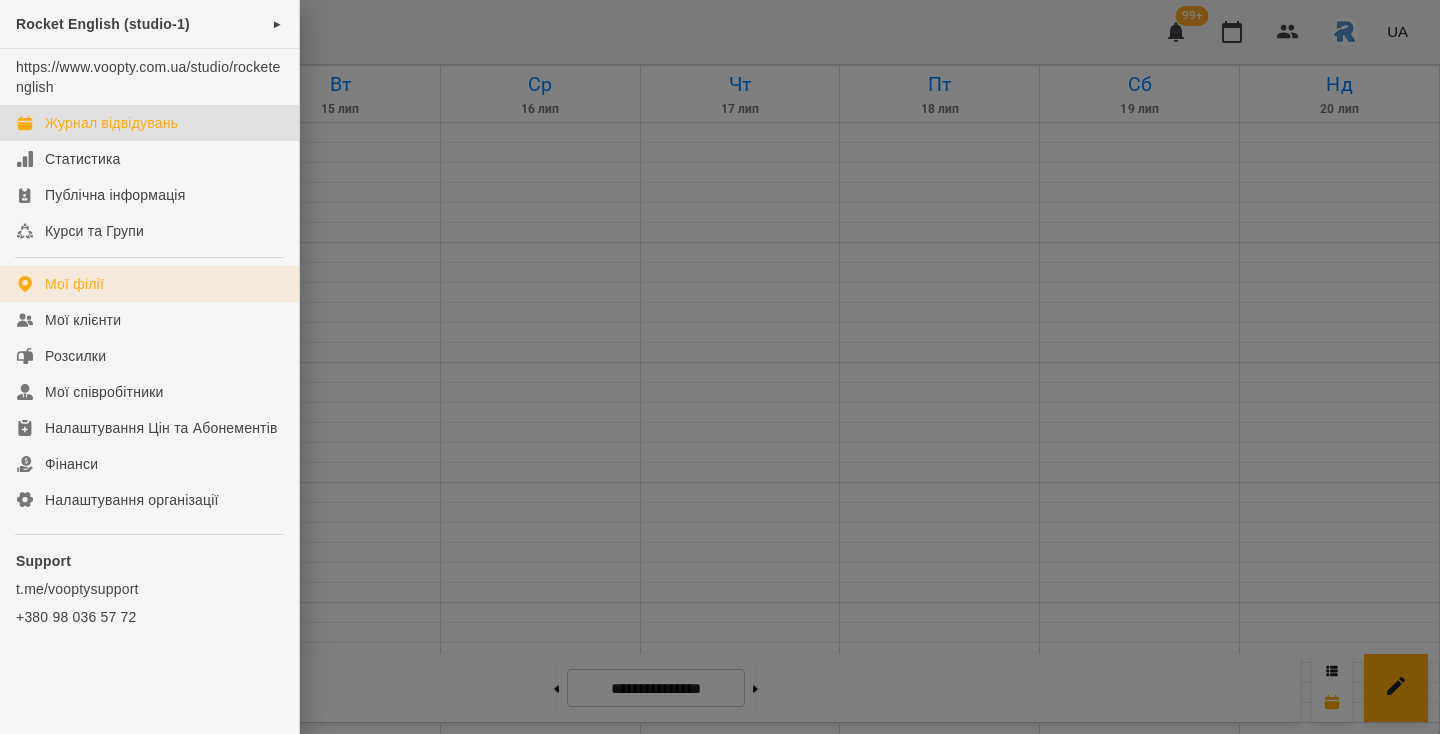 click on "Мої філії" at bounding box center (74, 284) 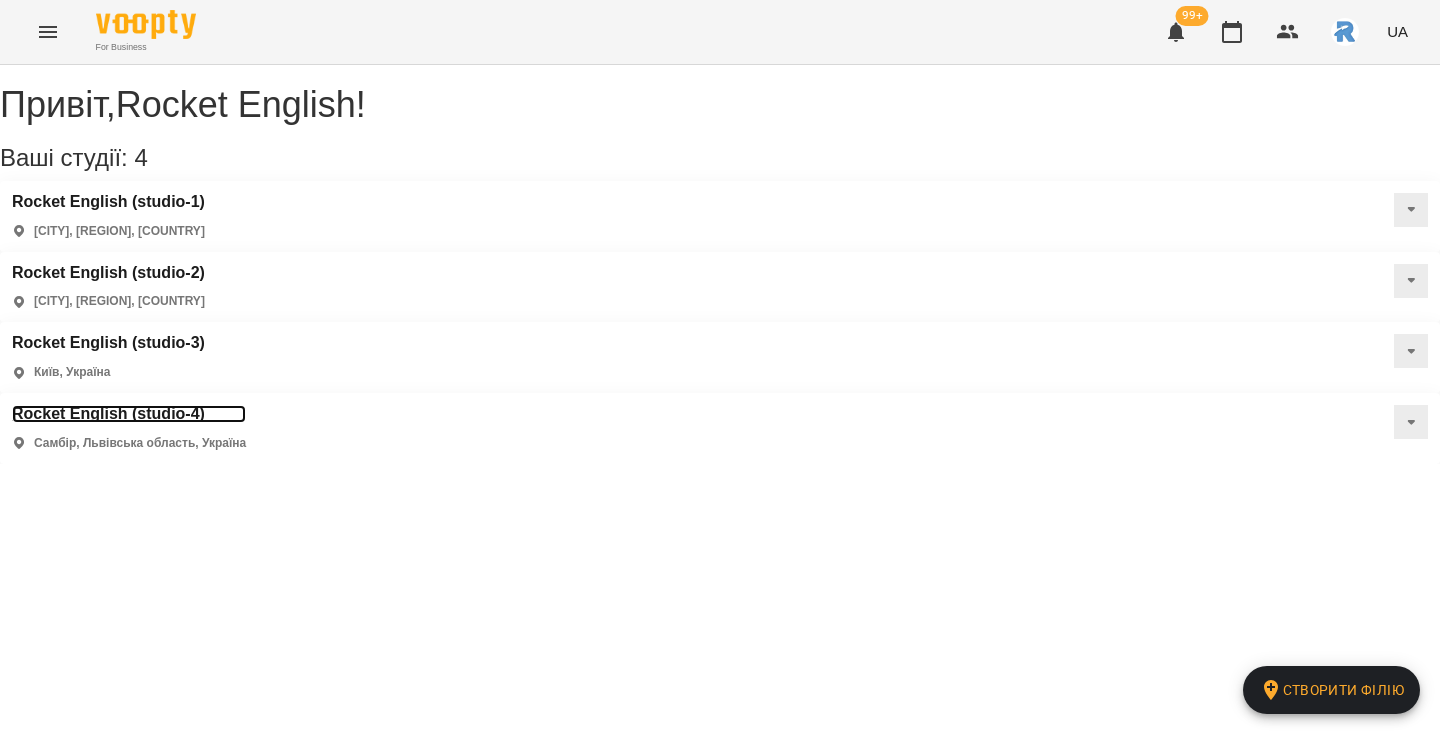click on "Rocket English (studio-4)" at bounding box center [129, 414] 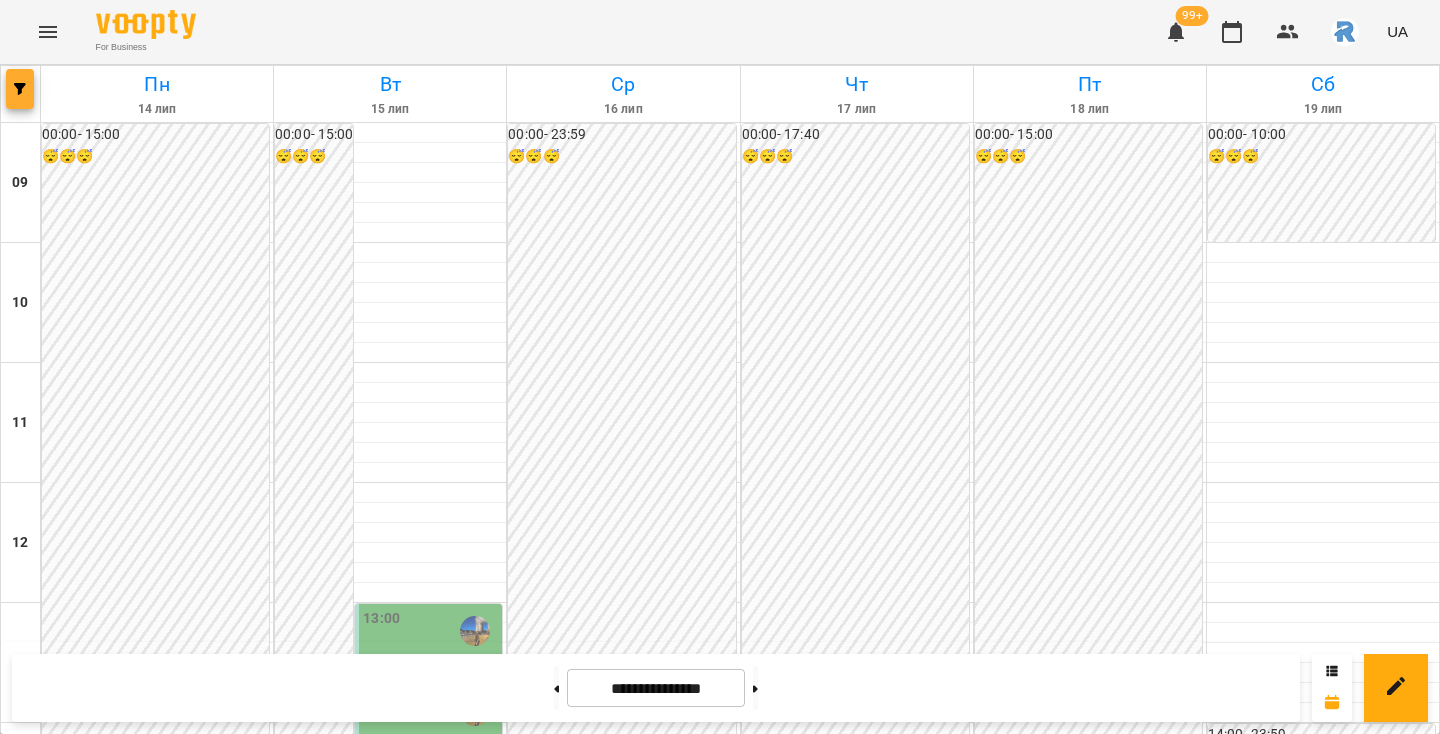 click at bounding box center (20, 89) 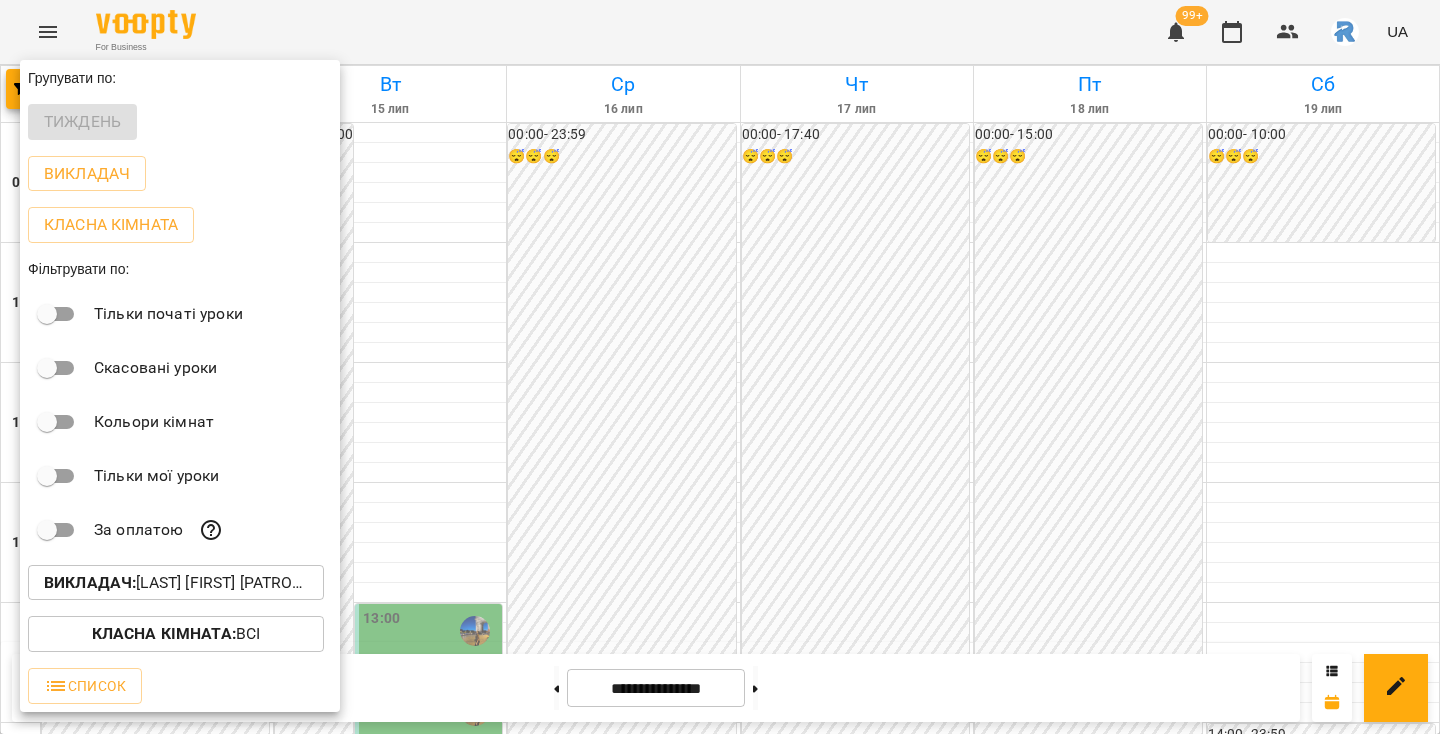 click on "Викладач :  [LAST] [FIRST] [MIDDLE]" at bounding box center [176, 583] 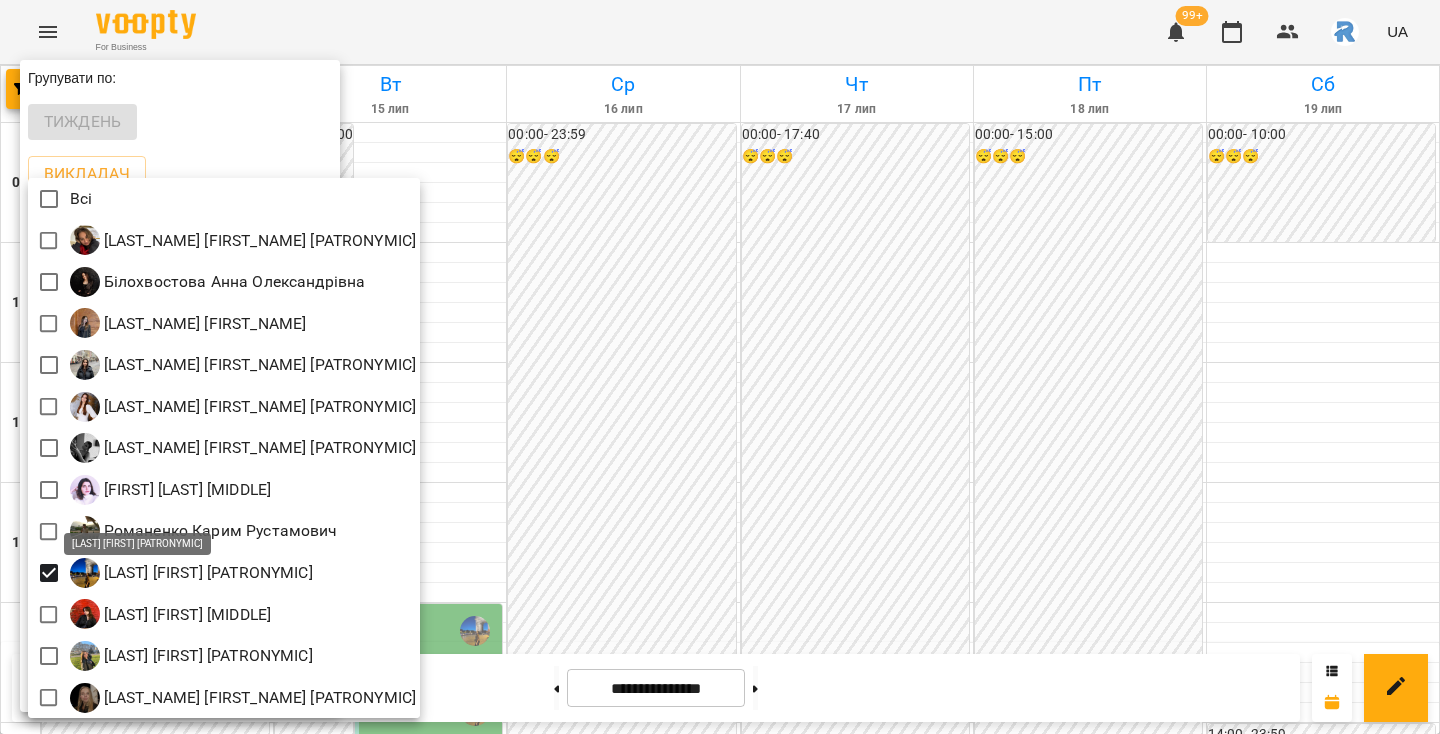 scroll, scrollTop: 4, scrollLeft: 0, axis: vertical 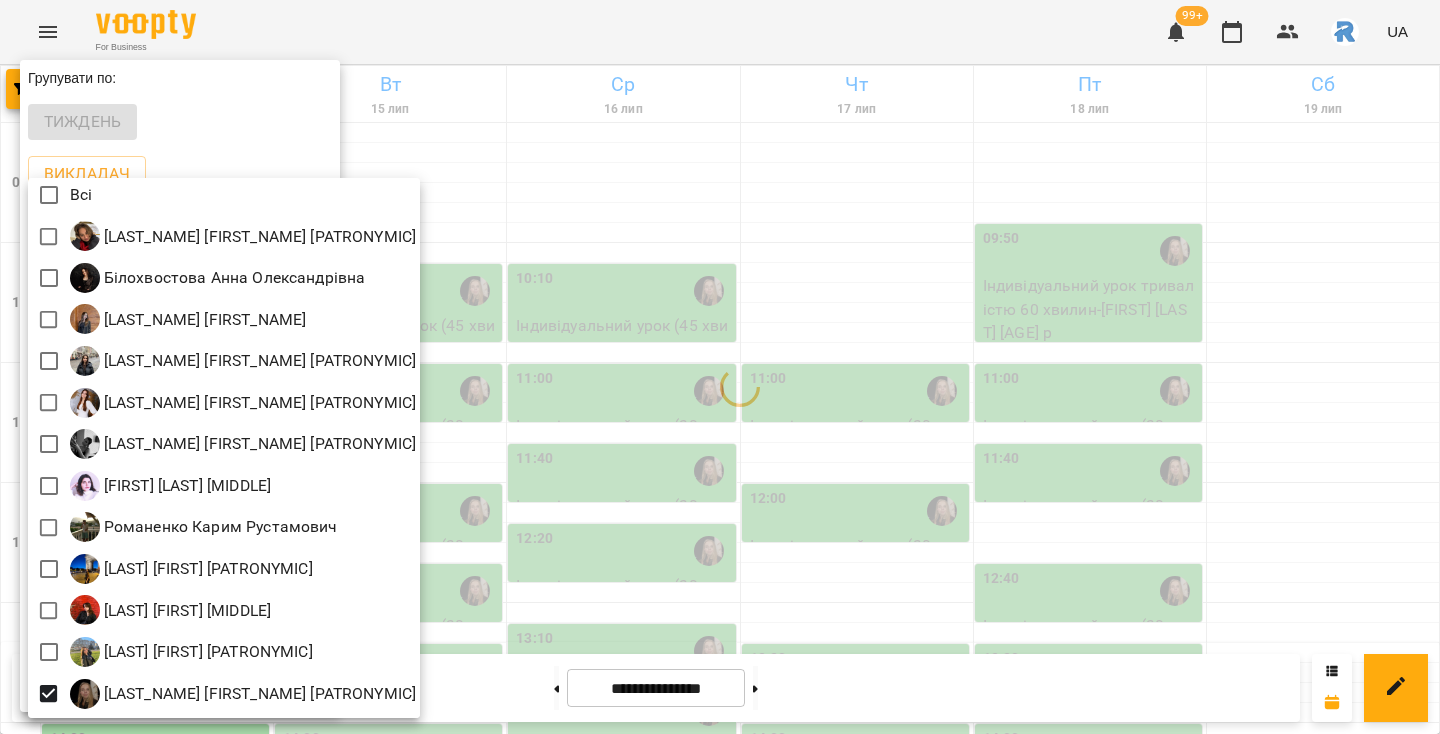 click at bounding box center [720, 367] 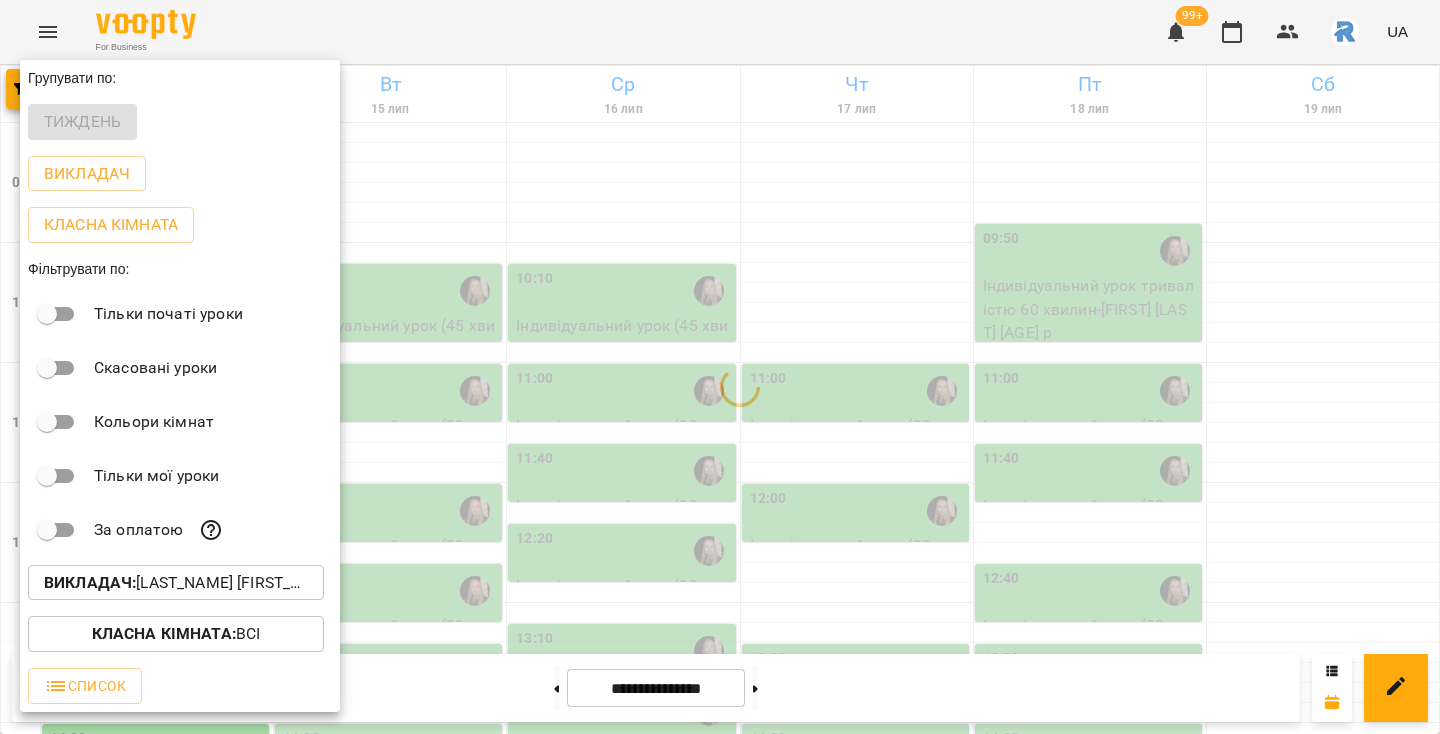 click at bounding box center (720, 367) 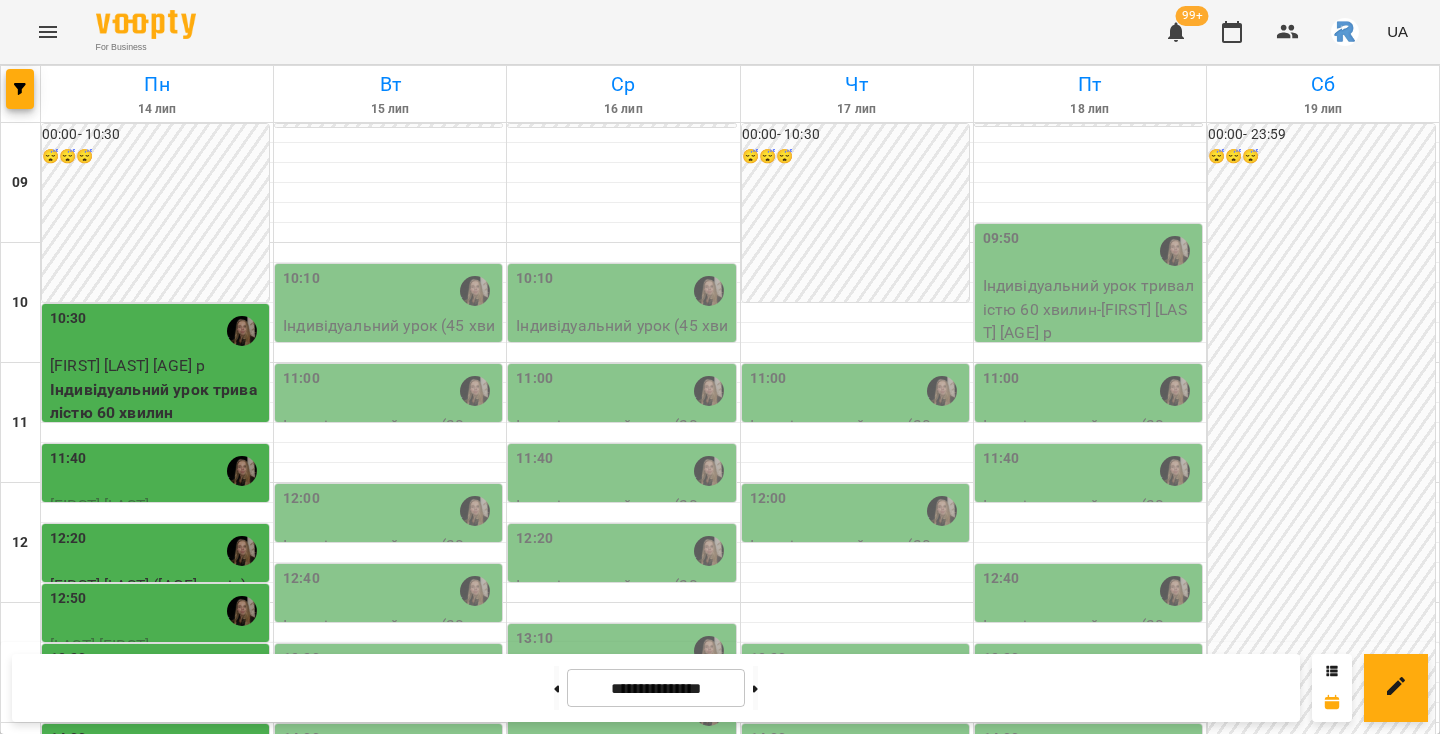 scroll, scrollTop: 459, scrollLeft: 0, axis: vertical 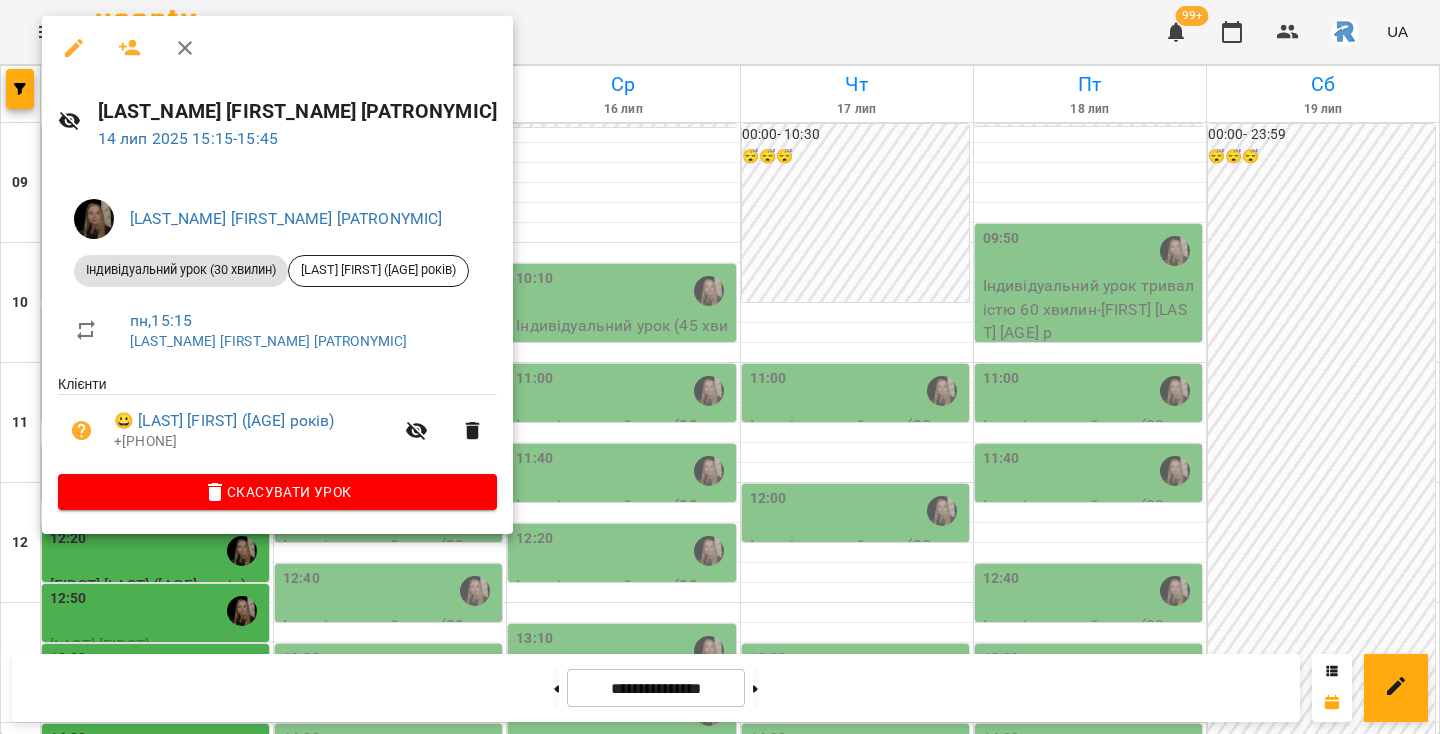 click at bounding box center [720, 367] 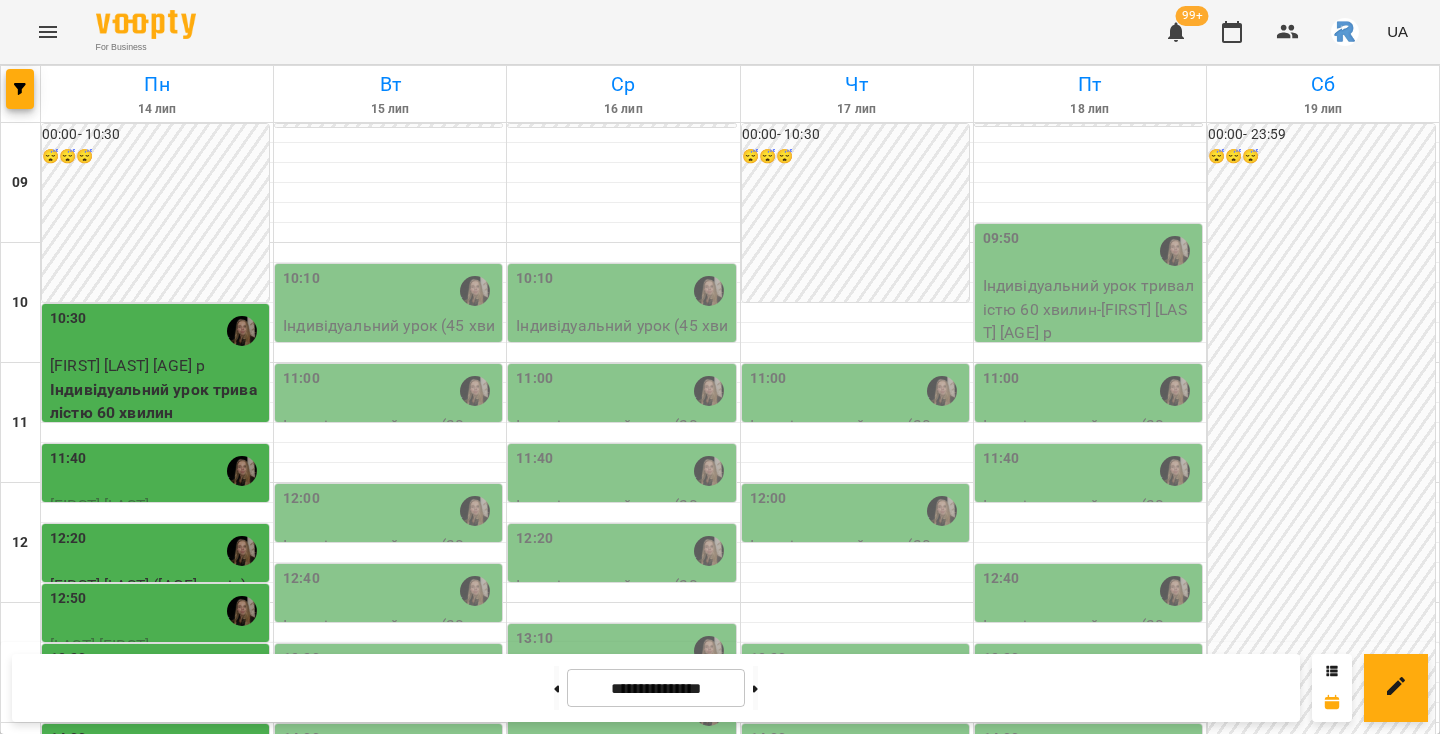 scroll, scrollTop: 336, scrollLeft: 0, axis: vertical 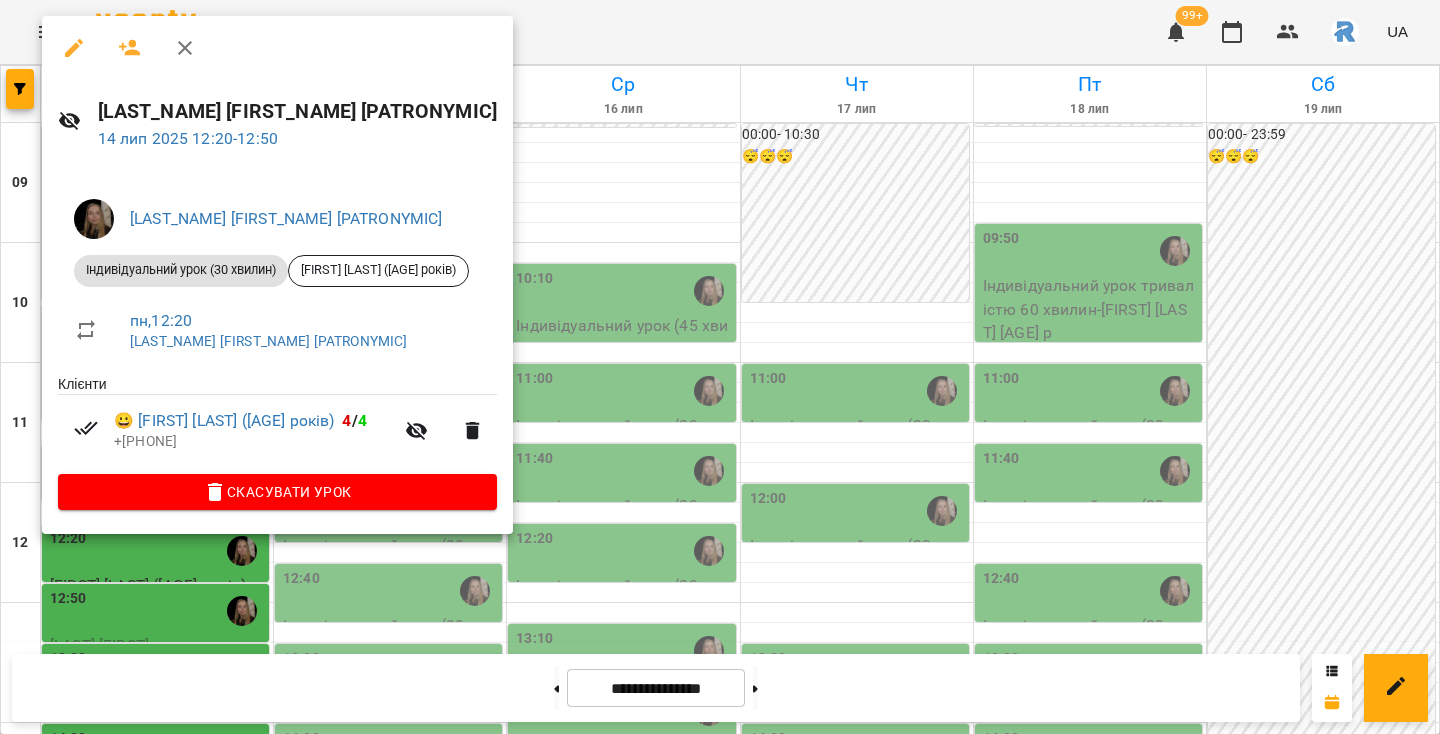 click at bounding box center (720, 367) 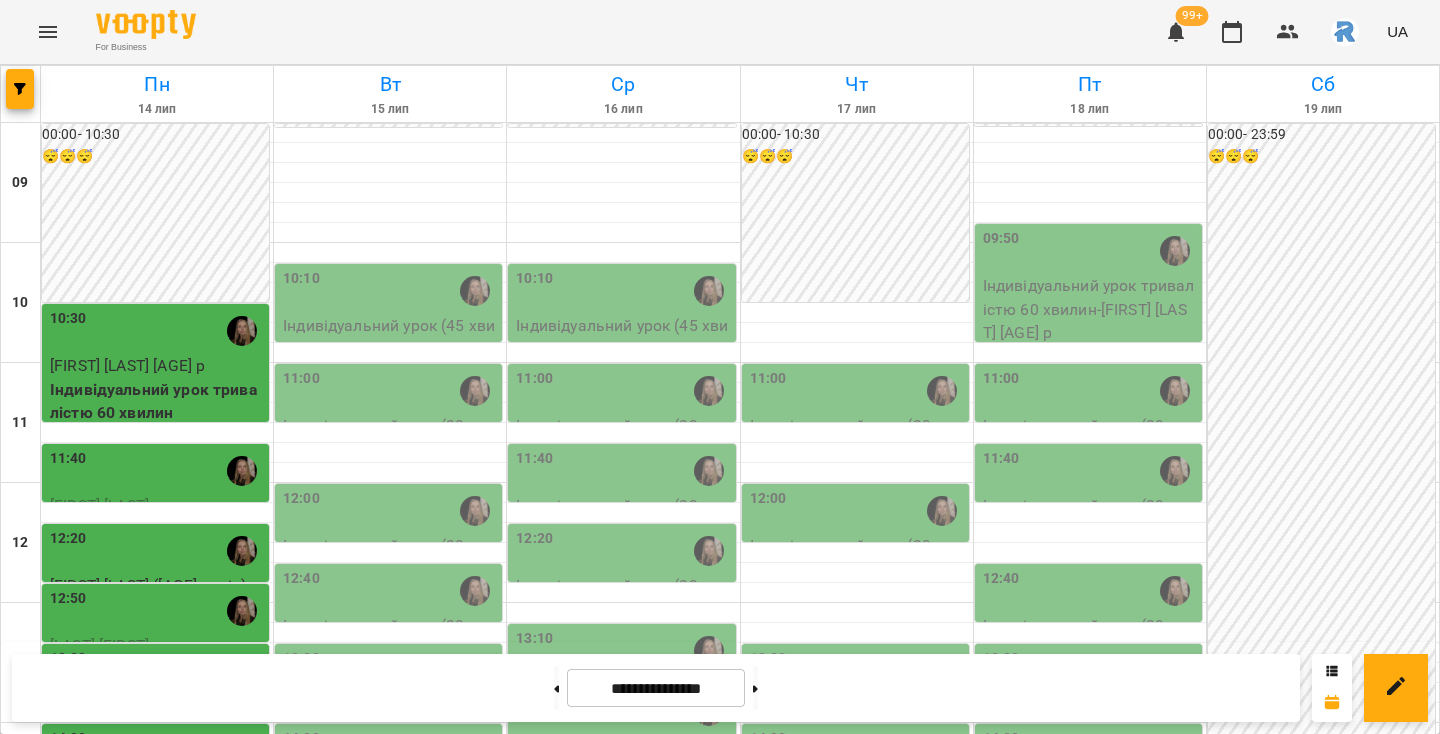 click on "12:50" at bounding box center (157, 611) 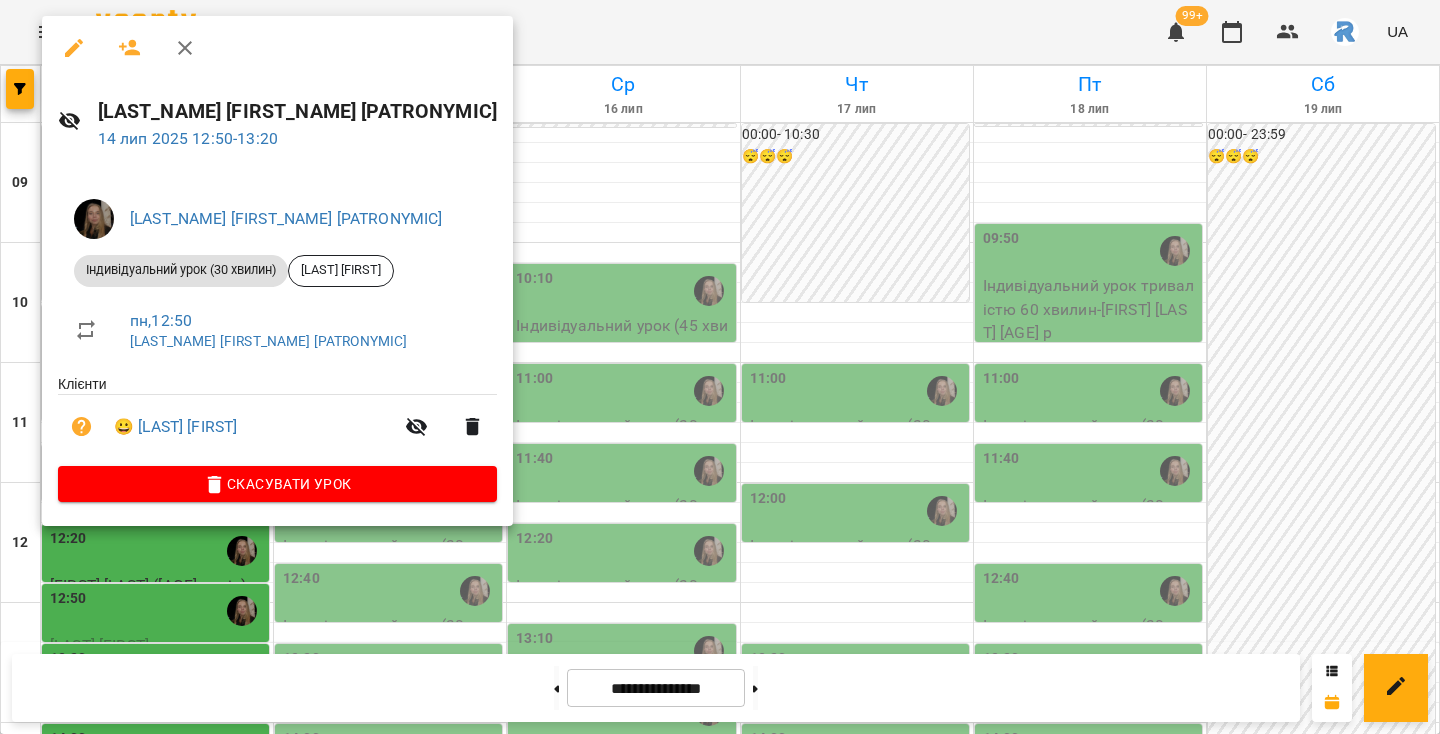 click at bounding box center [720, 367] 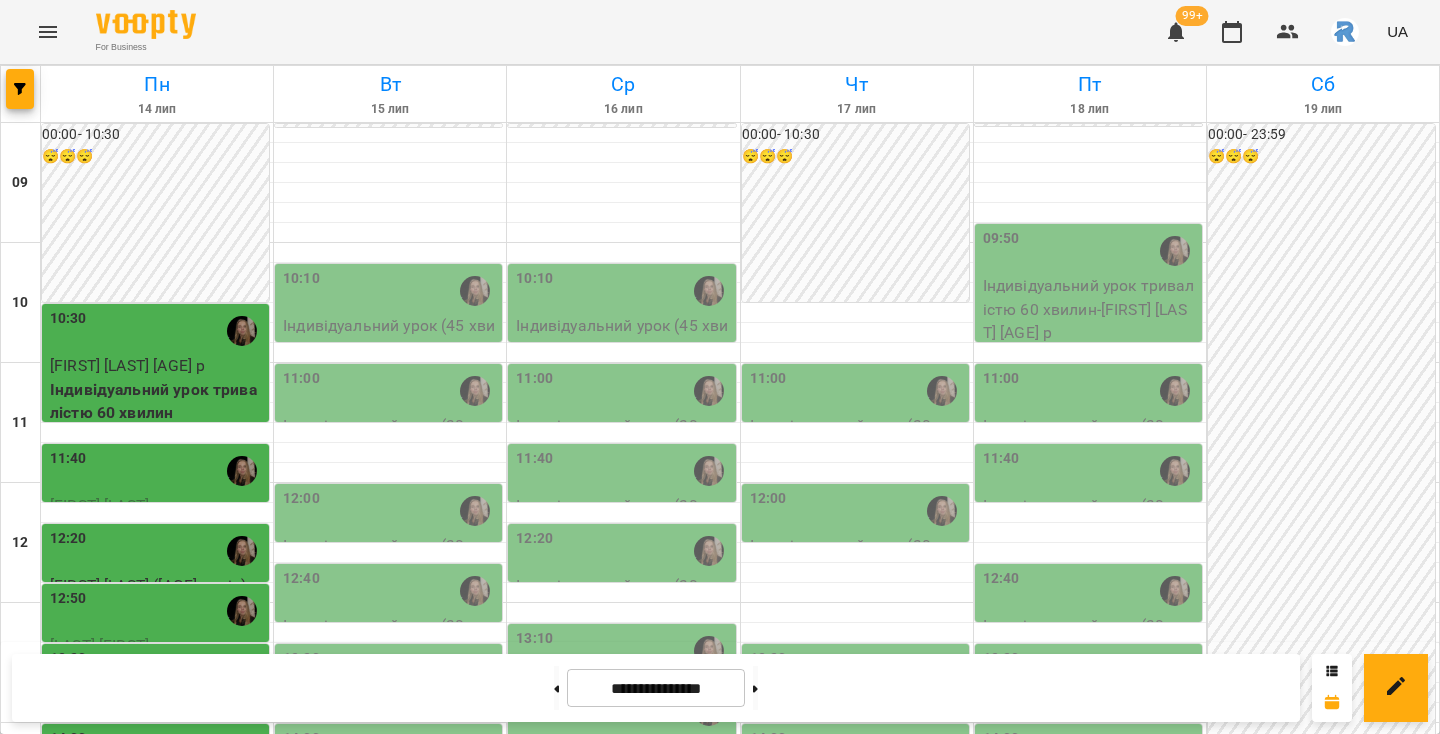 scroll, scrollTop: 254, scrollLeft: 0, axis: vertical 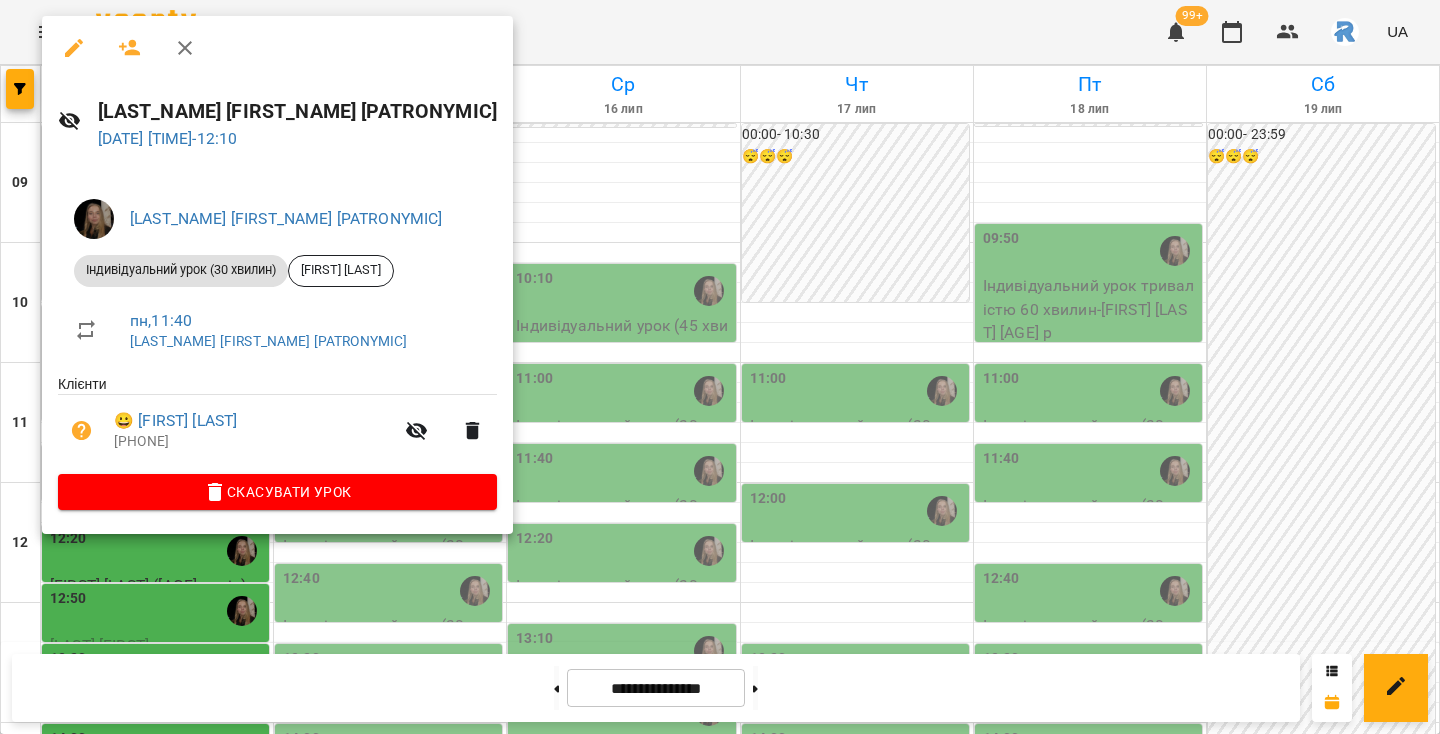 click at bounding box center (720, 367) 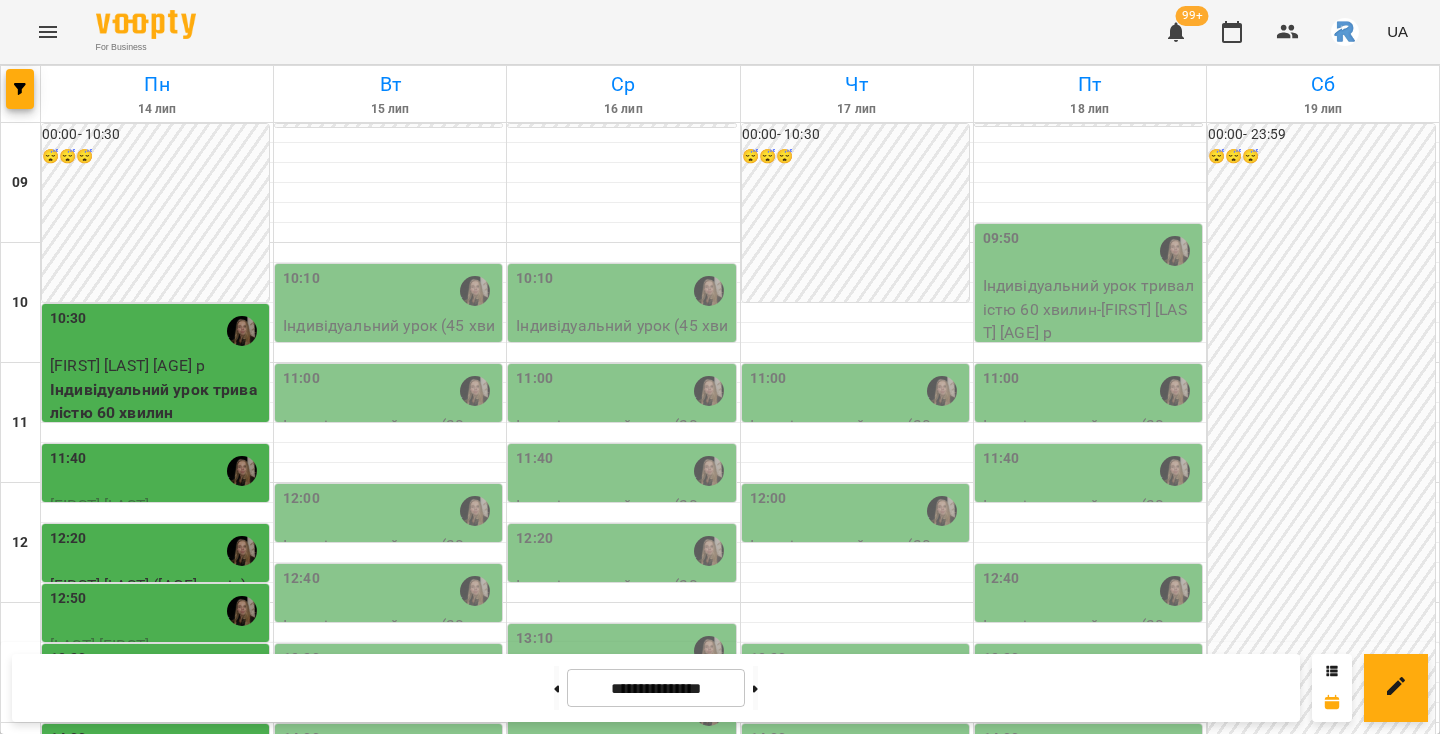scroll, scrollTop: 174, scrollLeft: 0, axis: vertical 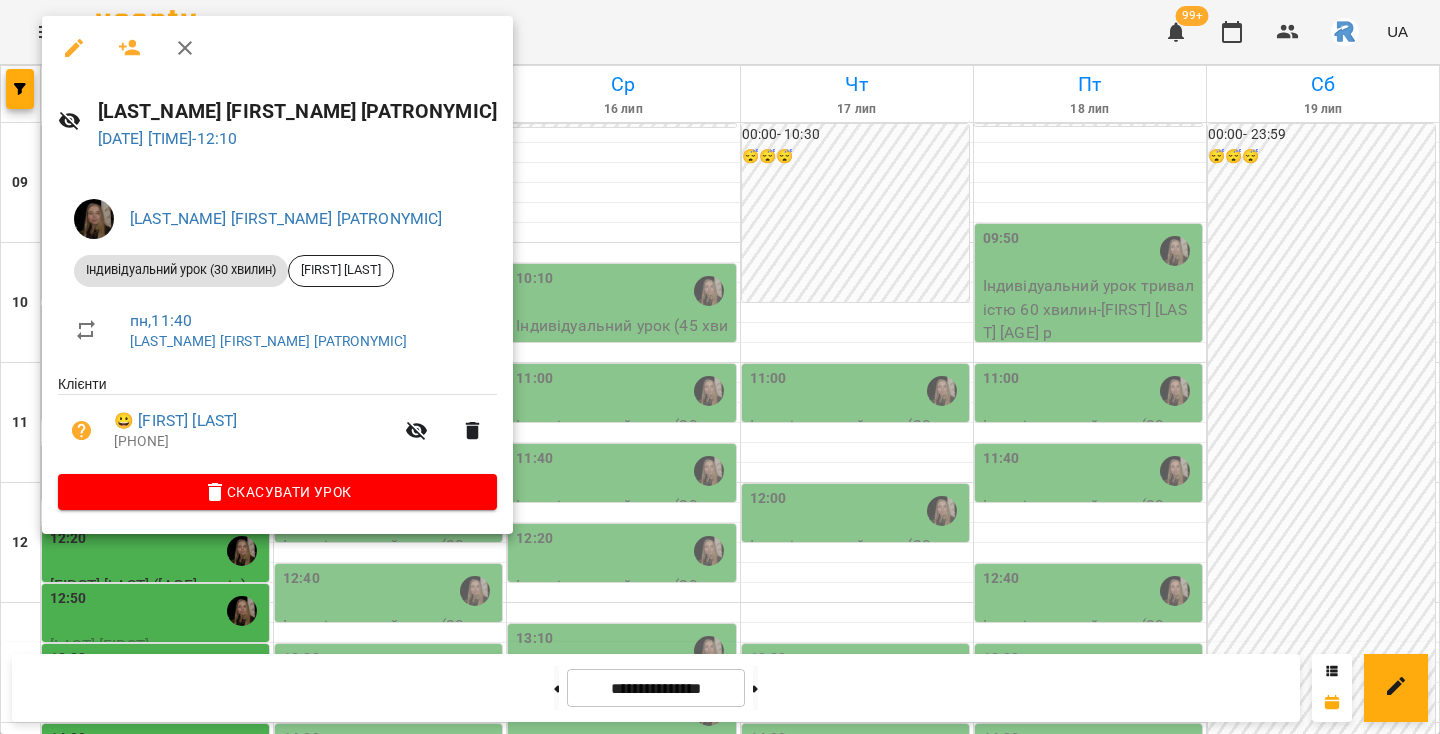 click at bounding box center (720, 367) 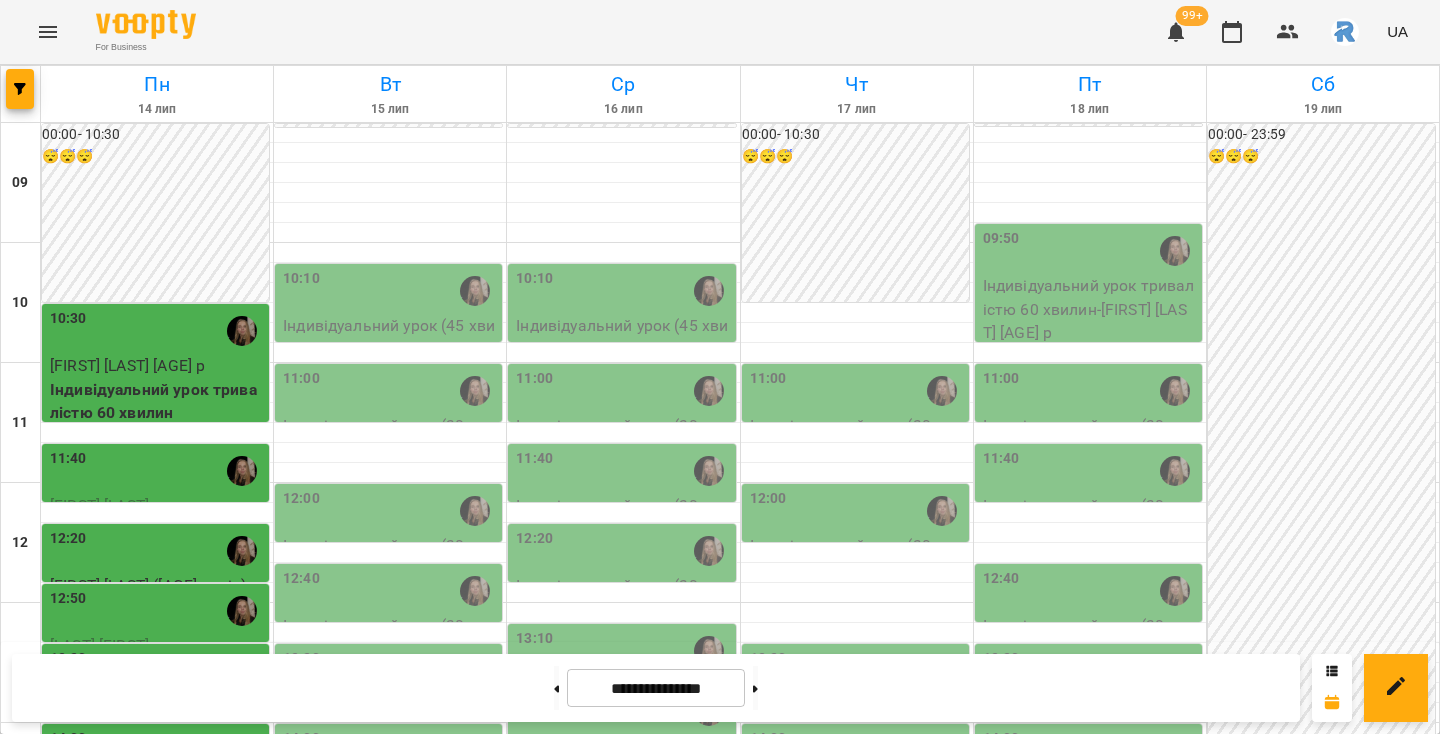 click on "12:20" at bounding box center (157, 551) 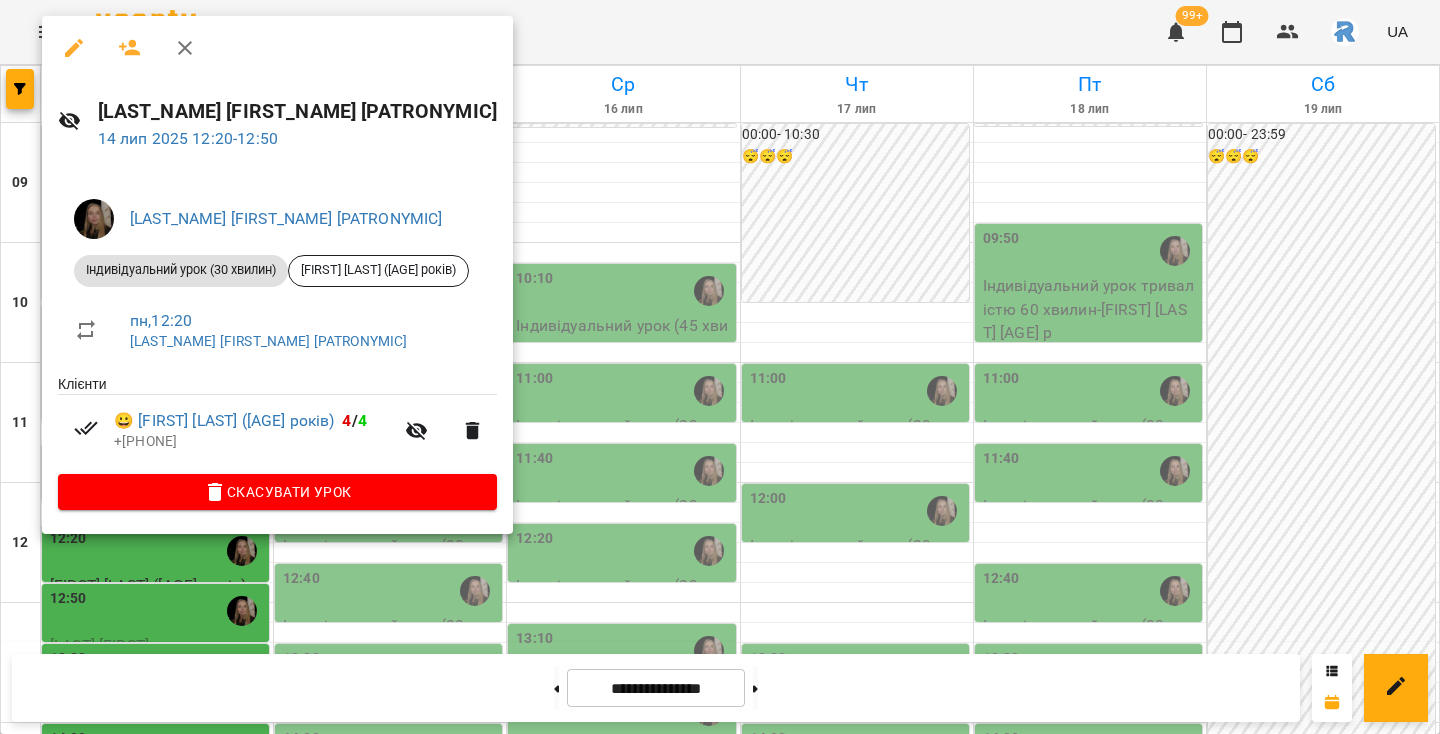 click at bounding box center [720, 367] 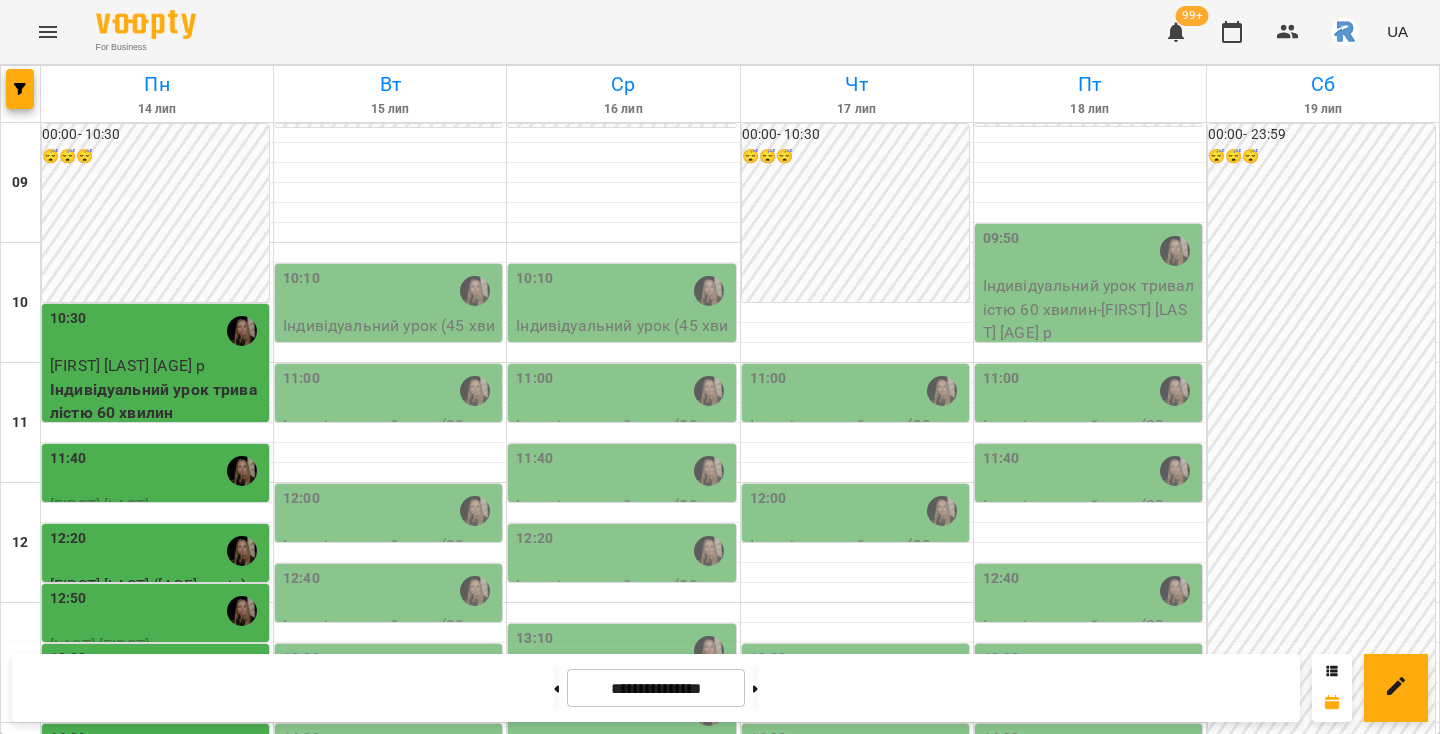 click on "12:50" at bounding box center [157, 611] 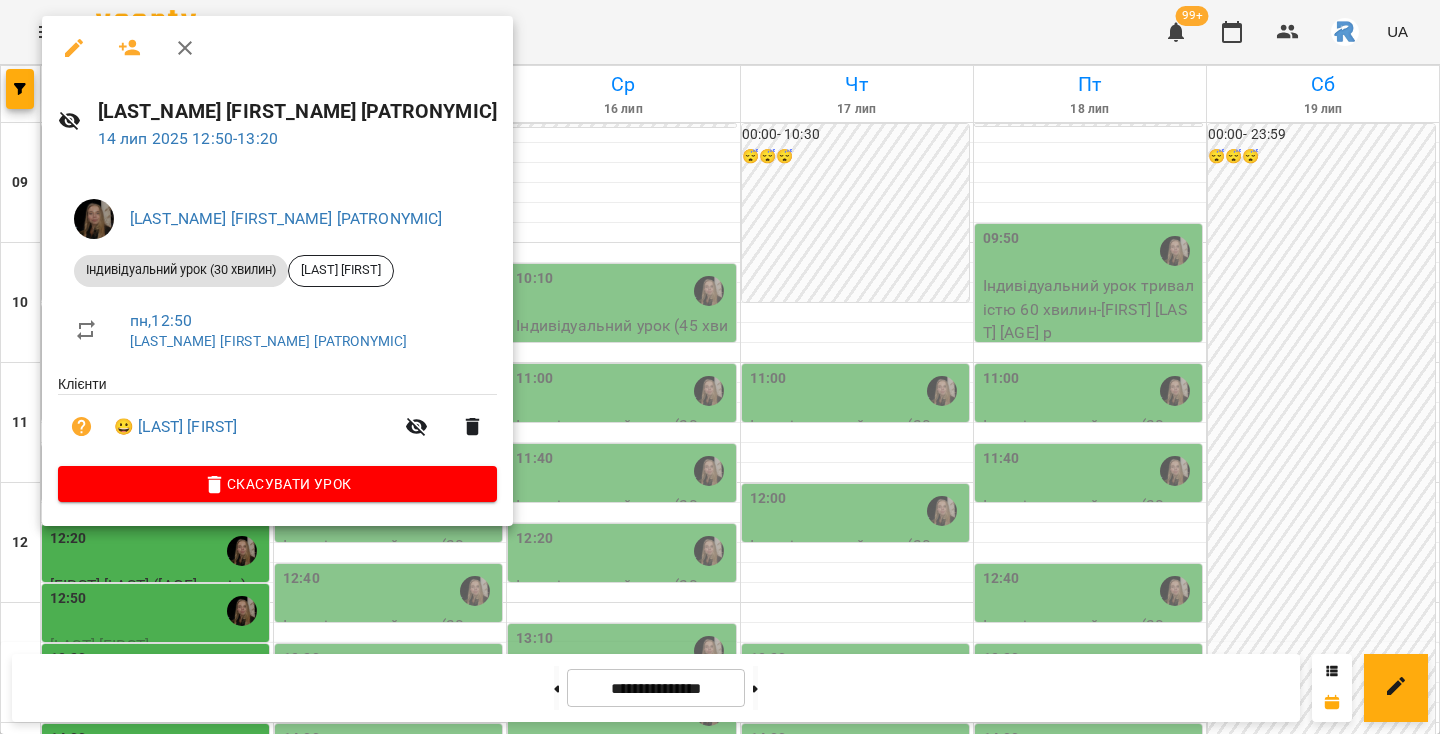 click at bounding box center [720, 367] 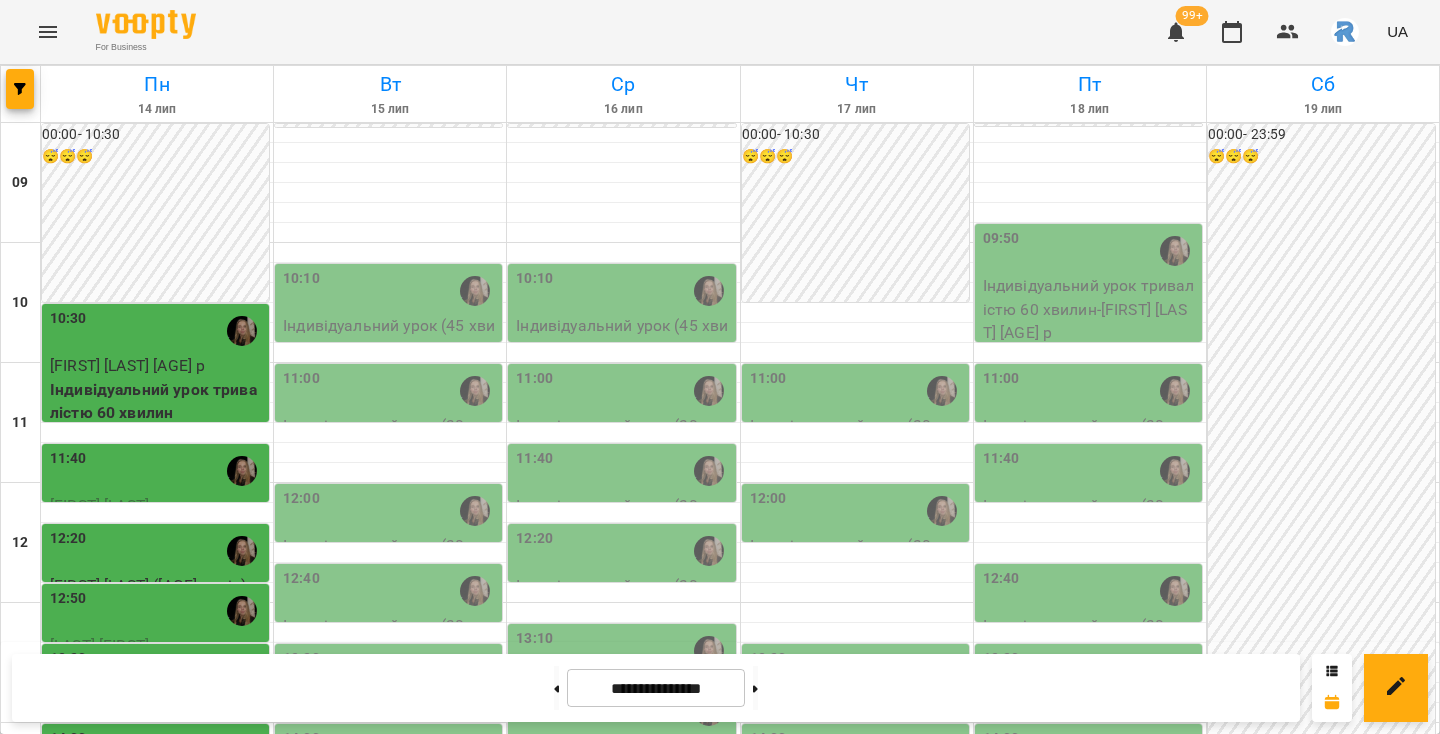 scroll, scrollTop: 297, scrollLeft: 0, axis: vertical 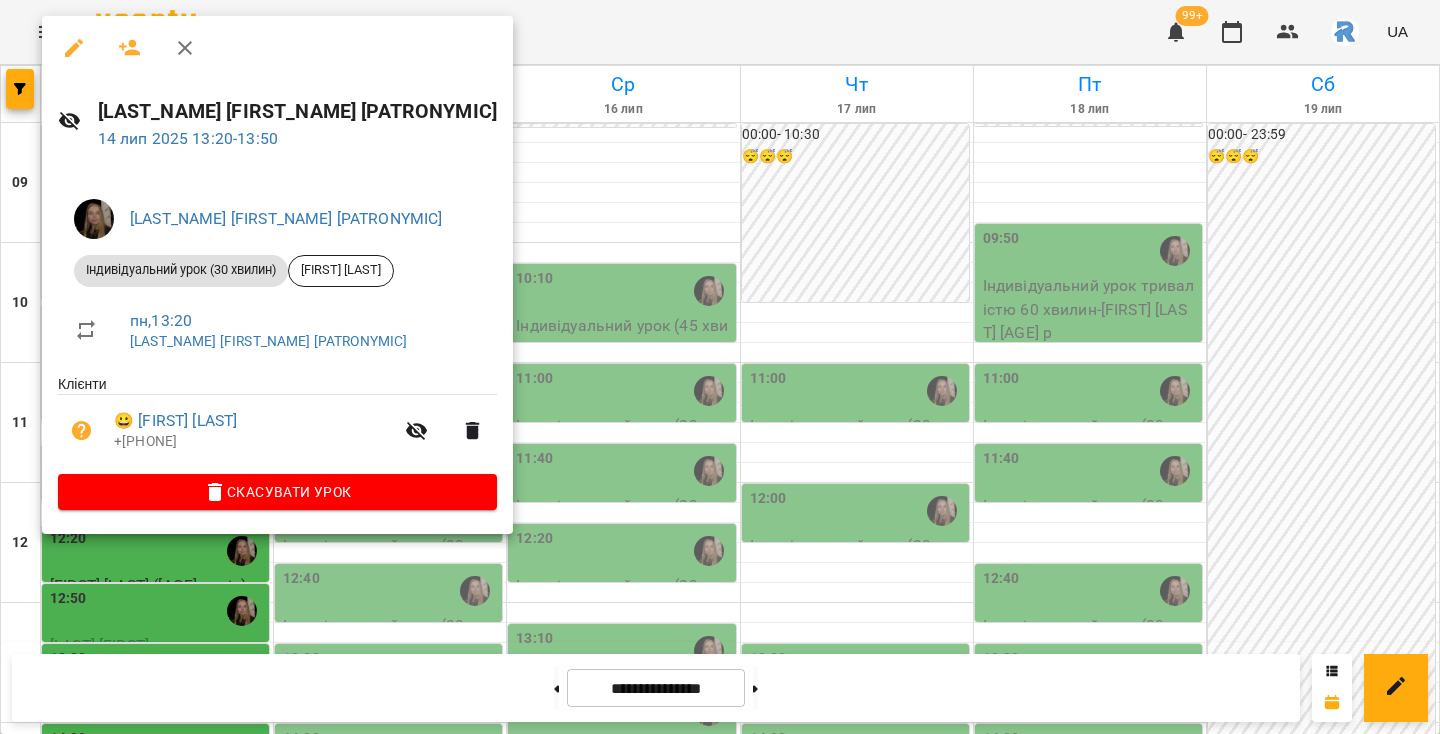 click at bounding box center [720, 367] 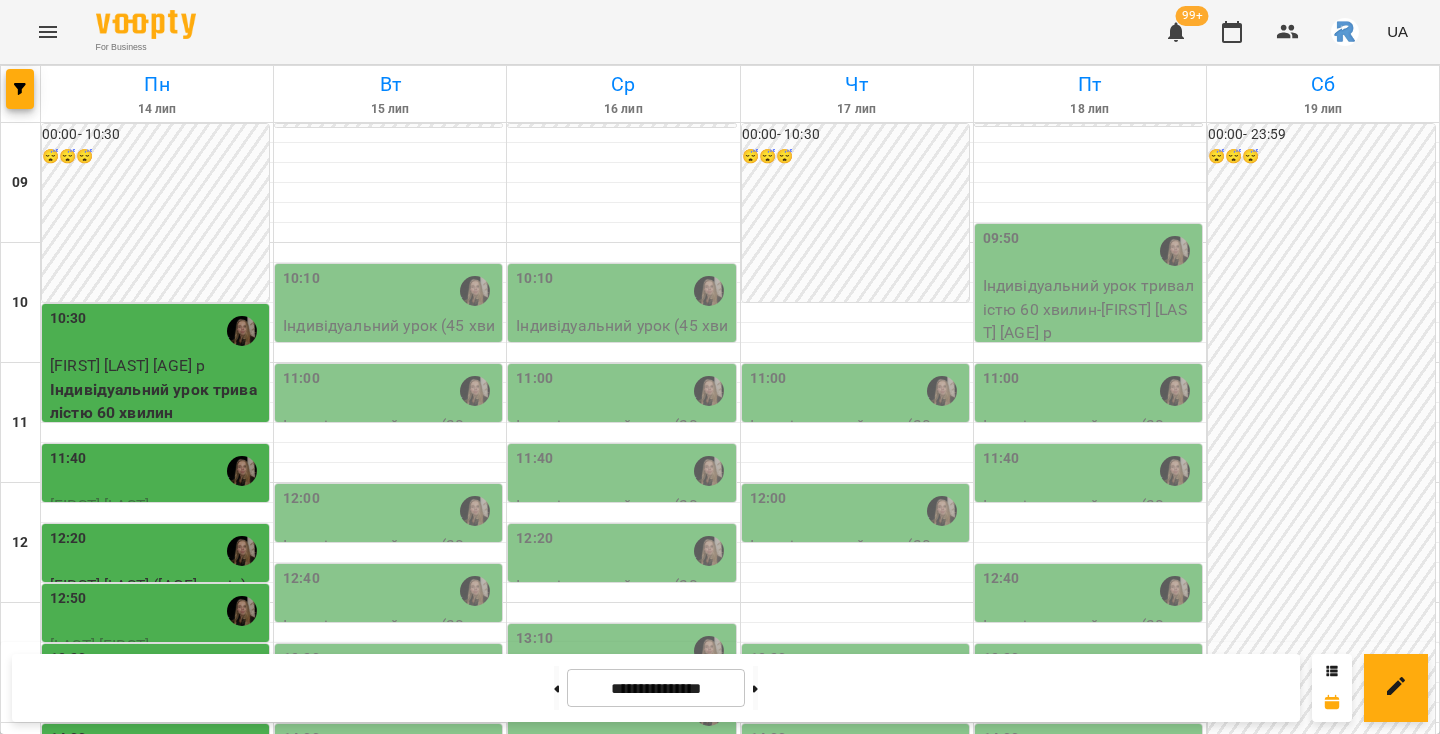 click on "14:00" at bounding box center (157, 751) 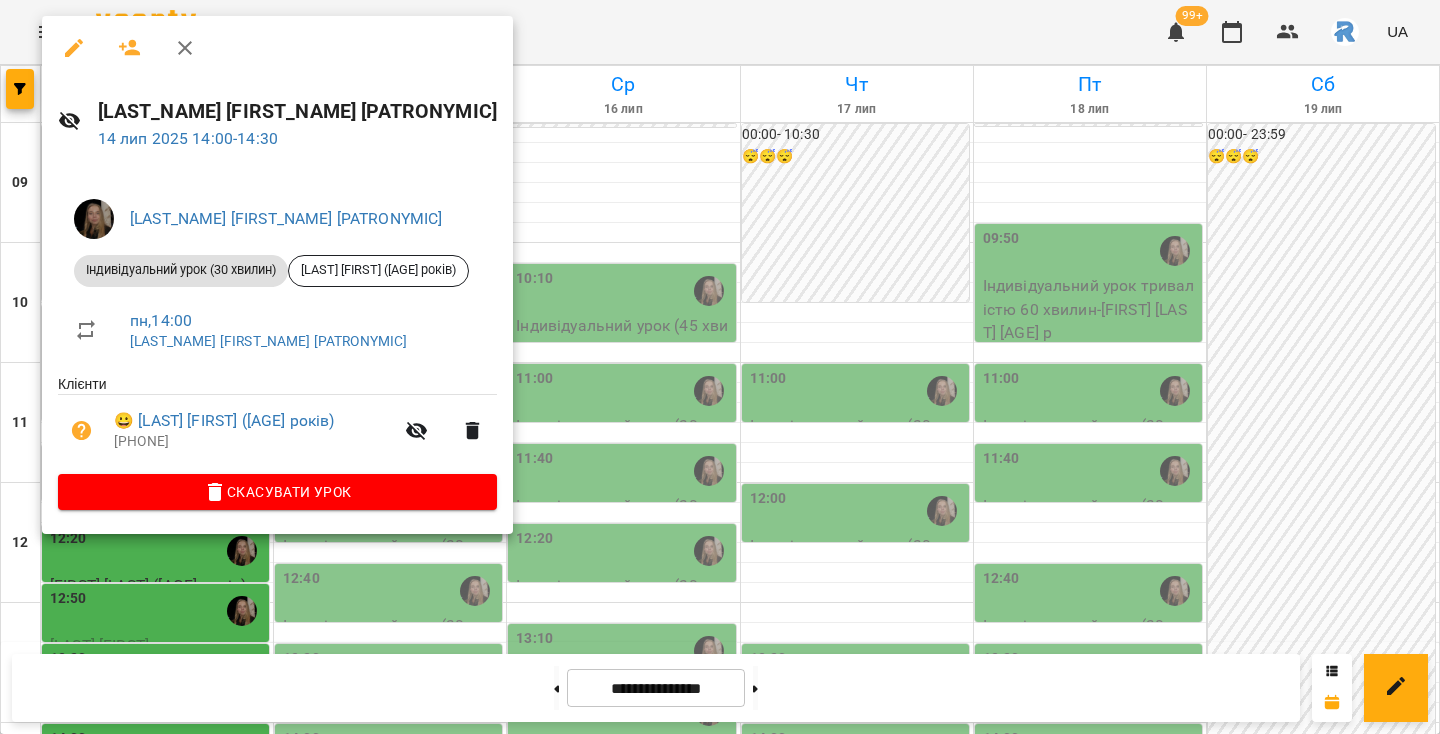 click at bounding box center (720, 367) 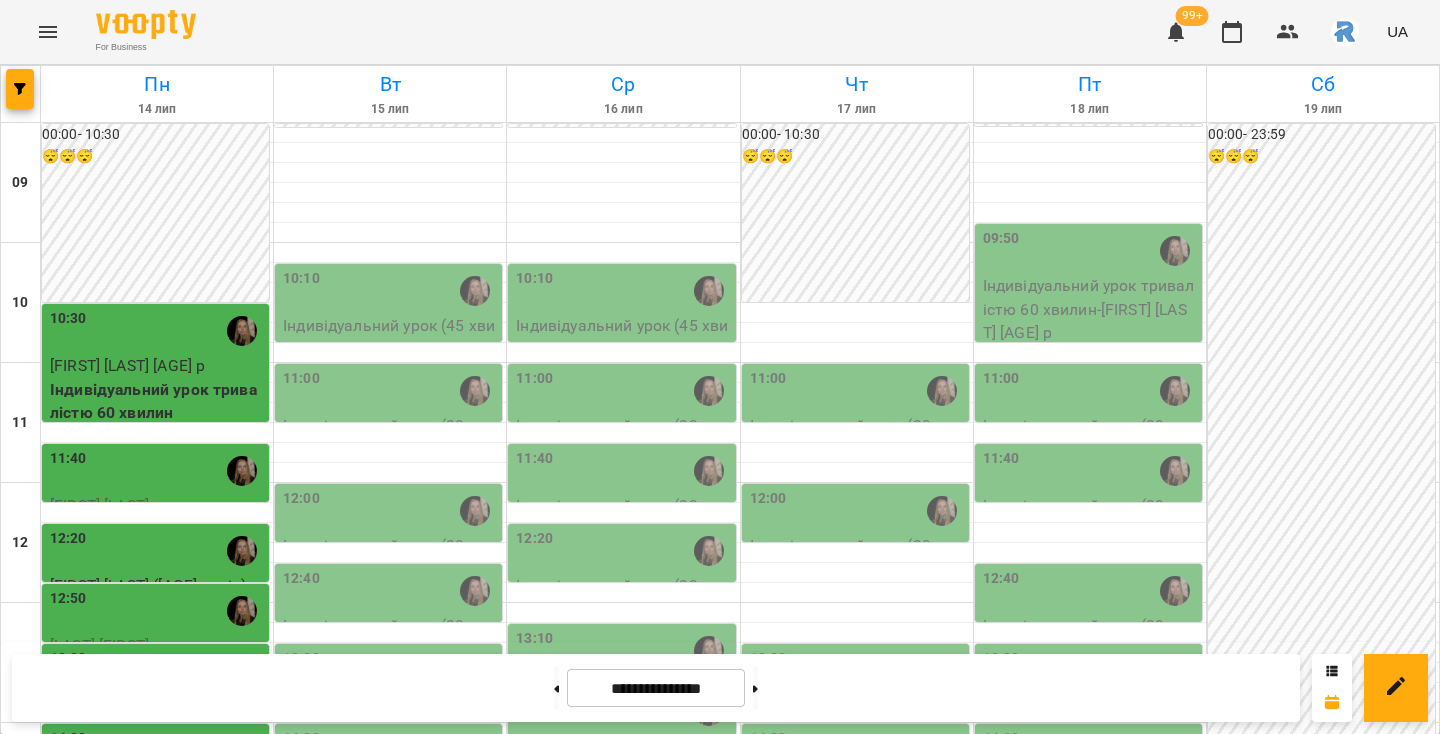 scroll, scrollTop: 551, scrollLeft: 0, axis: vertical 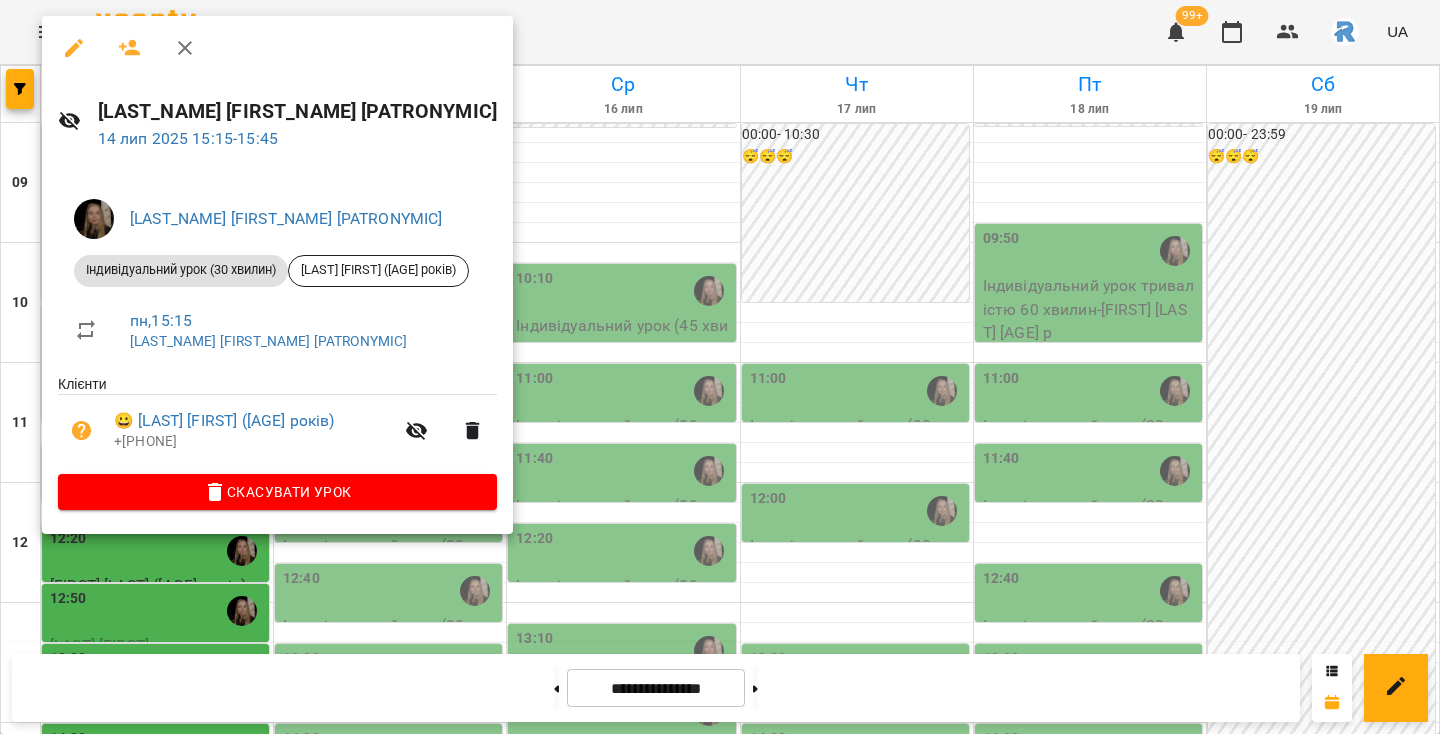 click at bounding box center [720, 367] 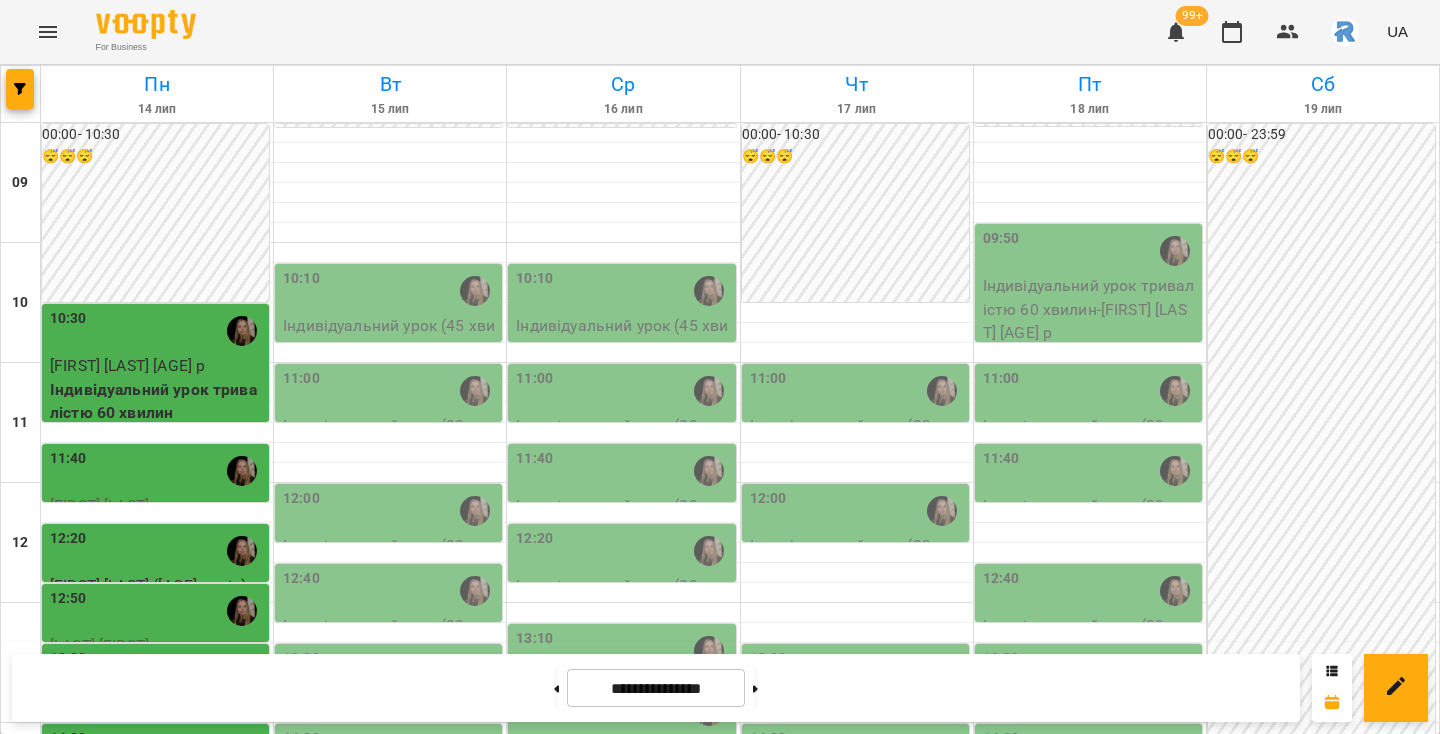 scroll, scrollTop: 475, scrollLeft: 0, axis: vertical 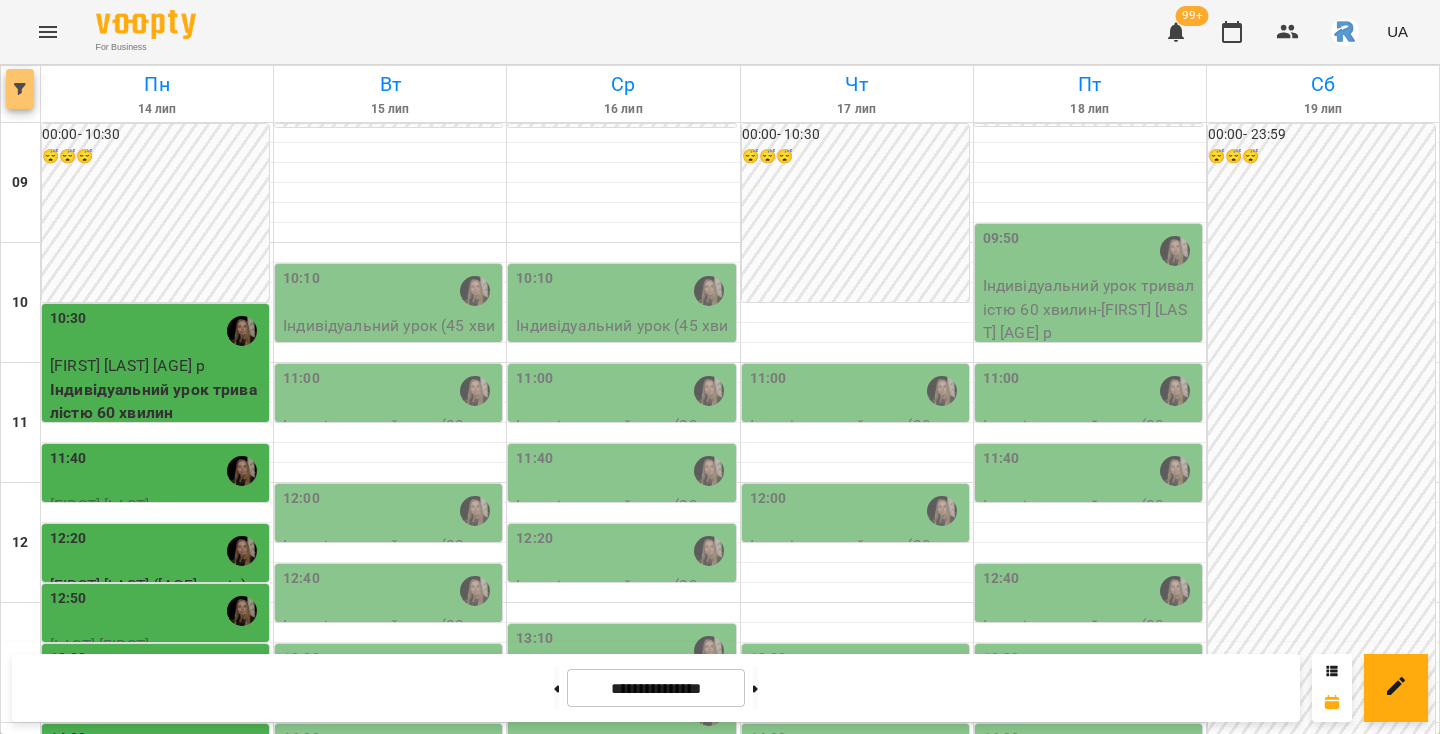 click at bounding box center (20, 89) 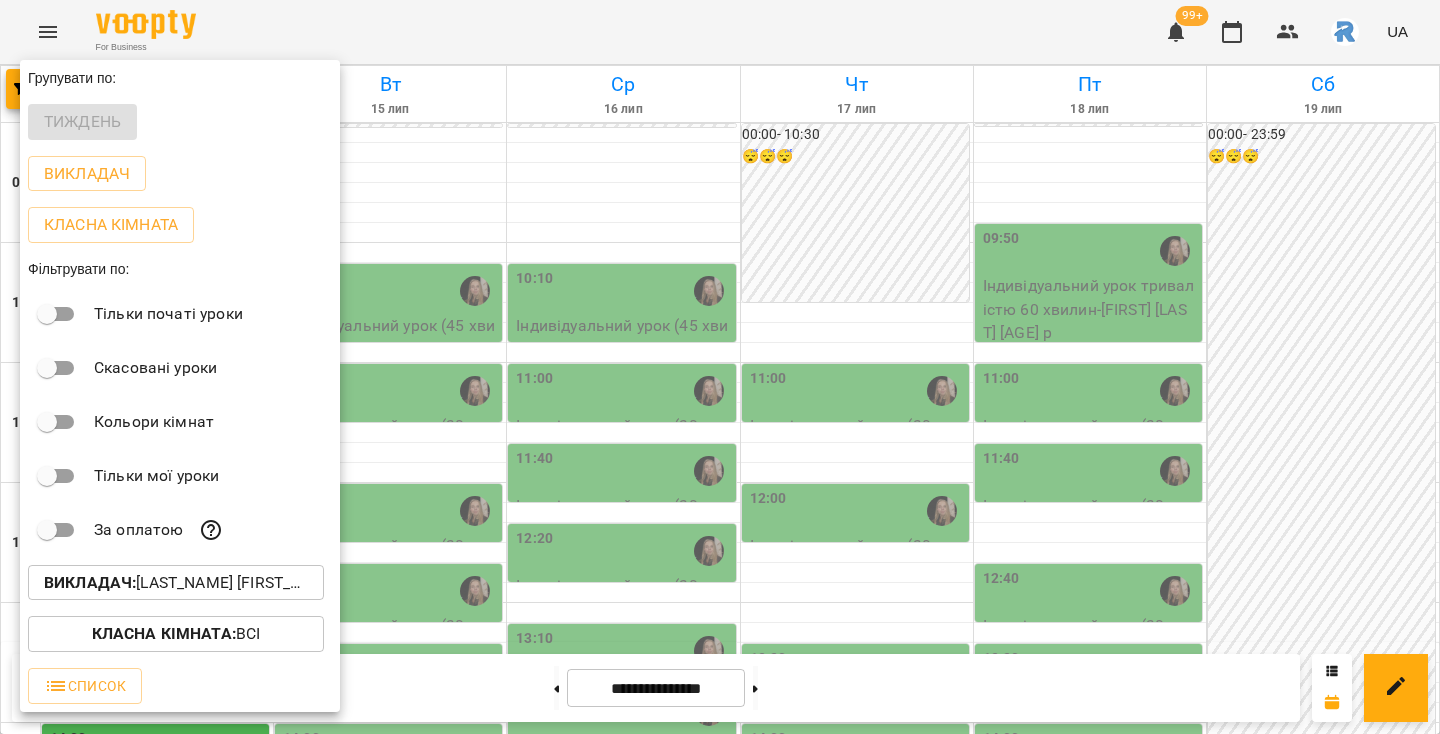 click on "Викладач :  [FIRST] [LAST] [MIDDLE]" at bounding box center [176, 583] 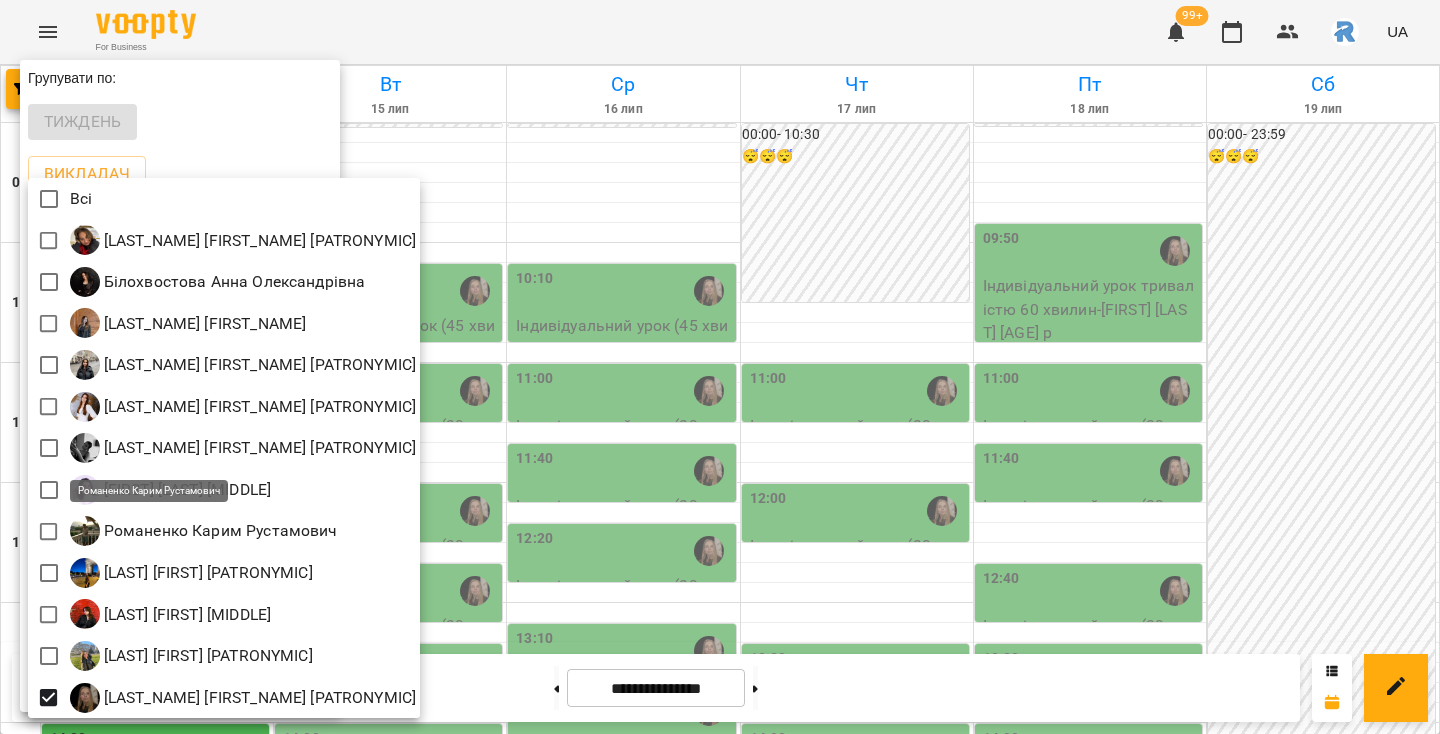 scroll, scrollTop: 4, scrollLeft: 0, axis: vertical 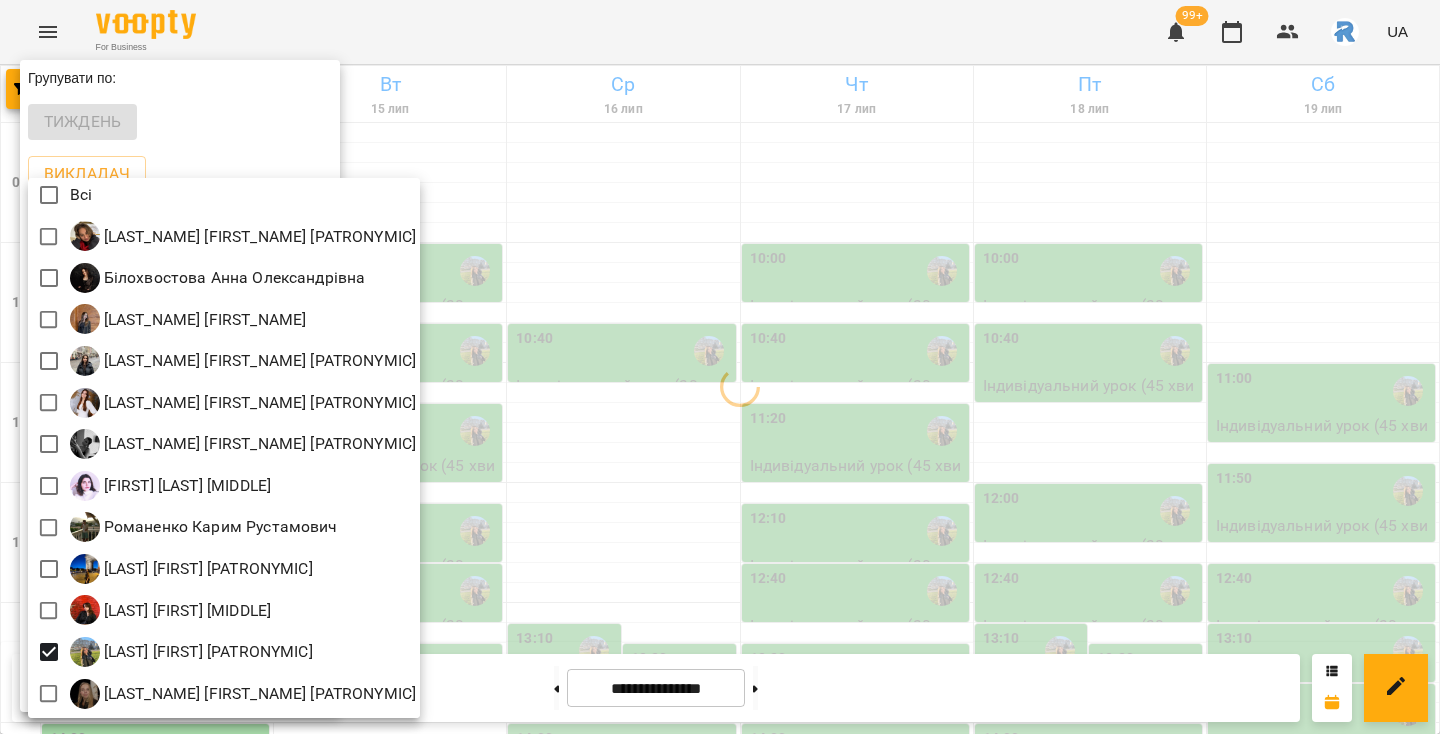 click at bounding box center [720, 367] 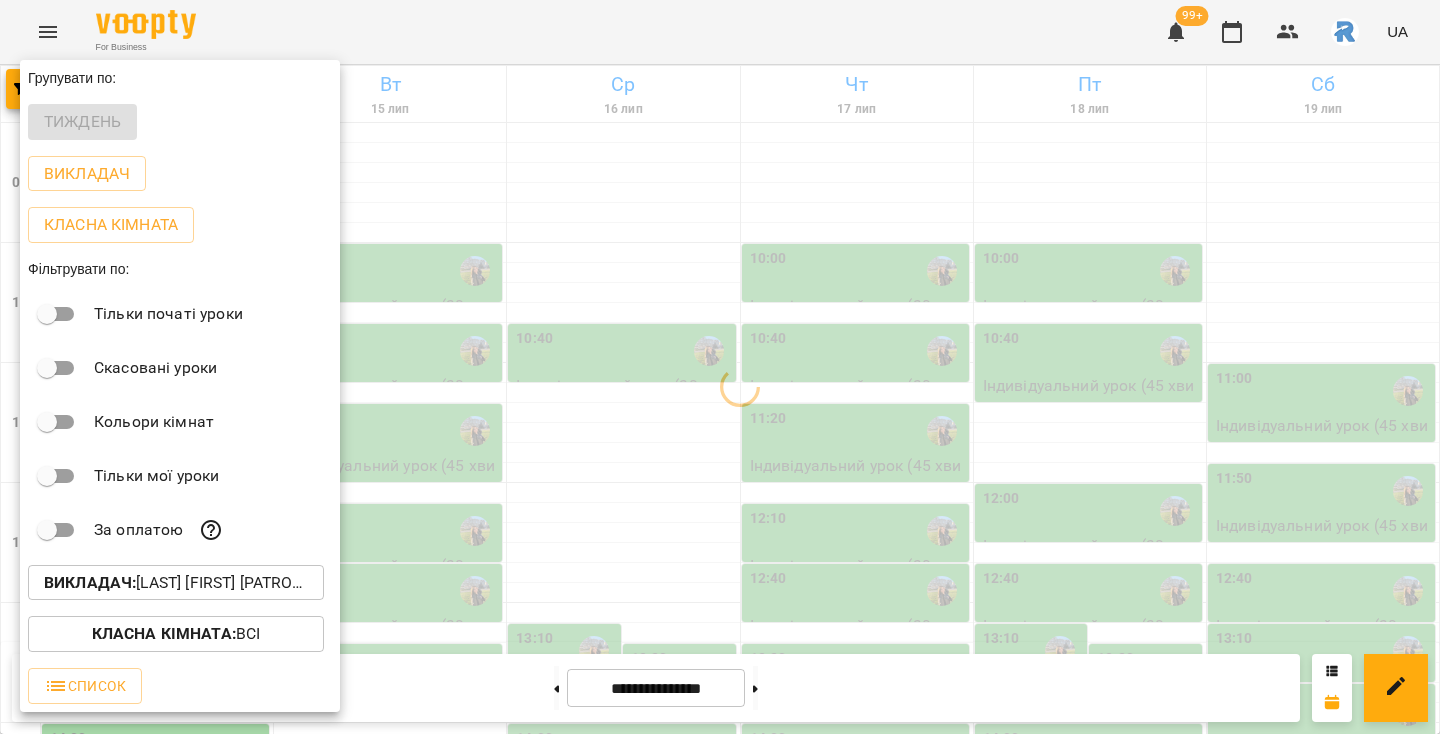 click at bounding box center [720, 367] 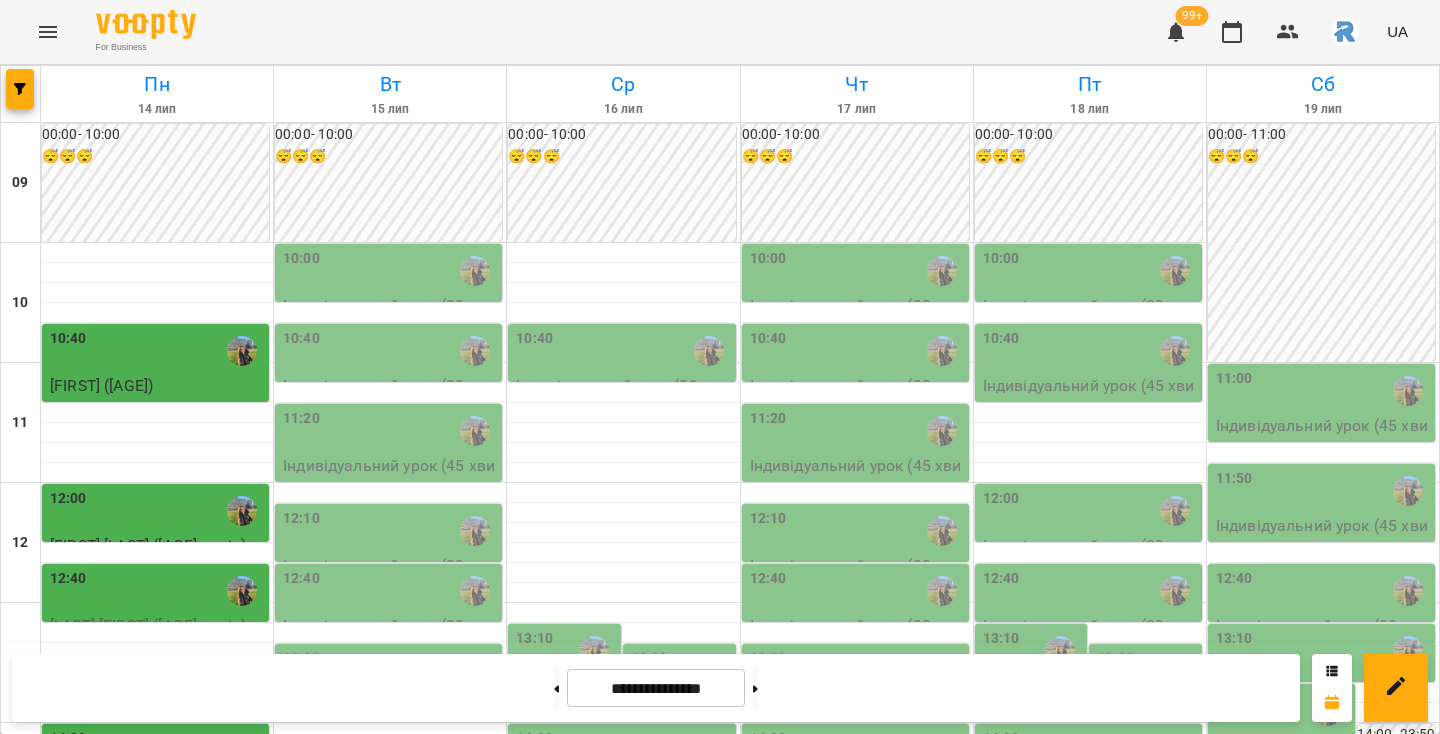 scroll, scrollTop: 132, scrollLeft: 0, axis: vertical 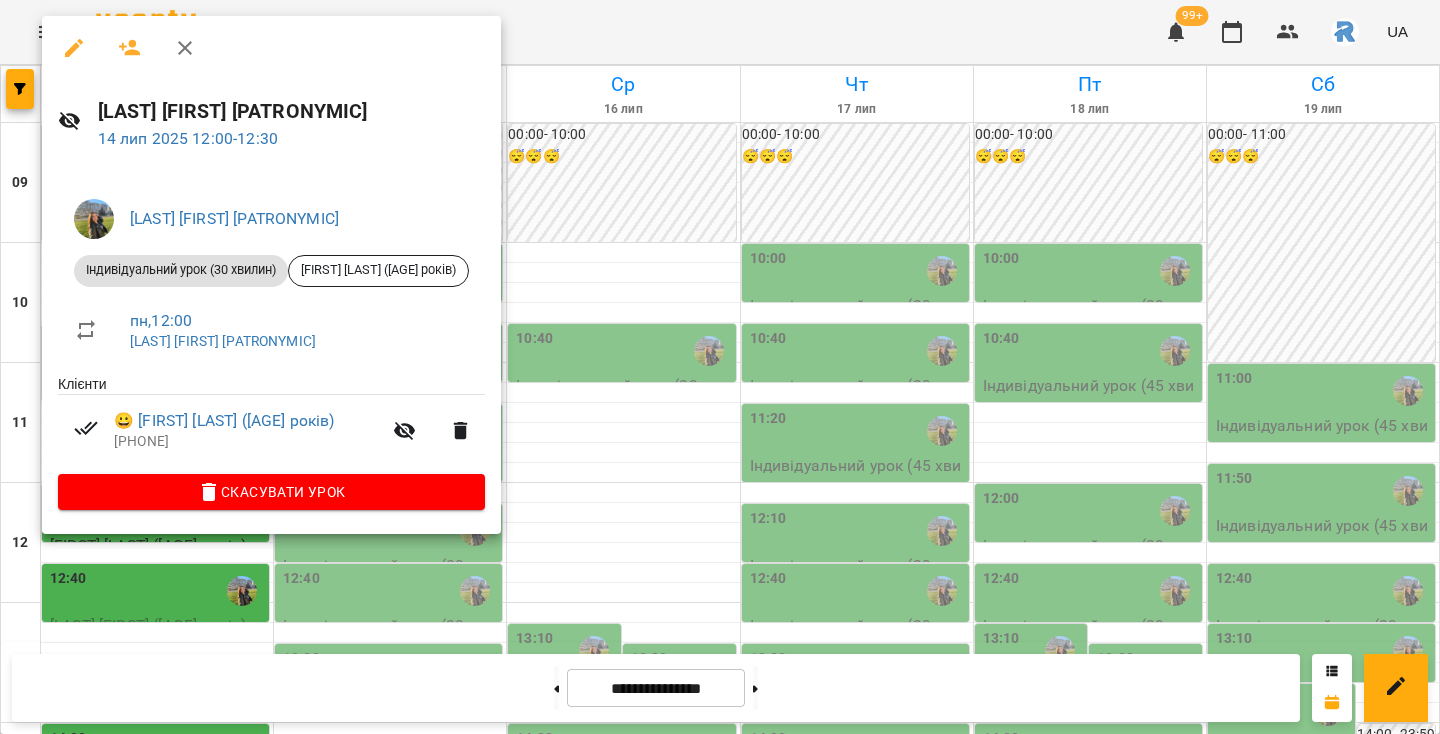 click at bounding box center [720, 367] 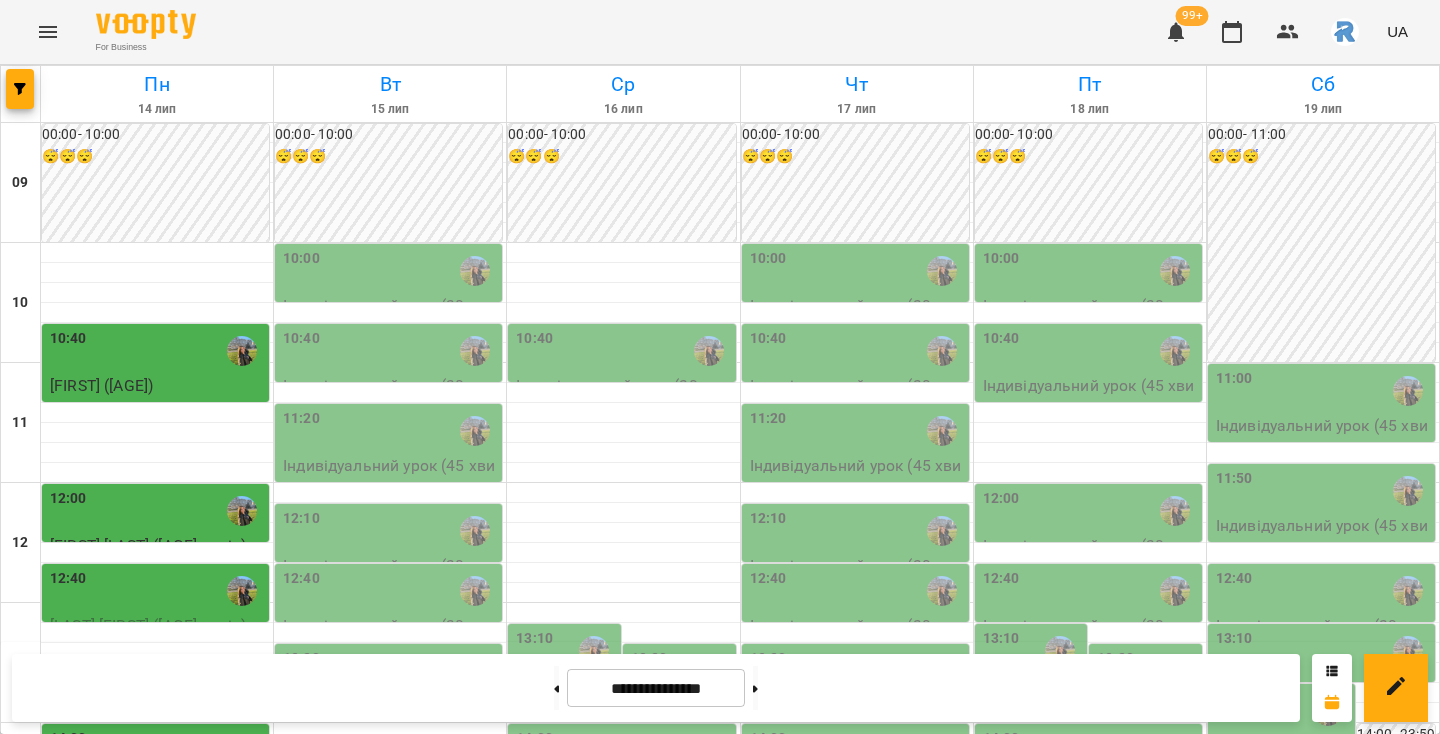 click on "12:40" at bounding box center (157, 591) 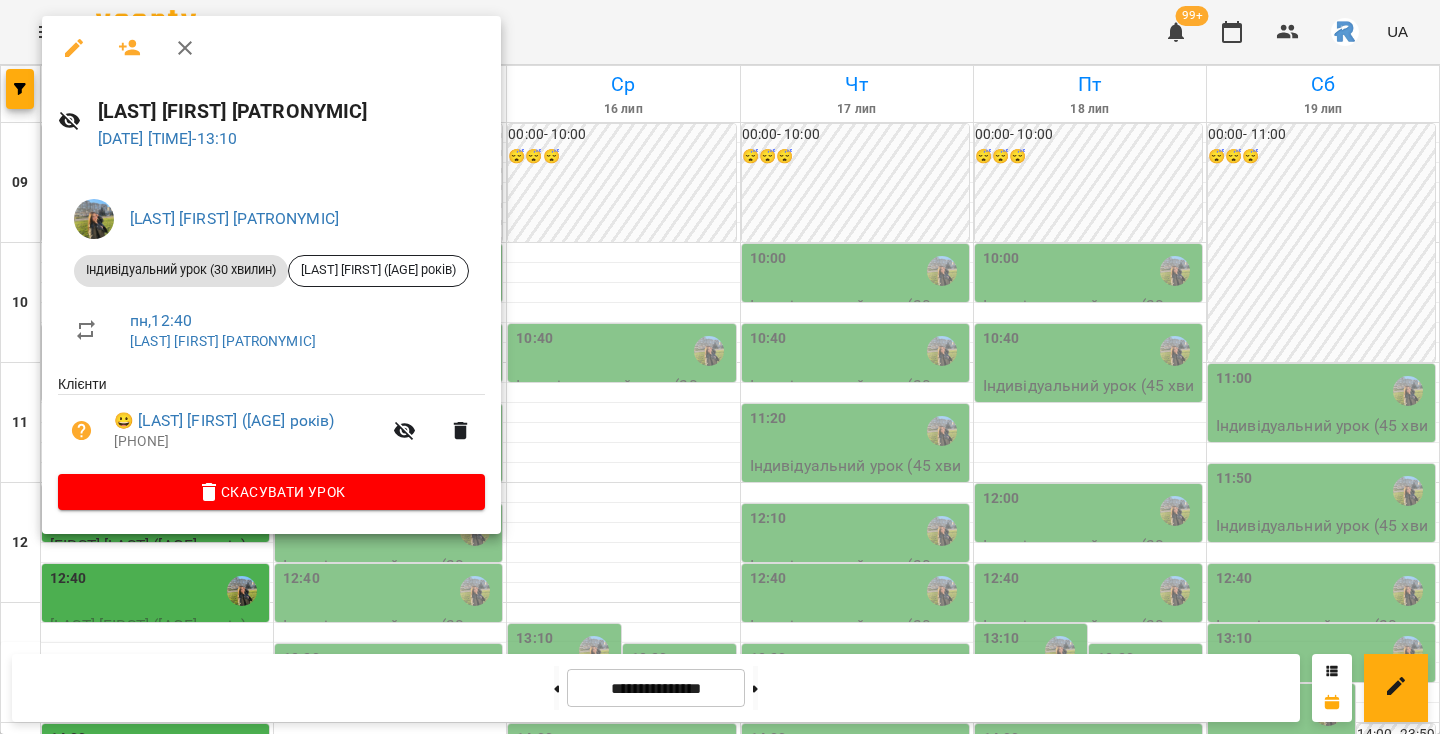 click at bounding box center [720, 367] 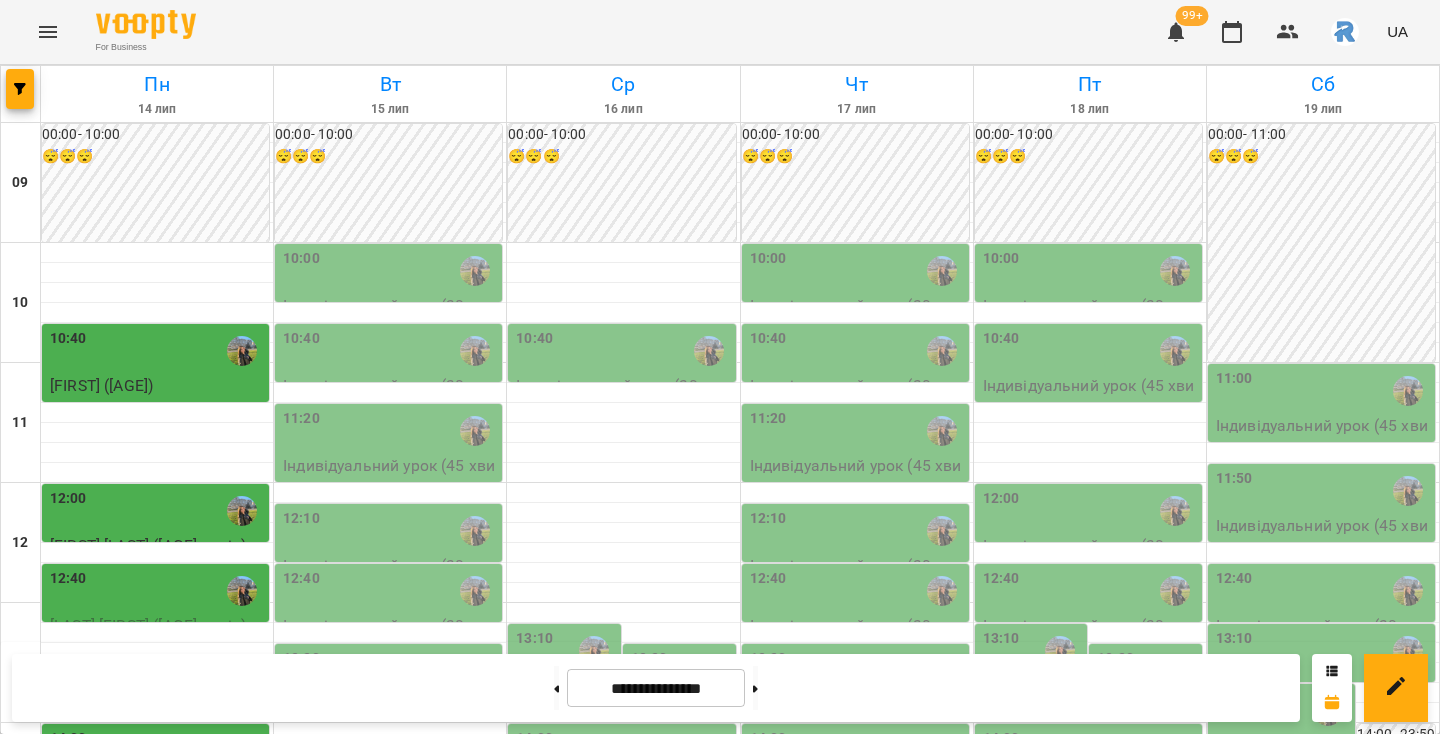 scroll, scrollTop: 426, scrollLeft: 0, axis: vertical 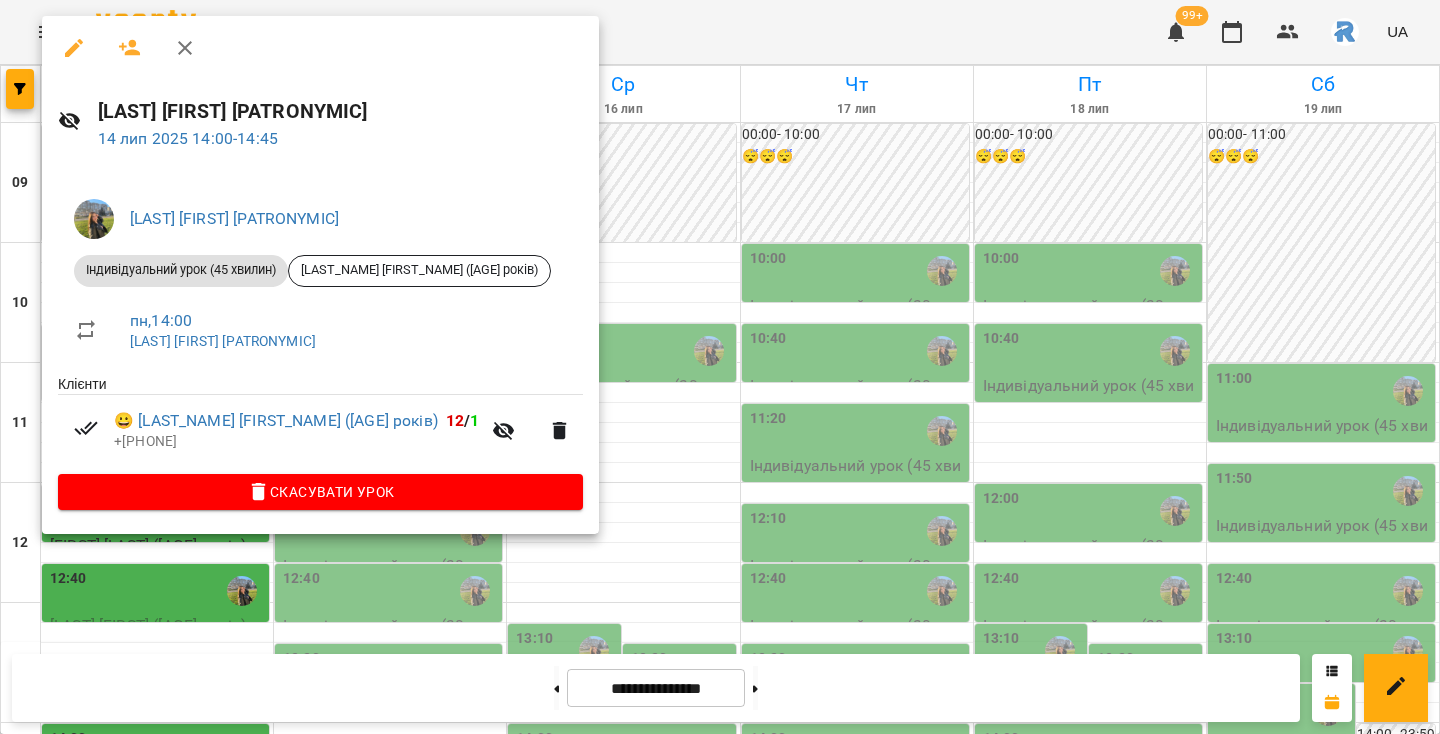 click at bounding box center (720, 367) 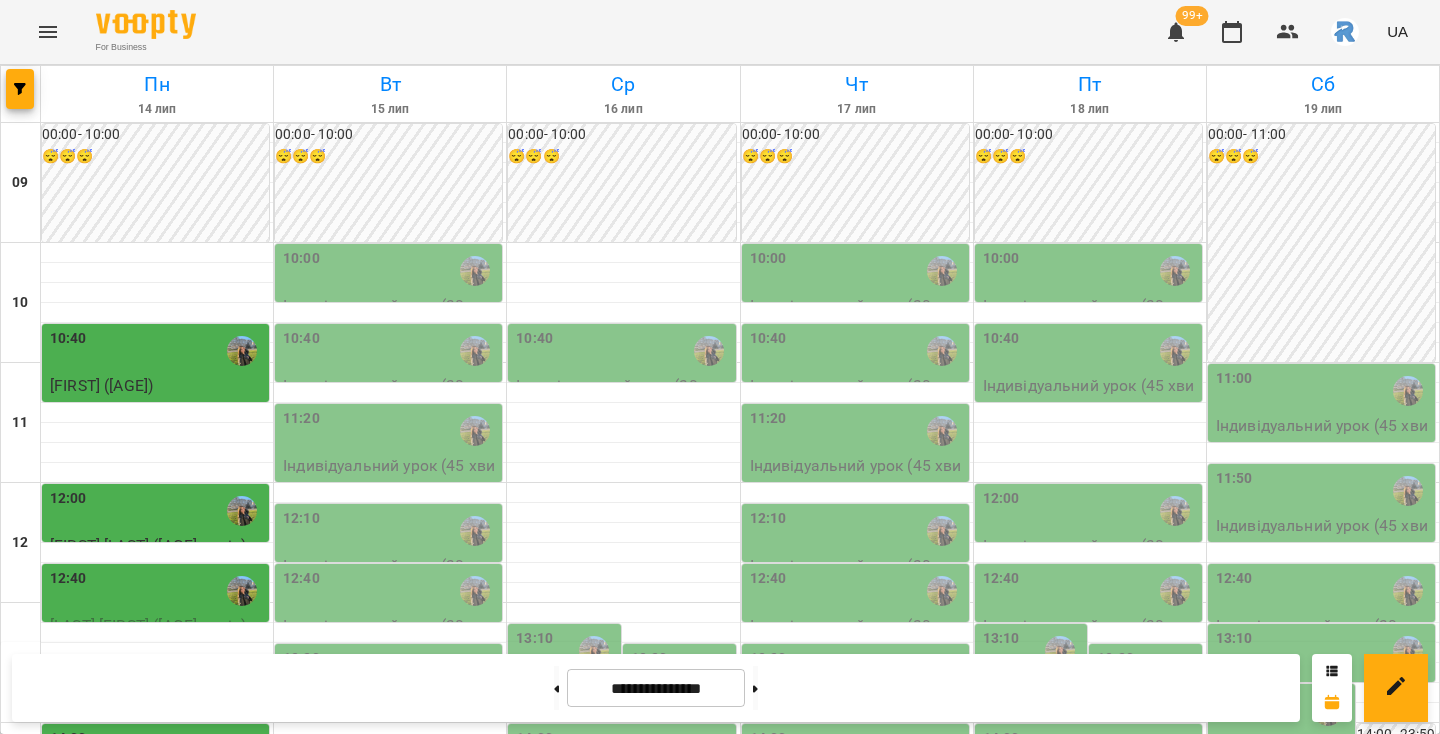 click on "14:50" at bounding box center (157, 851) 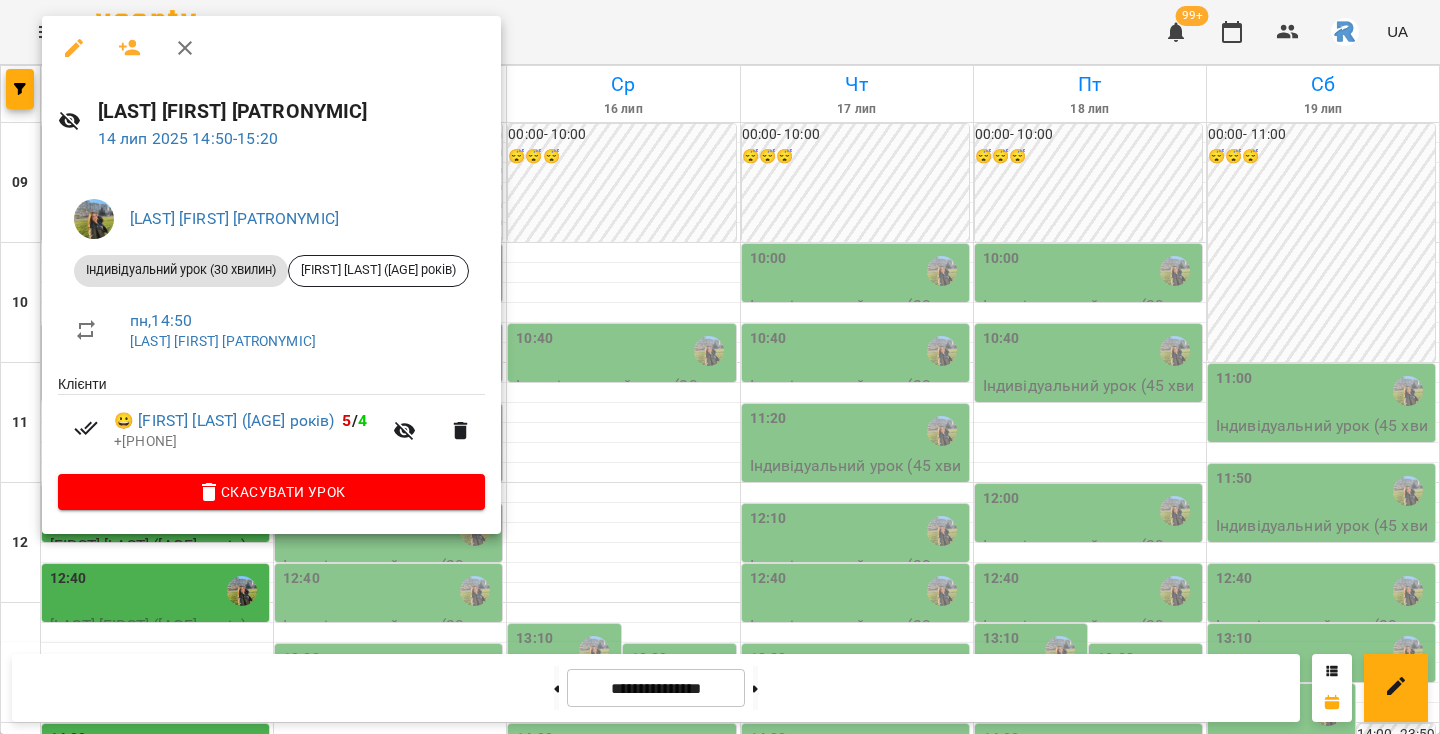 click at bounding box center (720, 367) 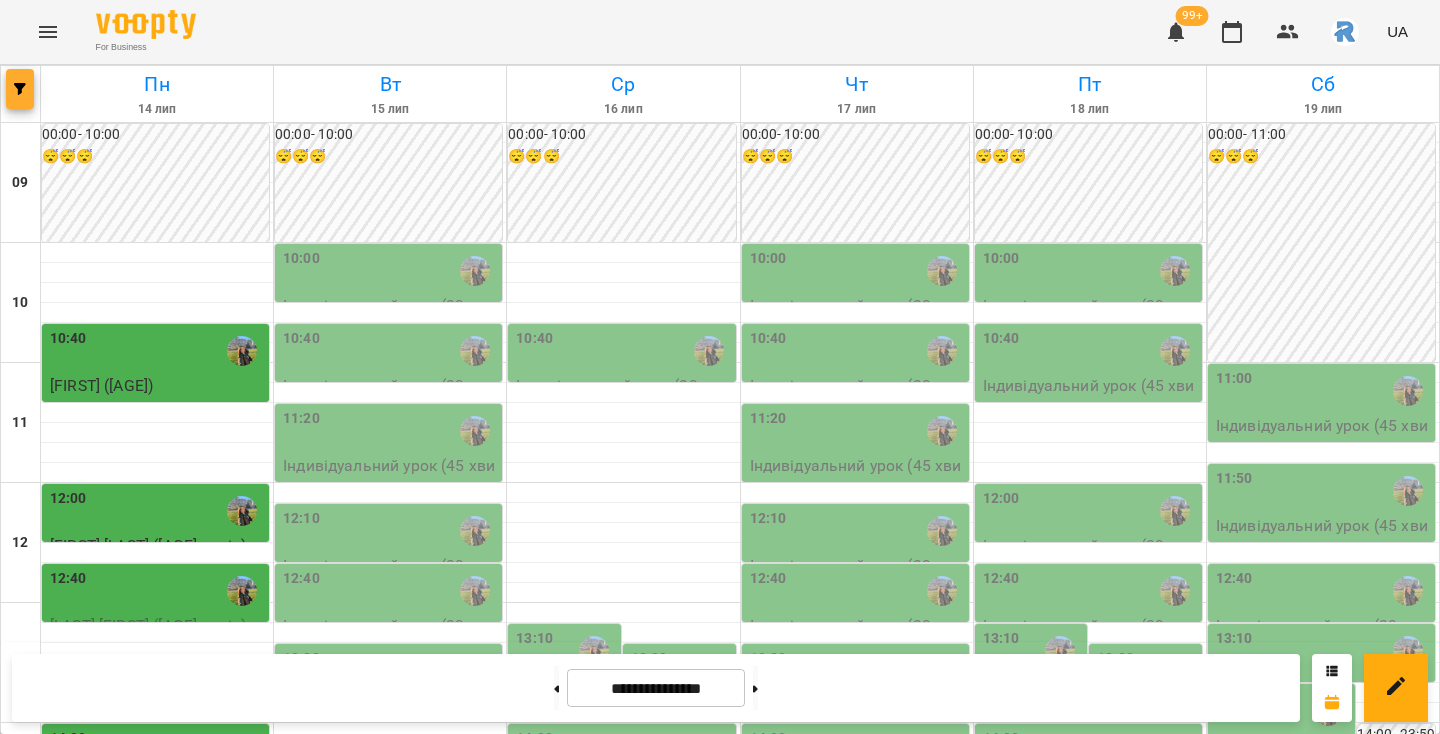 click at bounding box center [20, 89] 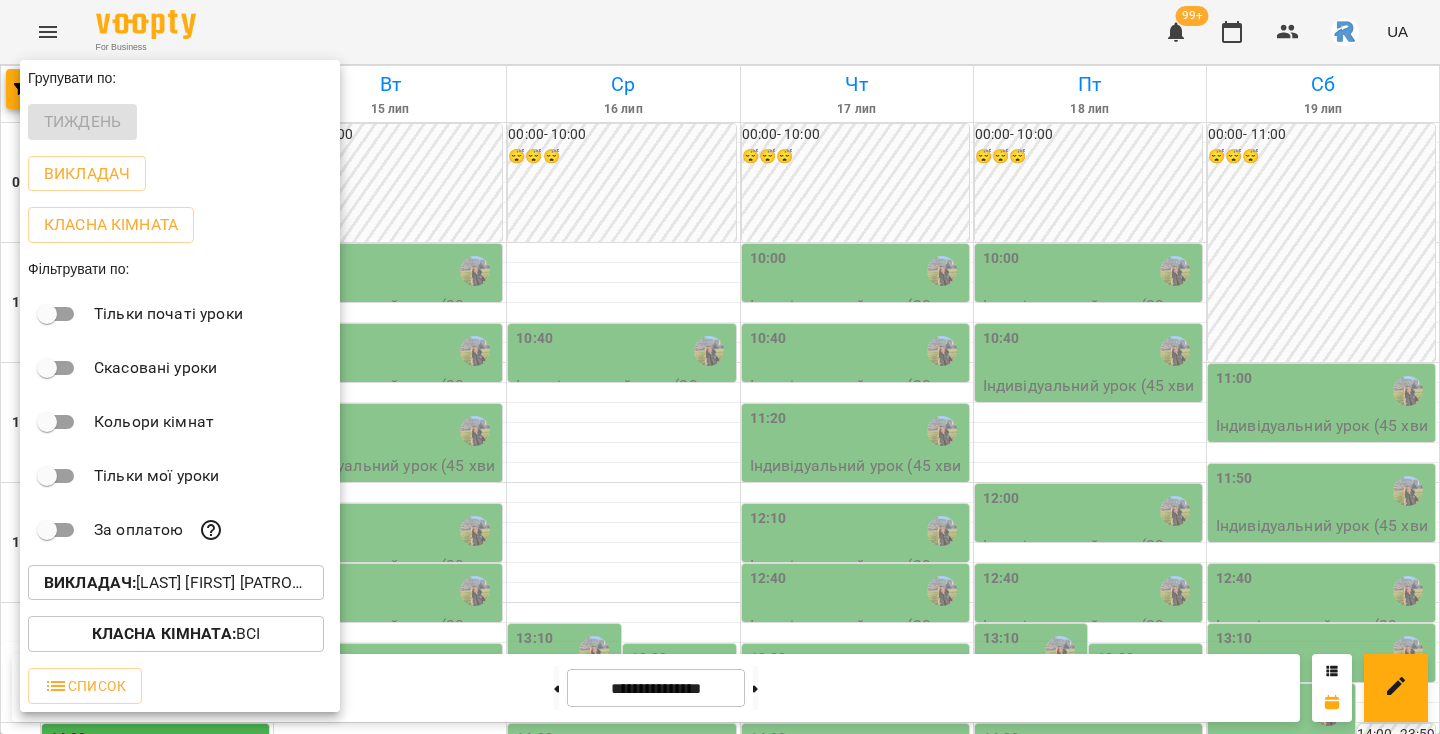 click on "Викладач :  Шамайло Наталія Миколаївна" at bounding box center (176, 583) 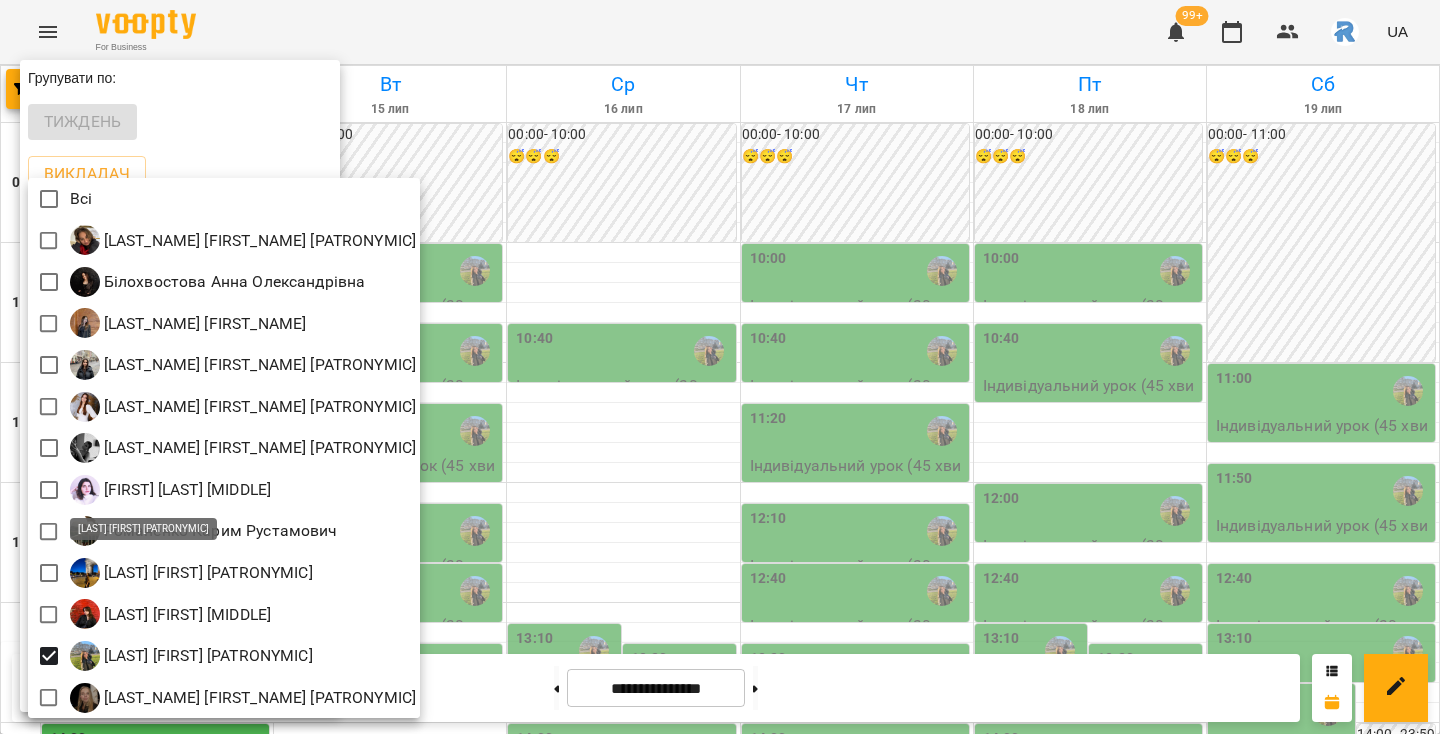 scroll, scrollTop: 4, scrollLeft: 0, axis: vertical 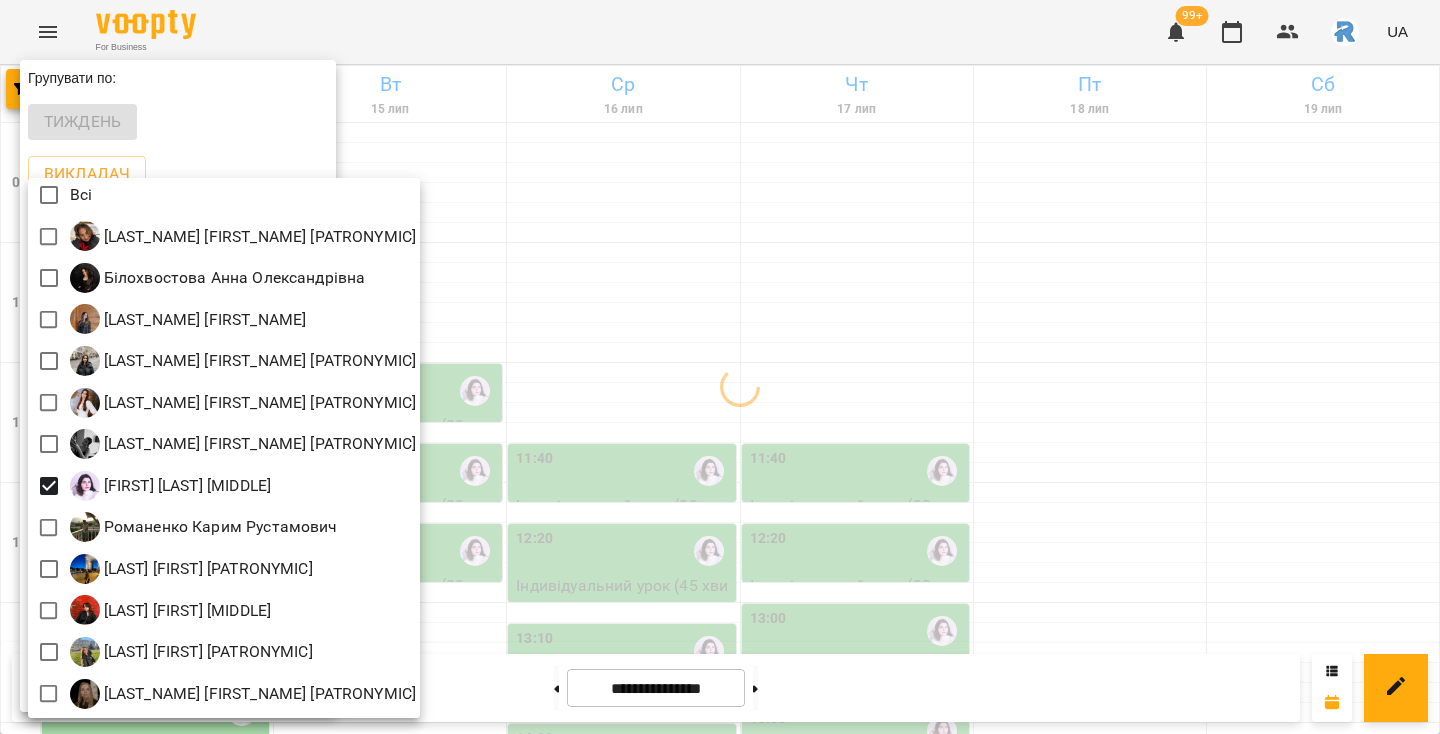 click at bounding box center (720, 367) 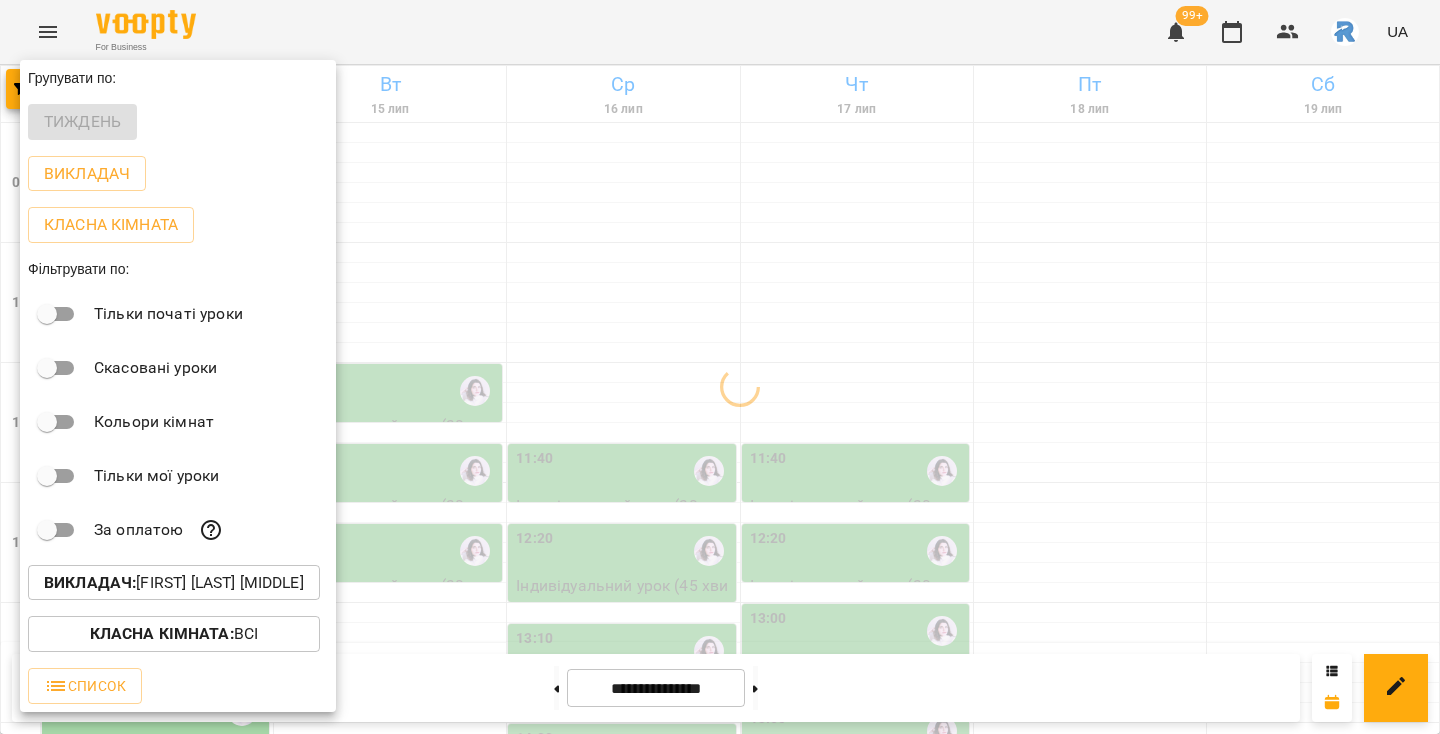 click at bounding box center [720, 367] 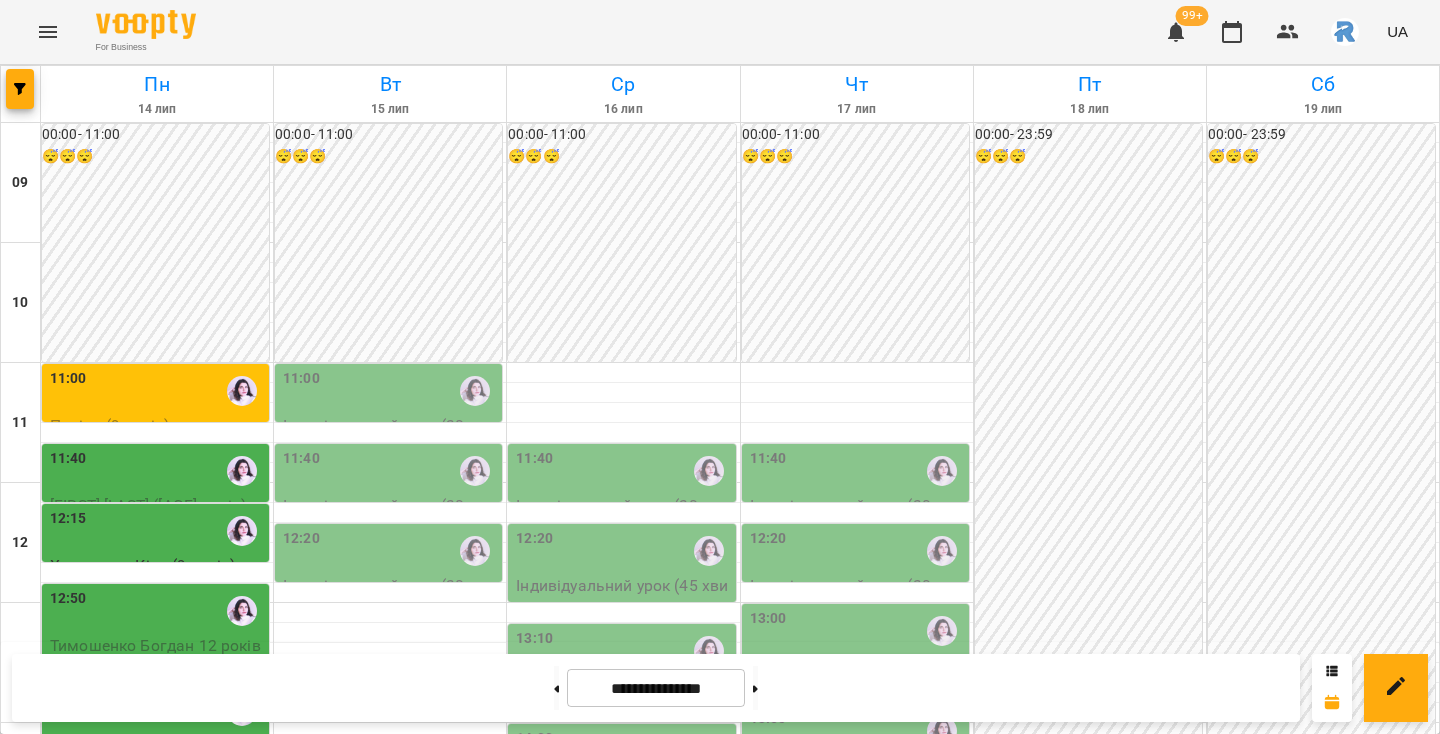 scroll, scrollTop: 271, scrollLeft: 0, axis: vertical 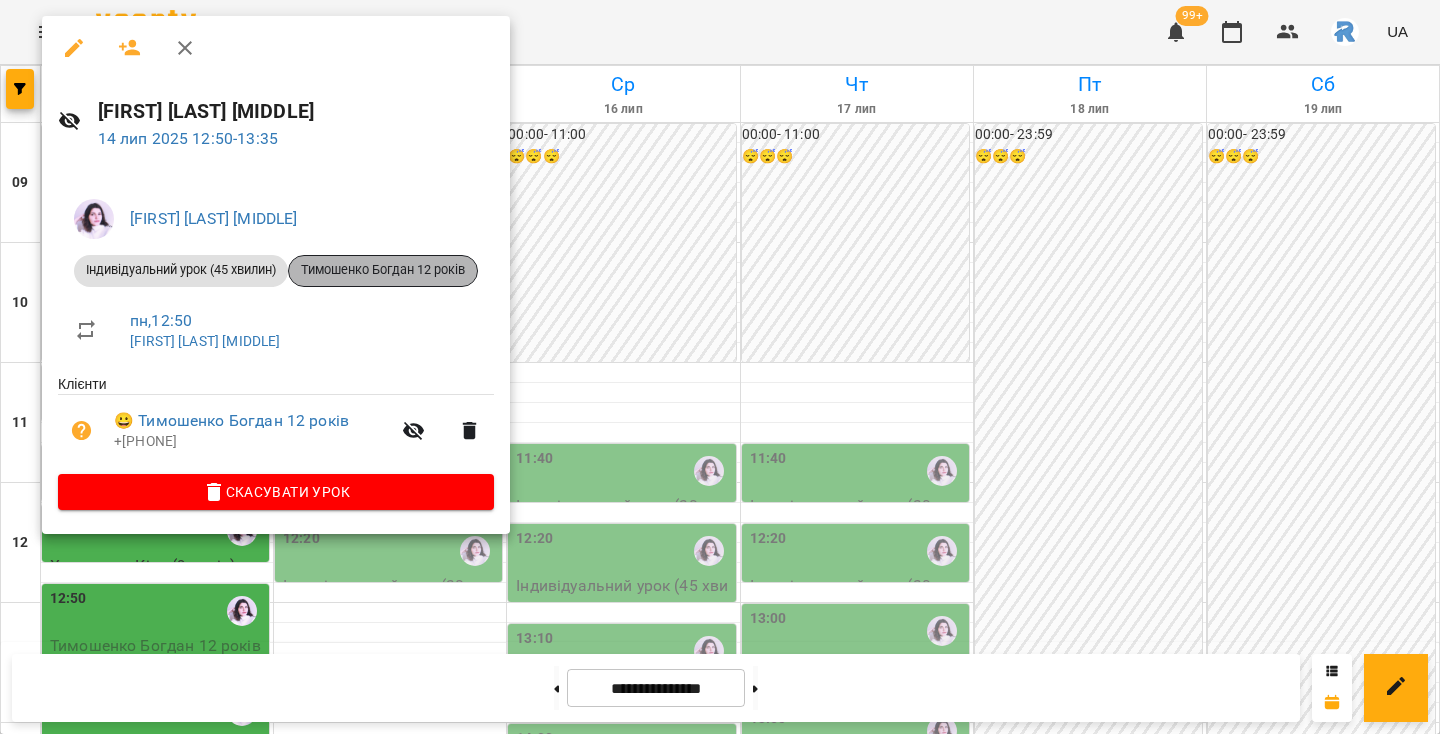 click on "Тимошенко Богдан  12 років" at bounding box center [383, 270] 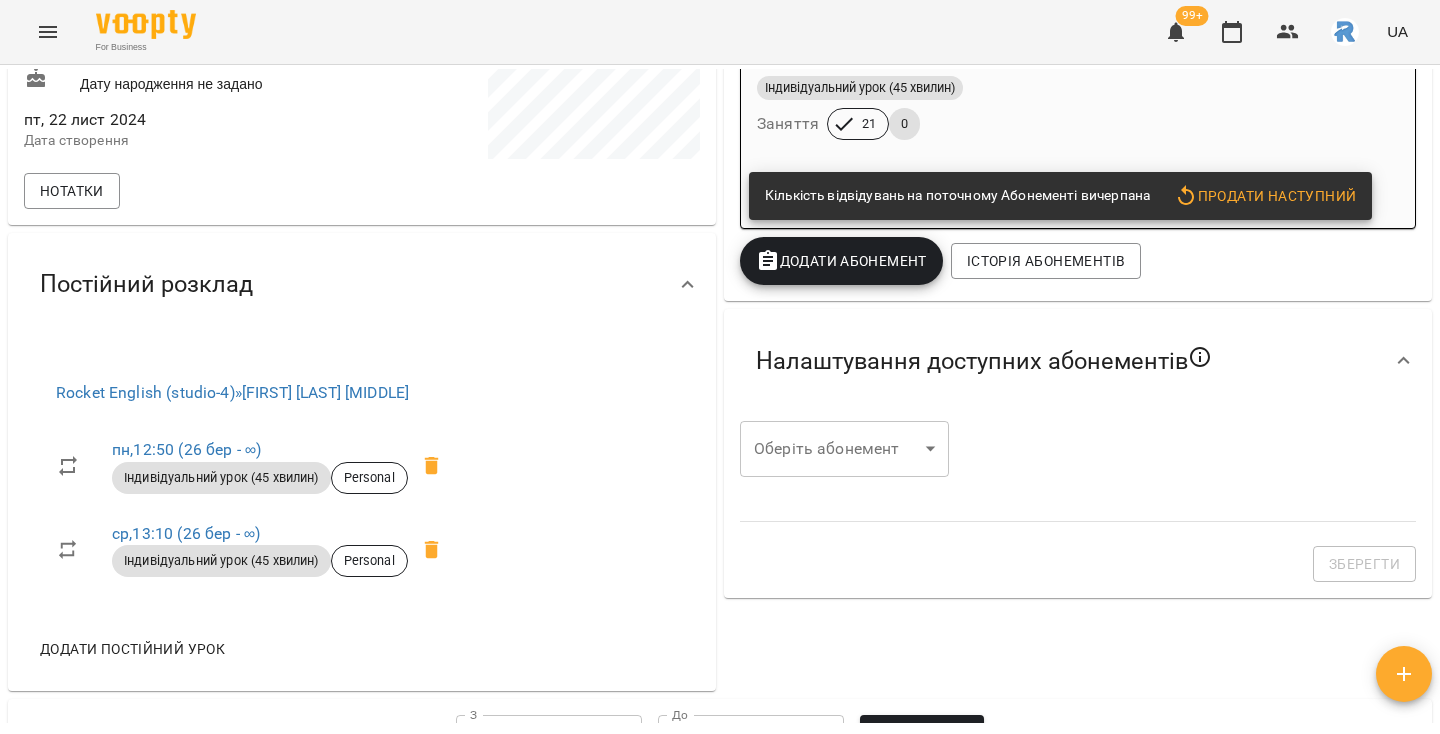 scroll, scrollTop: 455, scrollLeft: 0, axis: vertical 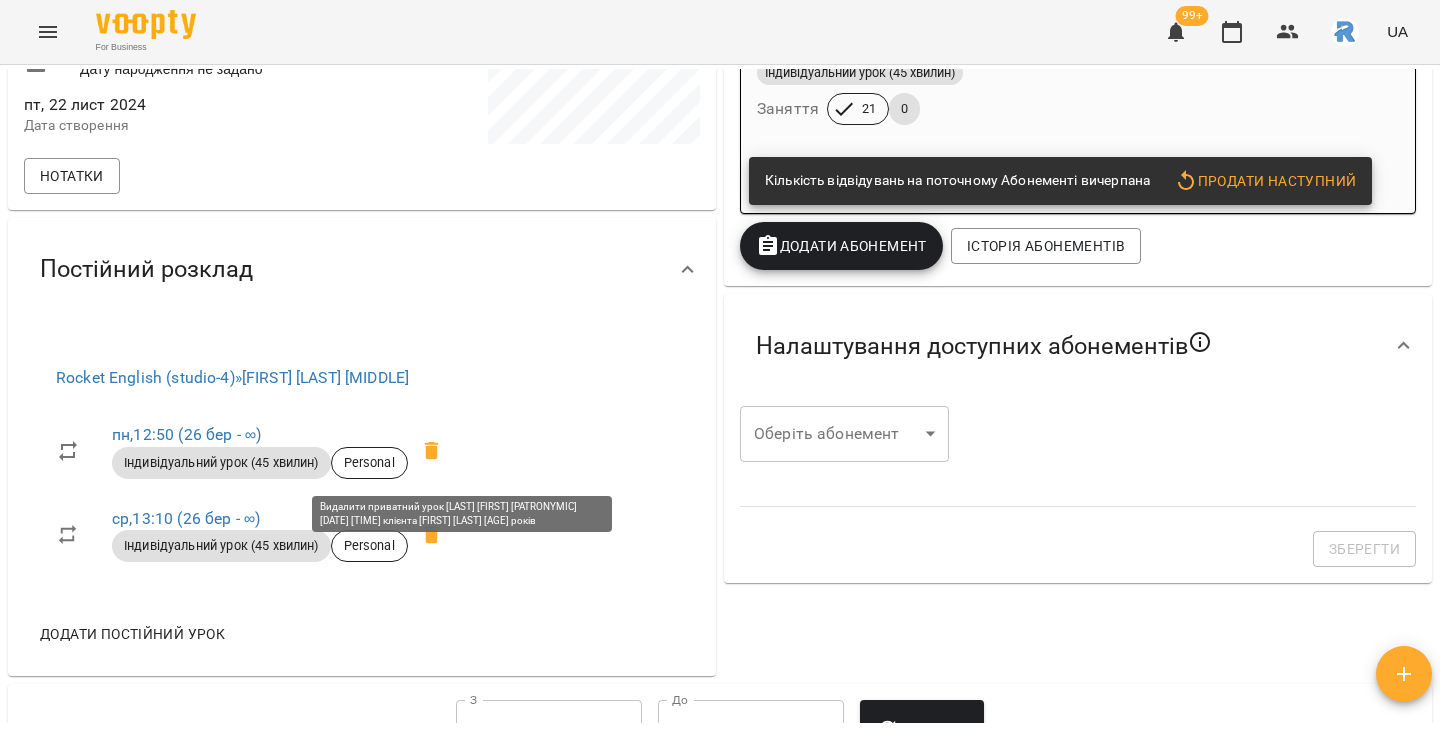 click 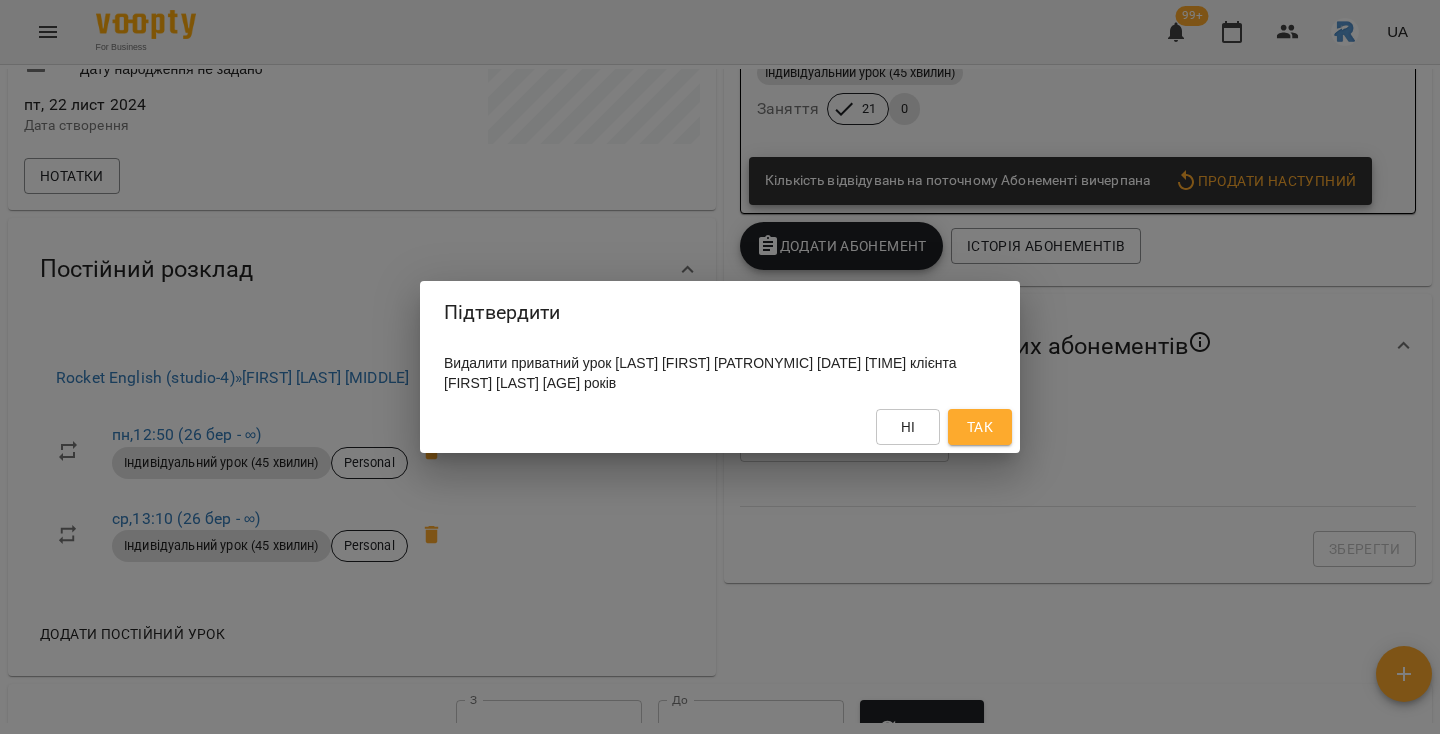 click on "Так" at bounding box center [980, 427] 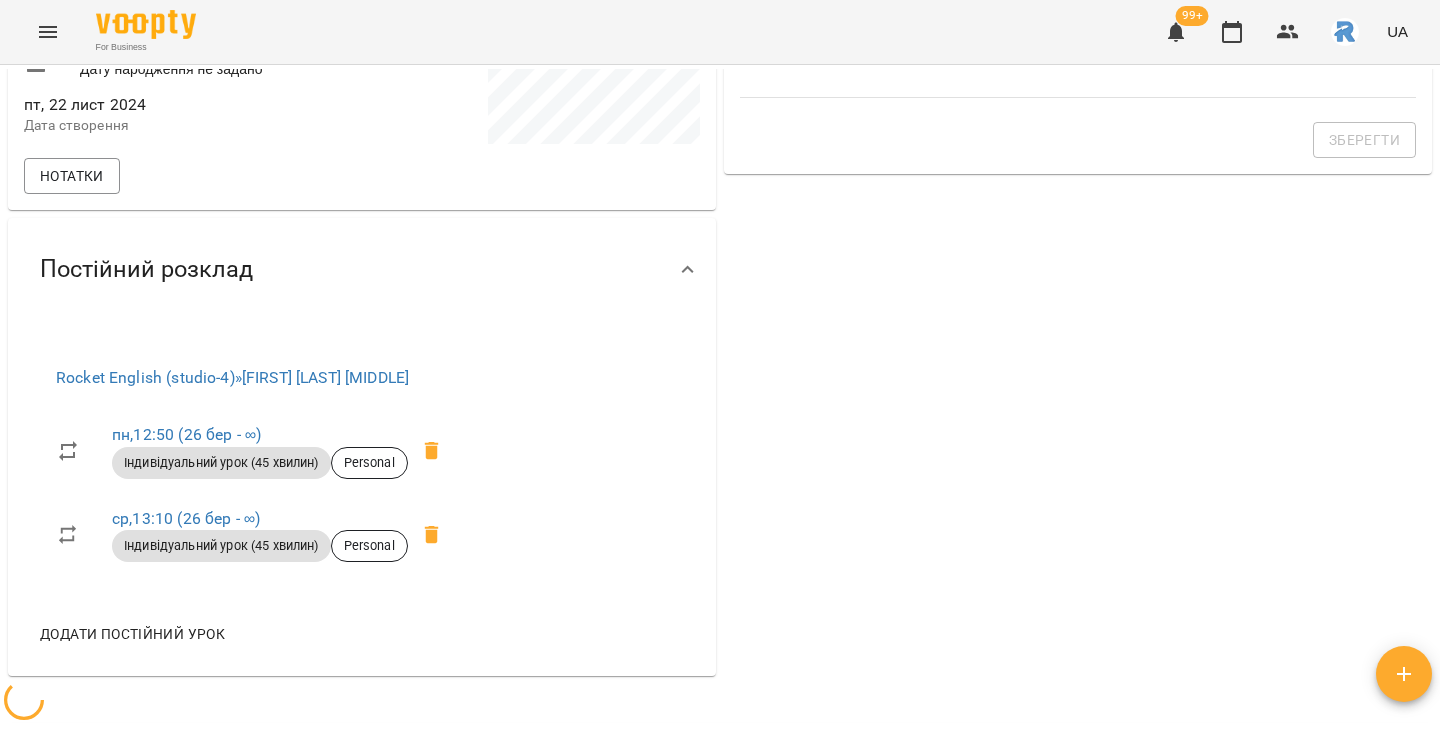 scroll, scrollTop: 455, scrollLeft: 0, axis: vertical 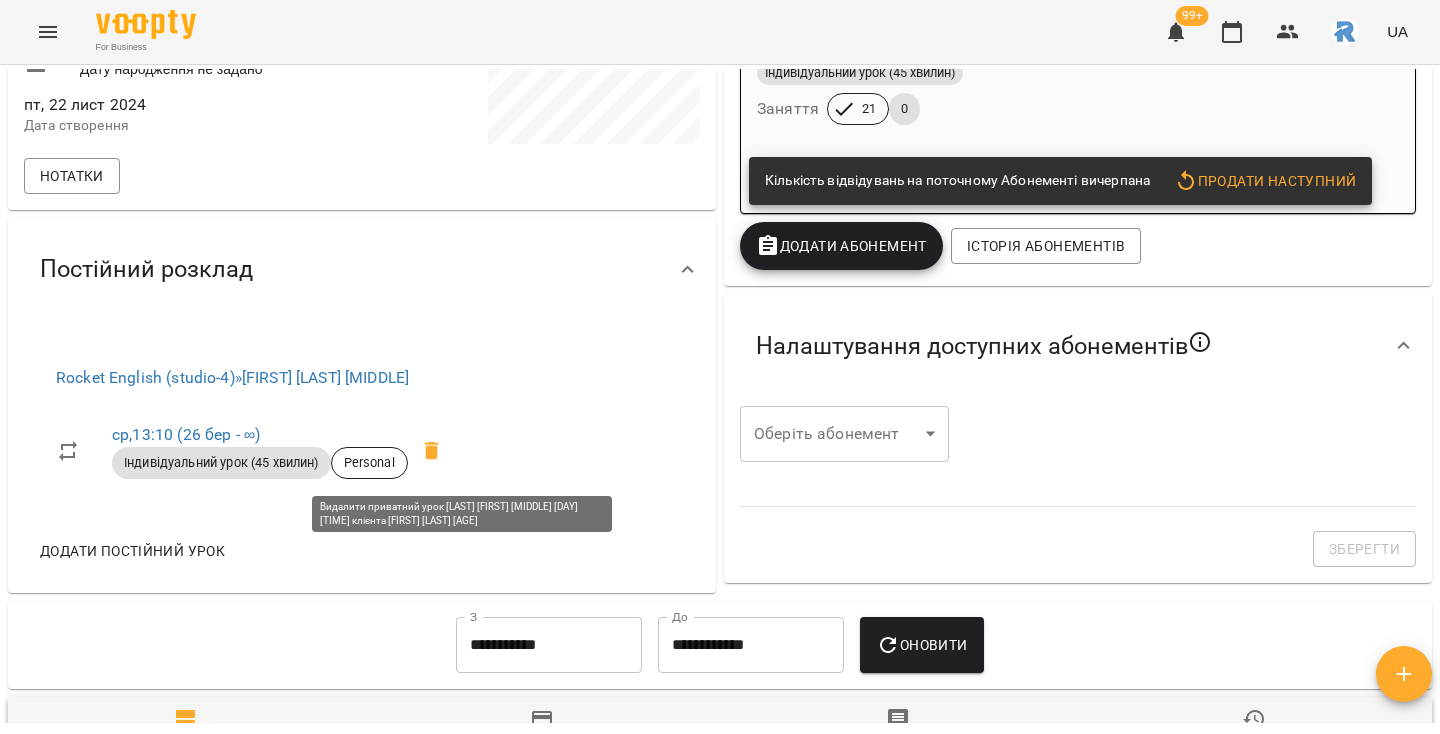 click 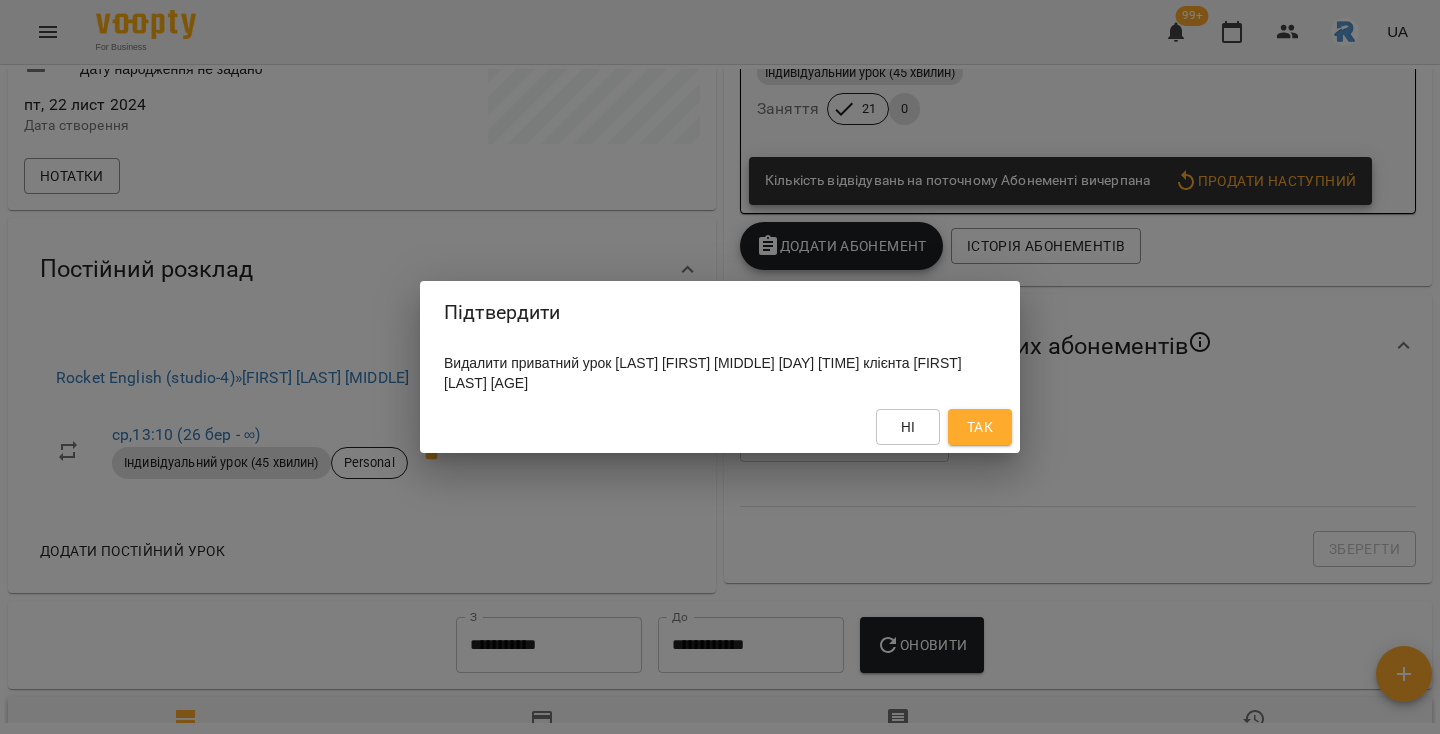 click on "Так" at bounding box center (980, 427) 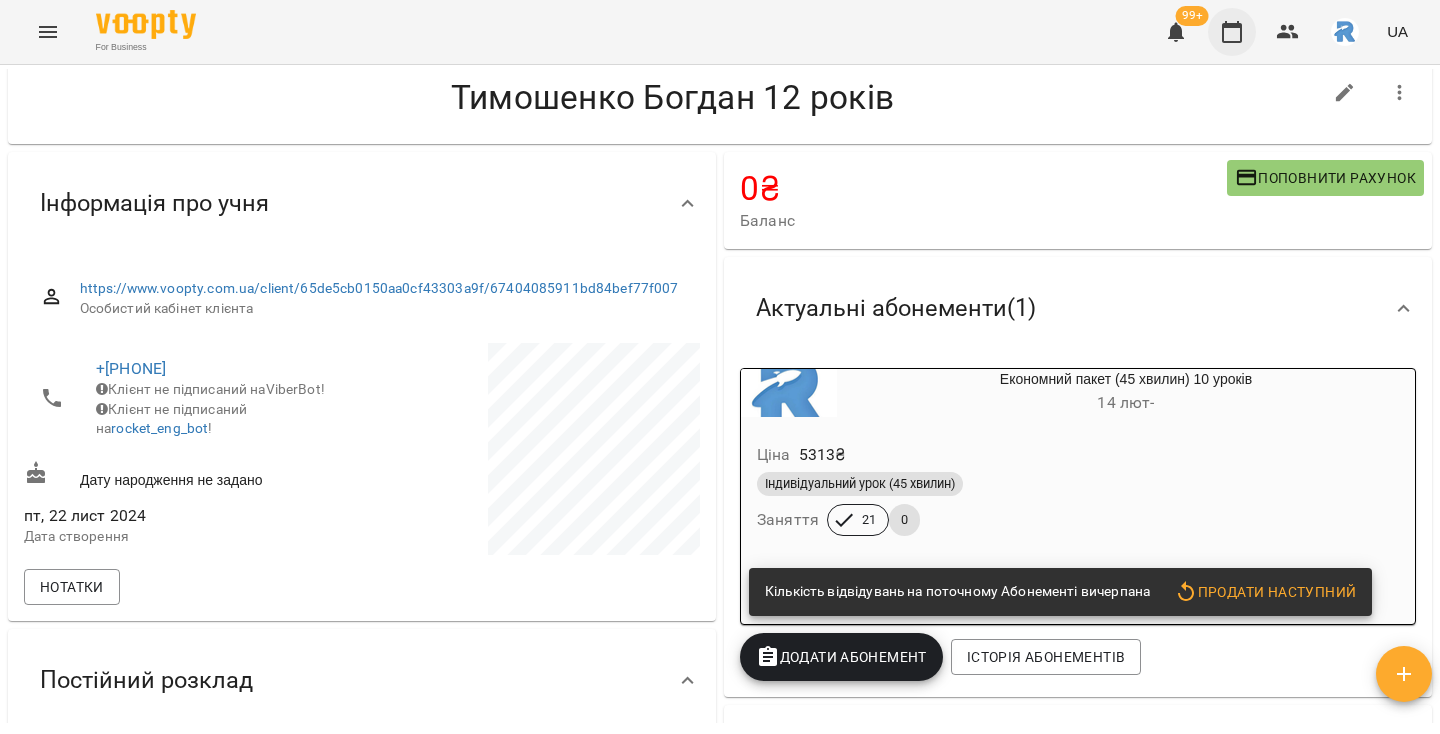 scroll, scrollTop: 455, scrollLeft: 0, axis: vertical 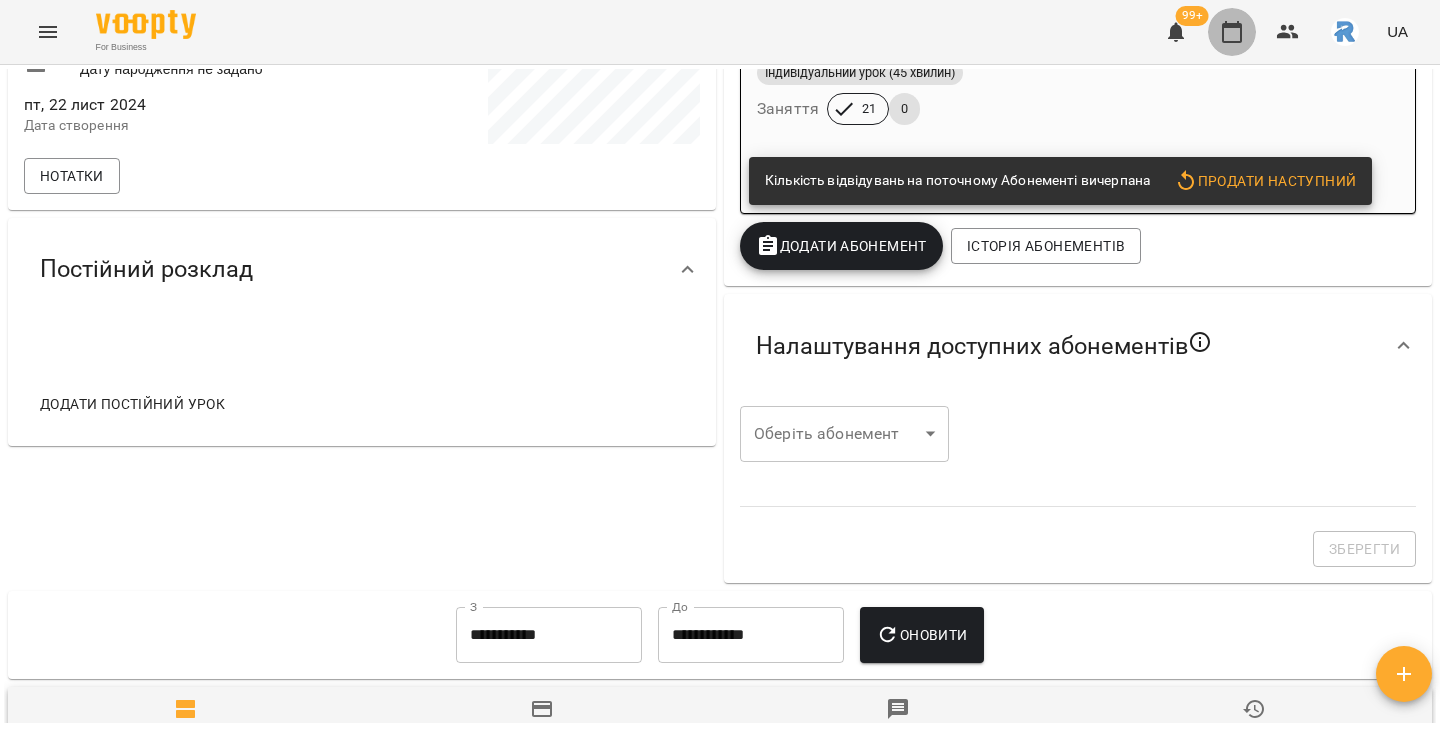 click 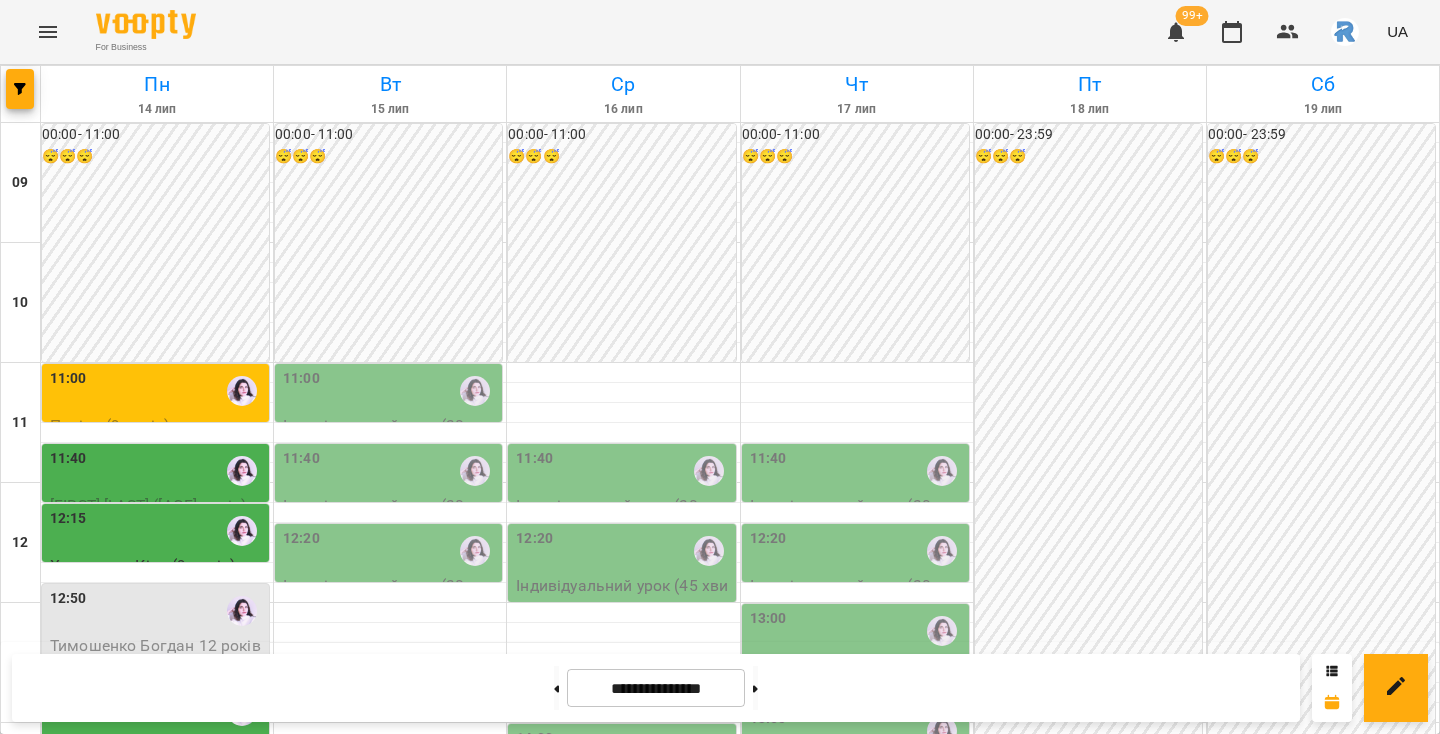 scroll, scrollTop: 170, scrollLeft: 0, axis: vertical 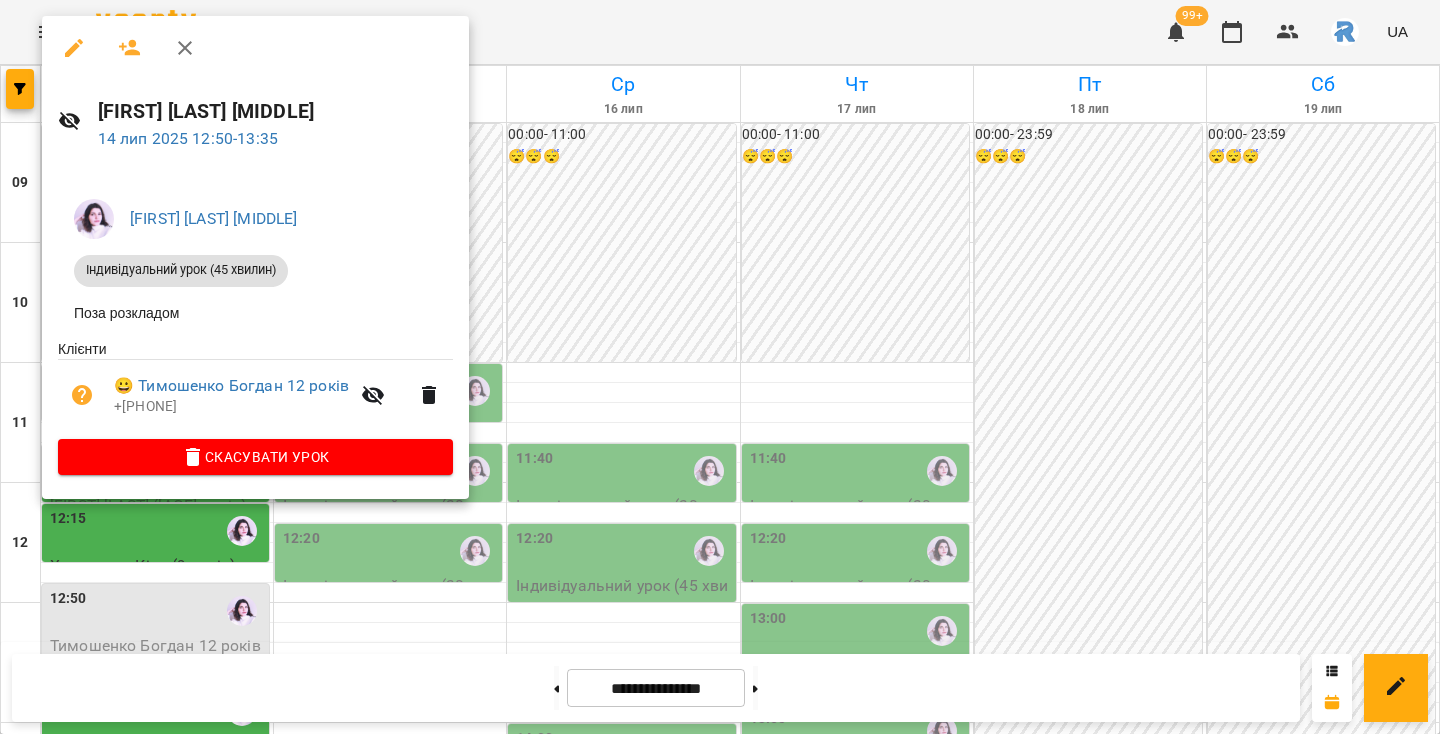 click on "Скасувати Урок" at bounding box center [255, 457] 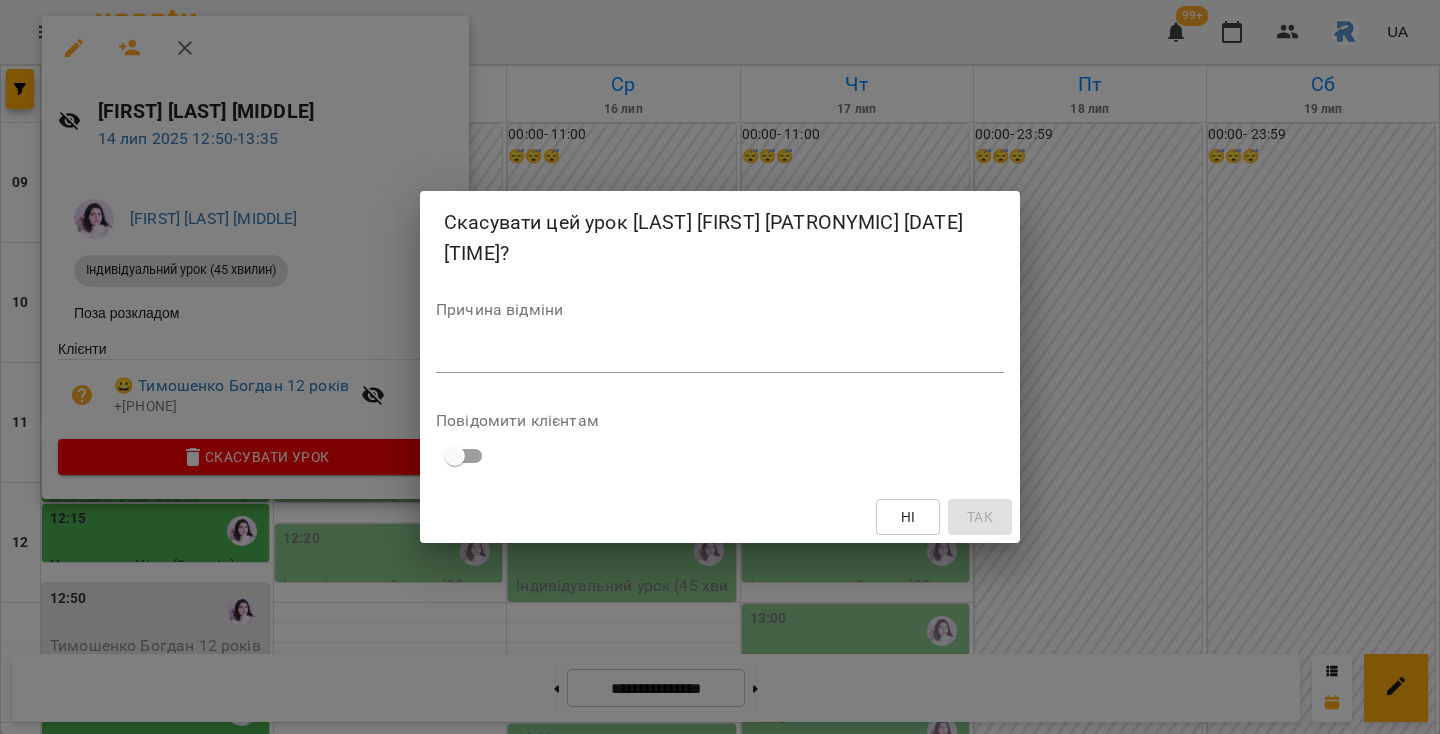 click at bounding box center (455, 456) 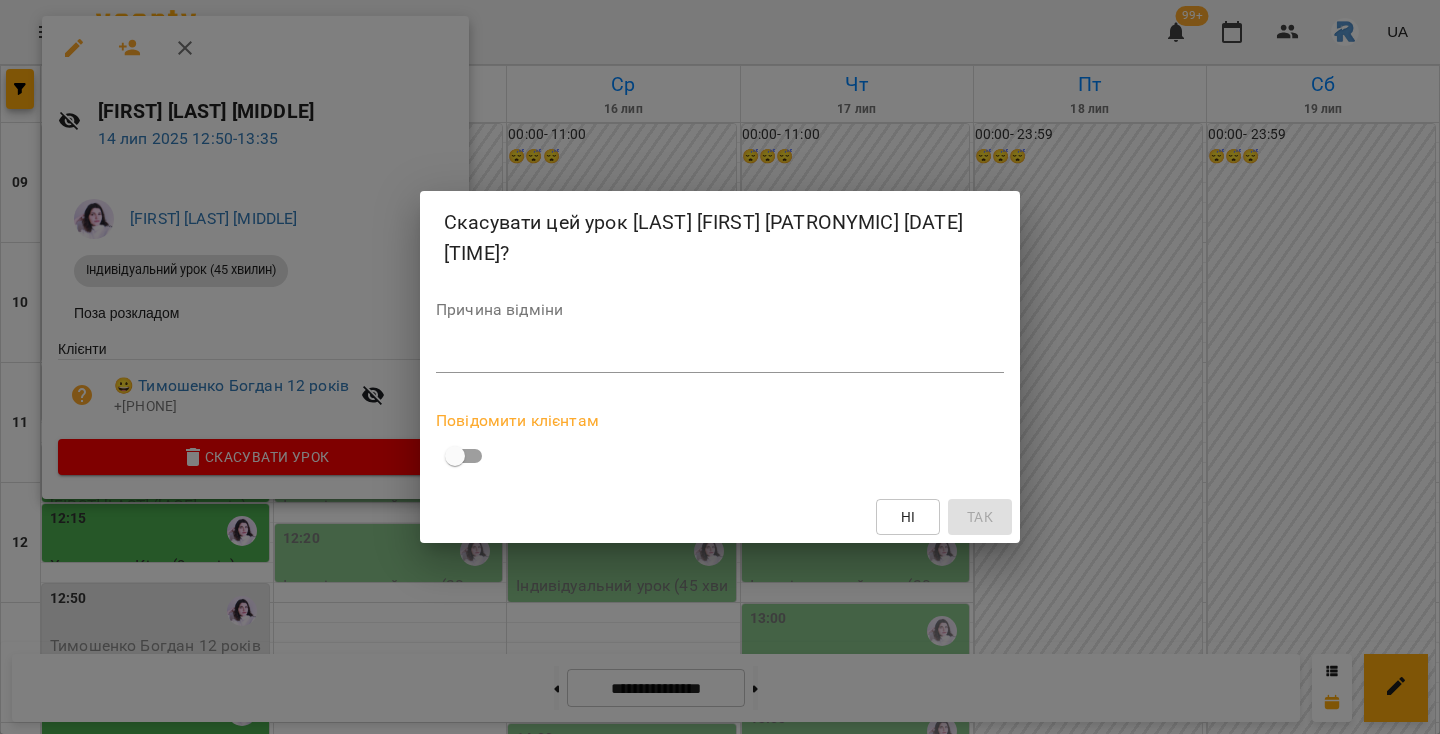 click on "*" at bounding box center (720, 357) 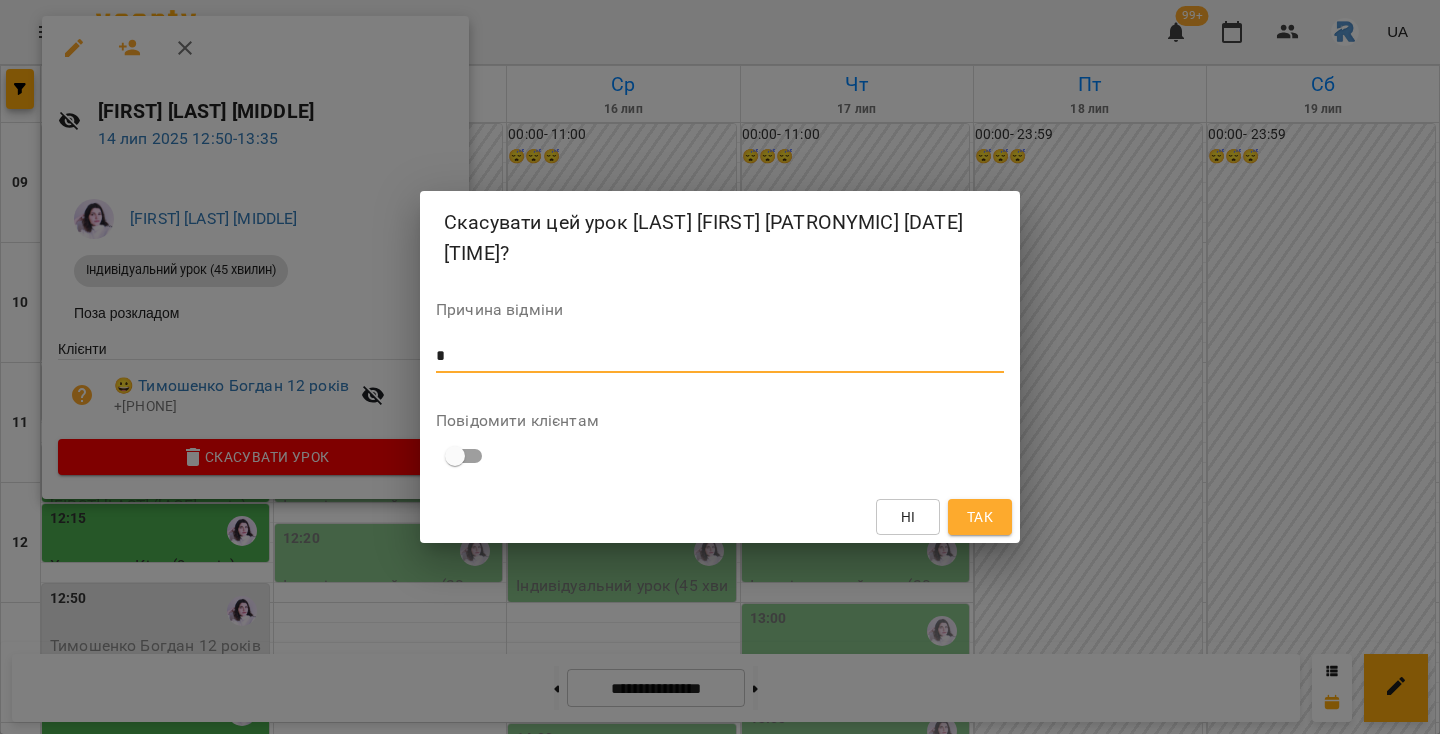 type on "*" 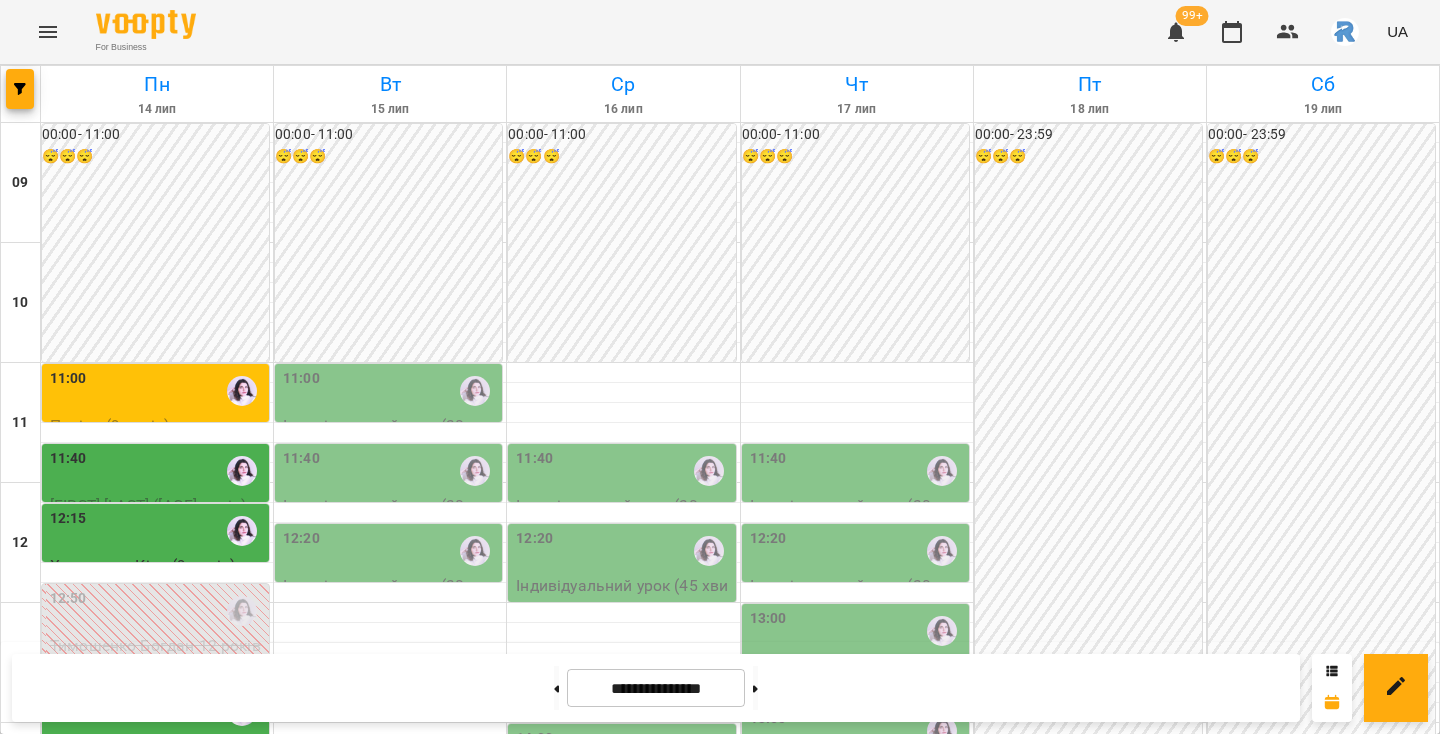 click on "11:40" at bounding box center [157, 471] 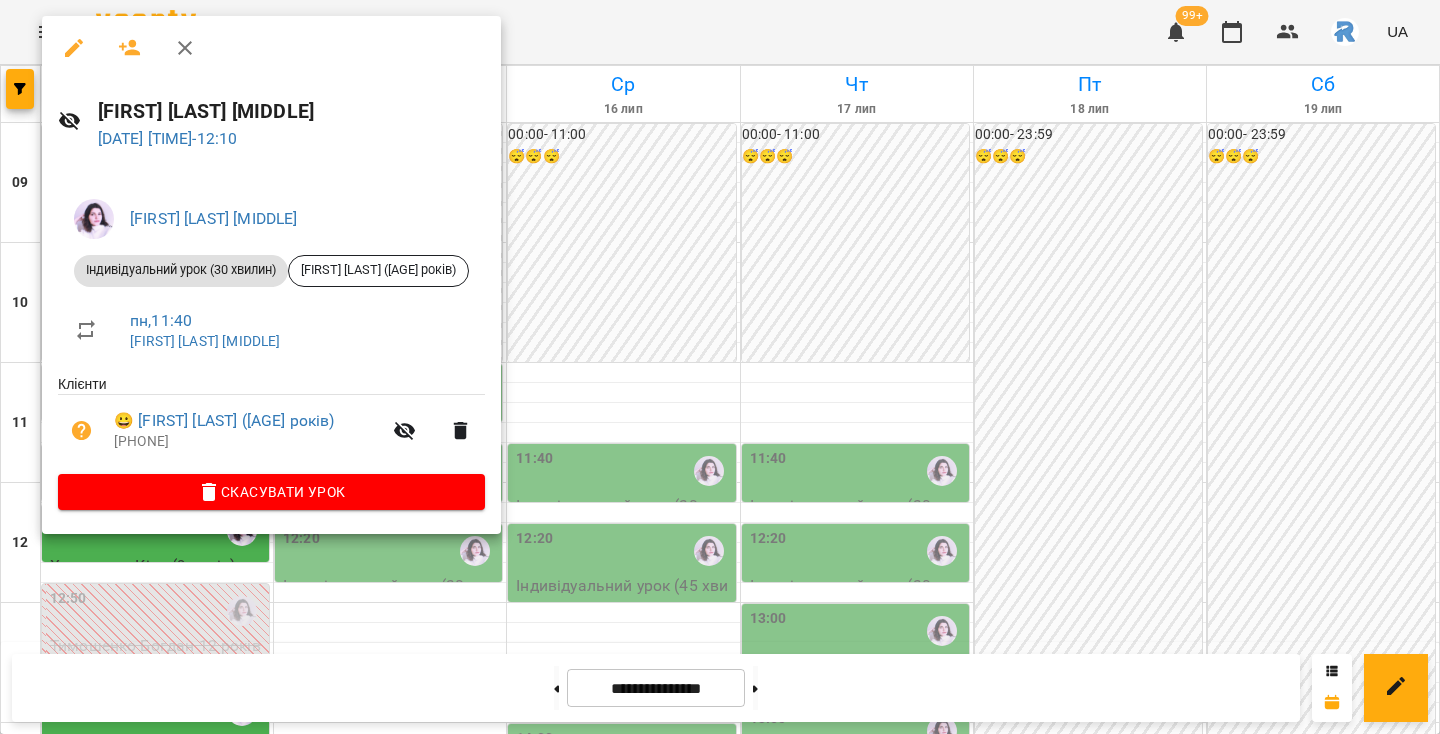 click at bounding box center (720, 367) 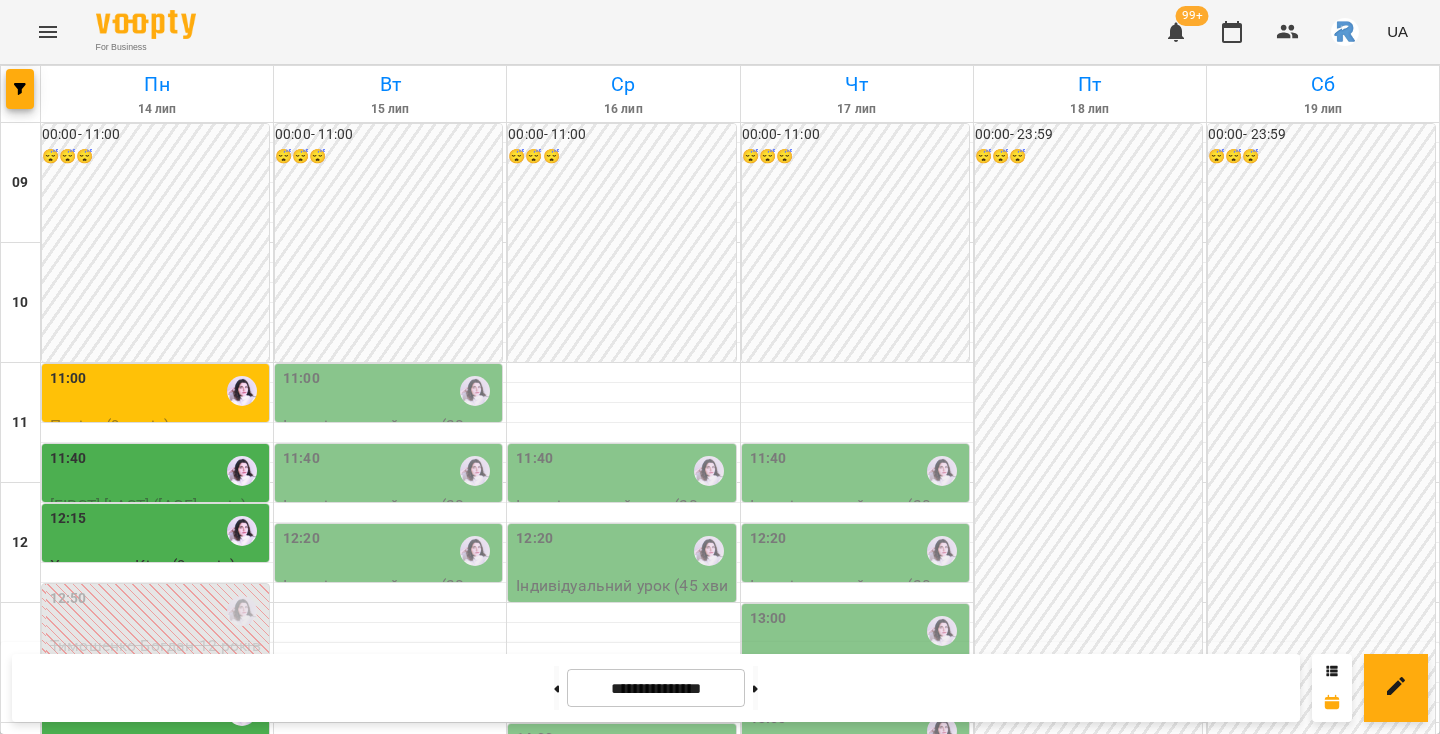 click on "12:15" at bounding box center [157, 531] 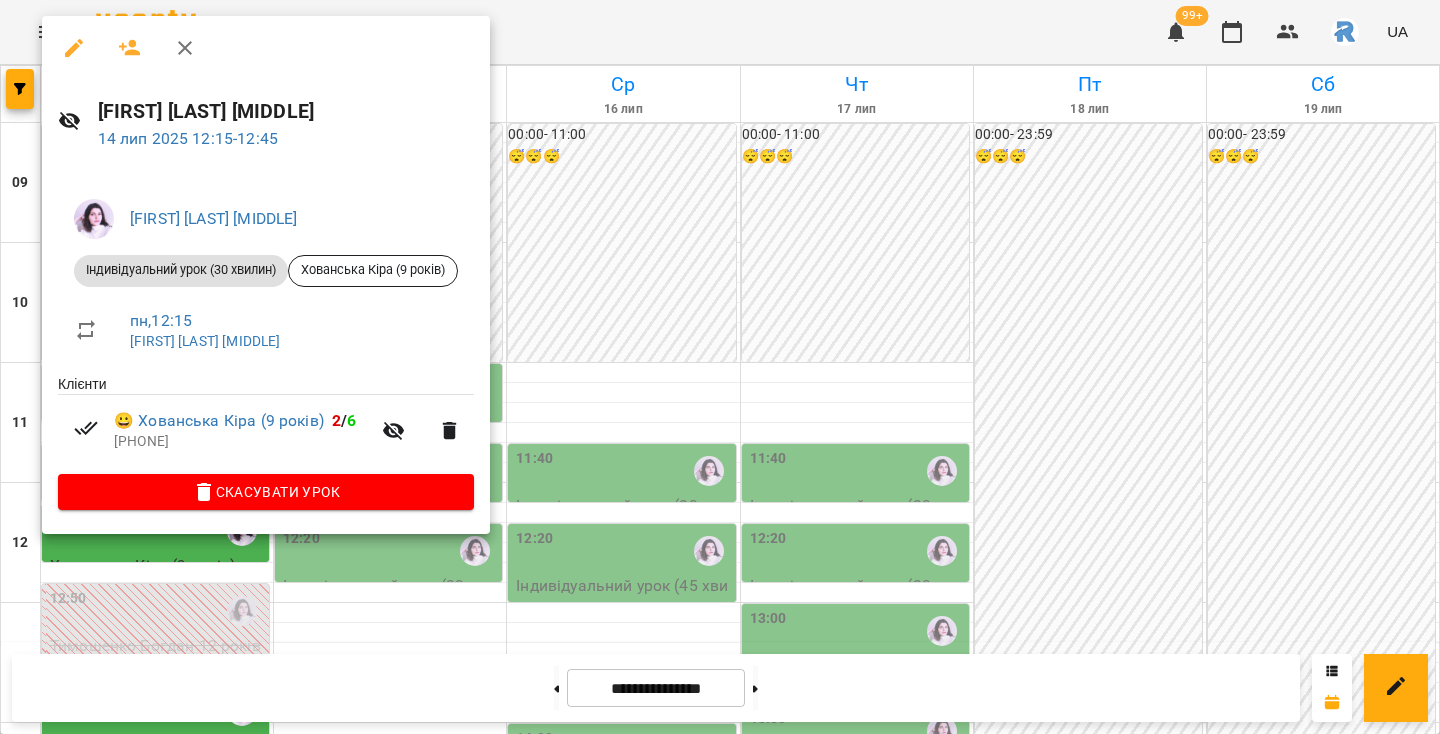 click at bounding box center [720, 367] 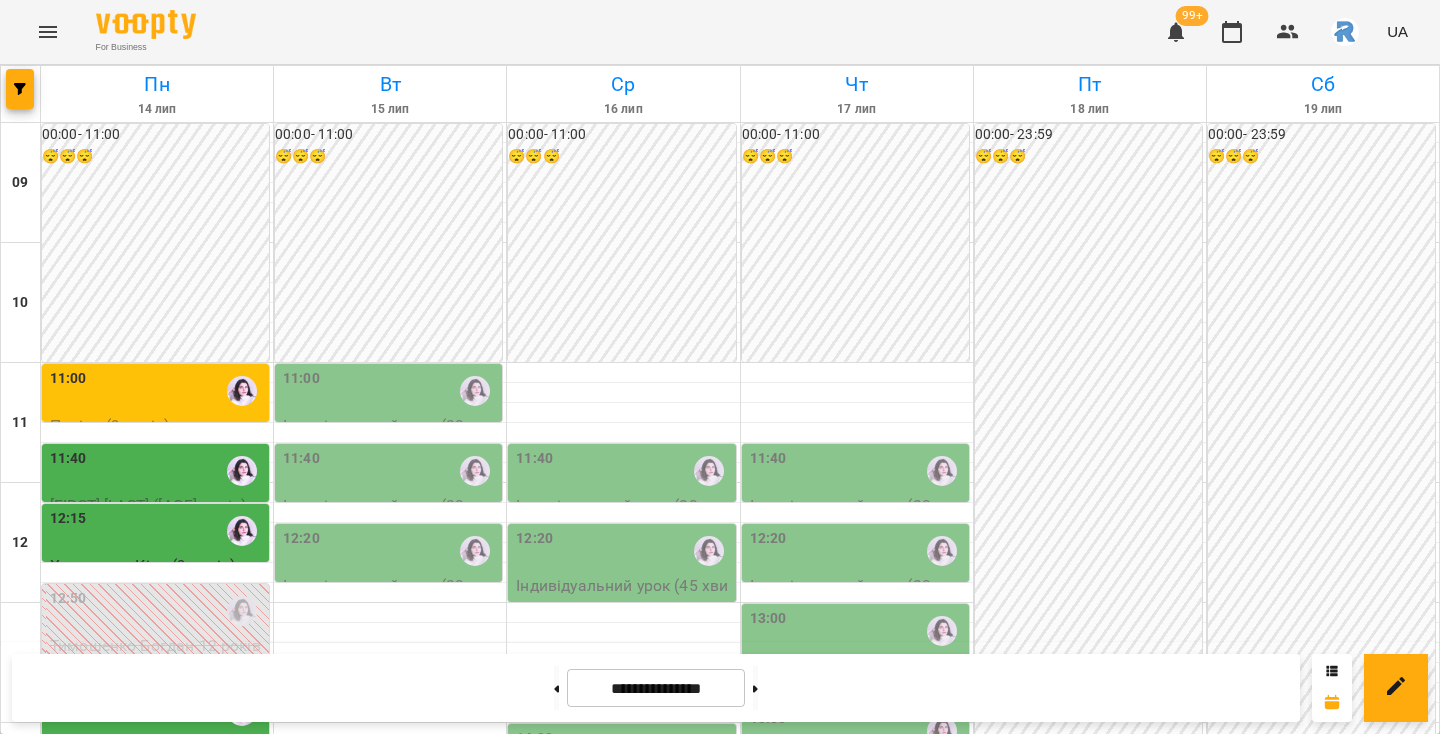 click on "13:40" at bounding box center (157, 711) 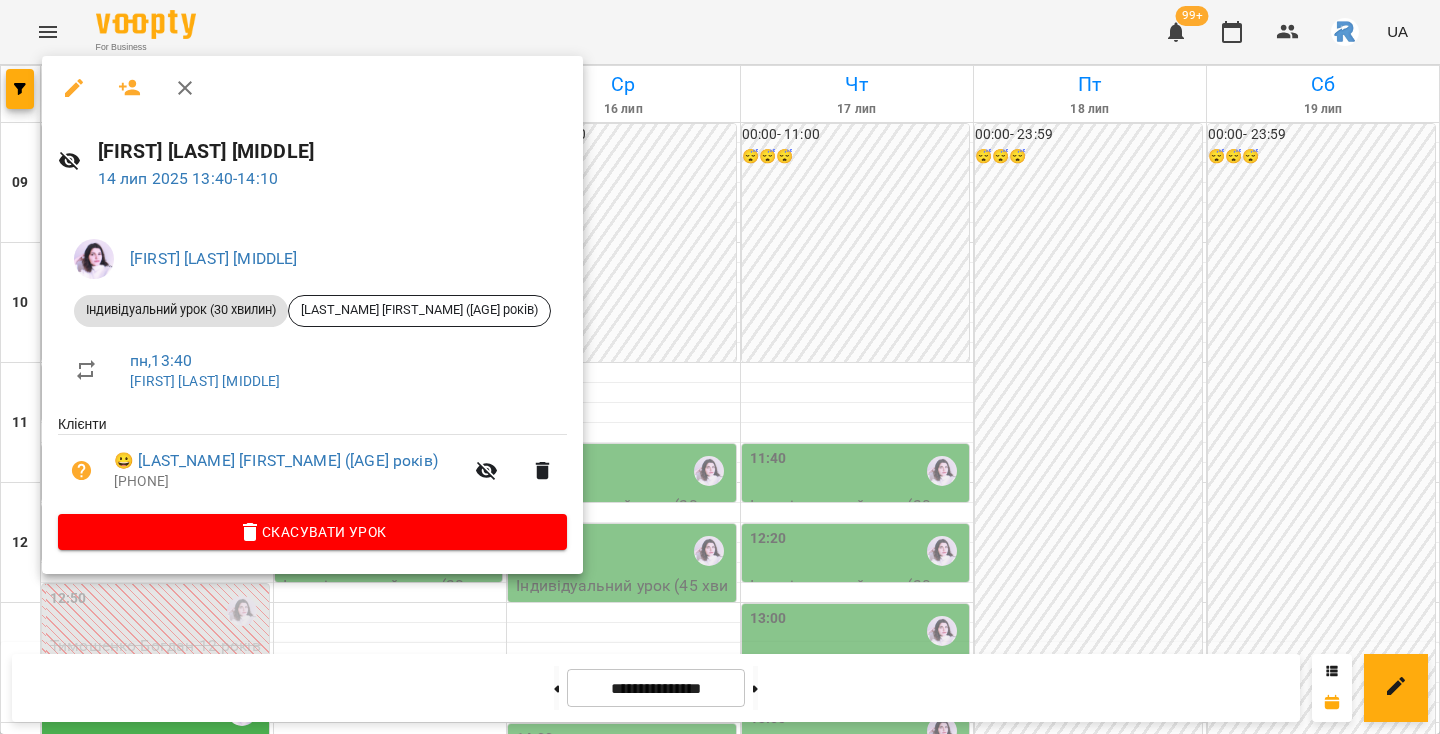 click at bounding box center (720, 367) 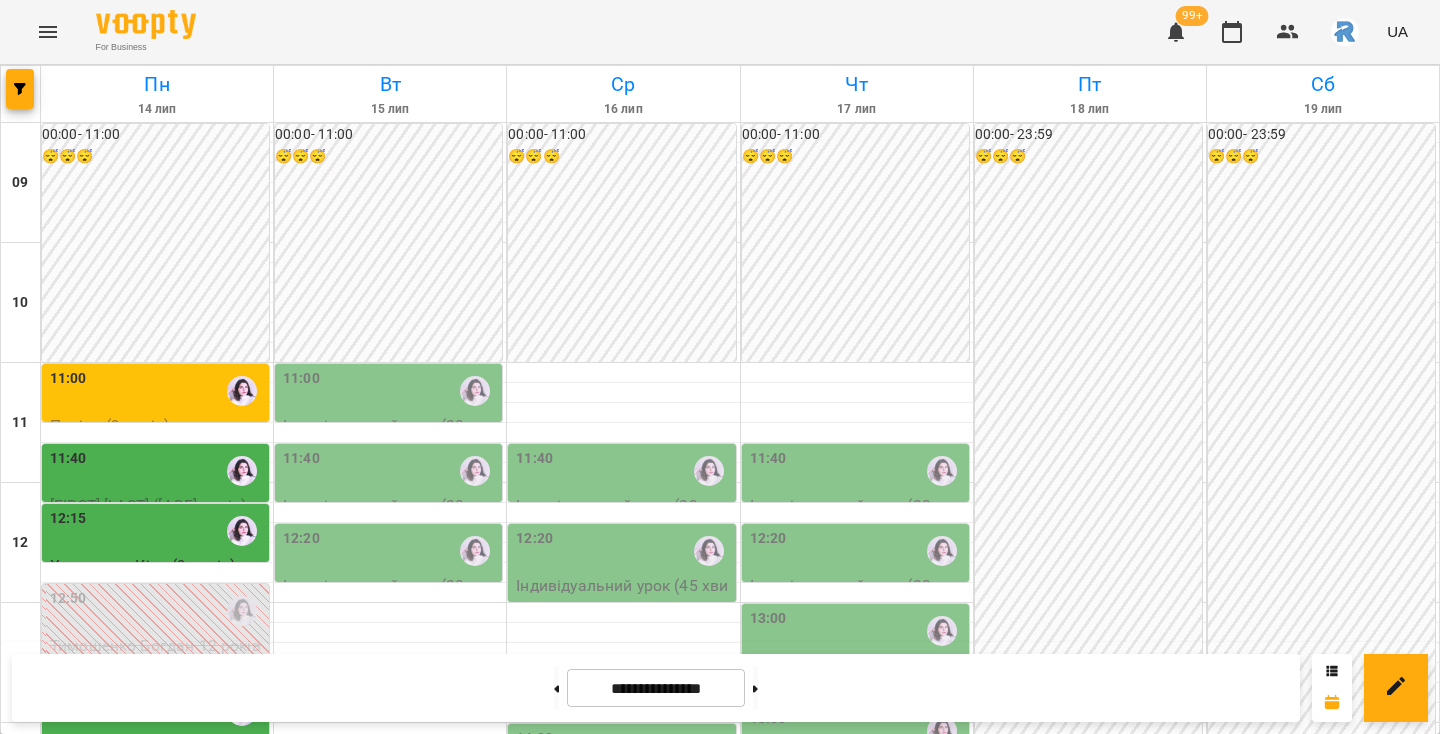 click on "11:40" at bounding box center (157, 471) 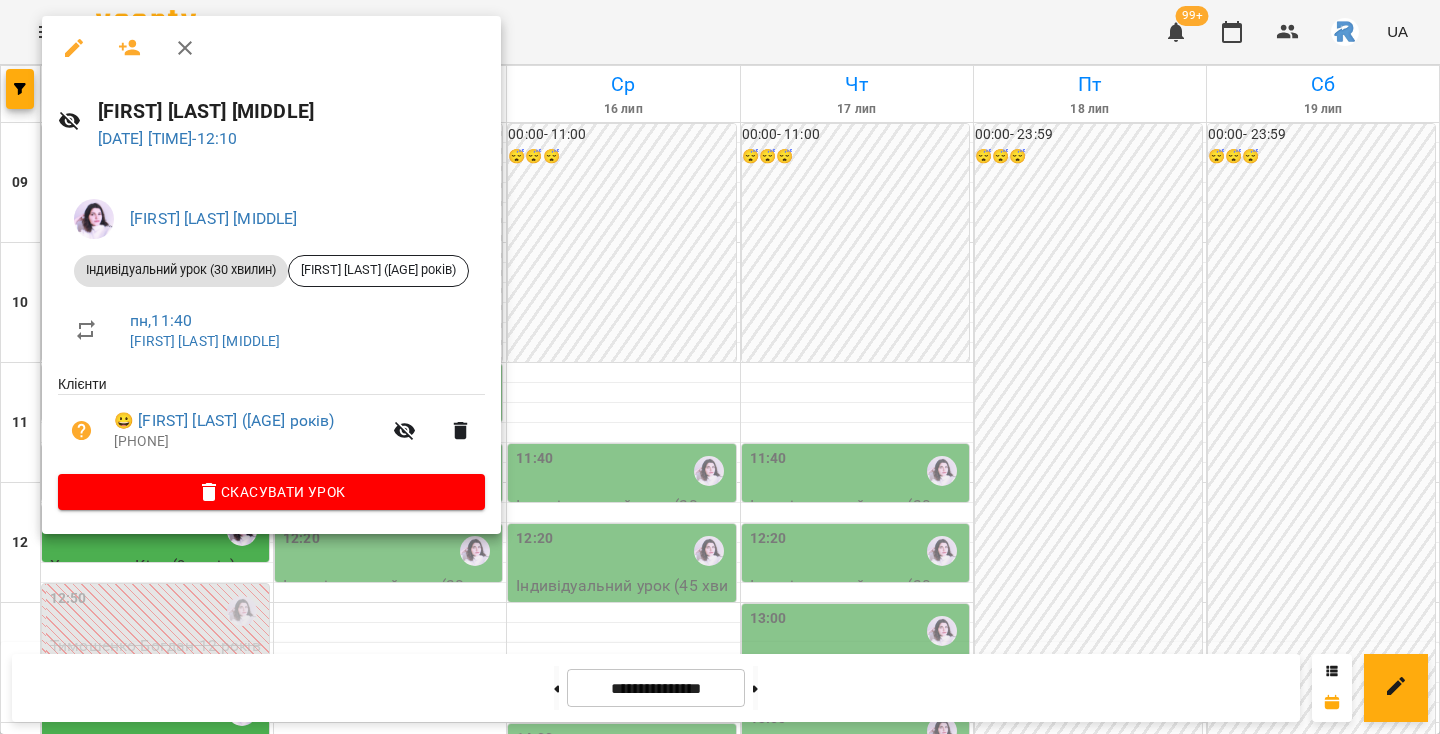 click at bounding box center (720, 367) 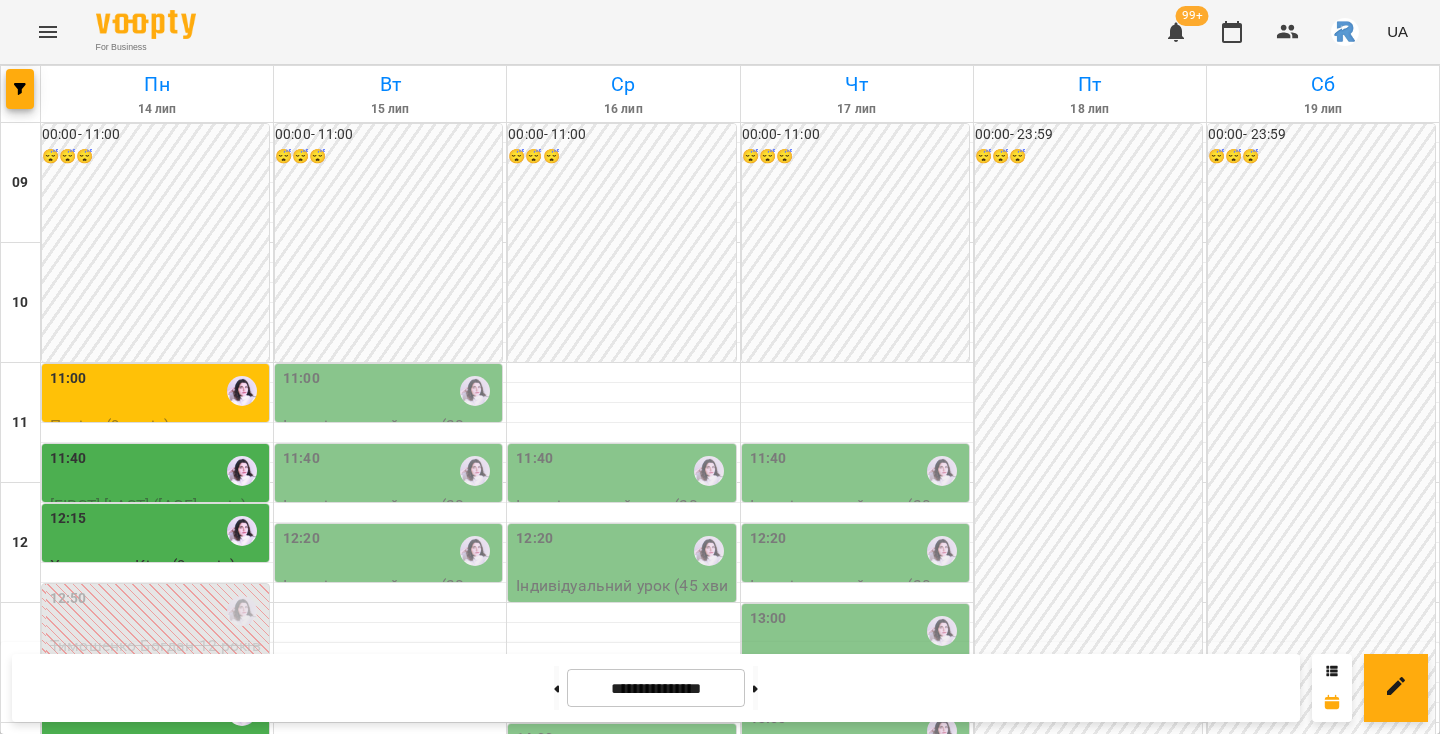 click on "12:15" at bounding box center [157, 531] 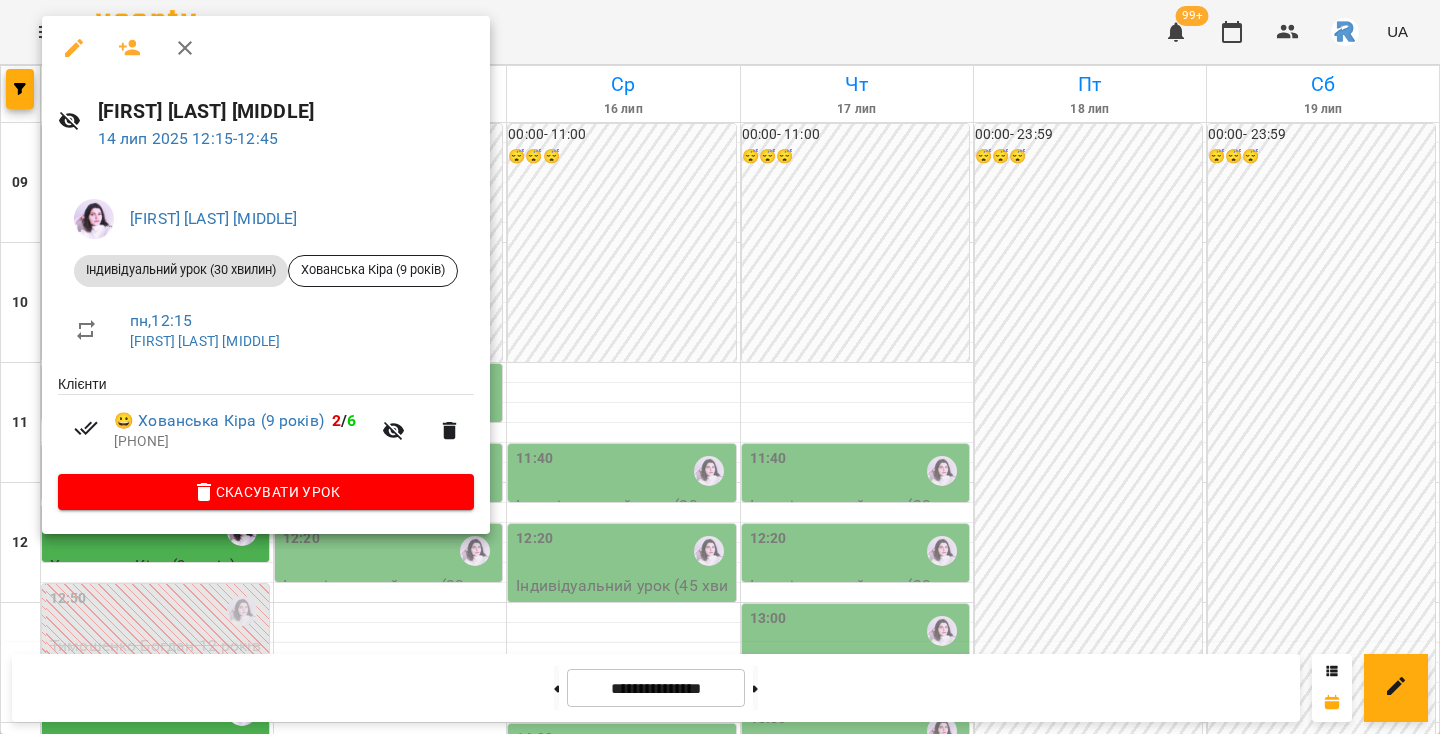 click at bounding box center [720, 367] 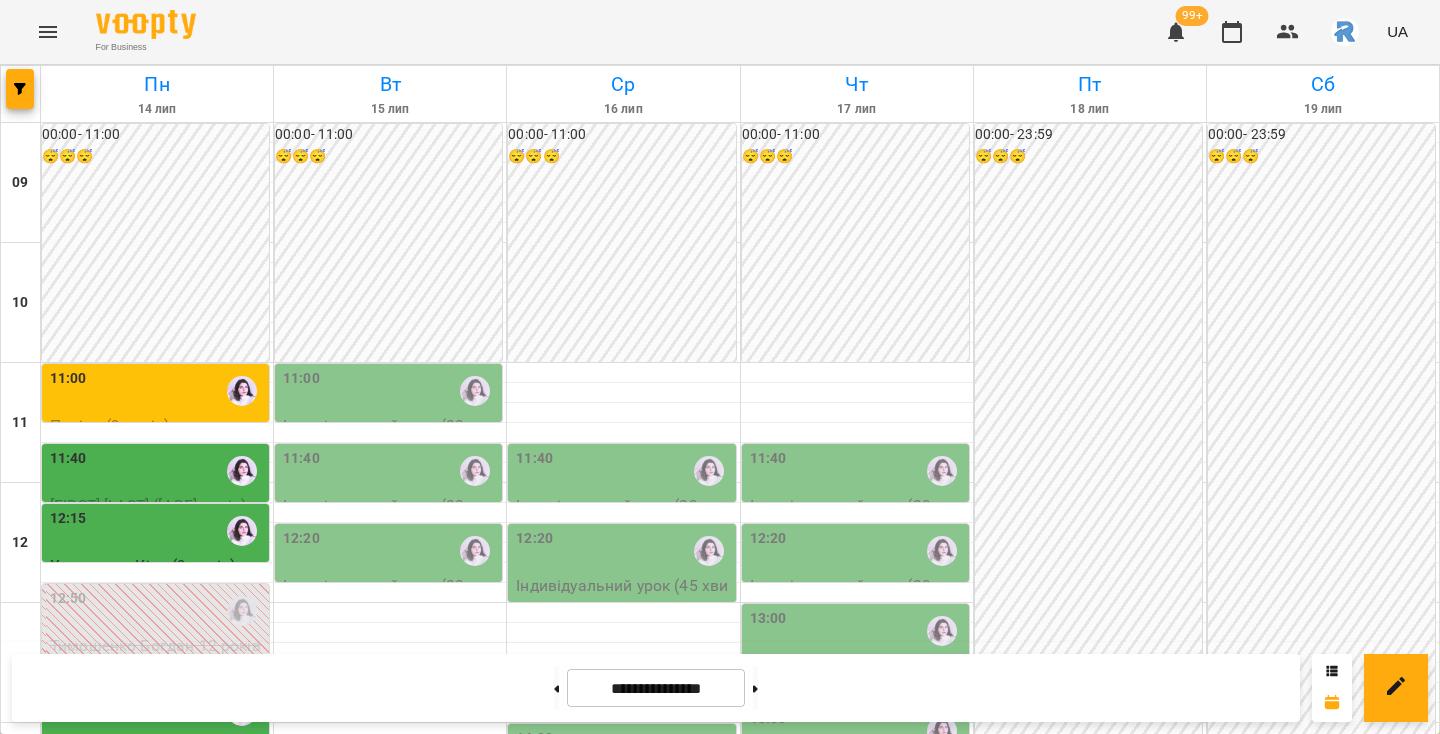 click on "12:15" at bounding box center [157, 531] 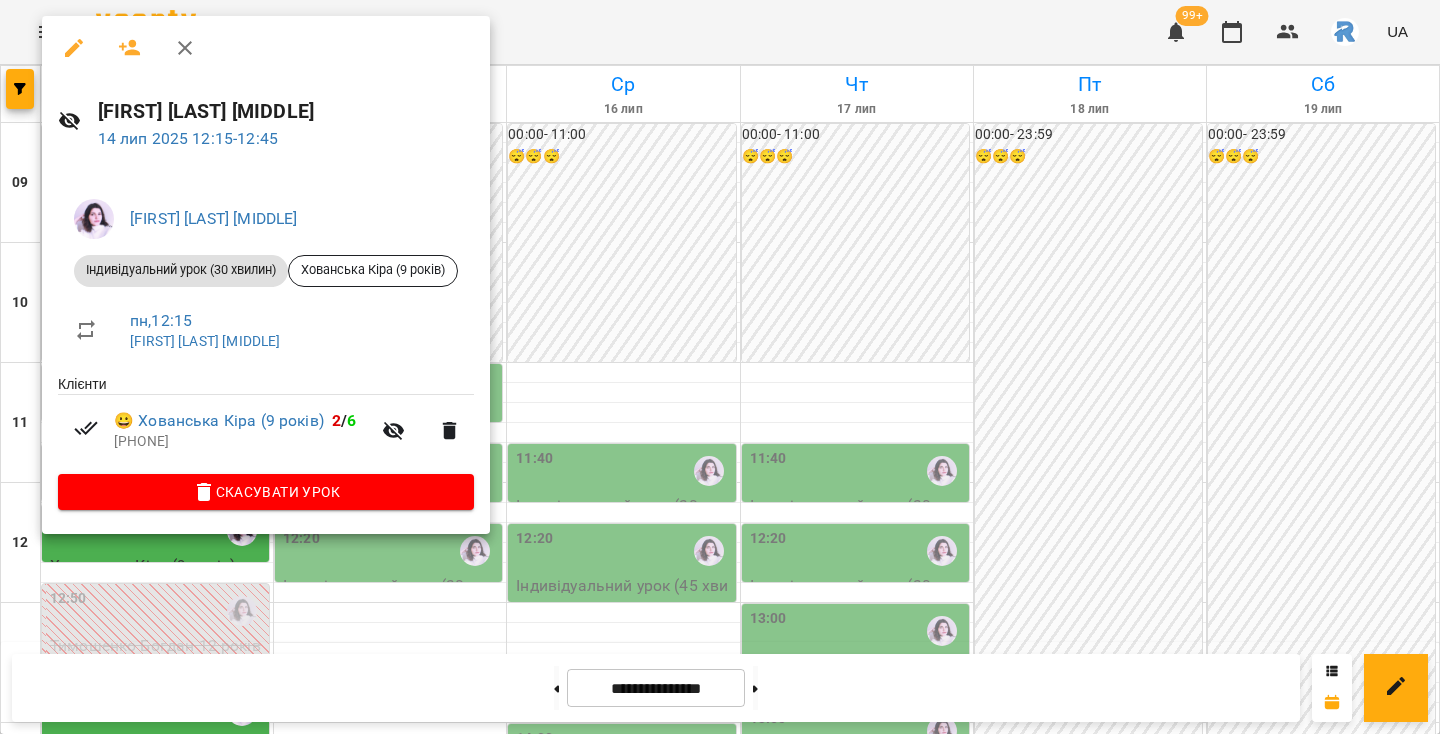 click at bounding box center (720, 367) 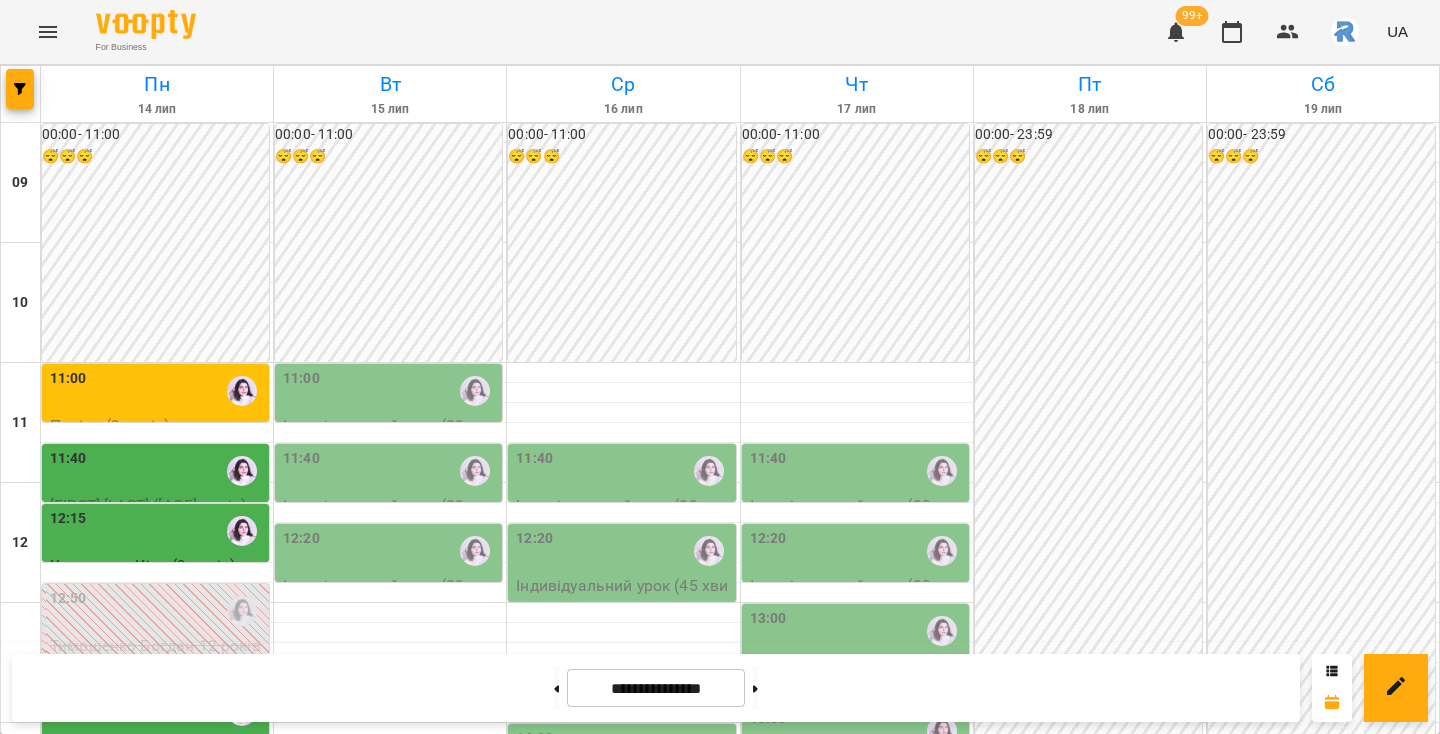 scroll, scrollTop: 295, scrollLeft: 0, axis: vertical 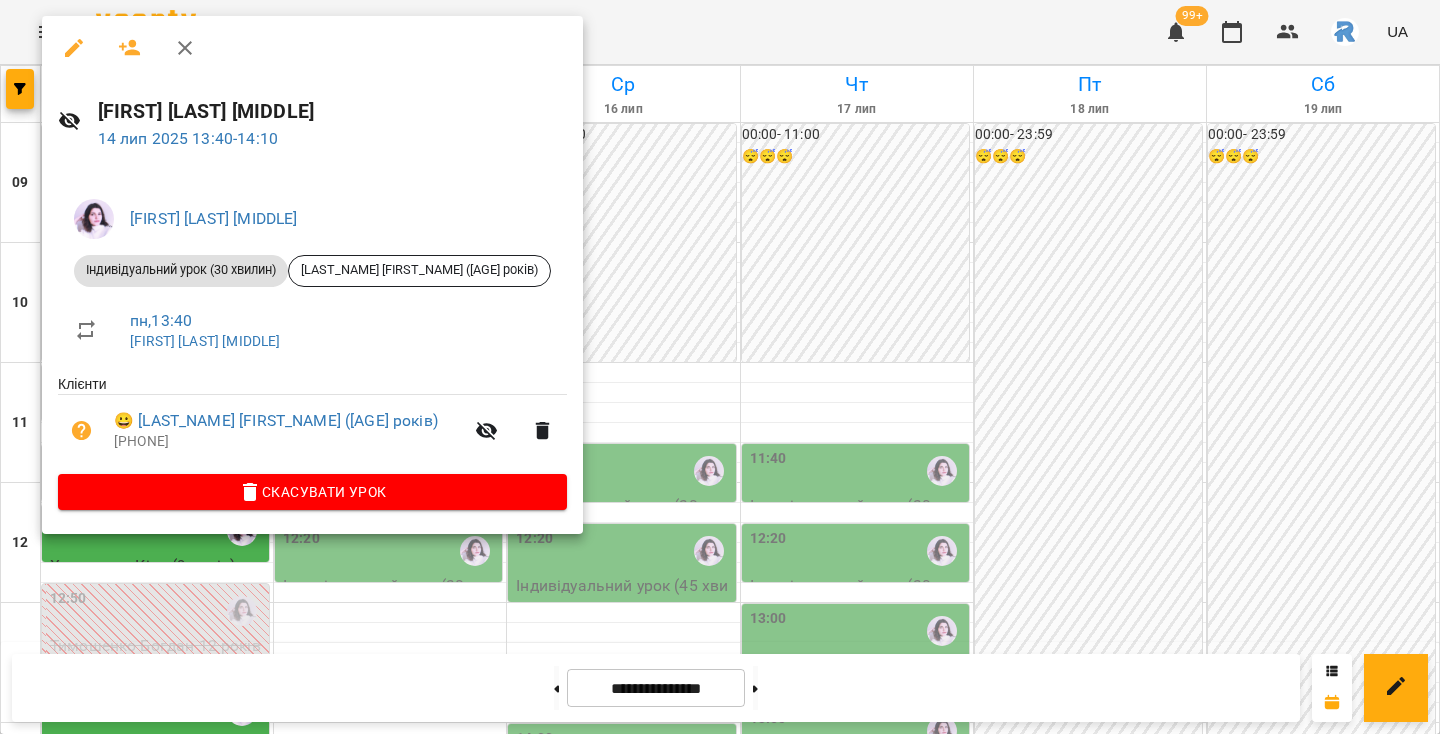 click at bounding box center (720, 367) 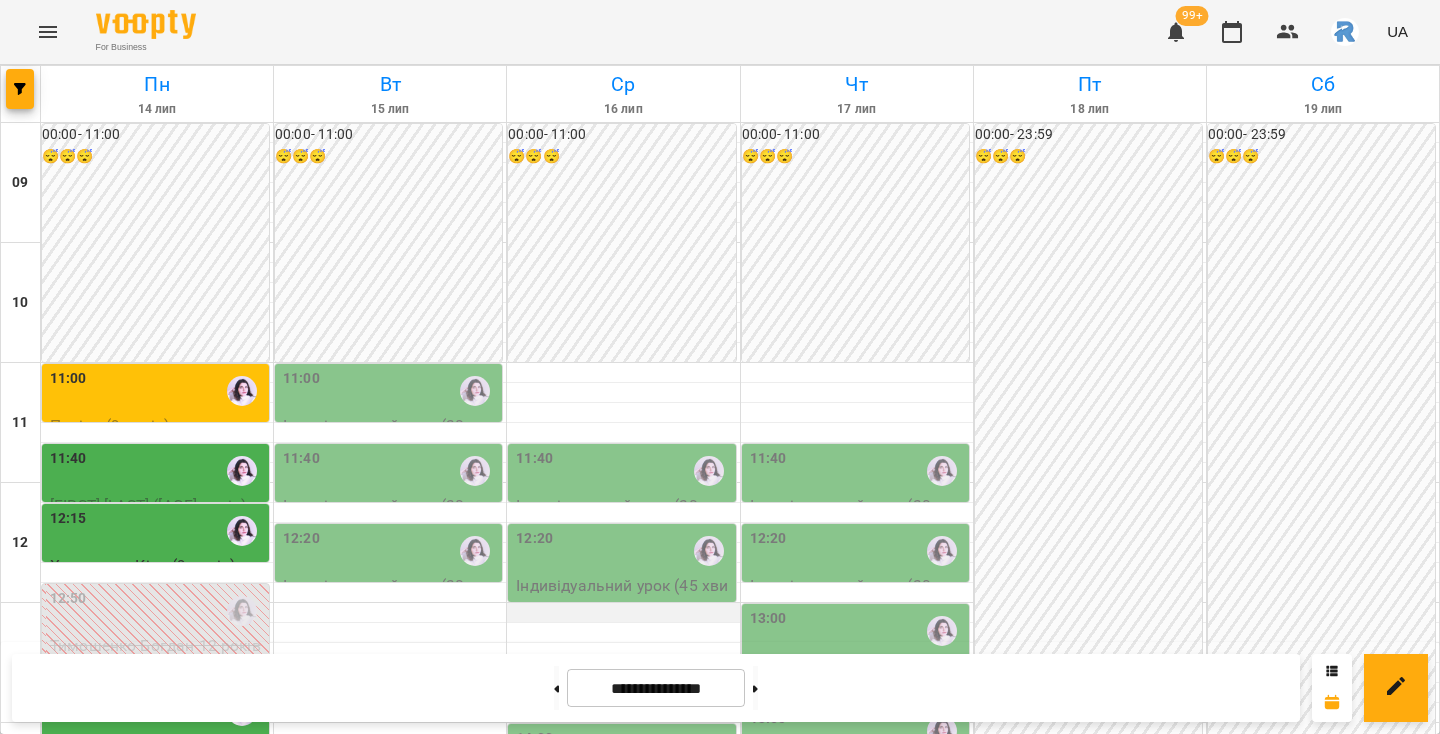 scroll, scrollTop: 0, scrollLeft: 0, axis: both 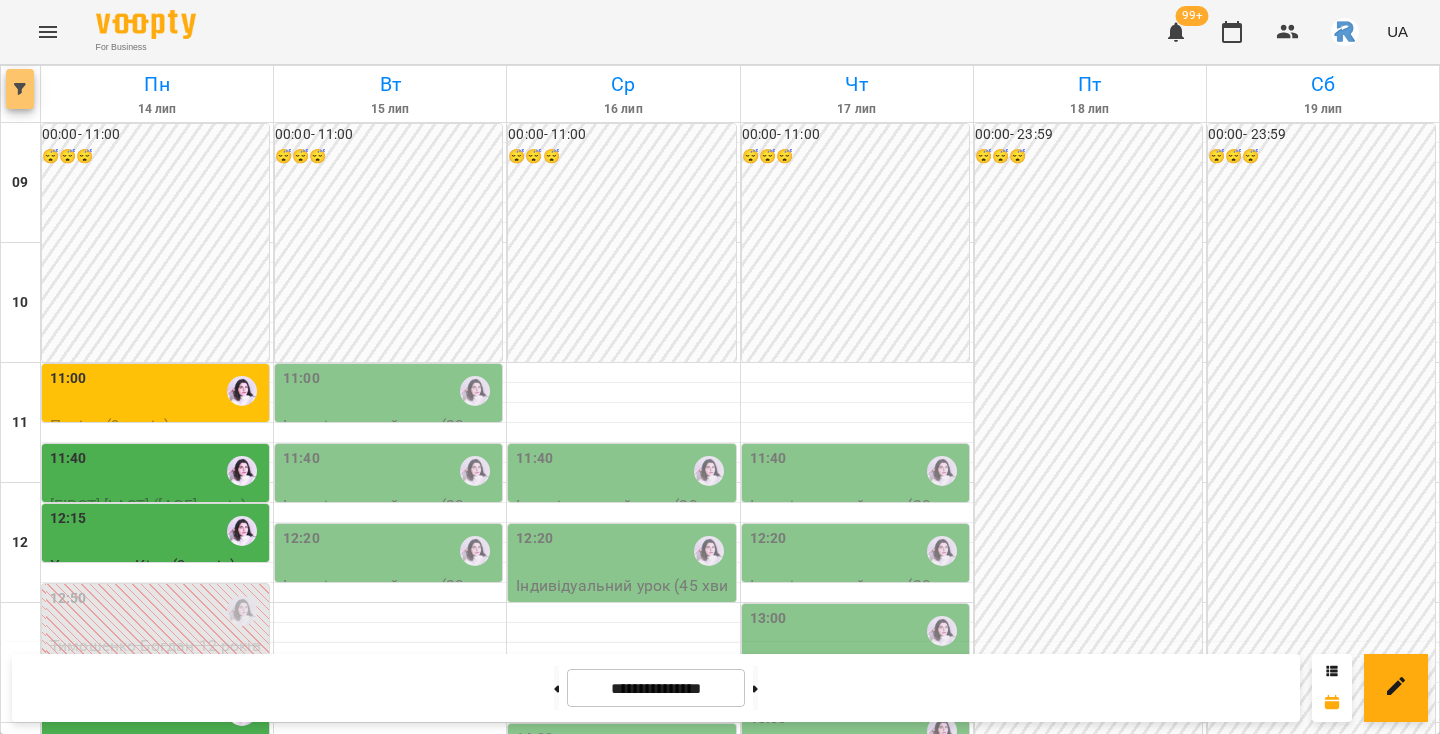 click 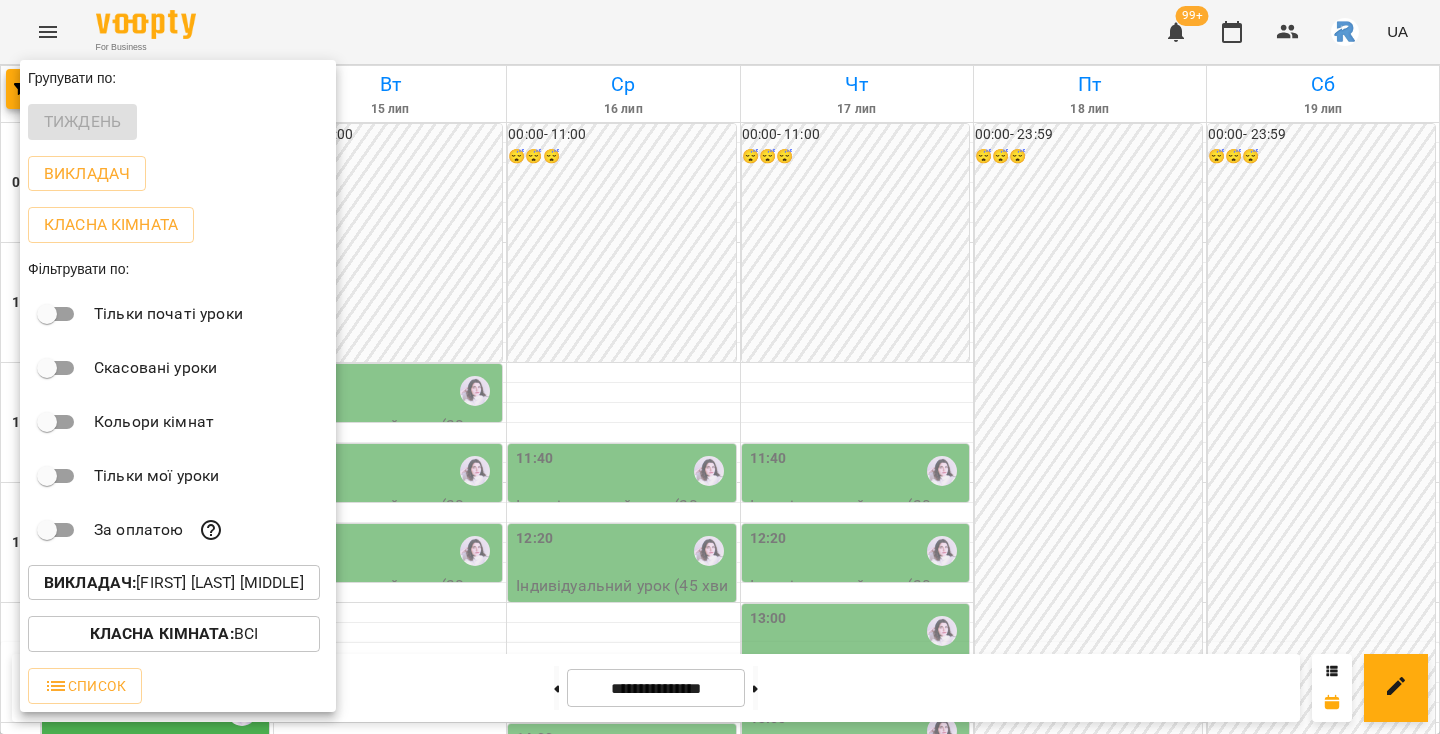 click on "Викладач : [LAST_NAME] [FIRST_NAME] [PATRONYMIC]" at bounding box center [174, 583] 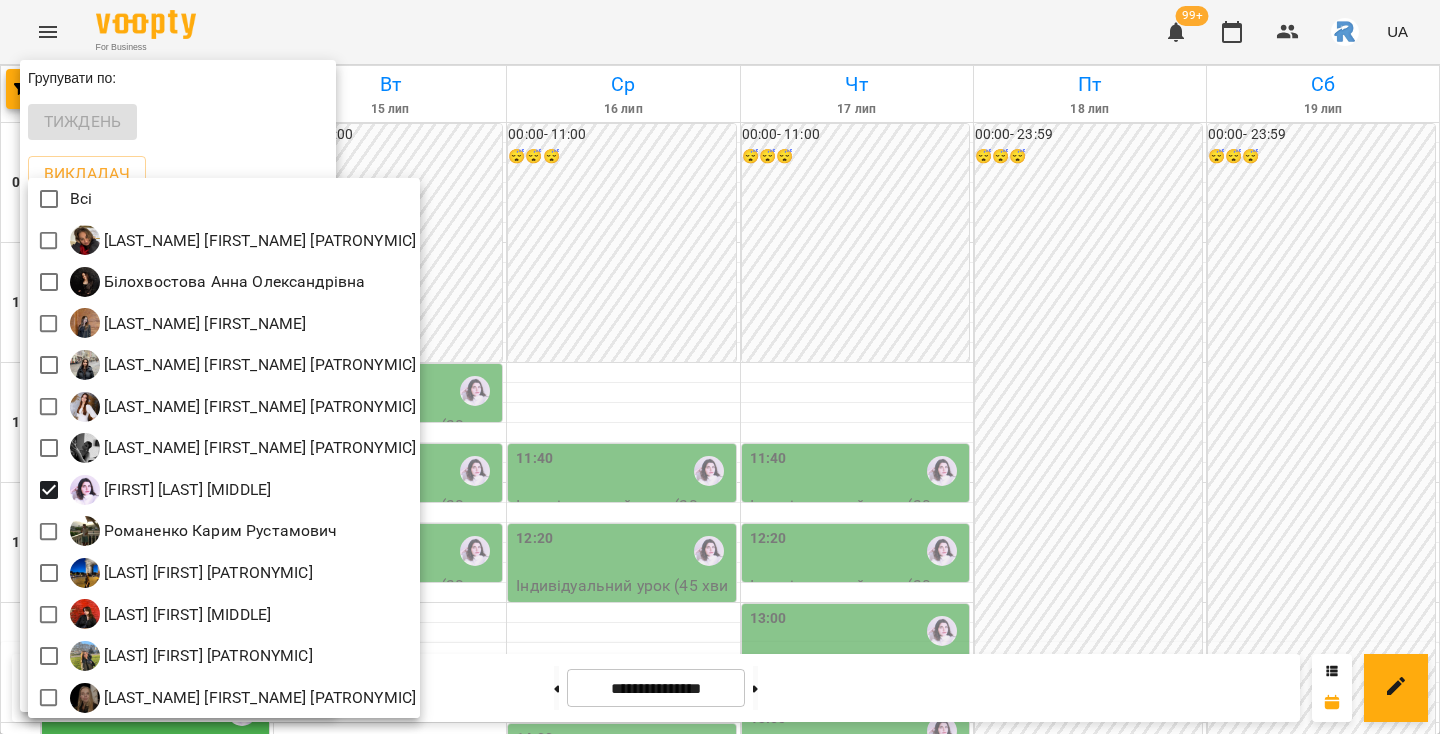 scroll, scrollTop: 4, scrollLeft: 0, axis: vertical 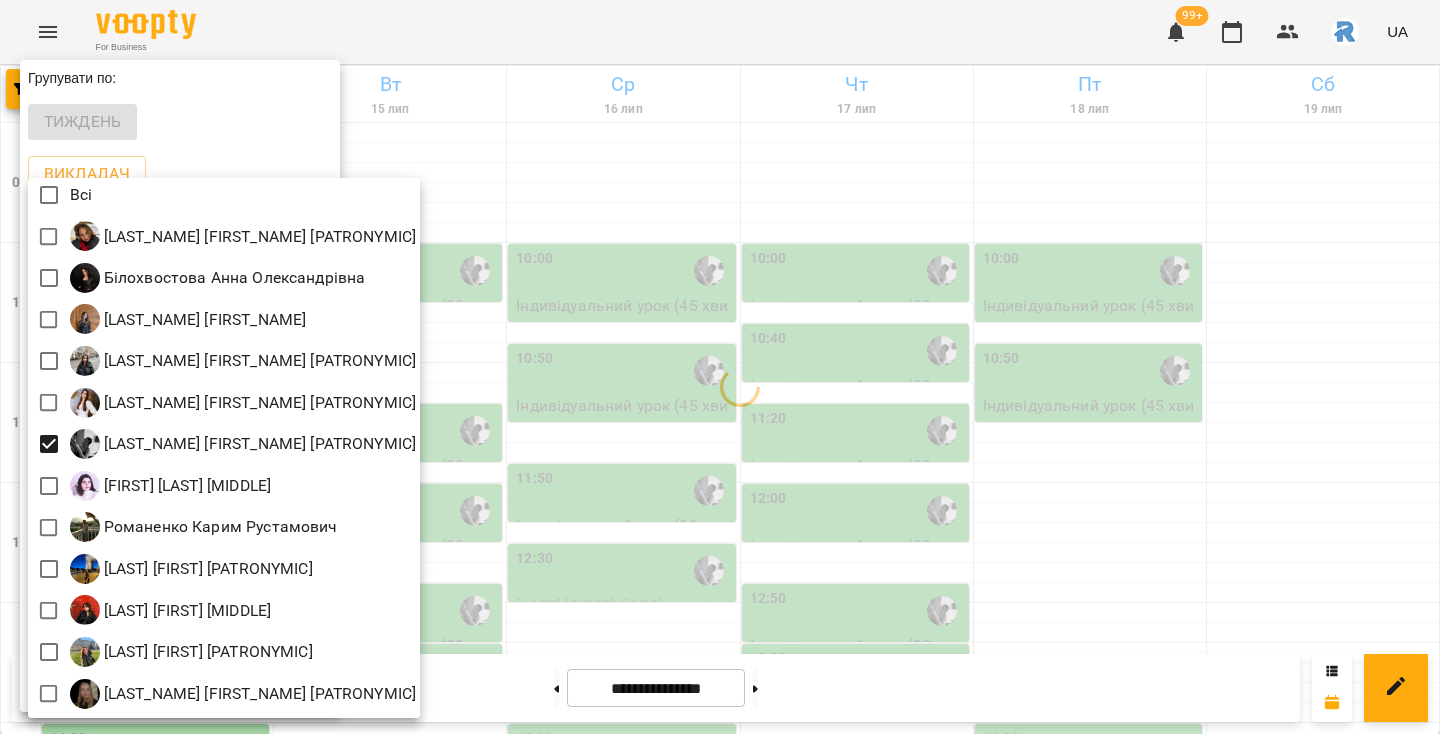 click at bounding box center (720, 367) 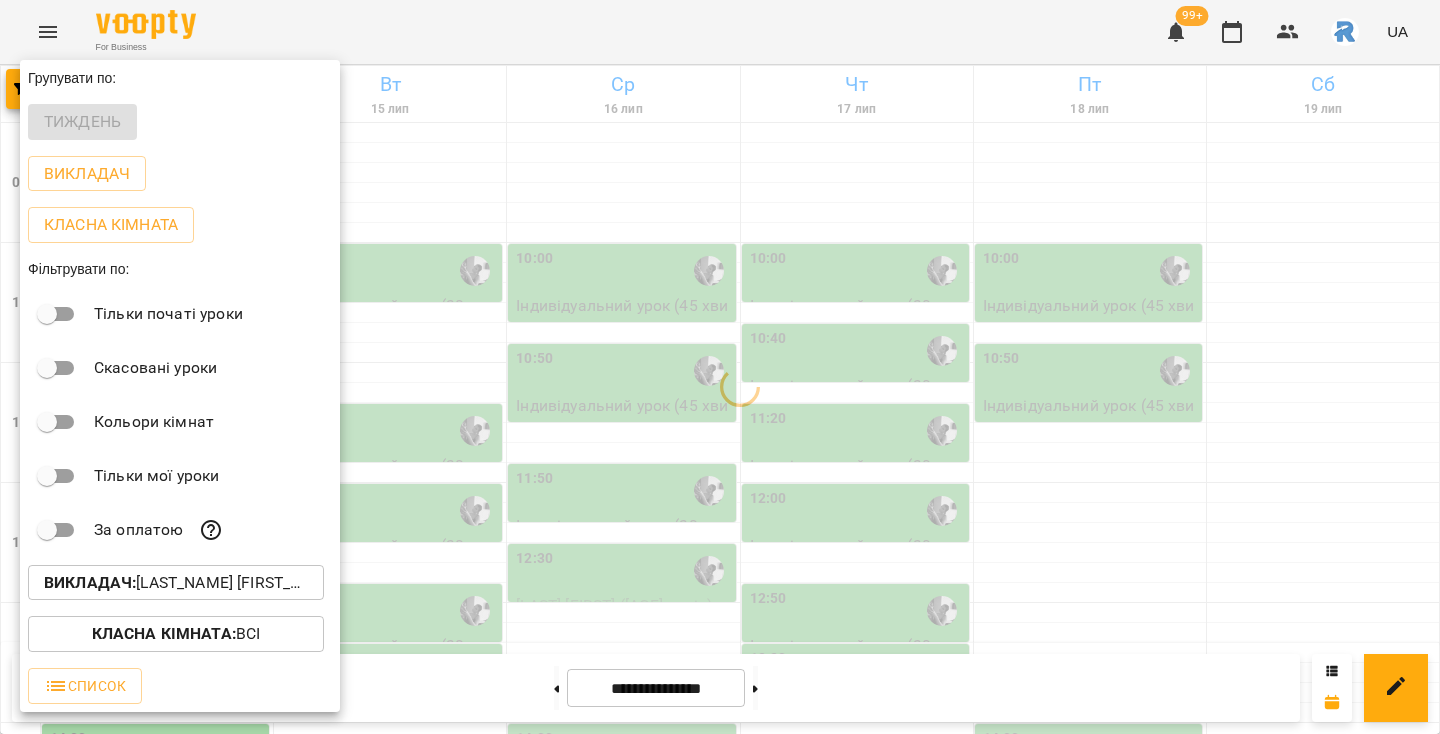 click at bounding box center (720, 367) 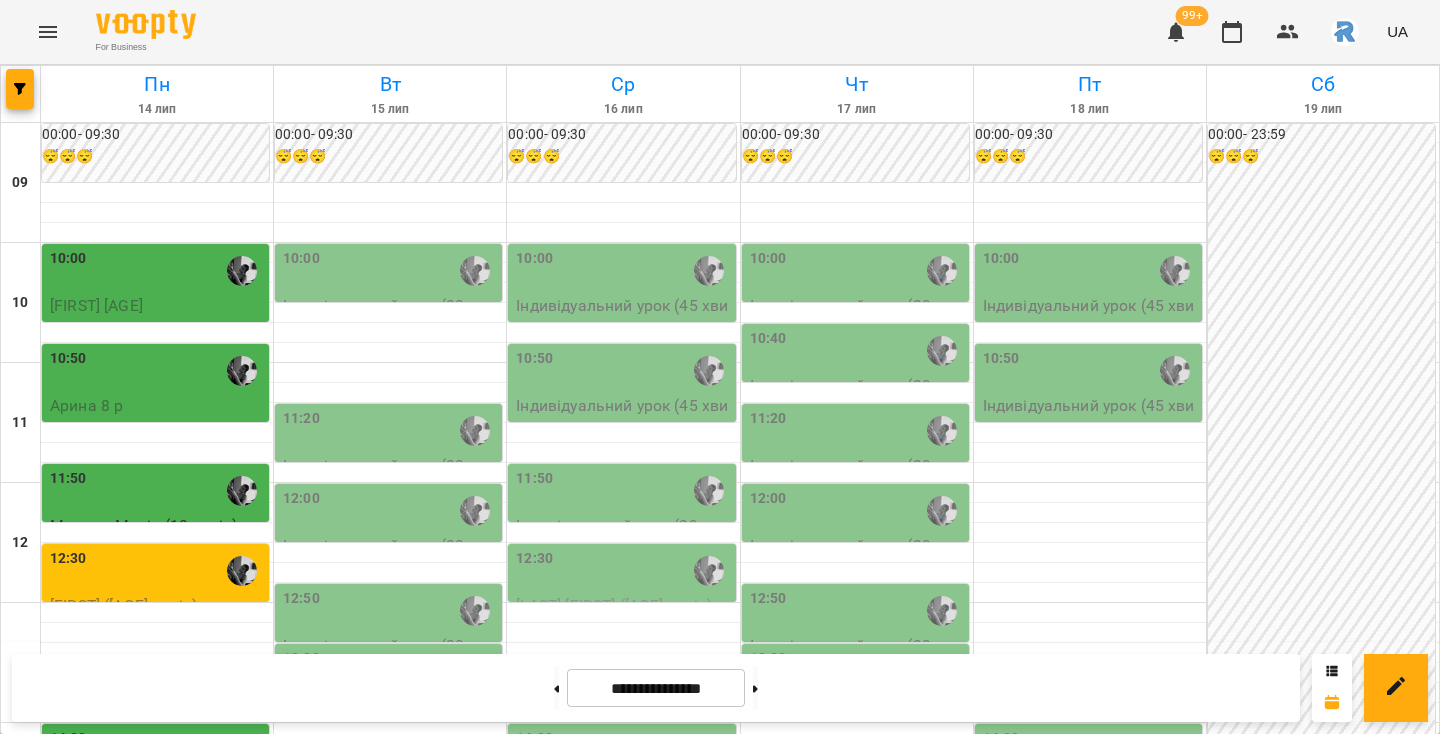 scroll, scrollTop: 198, scrollLeft: 0, axis: vertical 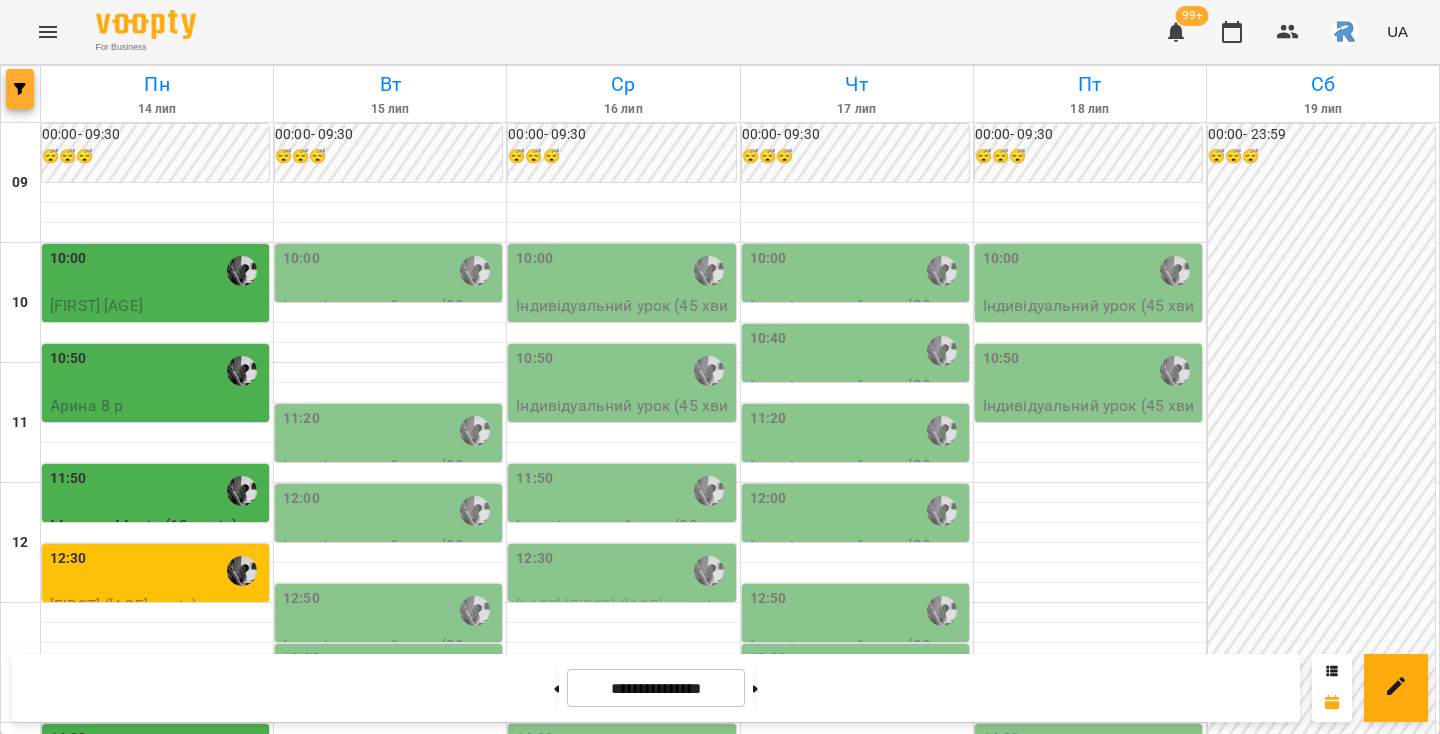 click at bounding box center [20, 89] 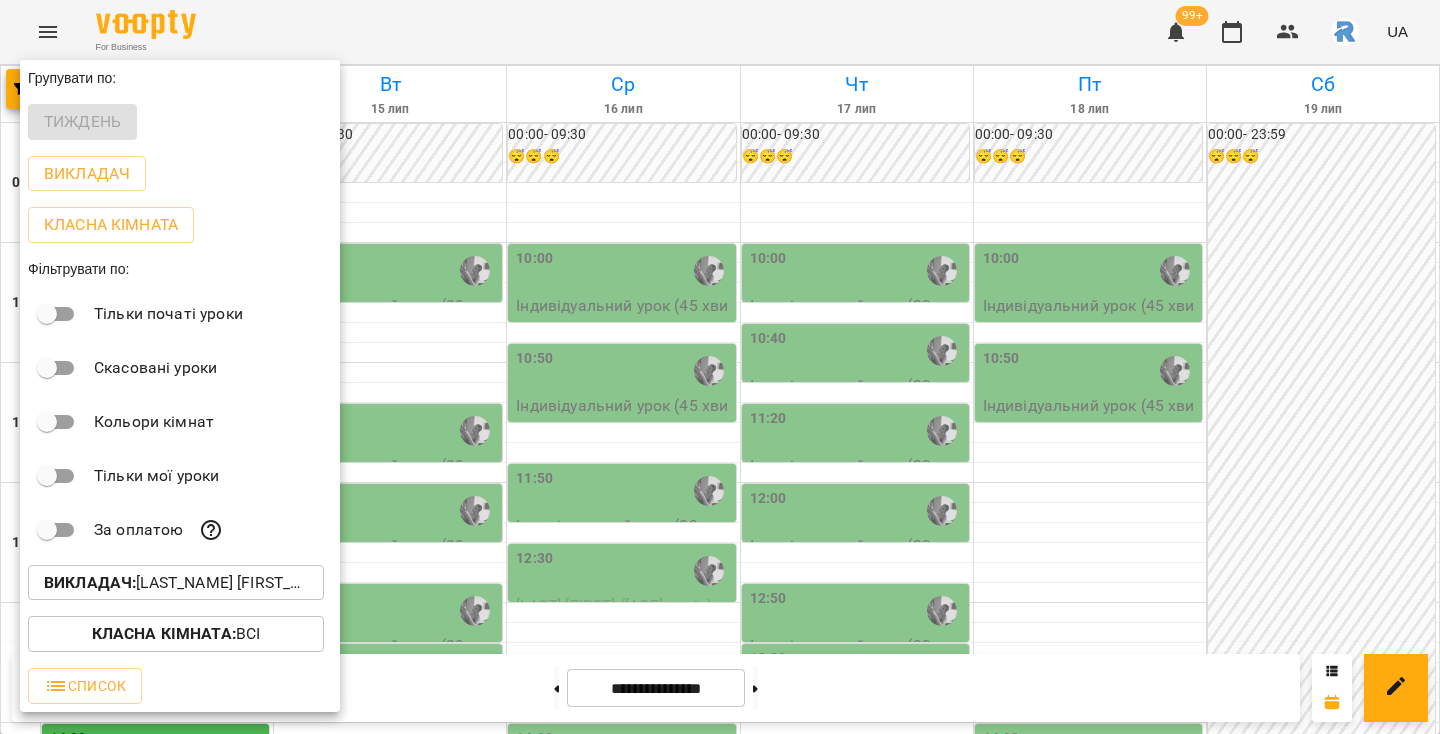 click on "Викладач : [LAST_NAME] [FIRST_NAME] [PATRONYMIC]" at bounding box center [176, 583] 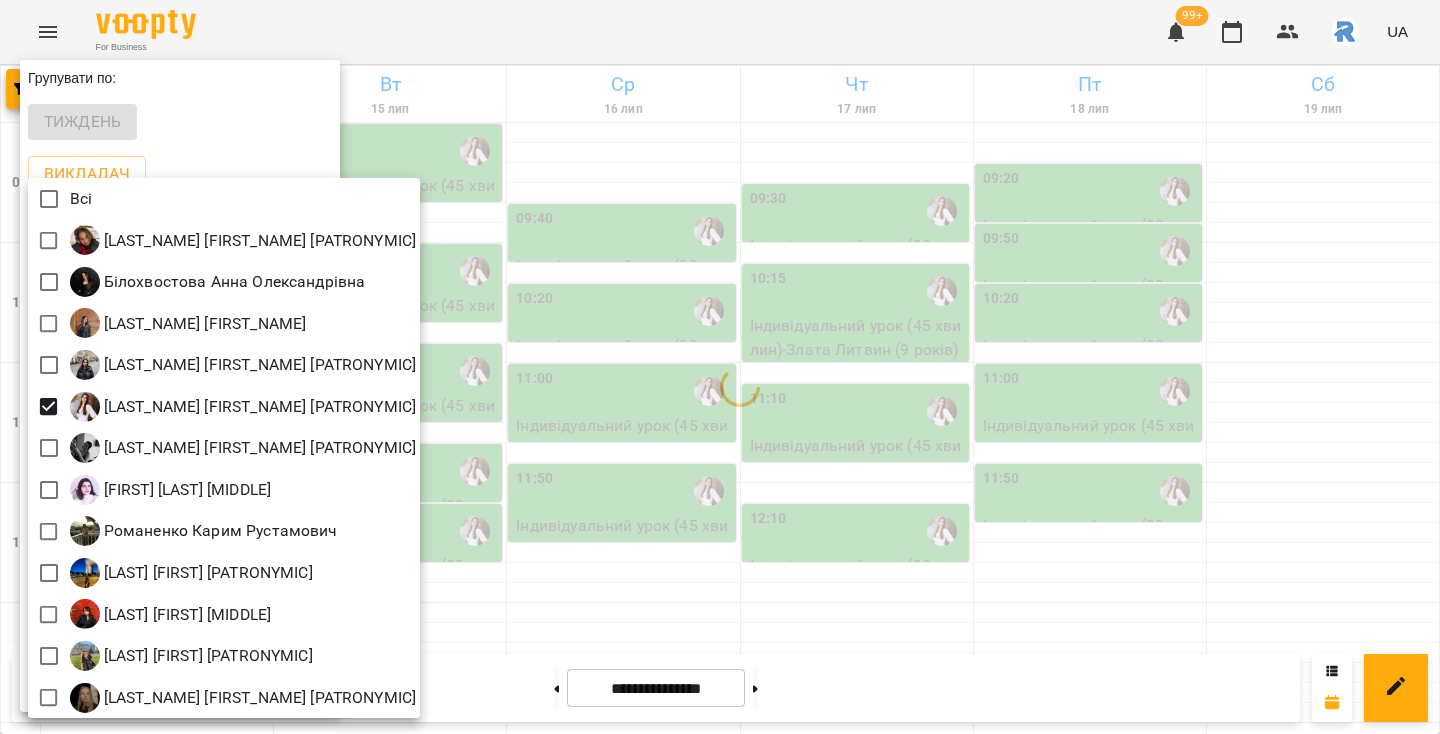 click at bounding box center (720, 367) 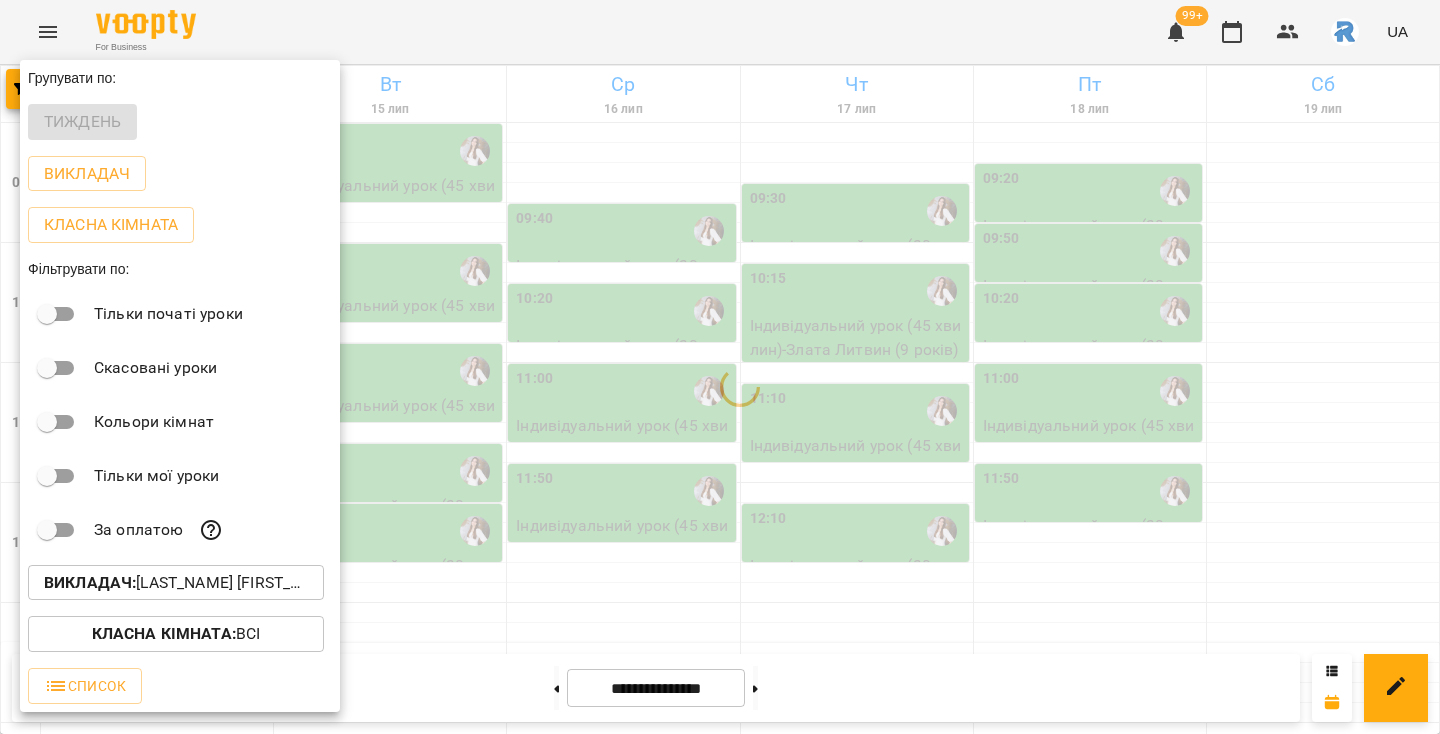 click at bounding box center (720, 367) 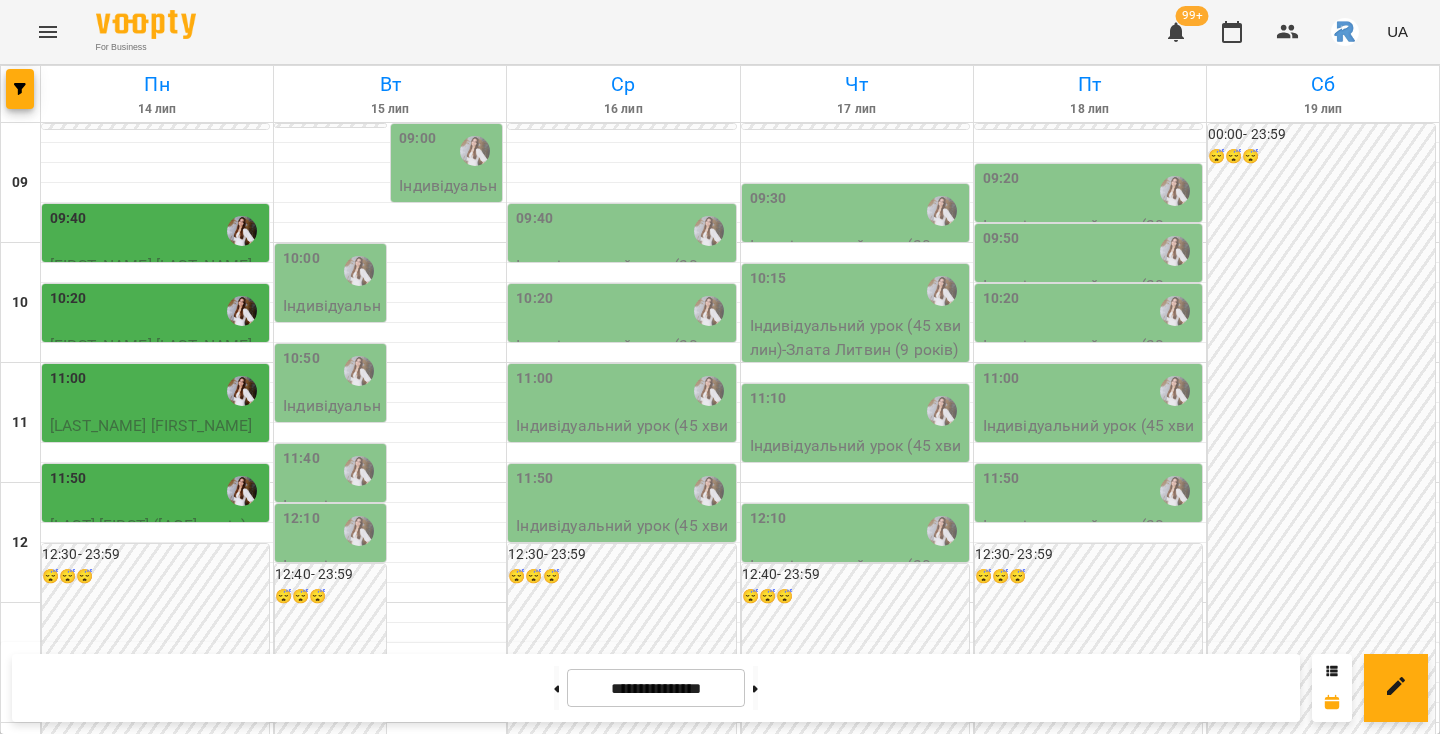 scroll, scrollTop: 0, scrollLeft: 0, axis: both 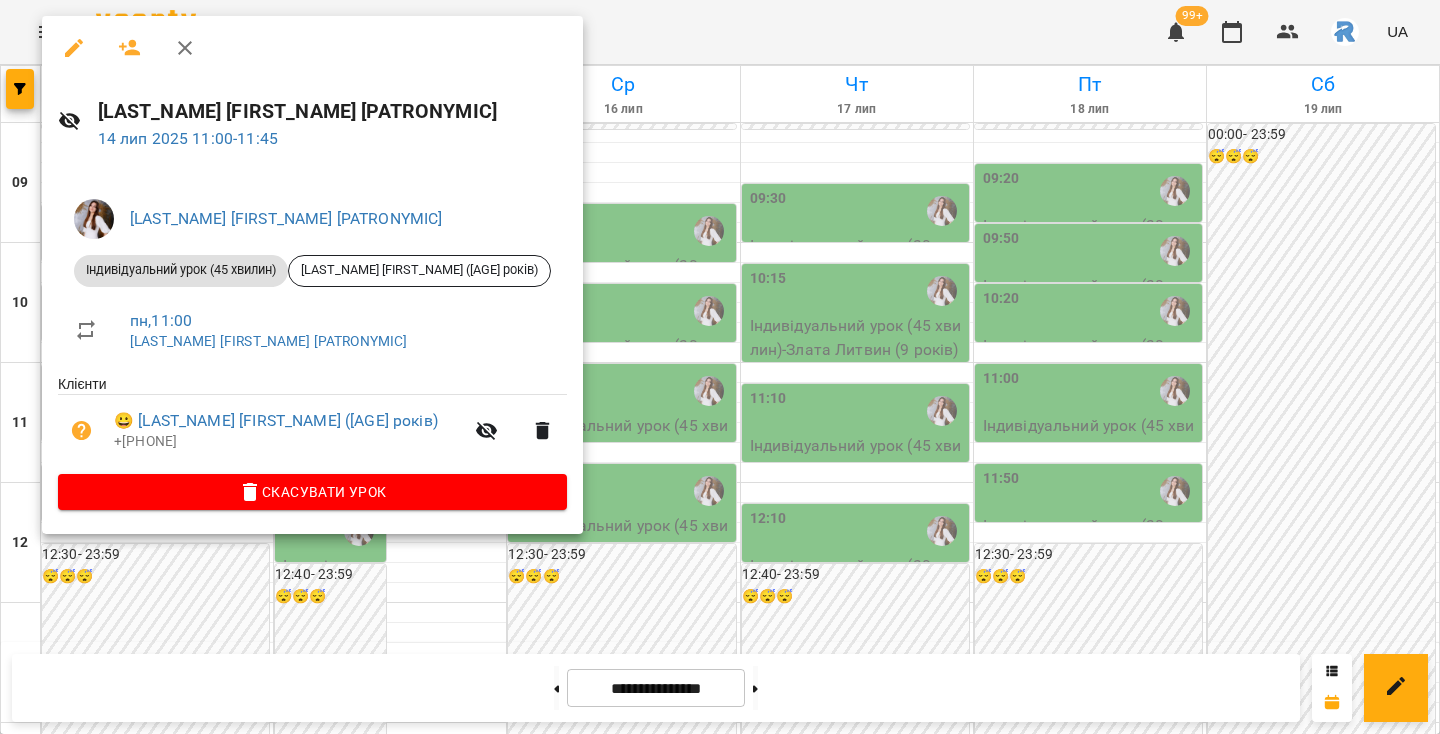 click on "Скасувати Урок" at bounding box center [312, 492] 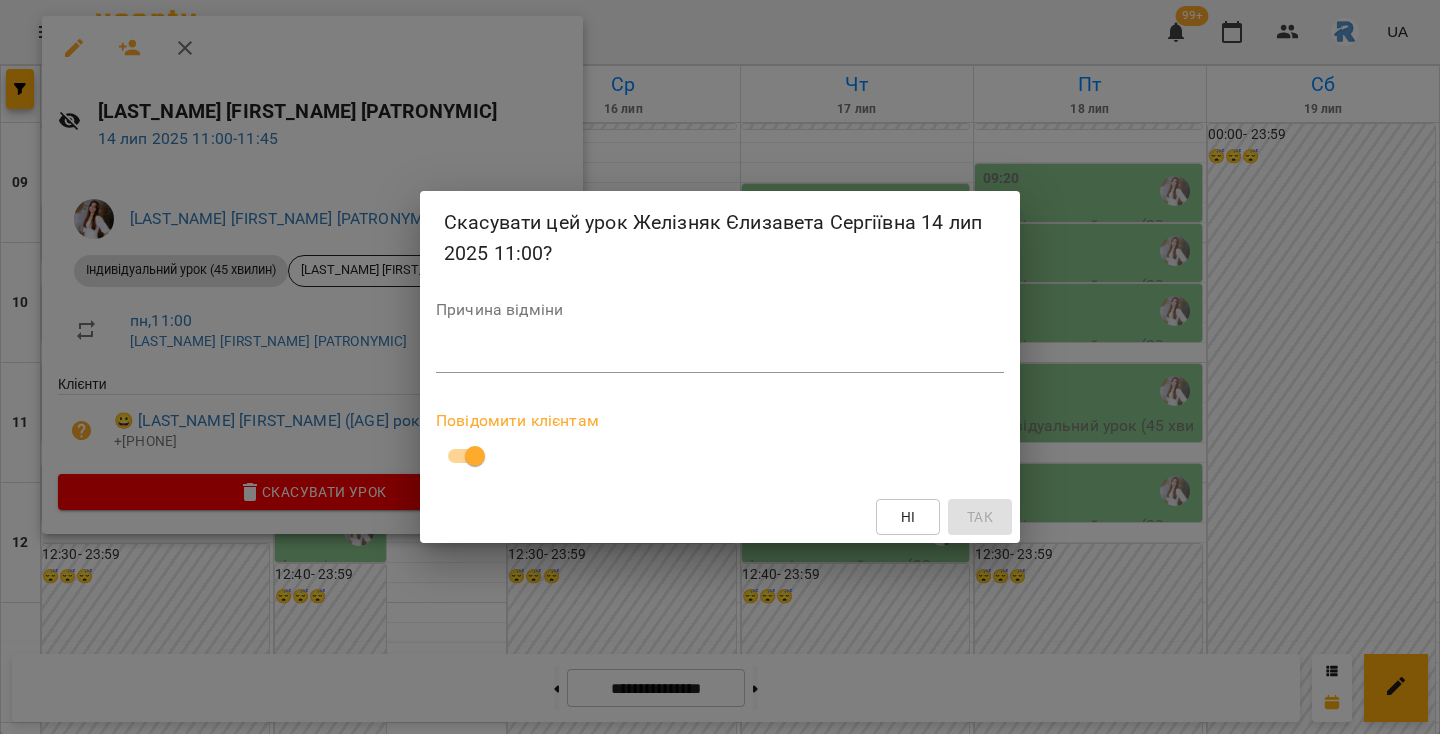 click at bounding box center (720, 356) 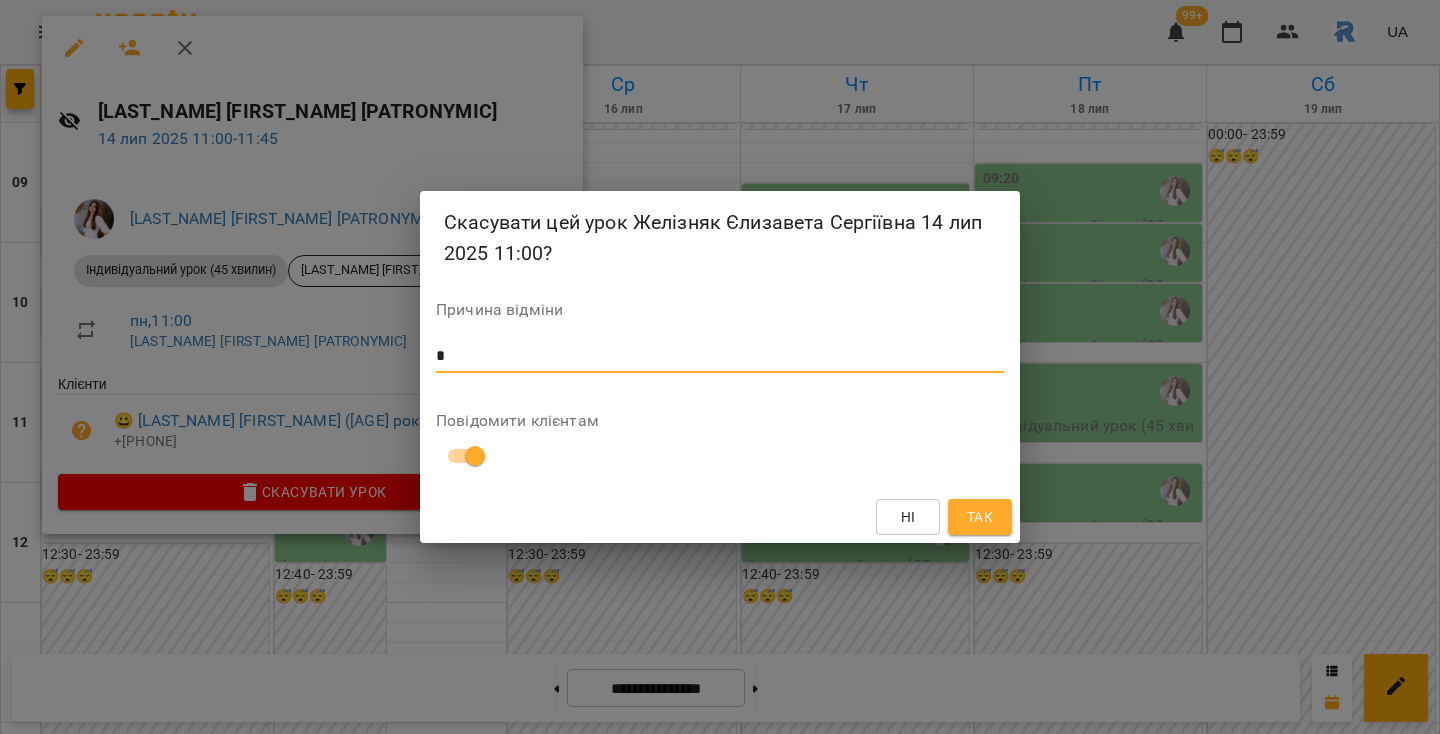type on "*" 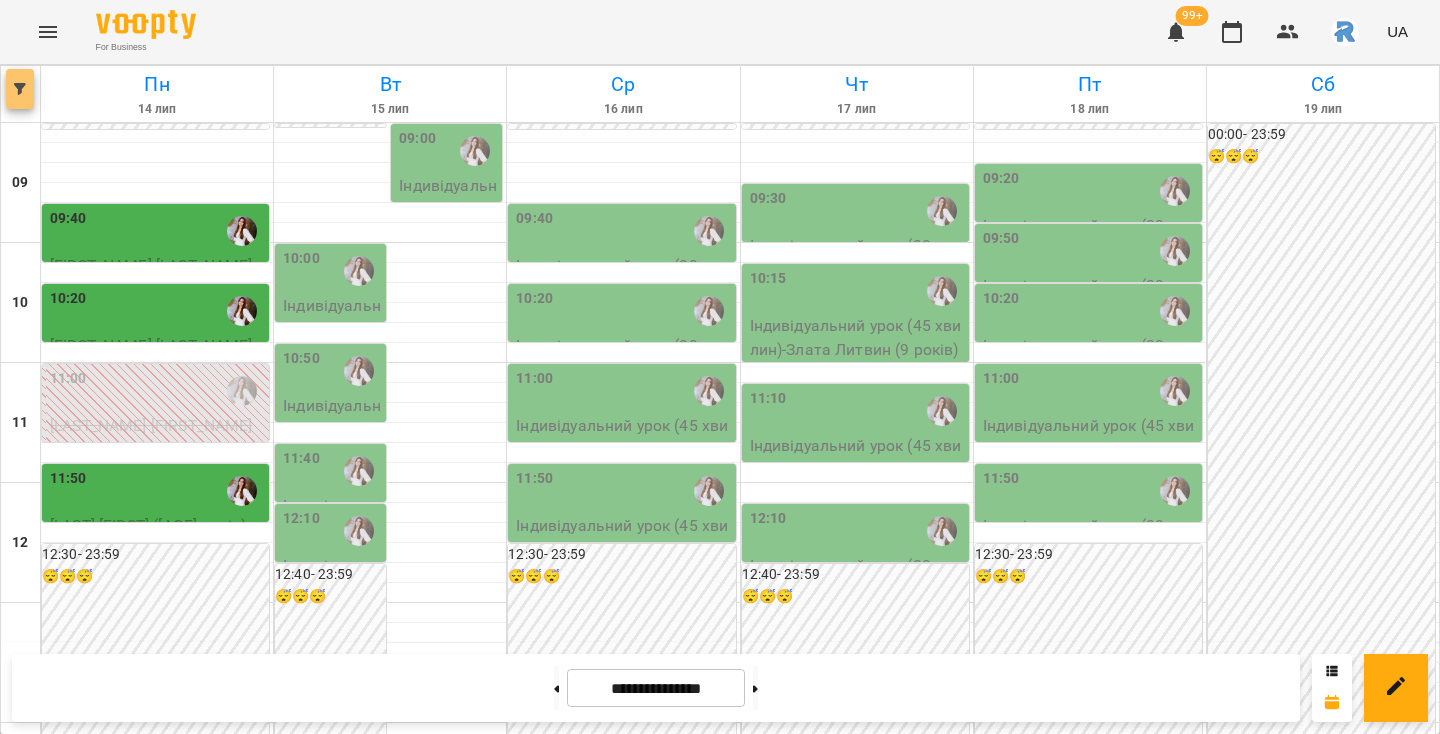 click at bounding box center (20, 89) 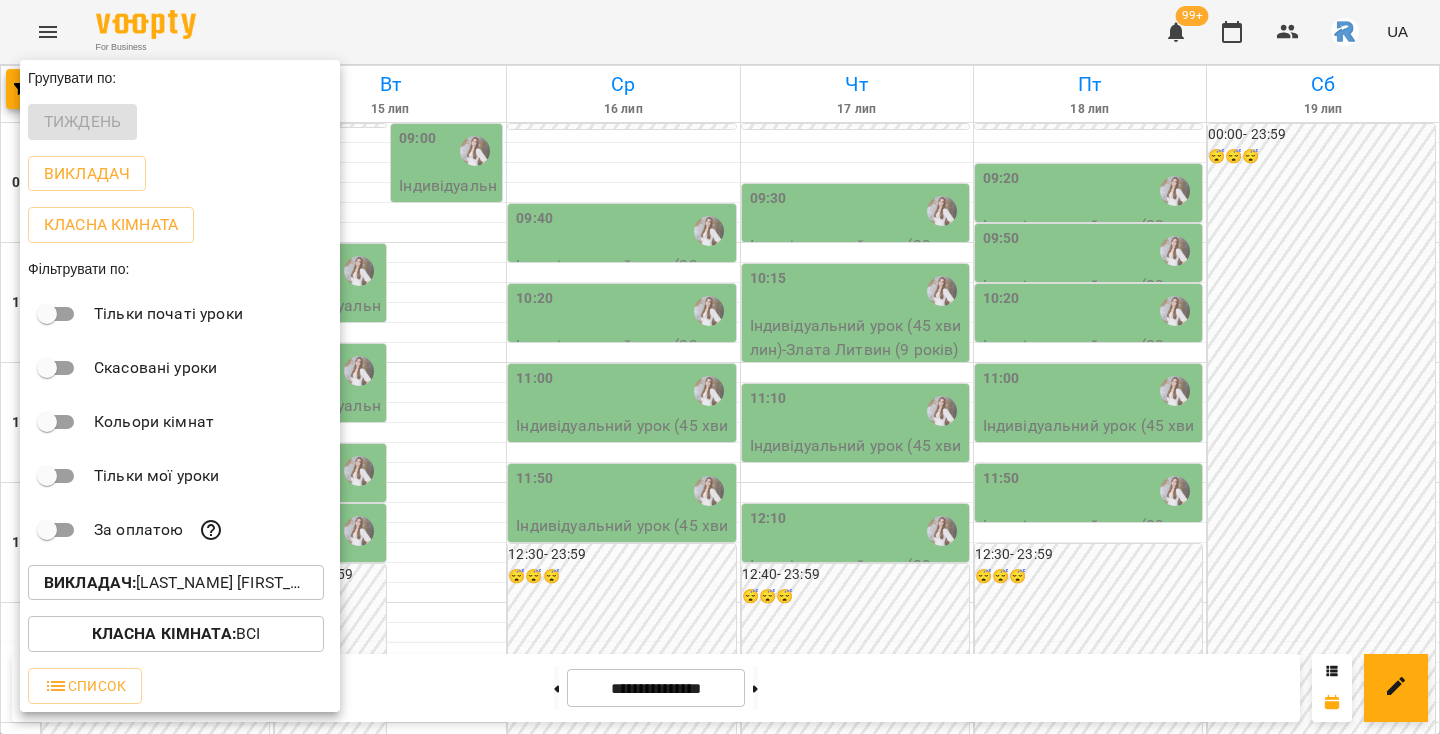 click on "Викладач :  Желізняк Єлизавета Сергіївна" at bounding box center [176, 583] 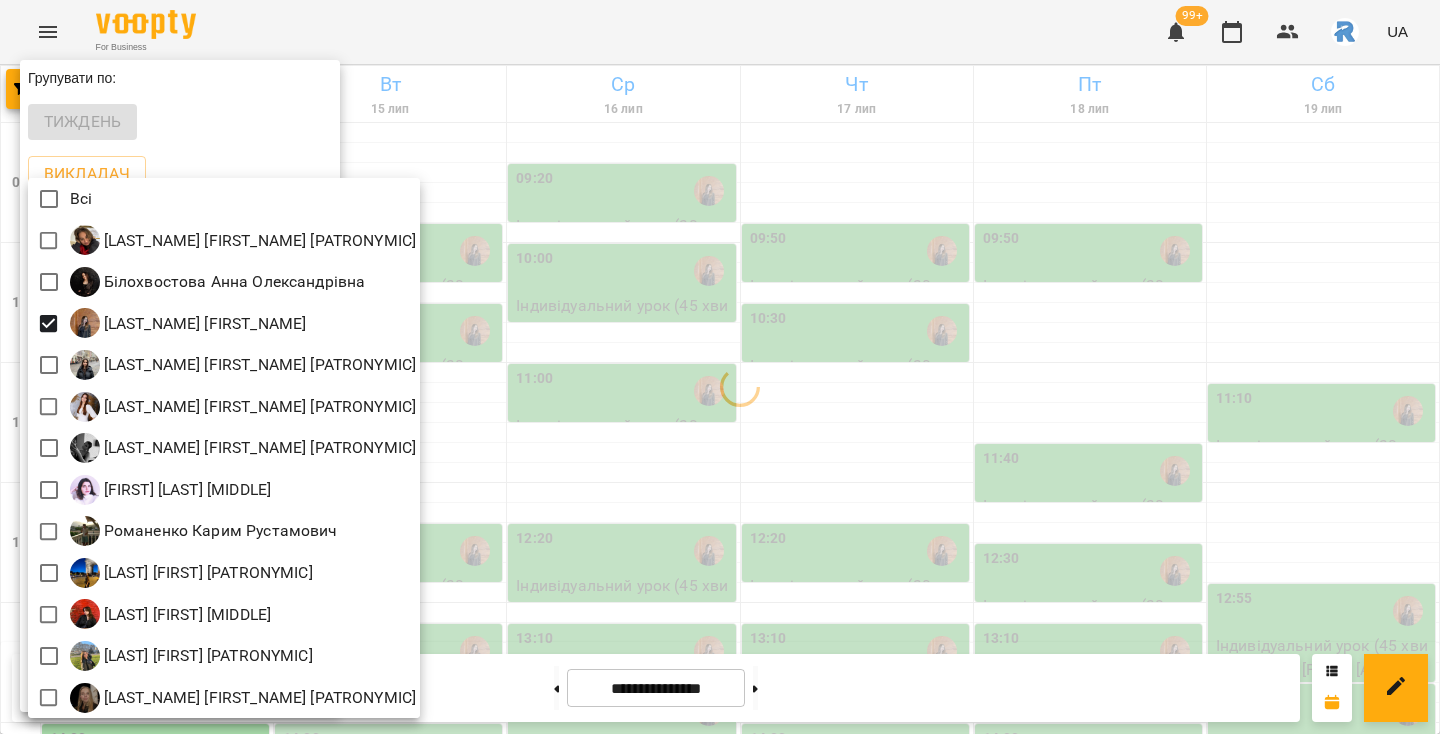 click at bounding box center (720, 367) 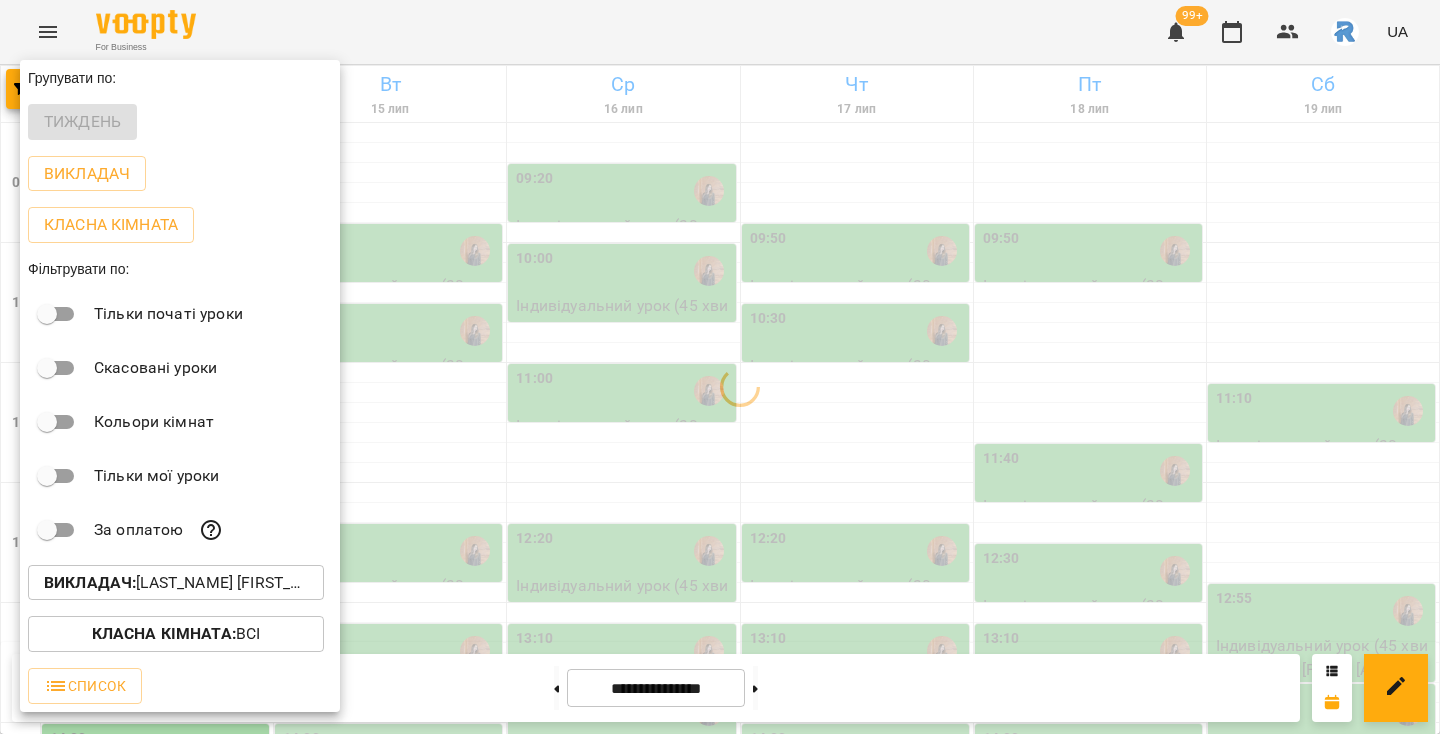 click at bounding box center [720, 367] 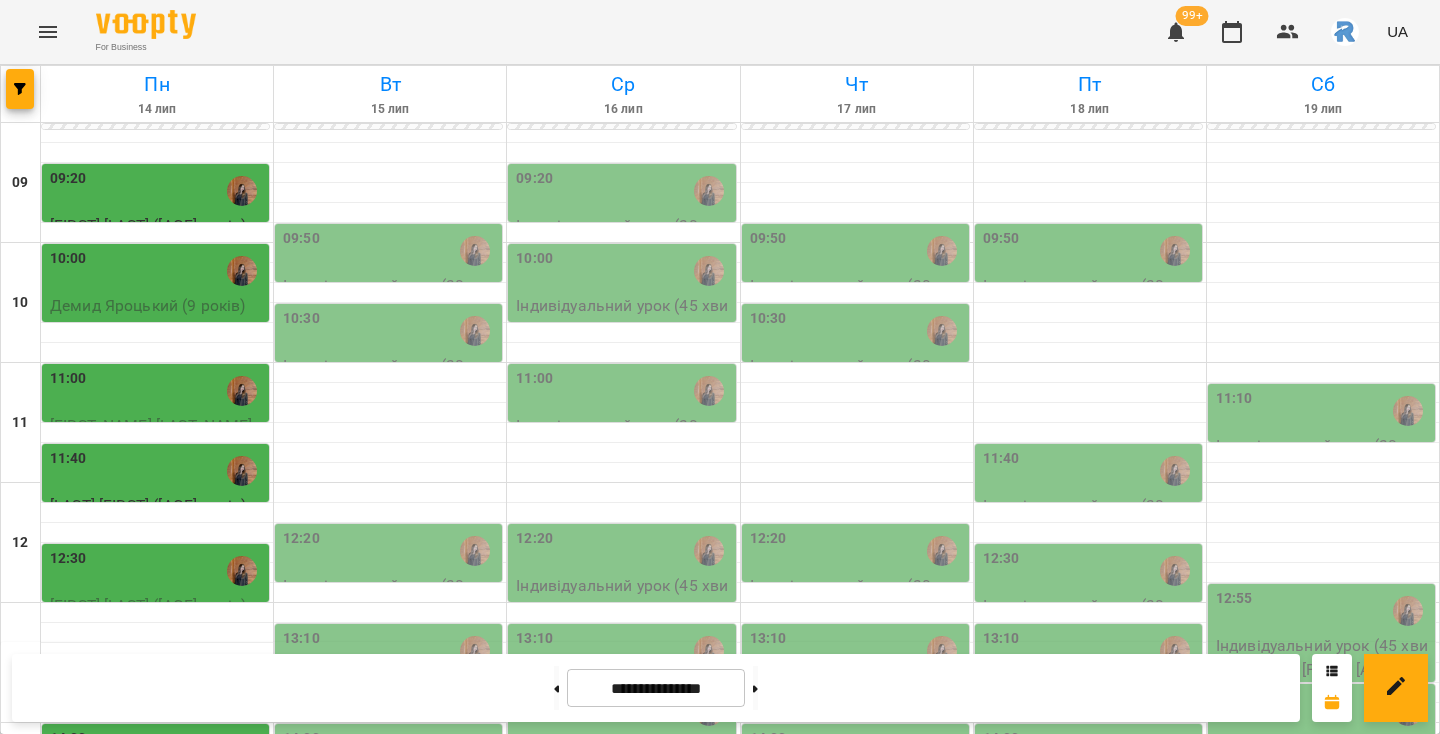 click on "09:20" at bounding box center (157, 191) 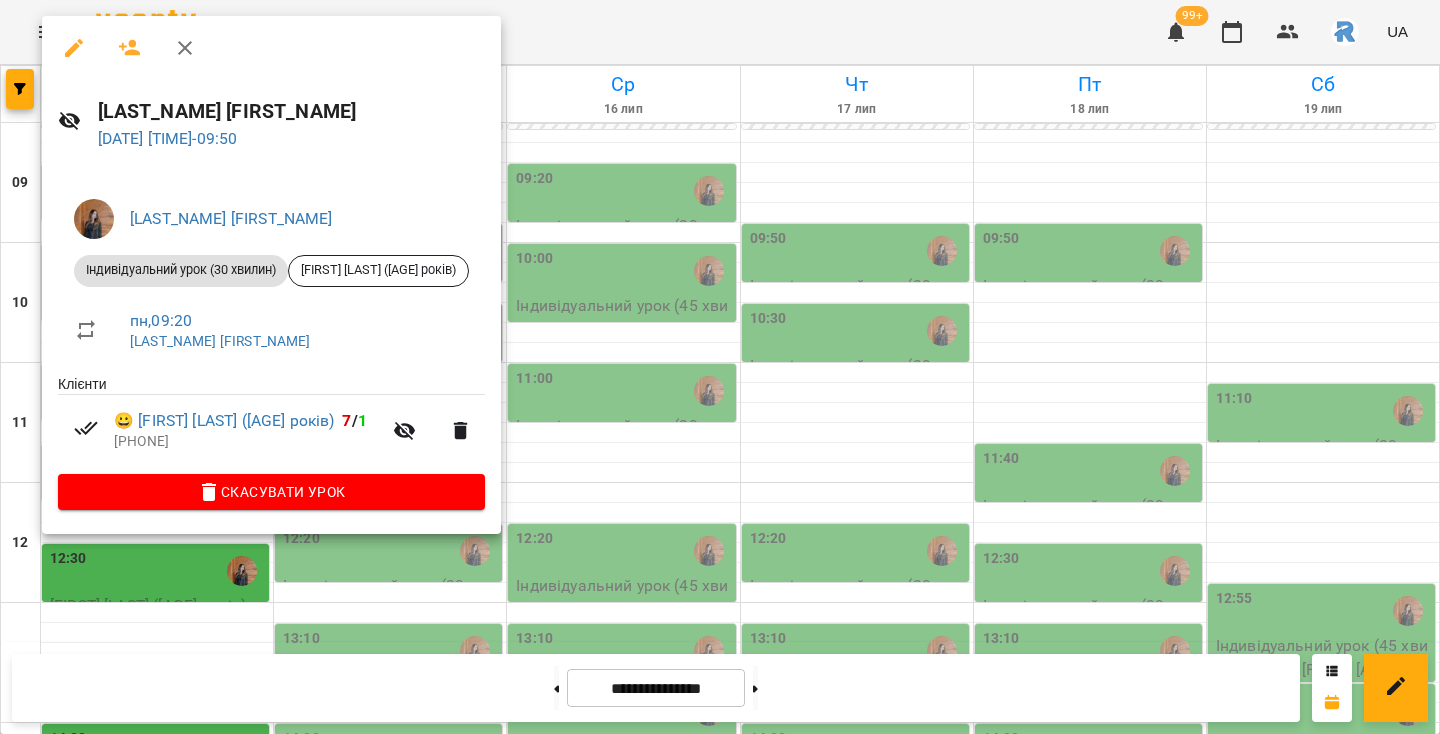 click at bounding box center (720, 367) 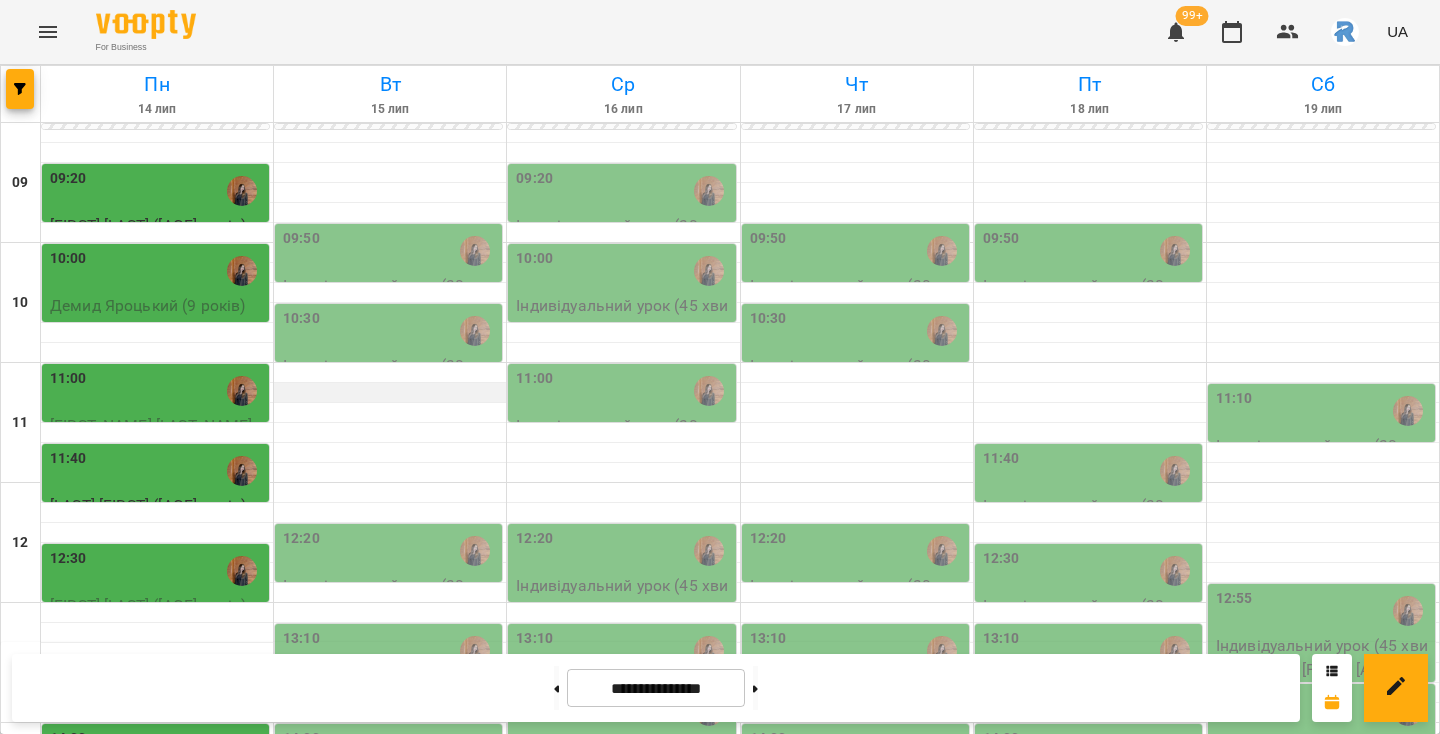 scroll, scrollTop: 64, scrollLeft: 0, axis: vertical 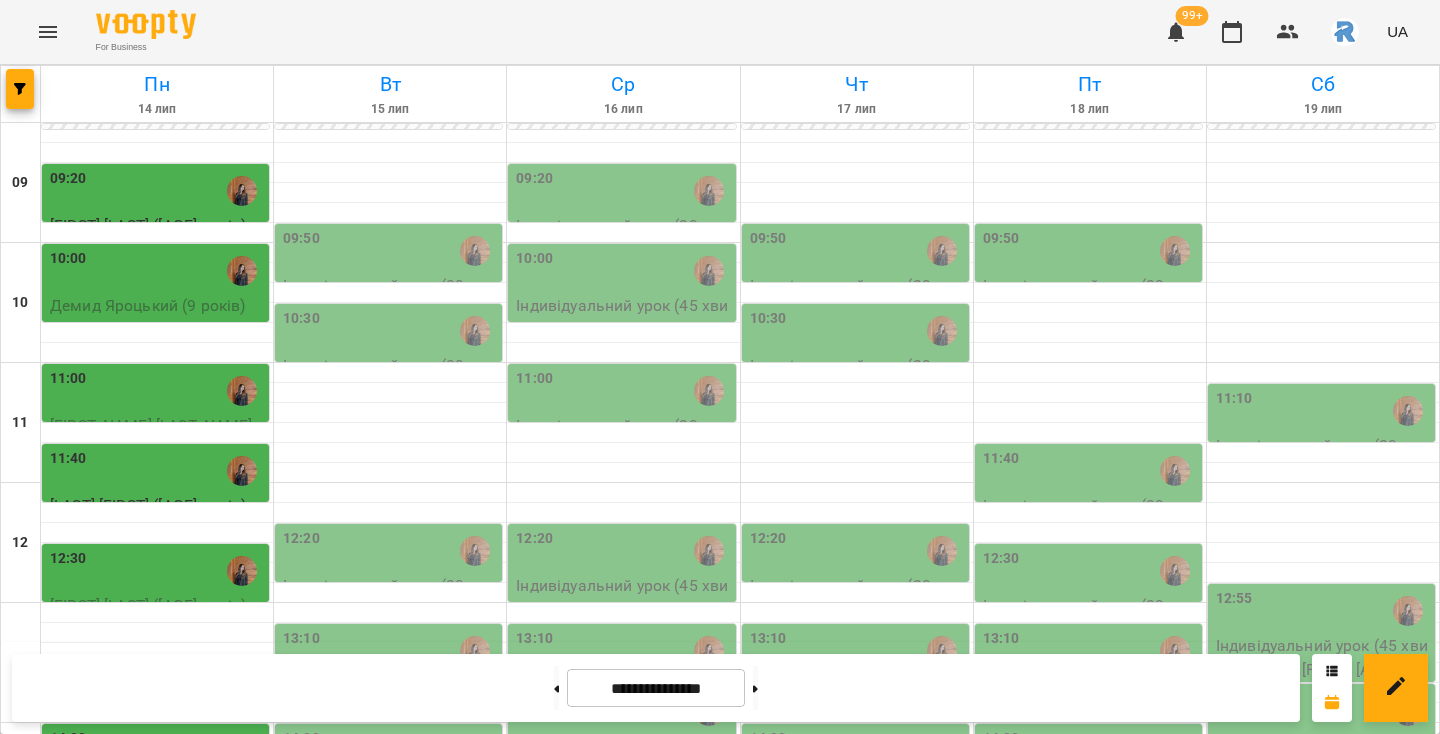 click on "10:30" at bounding box center [390, 331] 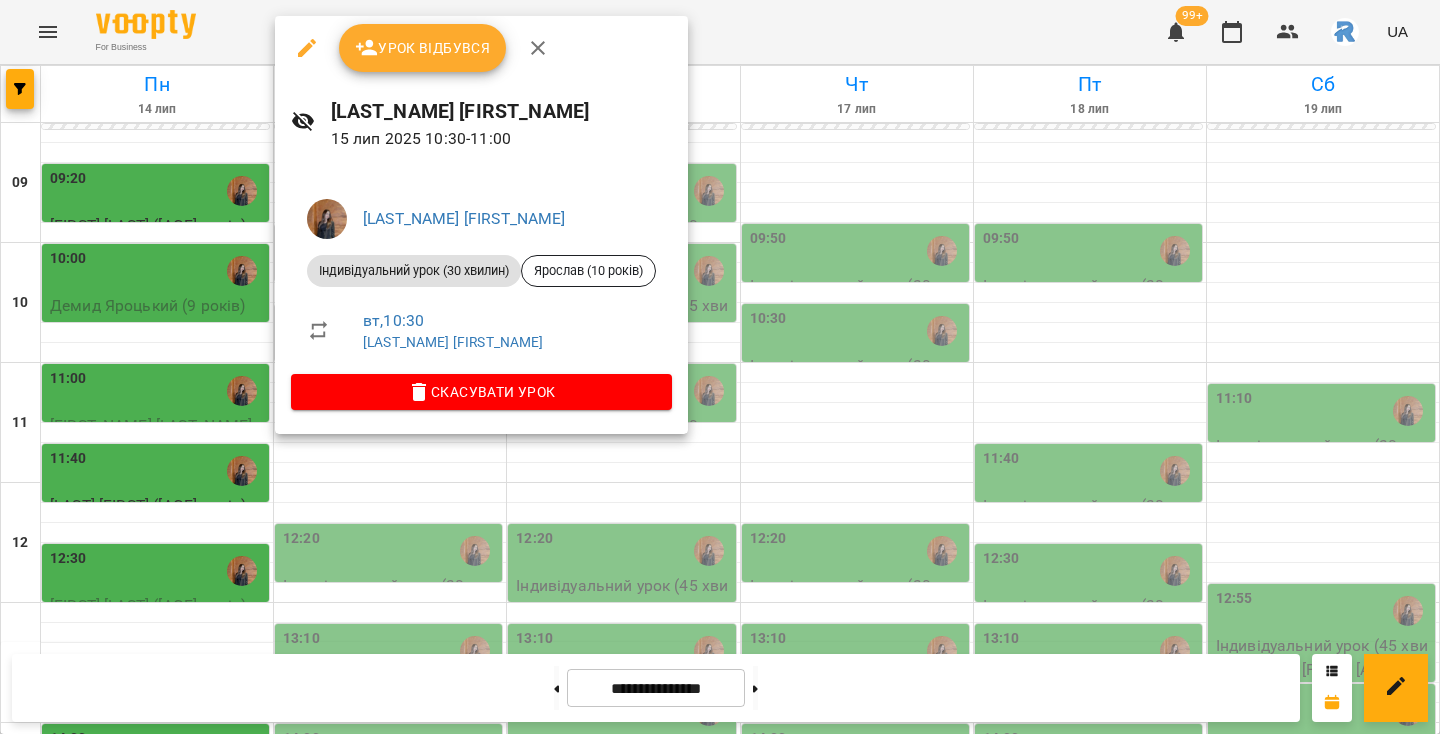 click at bounding box center (720, 367) 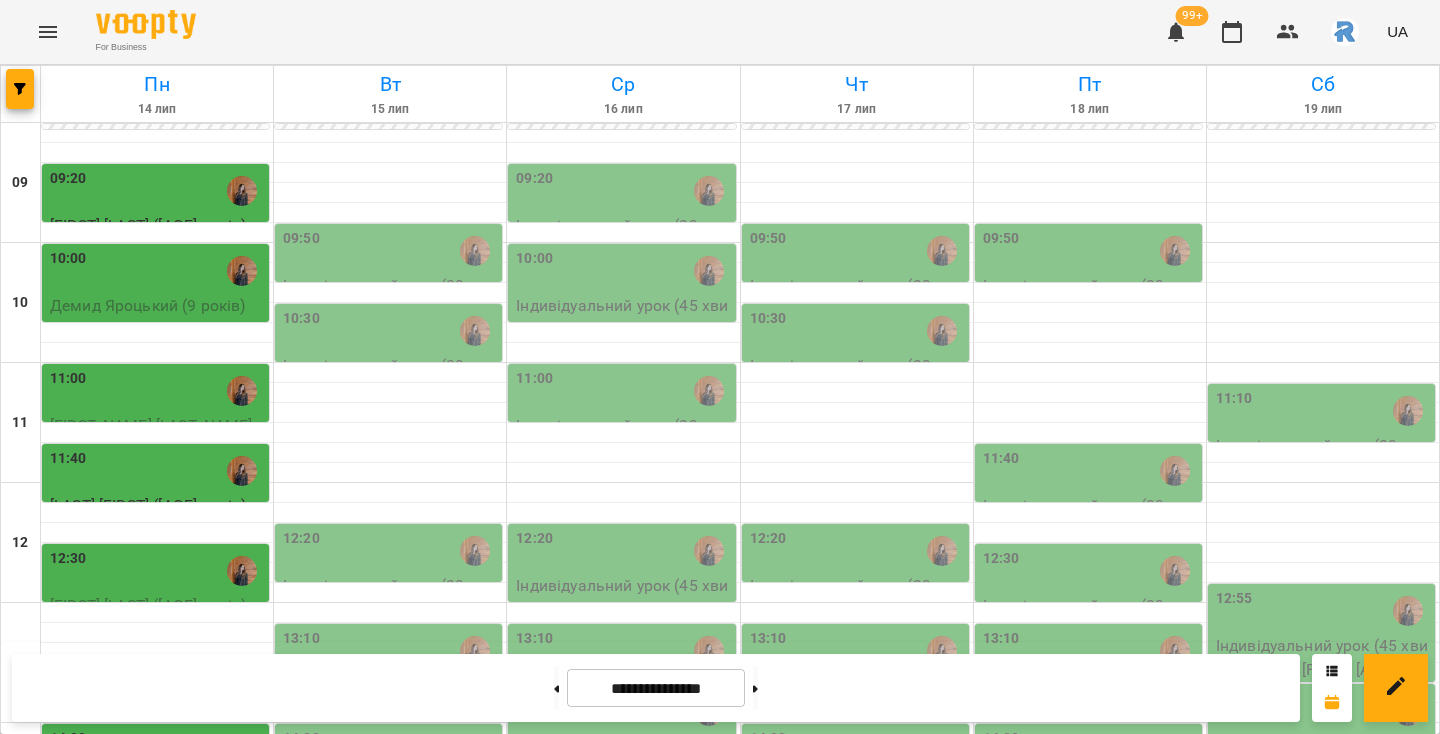 scroll, scrollTop: 0, scrollLeft: 0, axis: both 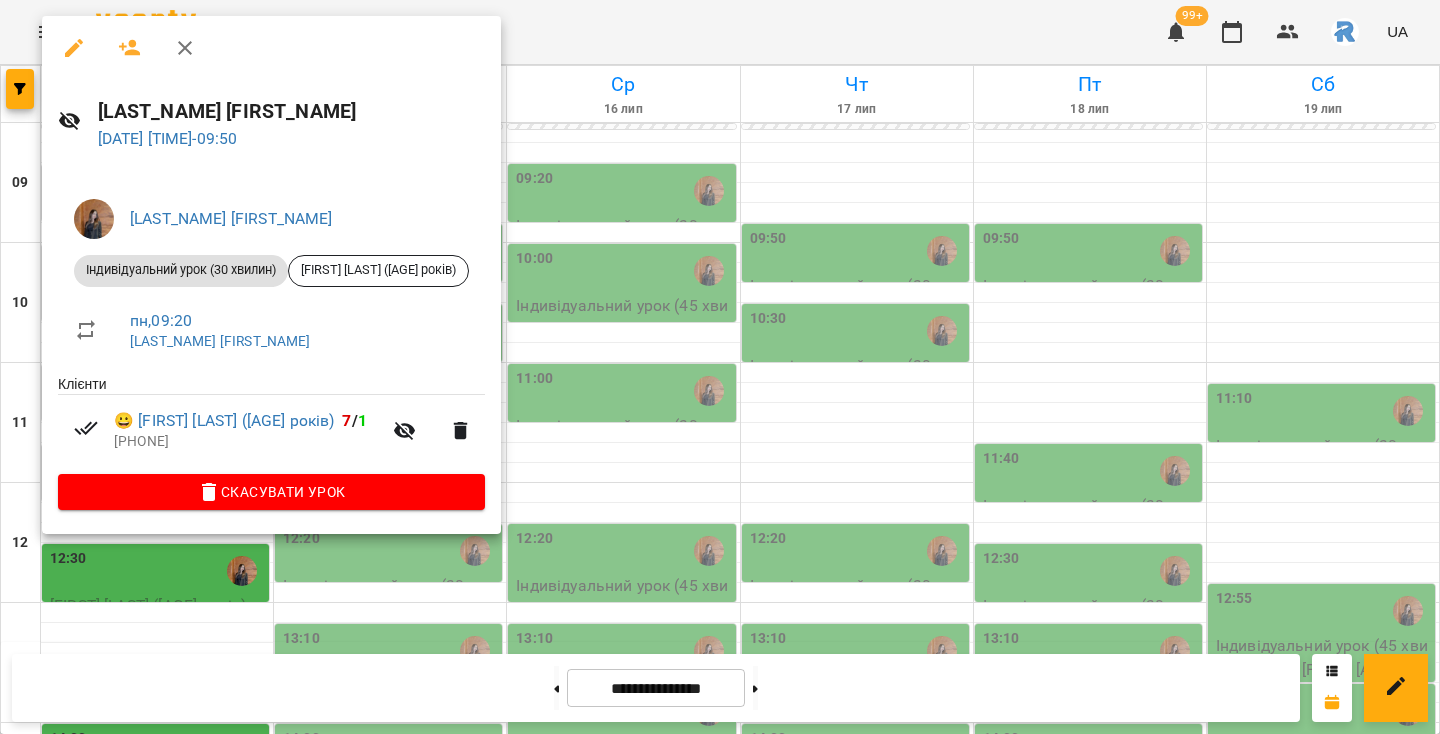 click at bounding box center [720, 367] 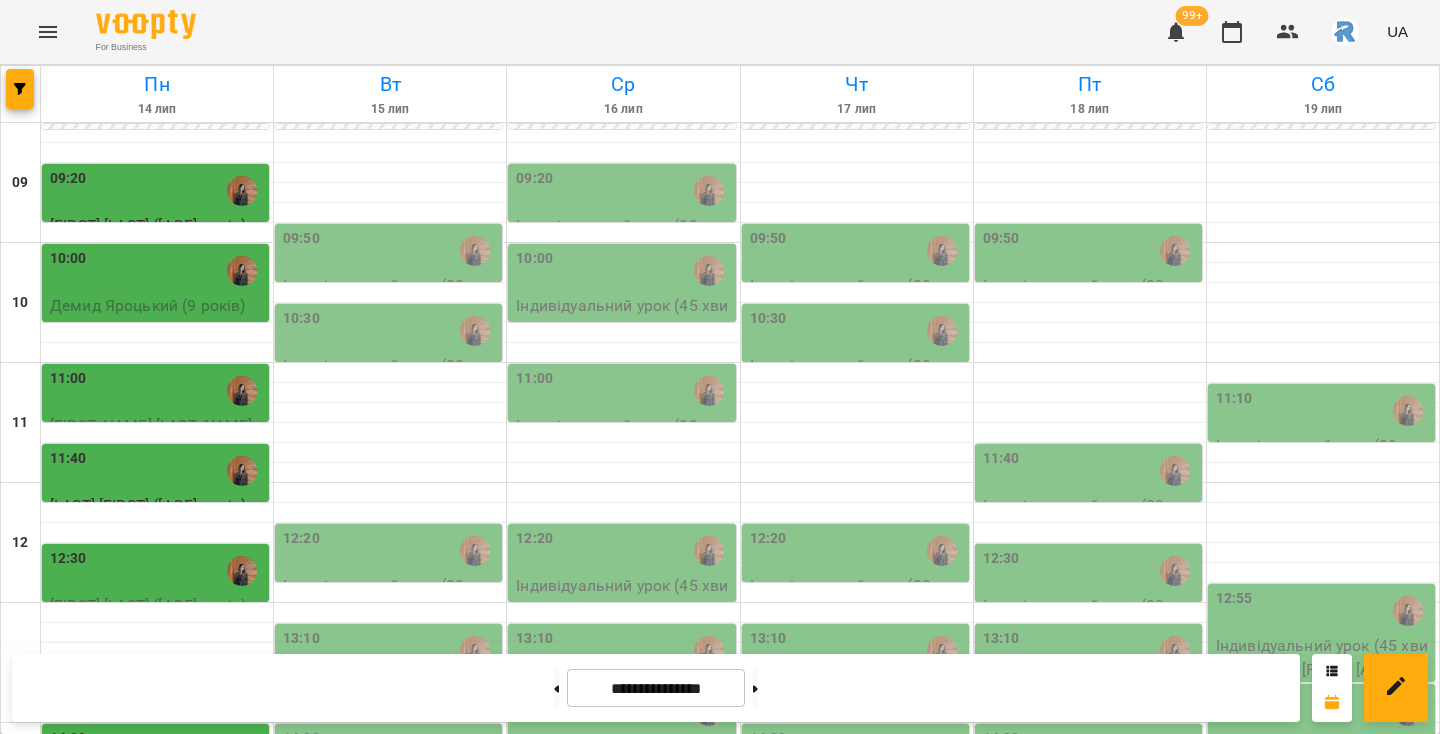 click on "11:00" at bounding box center [157, 391] 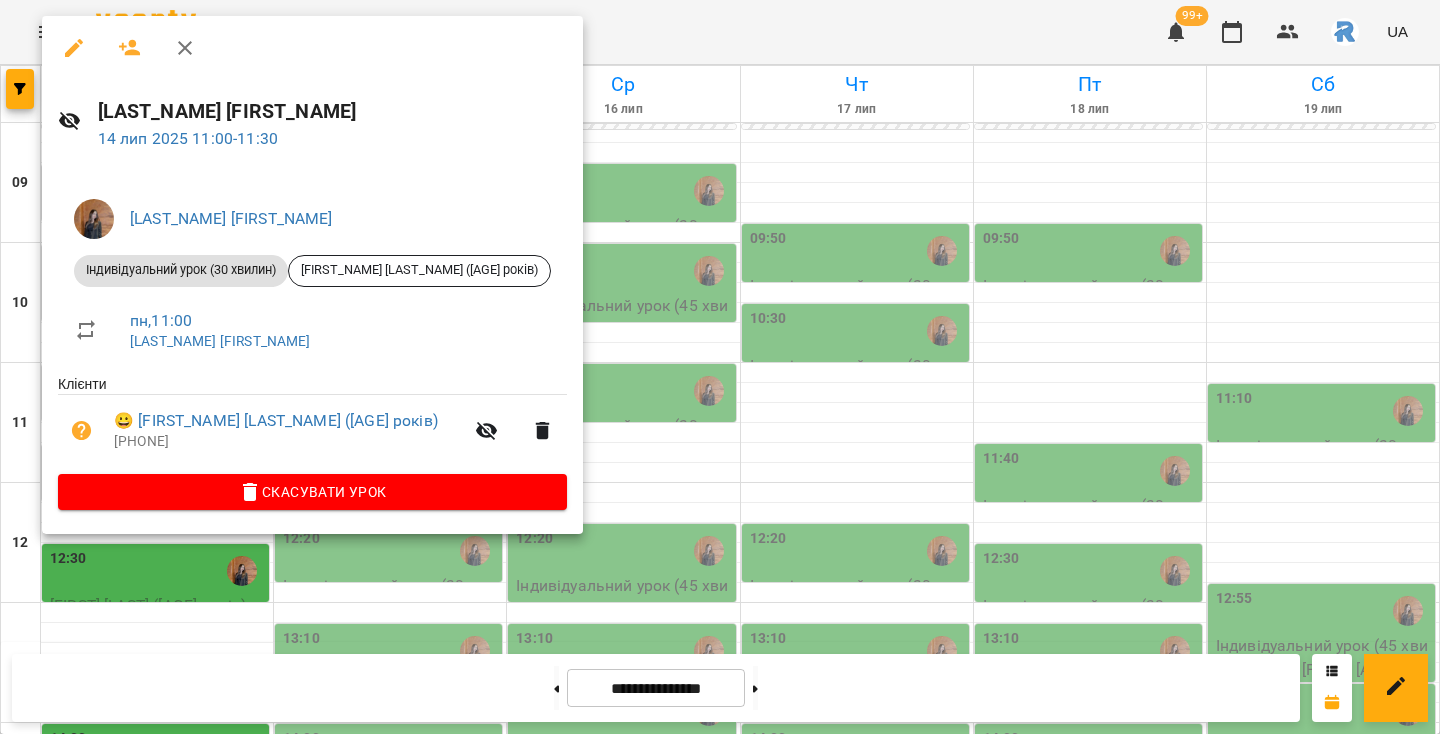 click at bounding box center [720, 367] 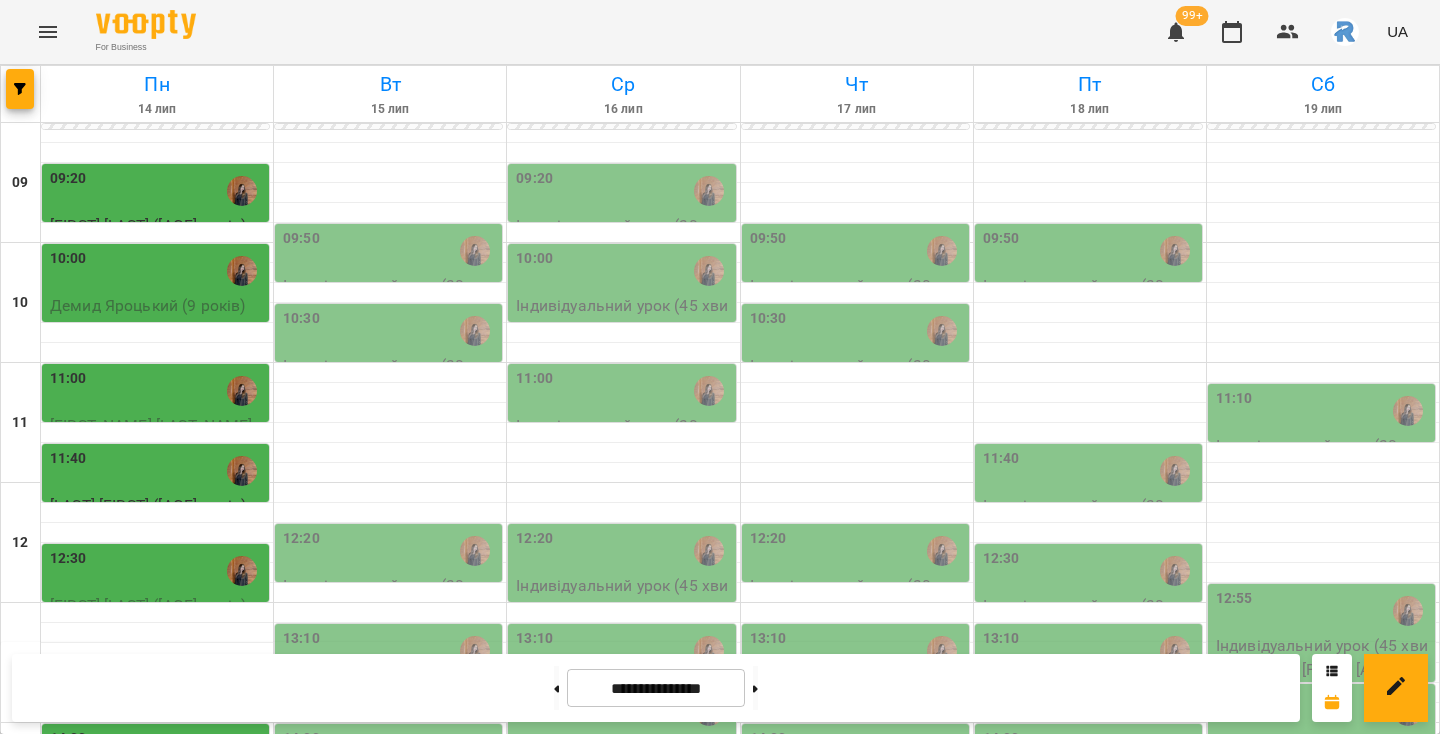 scroll, scrollTop: 117, scrollLeft: 0, axis: vertical 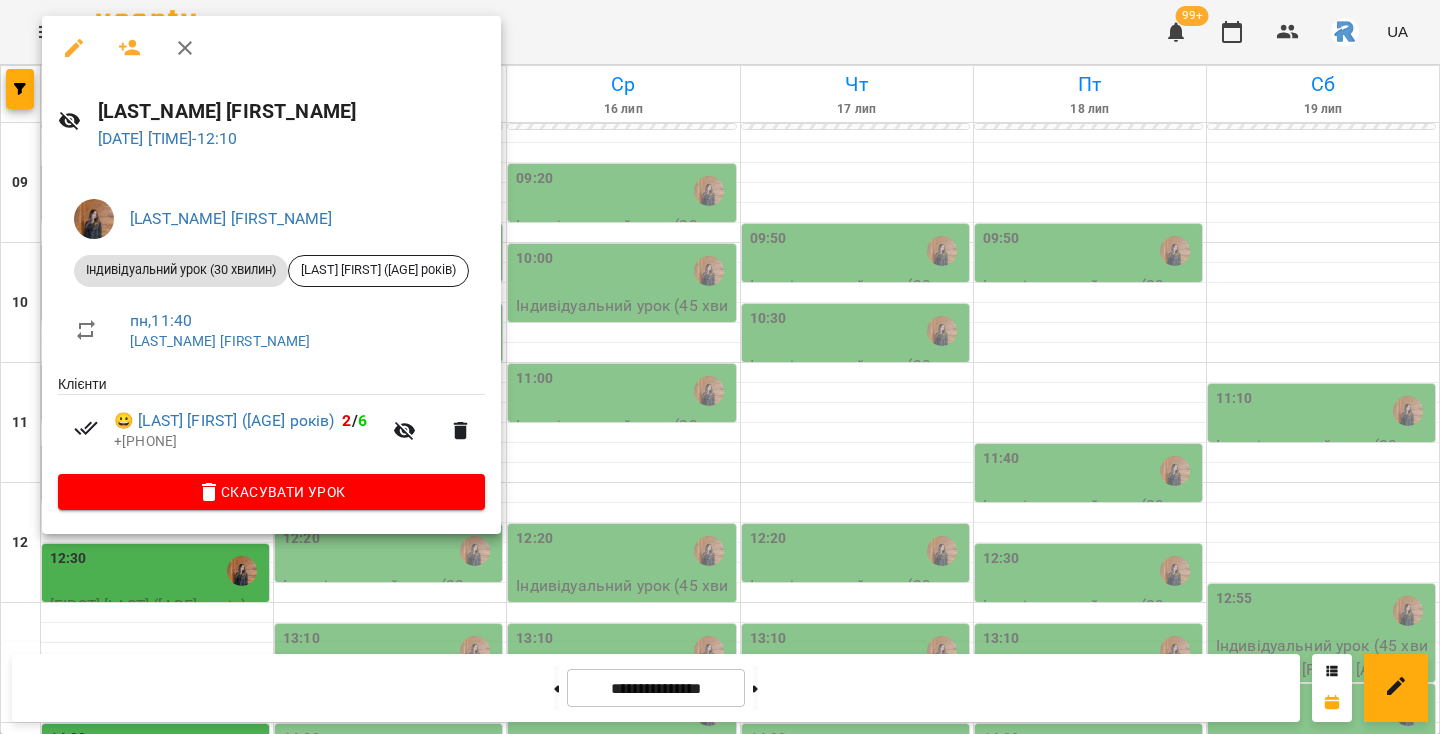 click at bounding box center (720, 367) 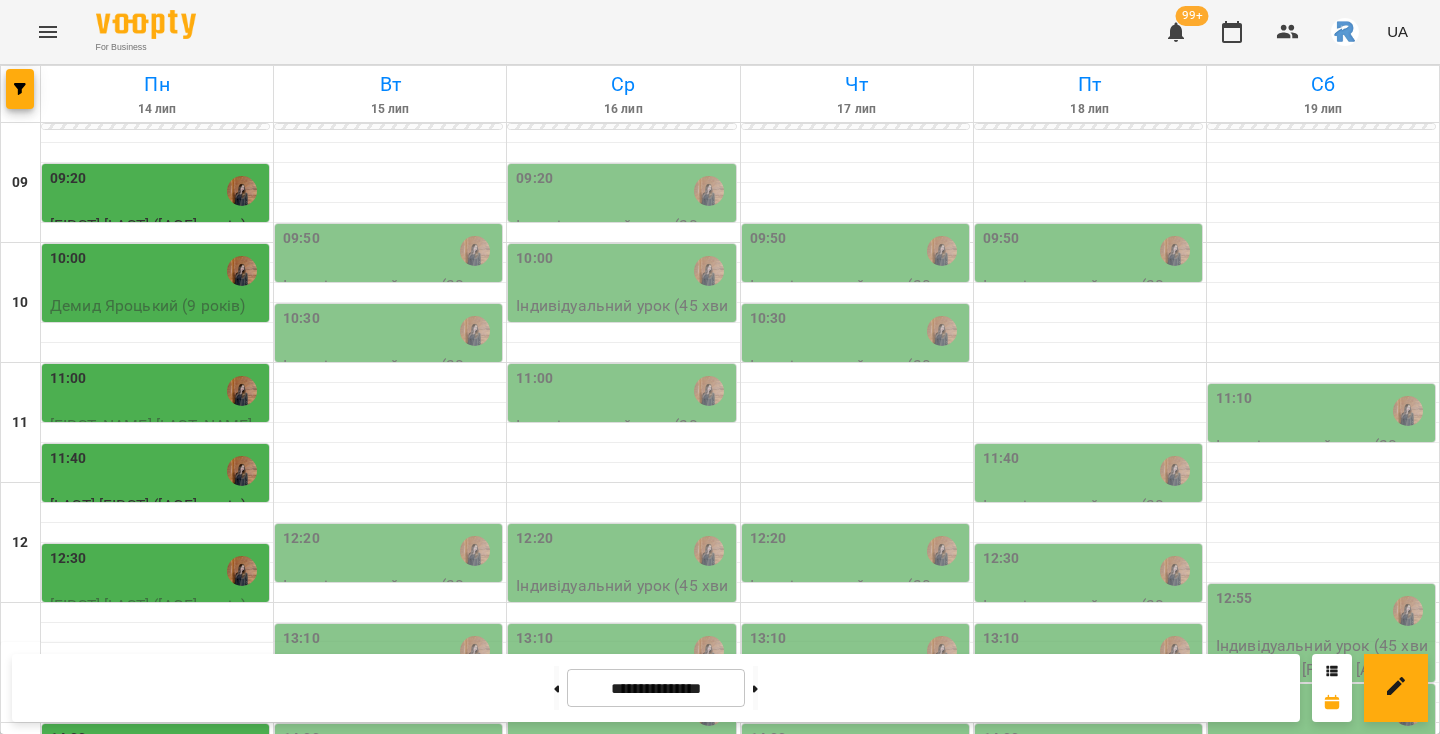 click on "12:30" at bounding box center (157, 571) 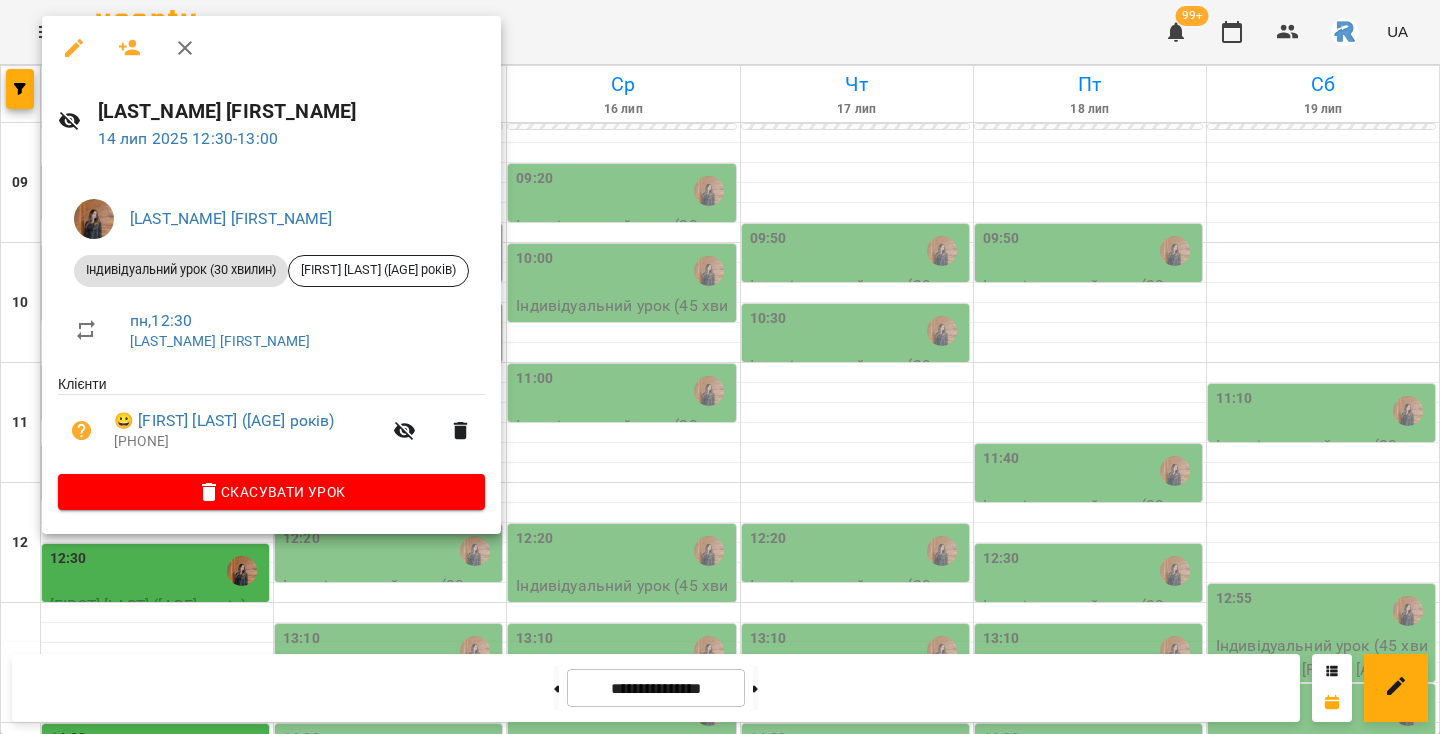 click at bounding box center (720, 367) 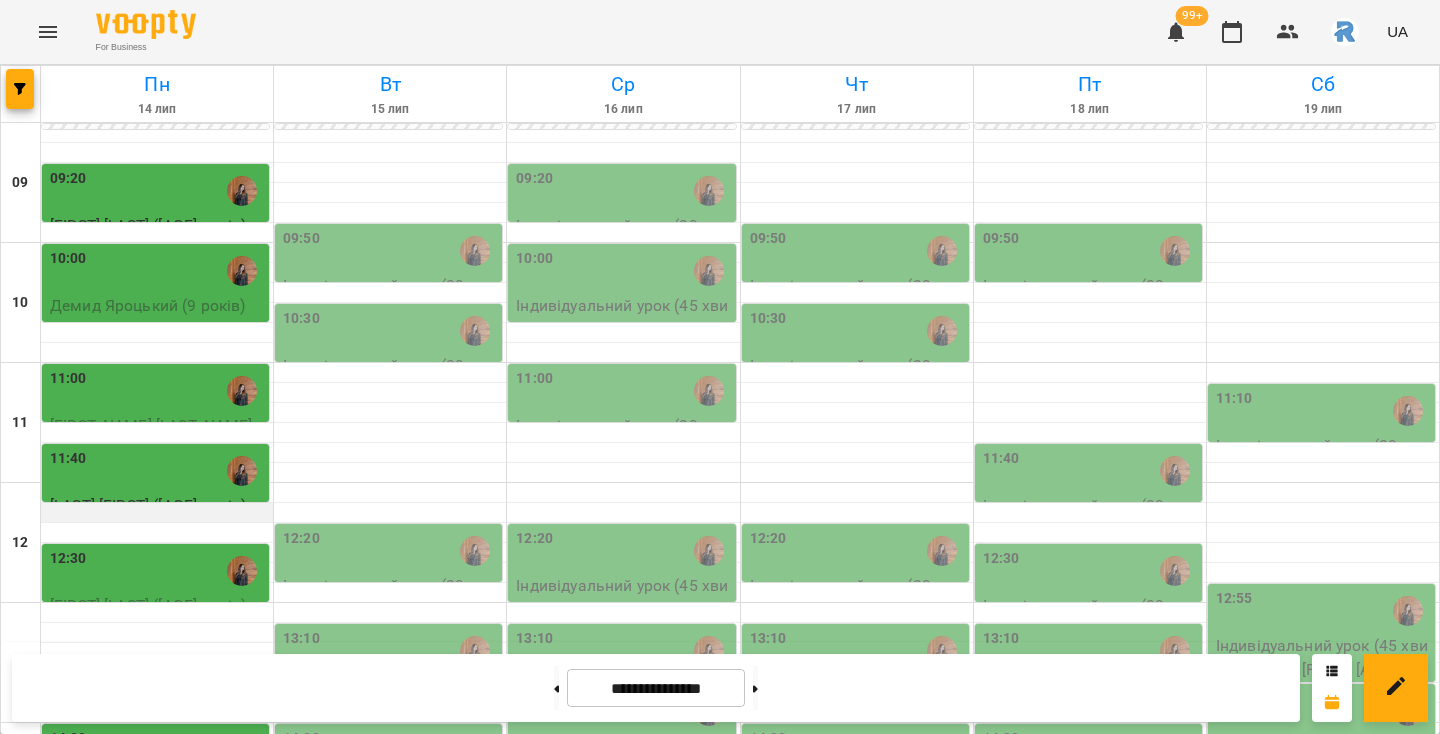 scroll, scrollTop: 312, scrollLeft: 0, axis: vertical 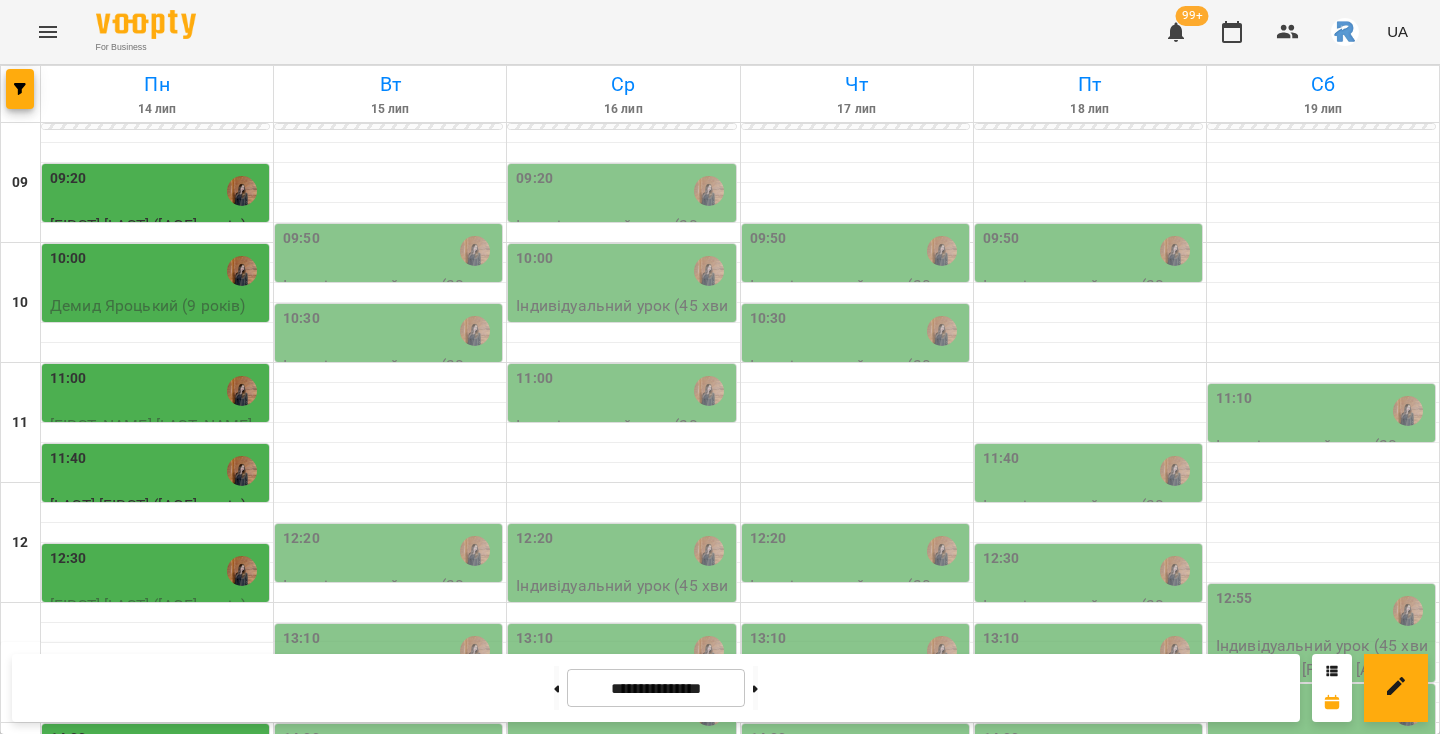 click on "12:30" at bounding box center (157, 571) 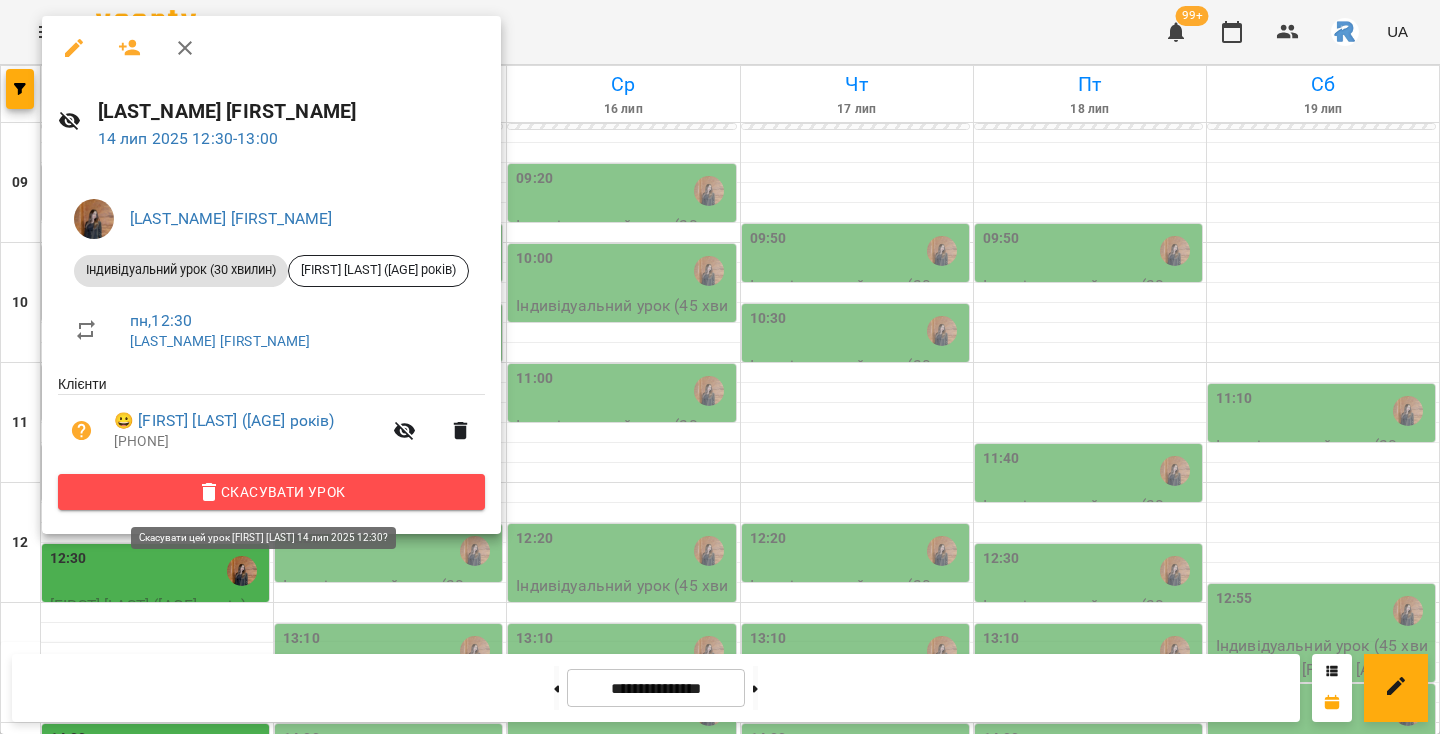 click on "Скасувати Урок" at bounding box center [271, 492] 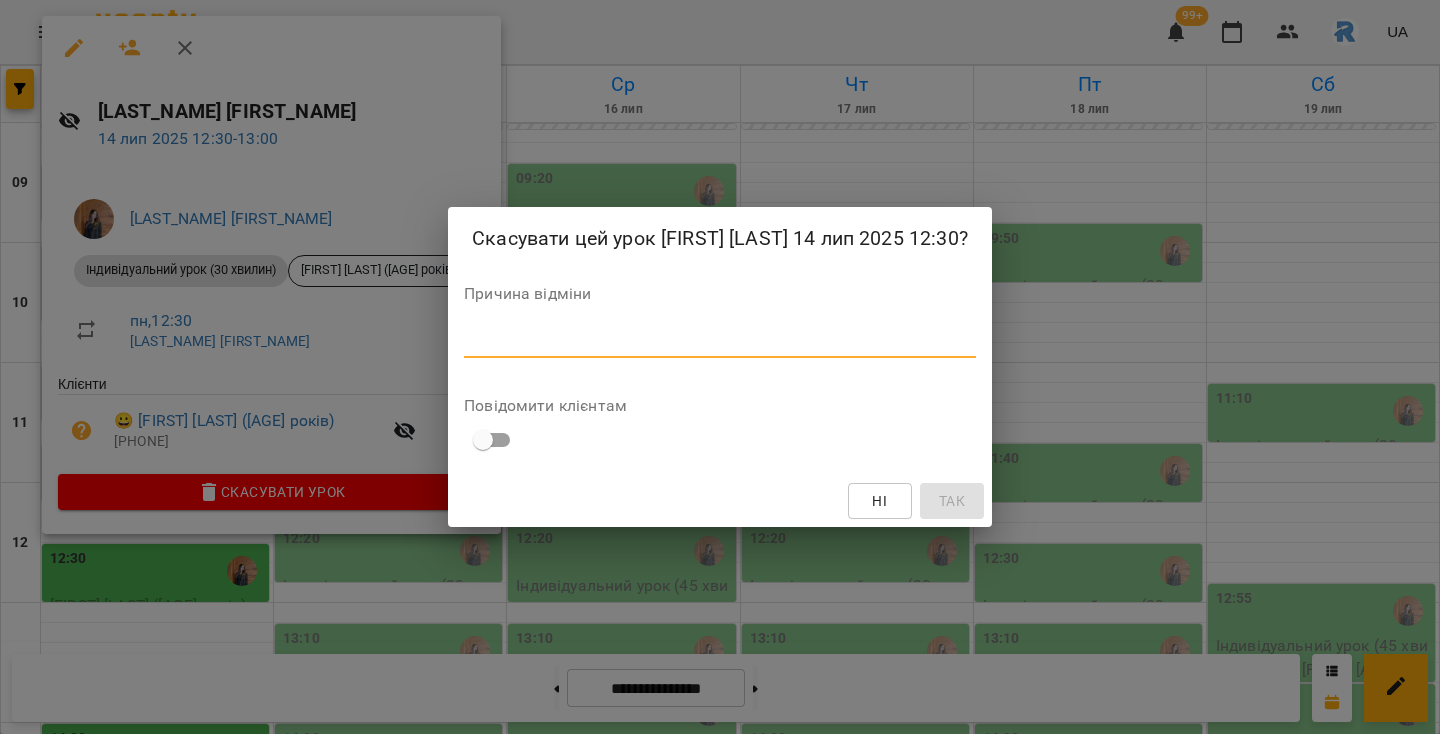 click at bounding box center (720, 341) 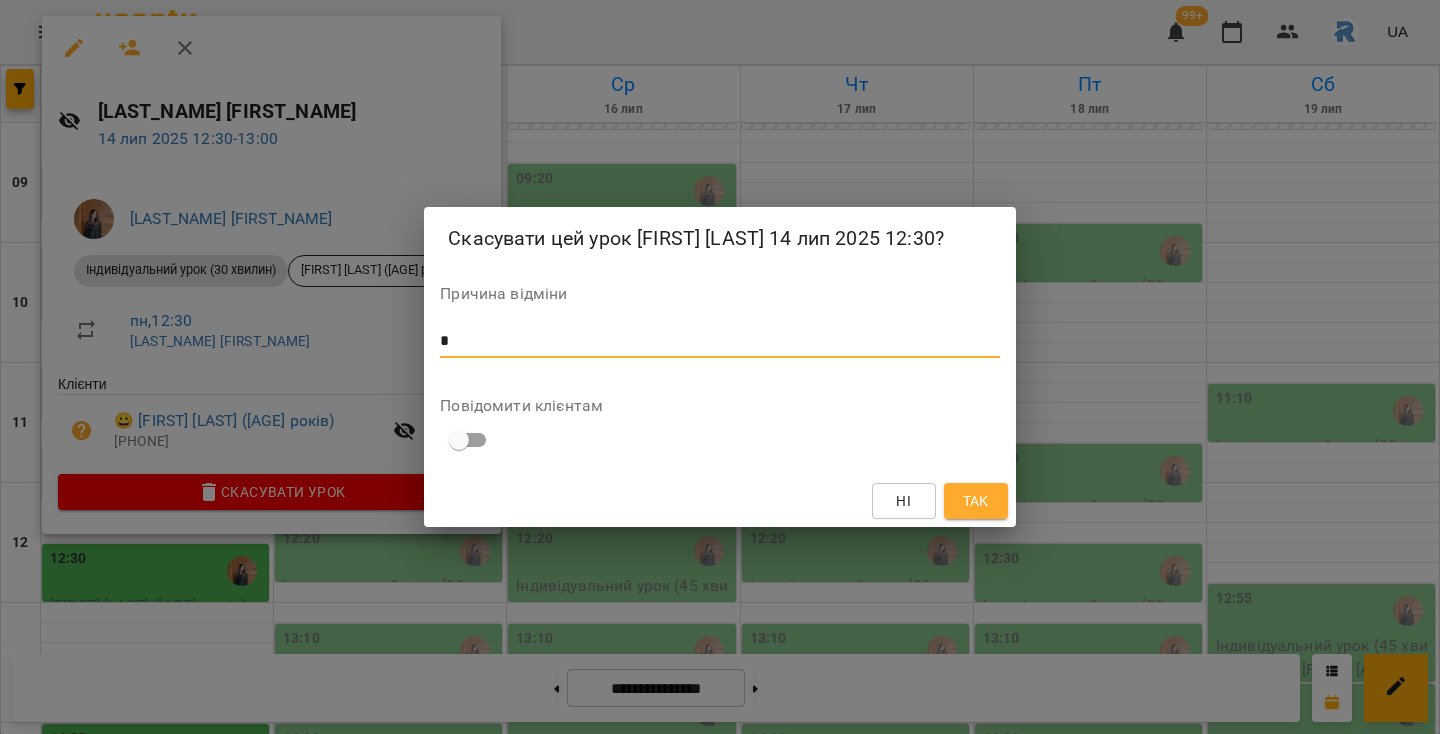 type on "*" 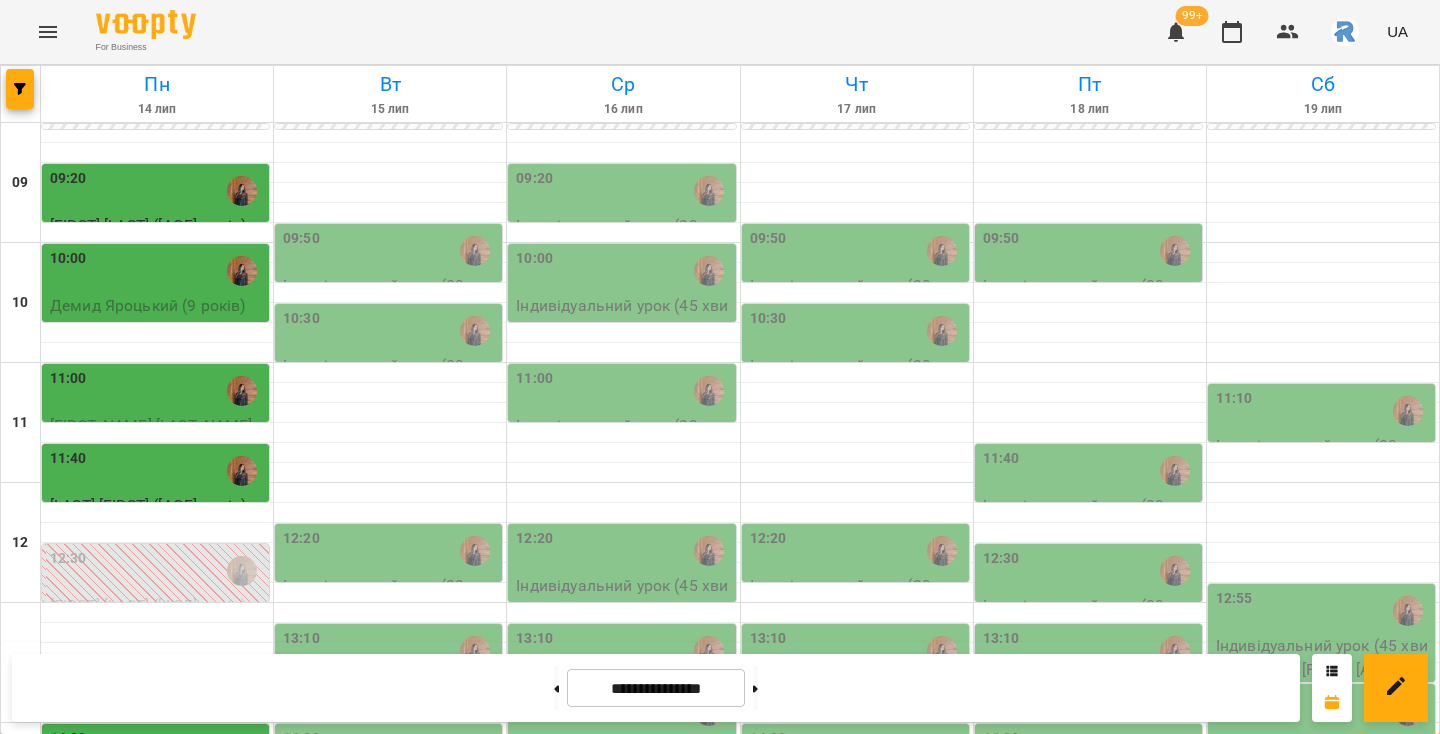 click on "12:30" at bounding box center (157, 571) 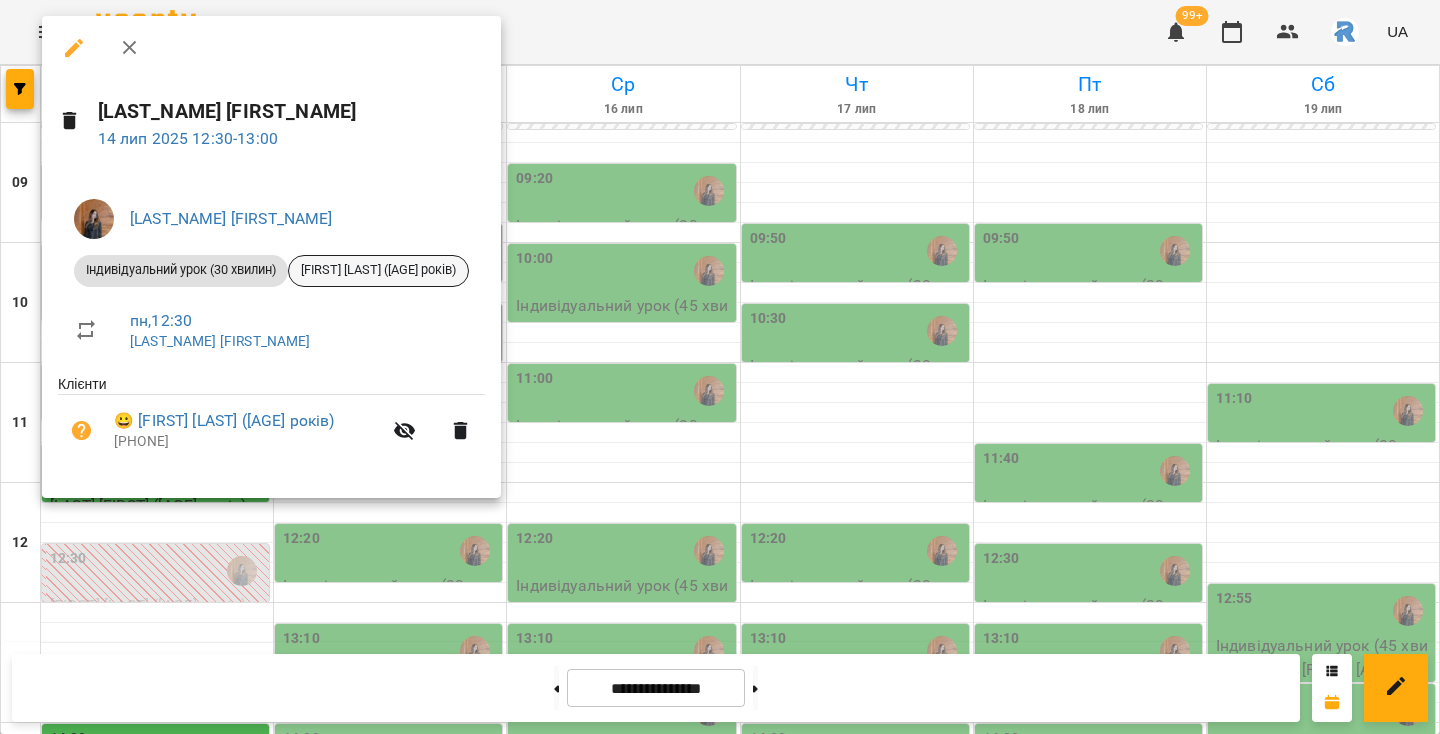 click on "[FIRST] [LAST] ([AGE] років)" at bounding box center (378, 270) 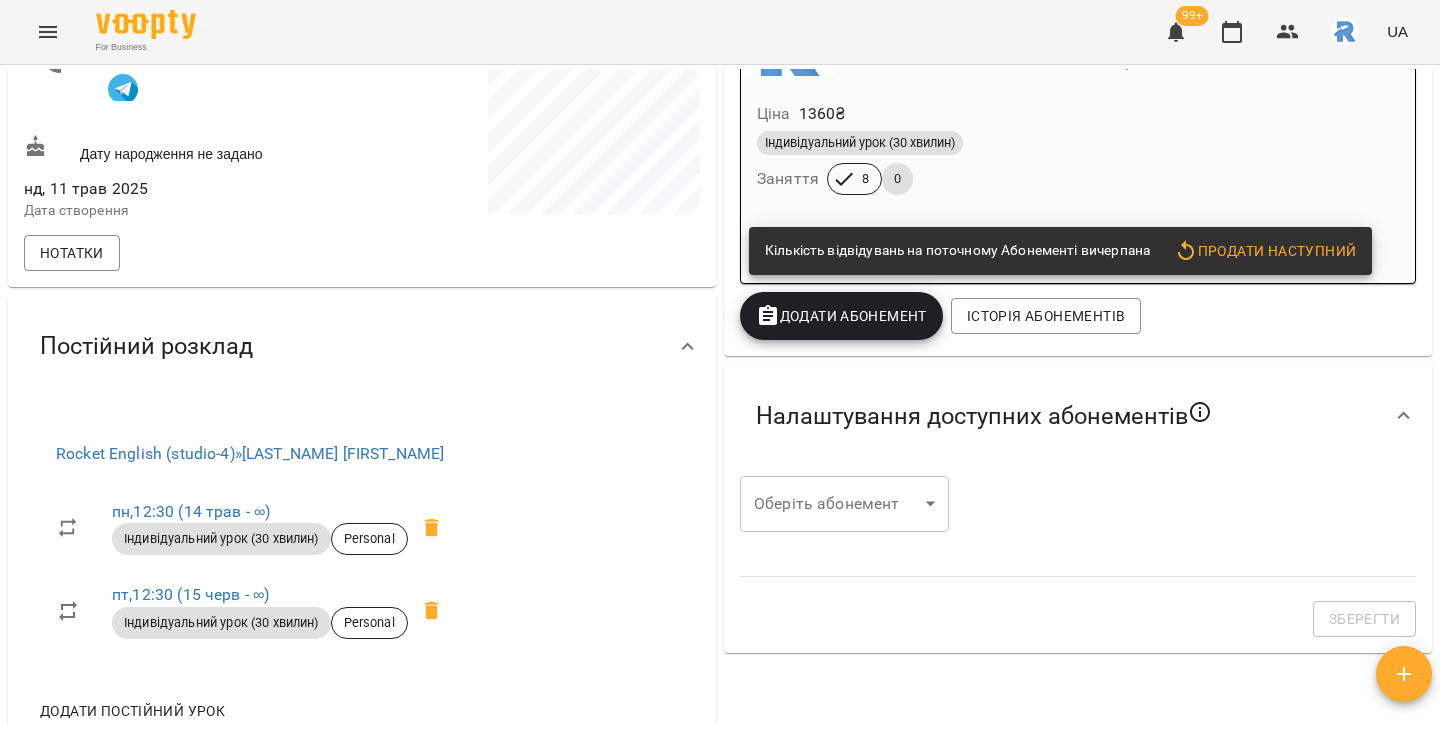 scroll, scrollTop: 387, scrollLeft: 0, axis: vertical 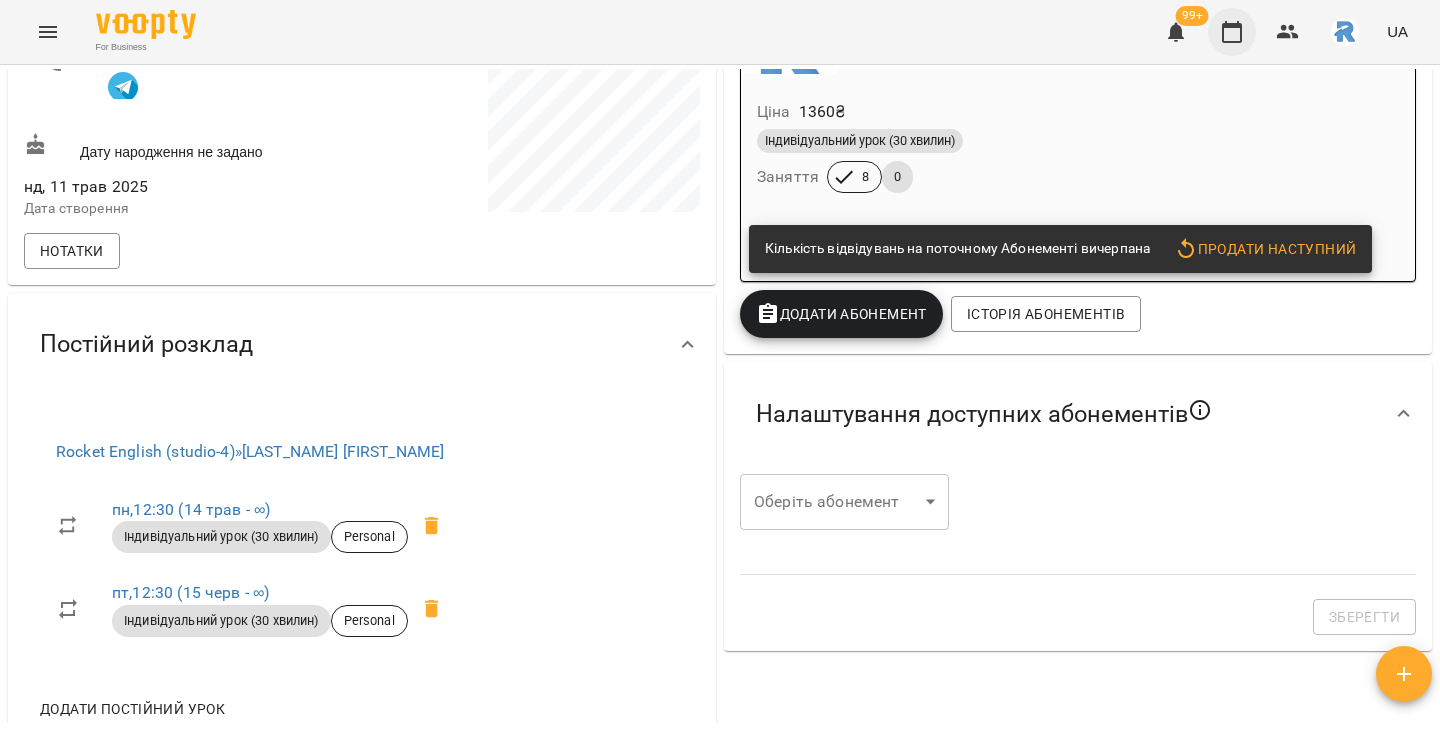click 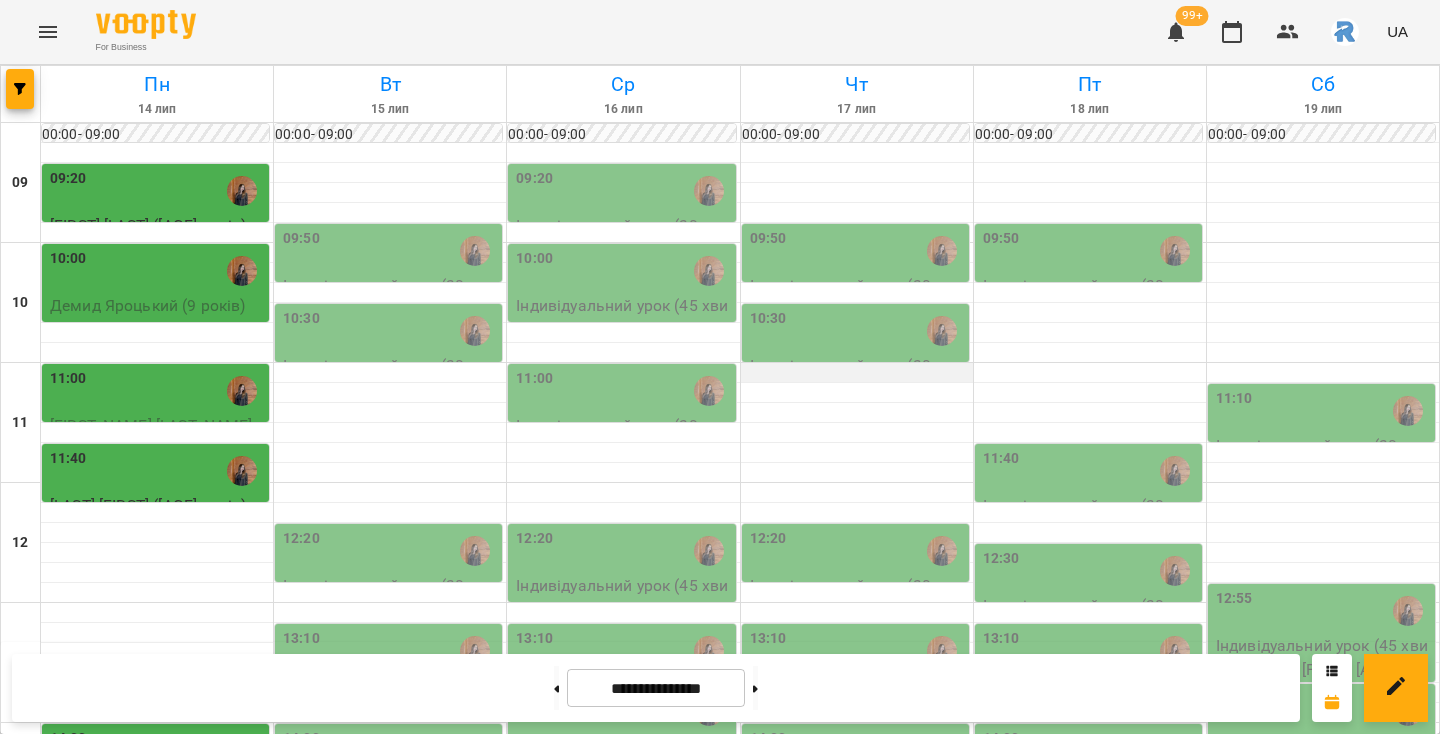 scroll, scrollTop: 401, scrollLeft: 0, axis: vertical 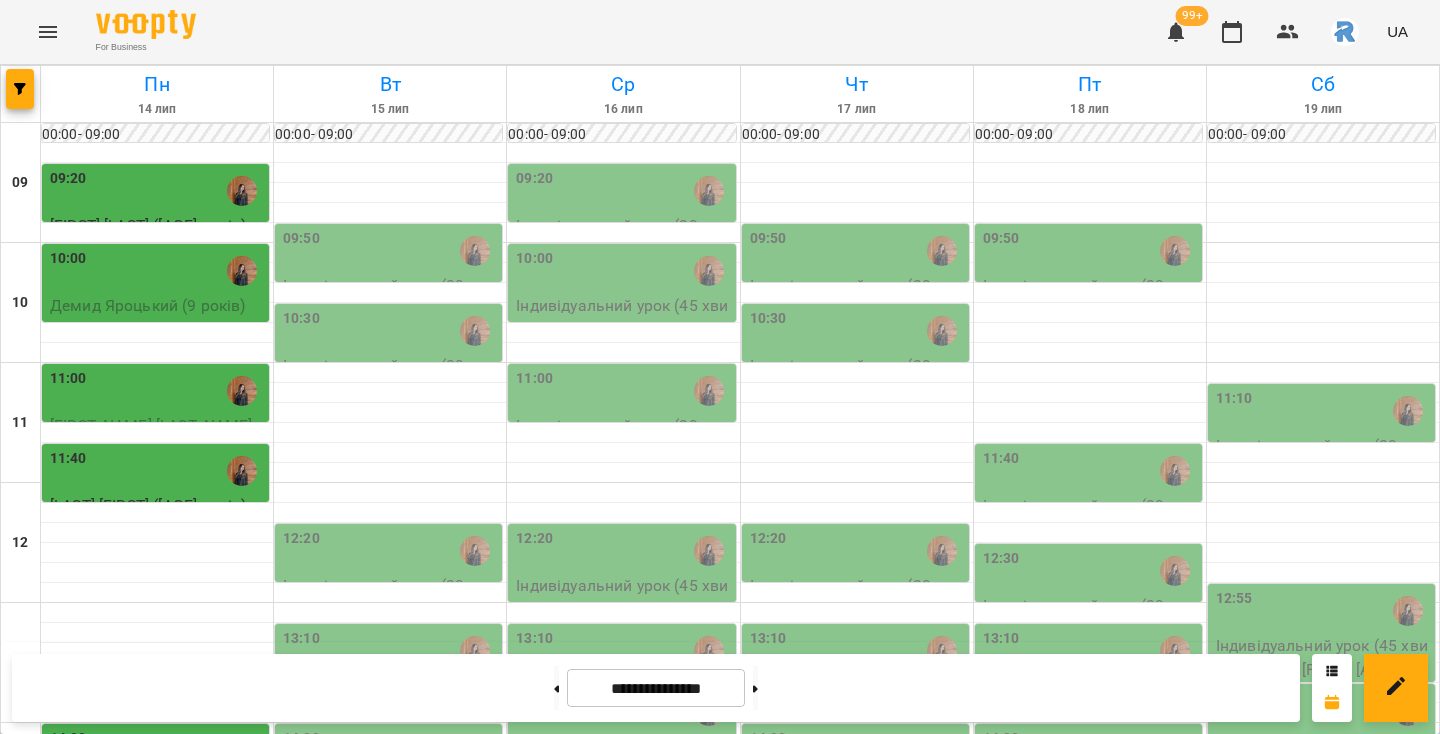 click on "14:00" at bounding box center [1090, 751] 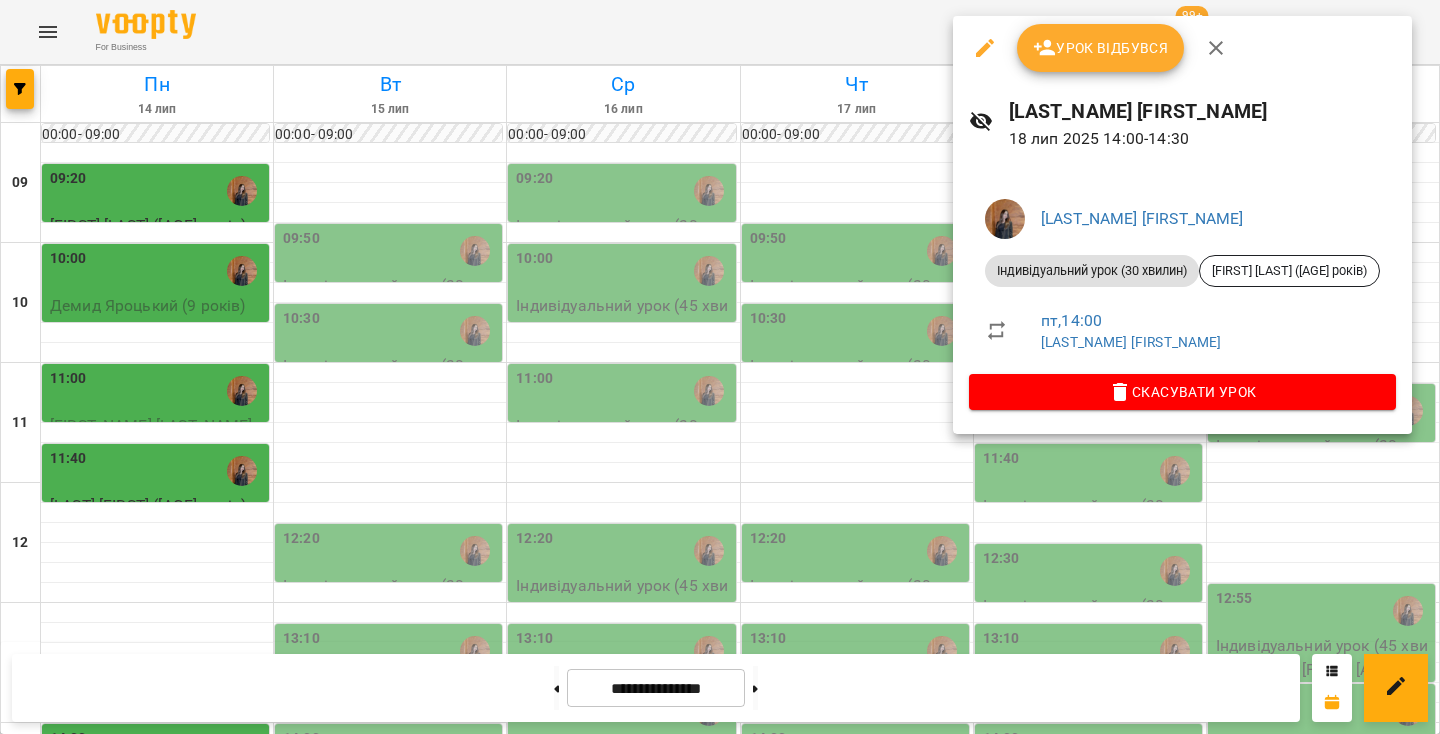 click at bounding box center [720, 367] 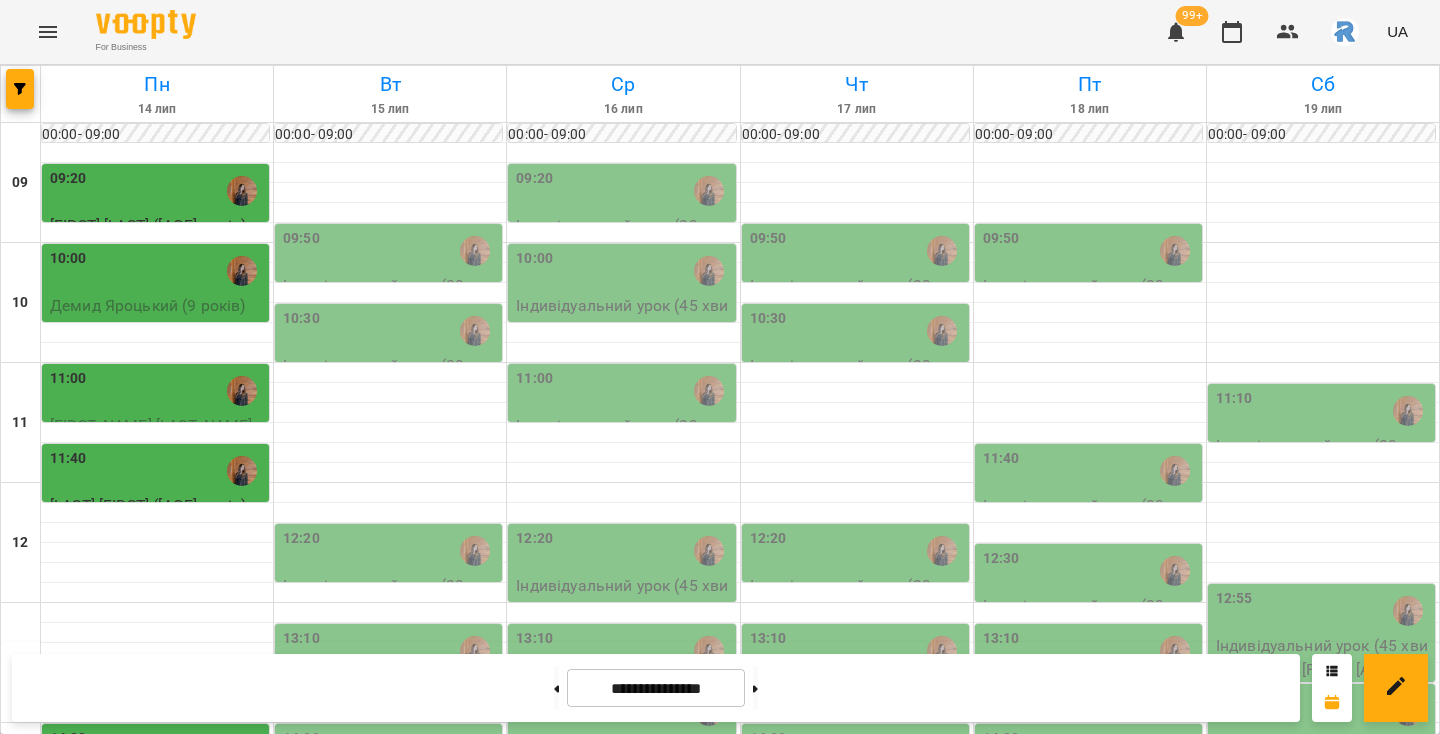 click on "14:40" at bounding box center (1001, 819) 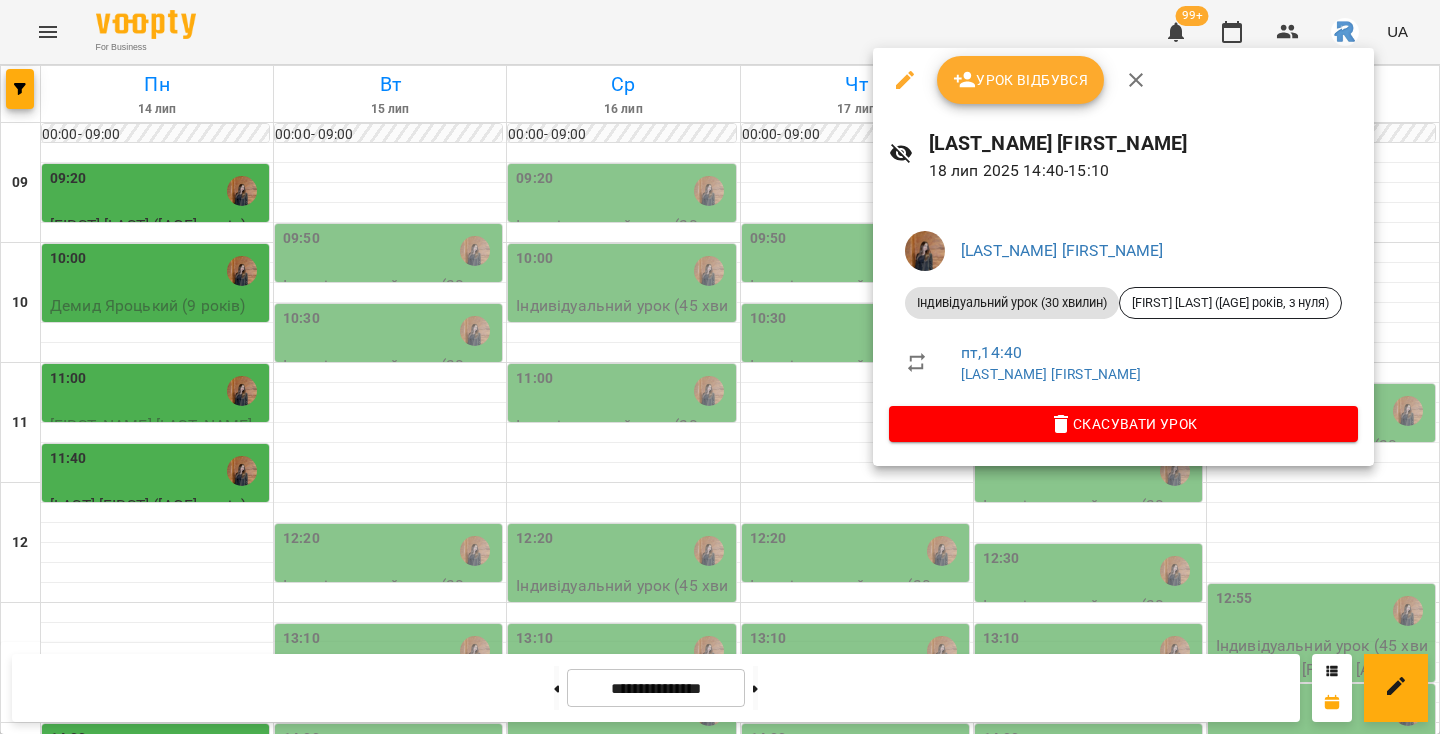 click at bounding box center [720, 367] 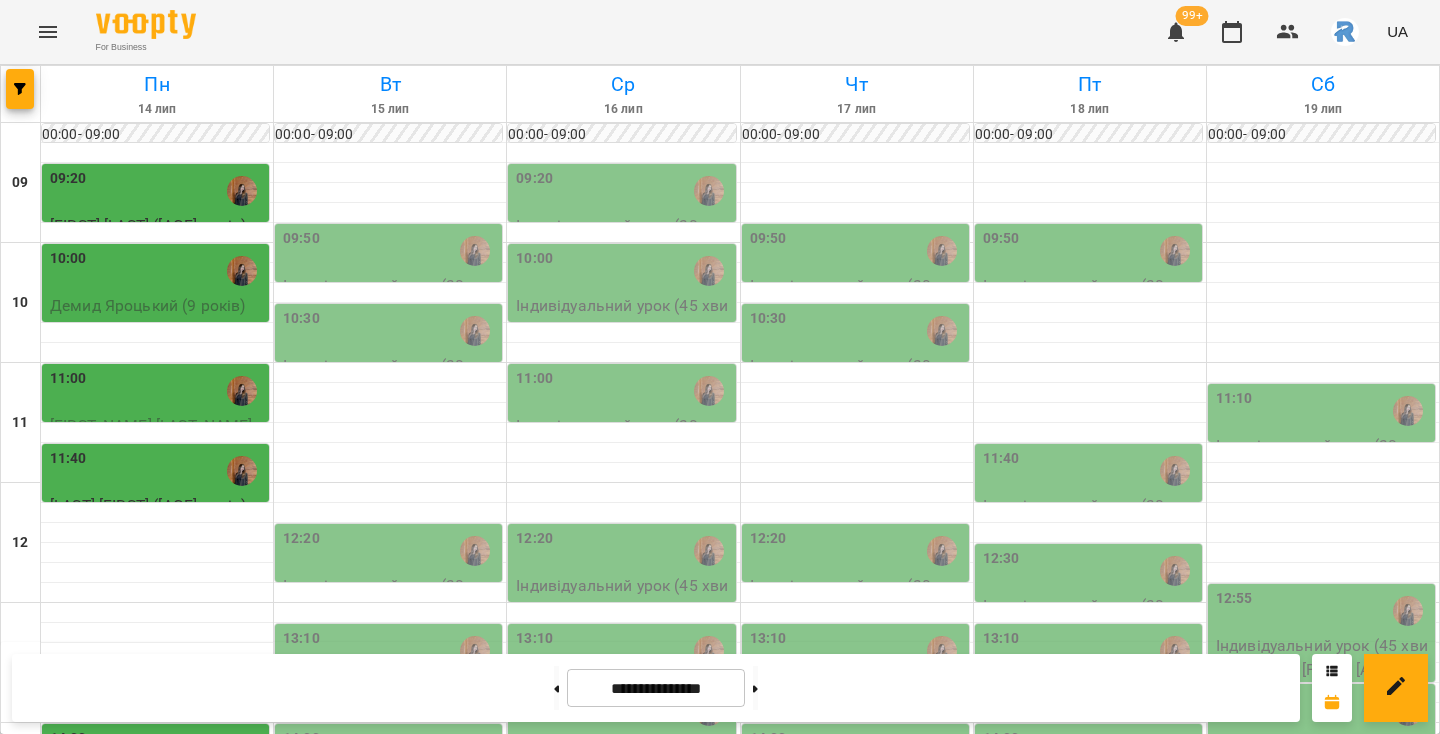 click on "15:20" at bounding box center [1001, 911] 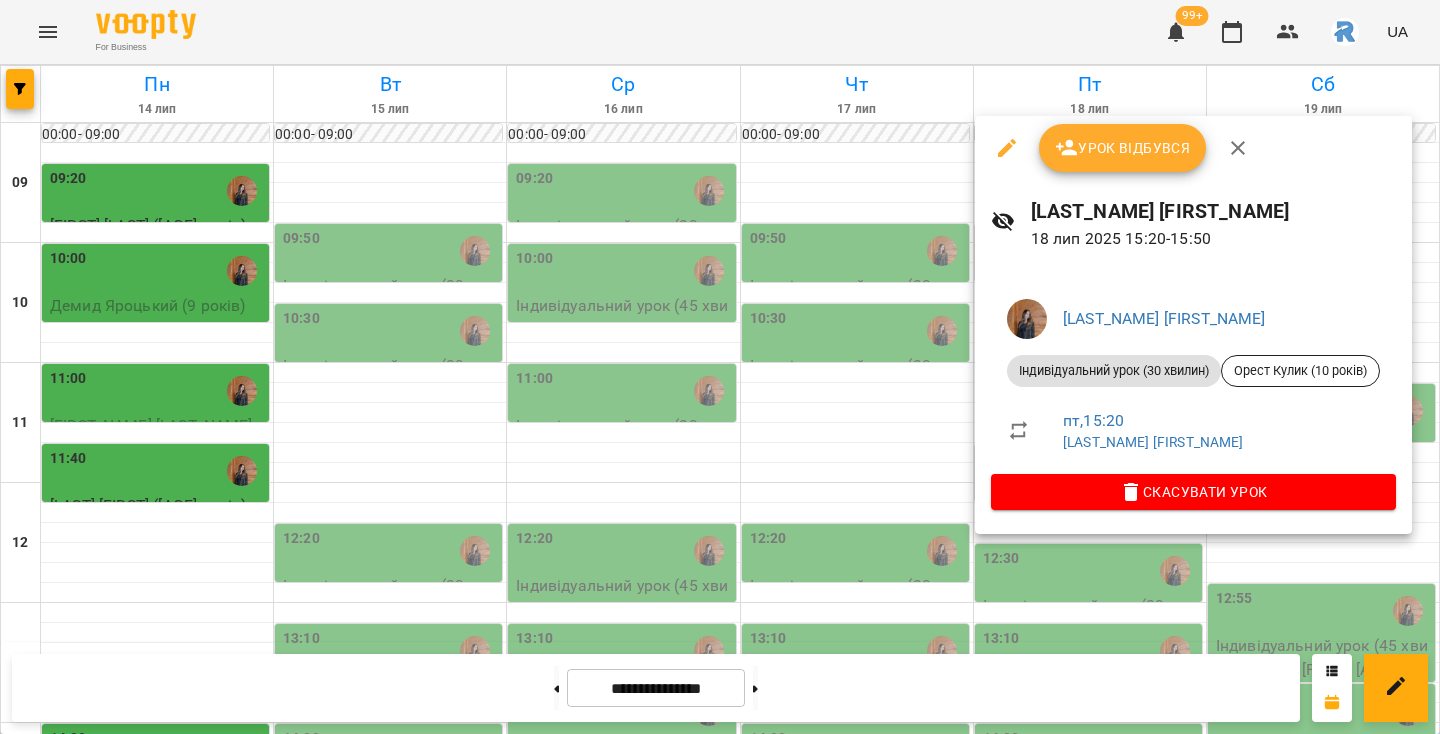click at bounding box center (720, 367) 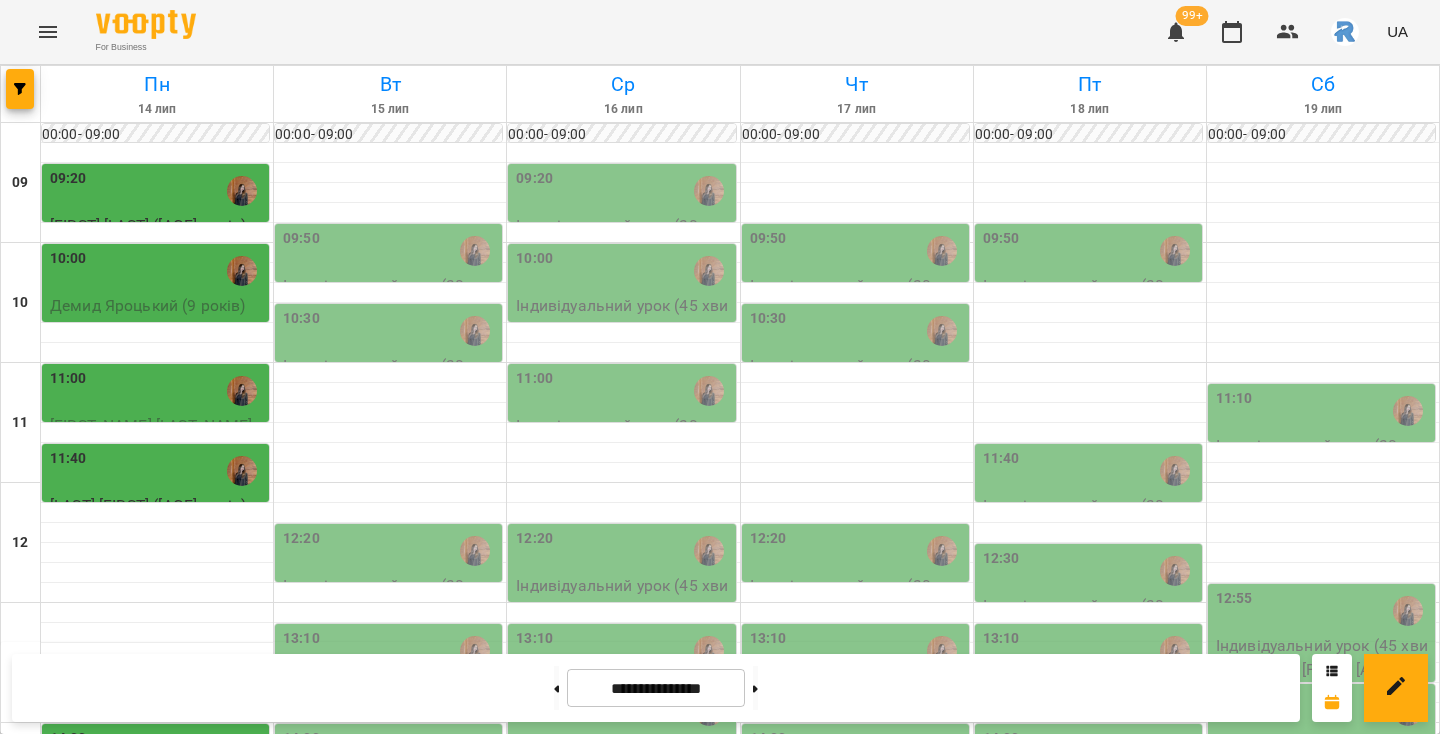 click on "13:10" at bounding box center [1090, 651] 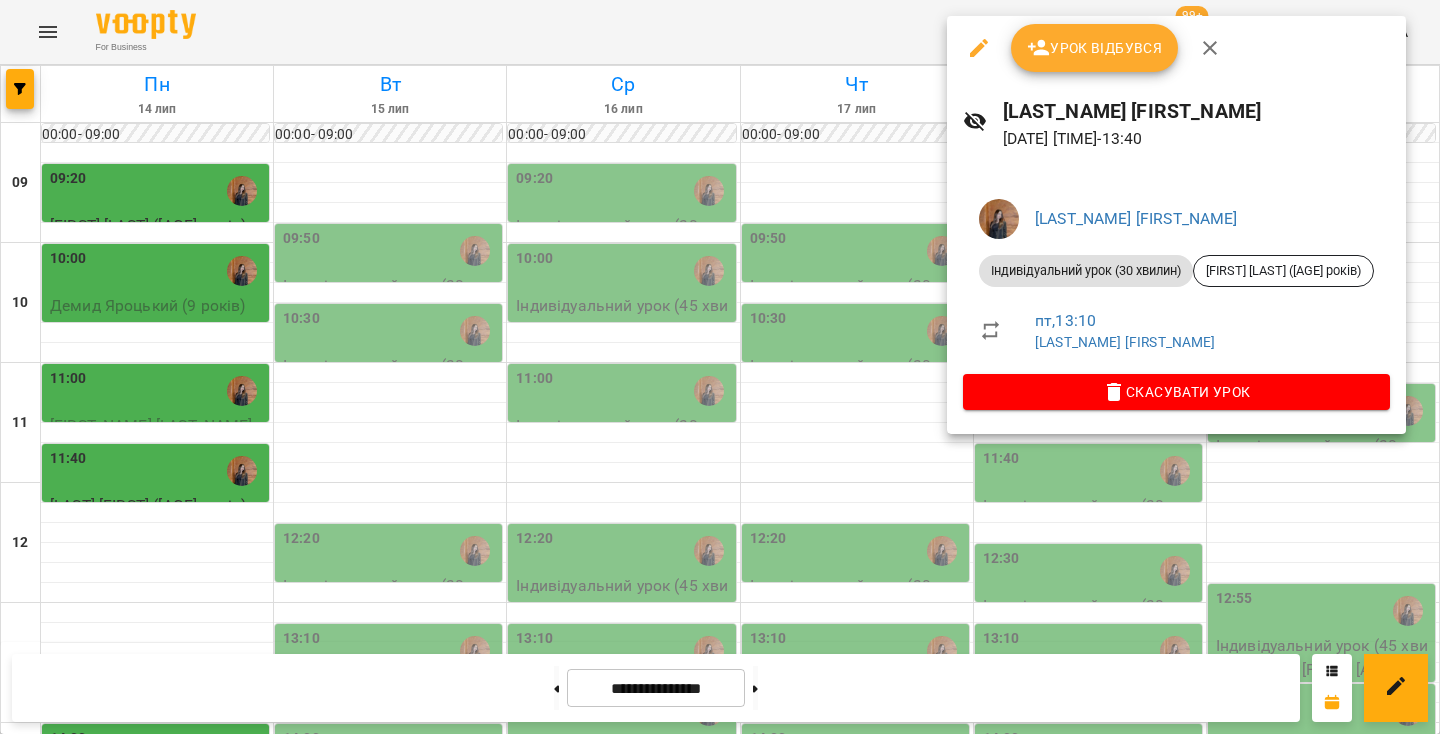 click at bounding box center (720, 367) 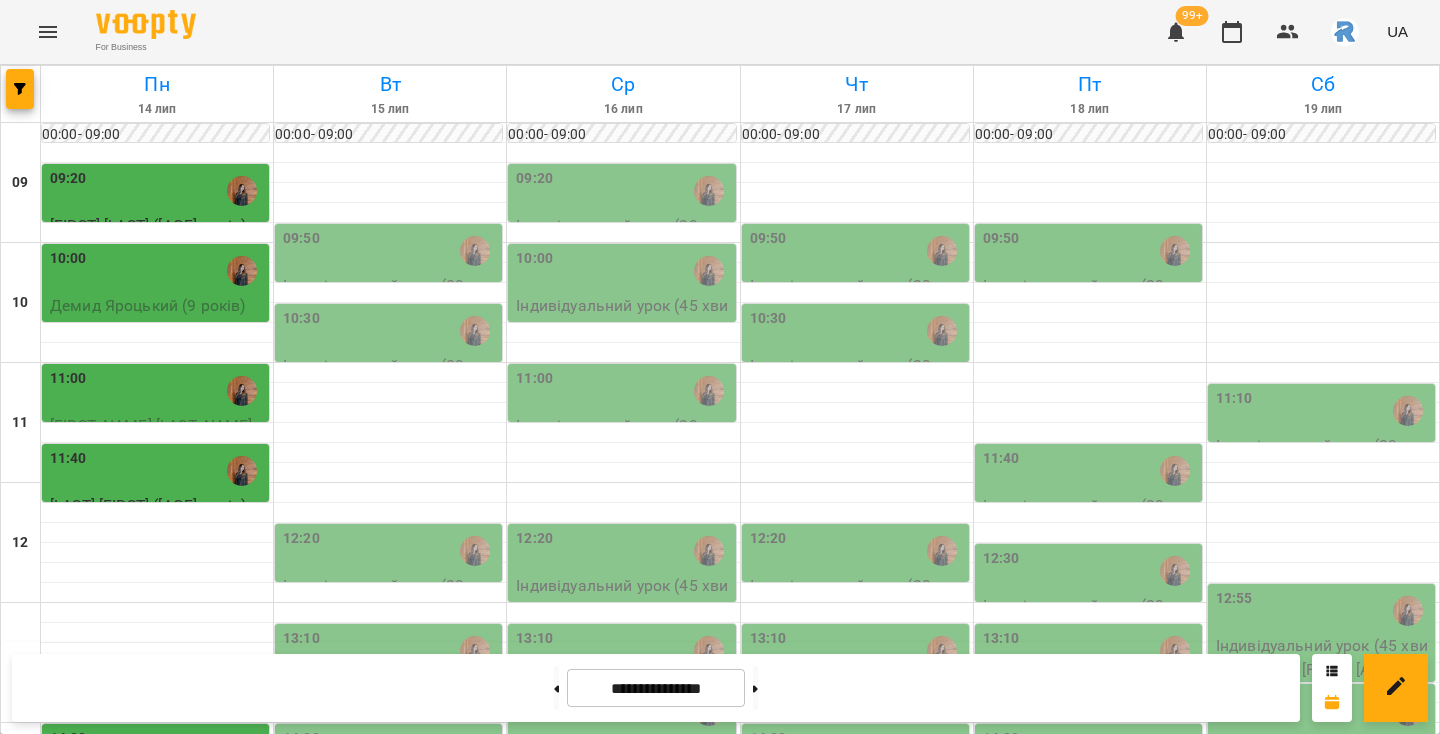 scroll, scrollTop: 303, scrollLeft: 0, axis: vertical 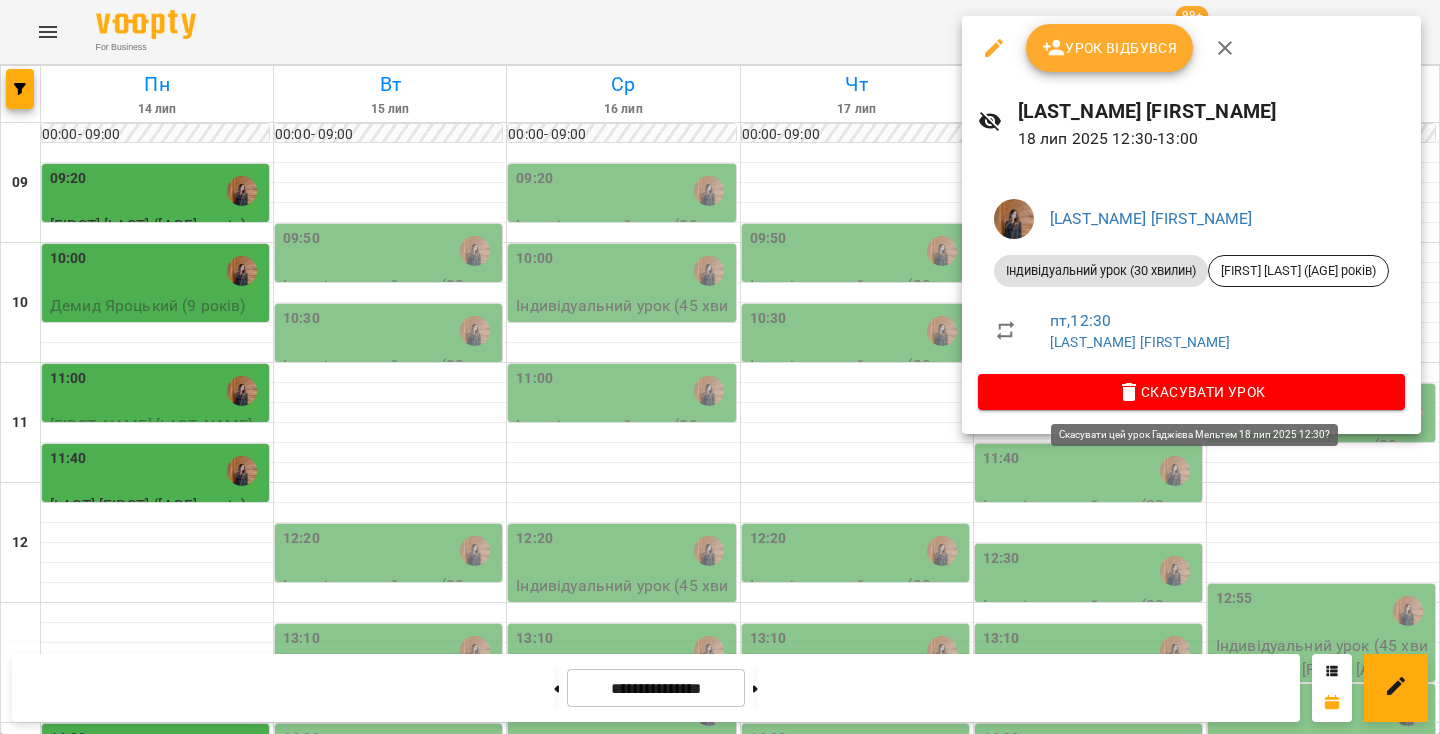 click on "Скасувати Урок" at bounding box center [1191, 392] 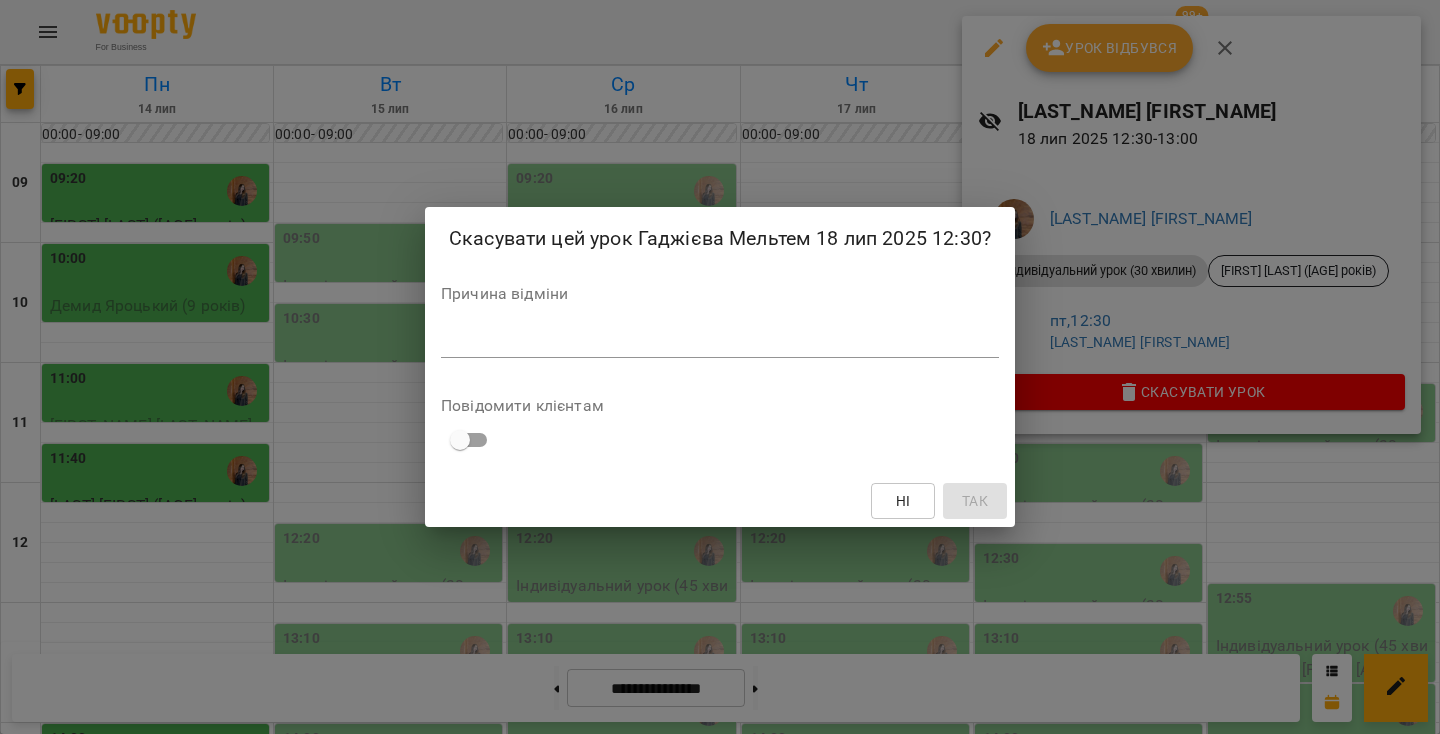 click at bounding box center (720, 341) 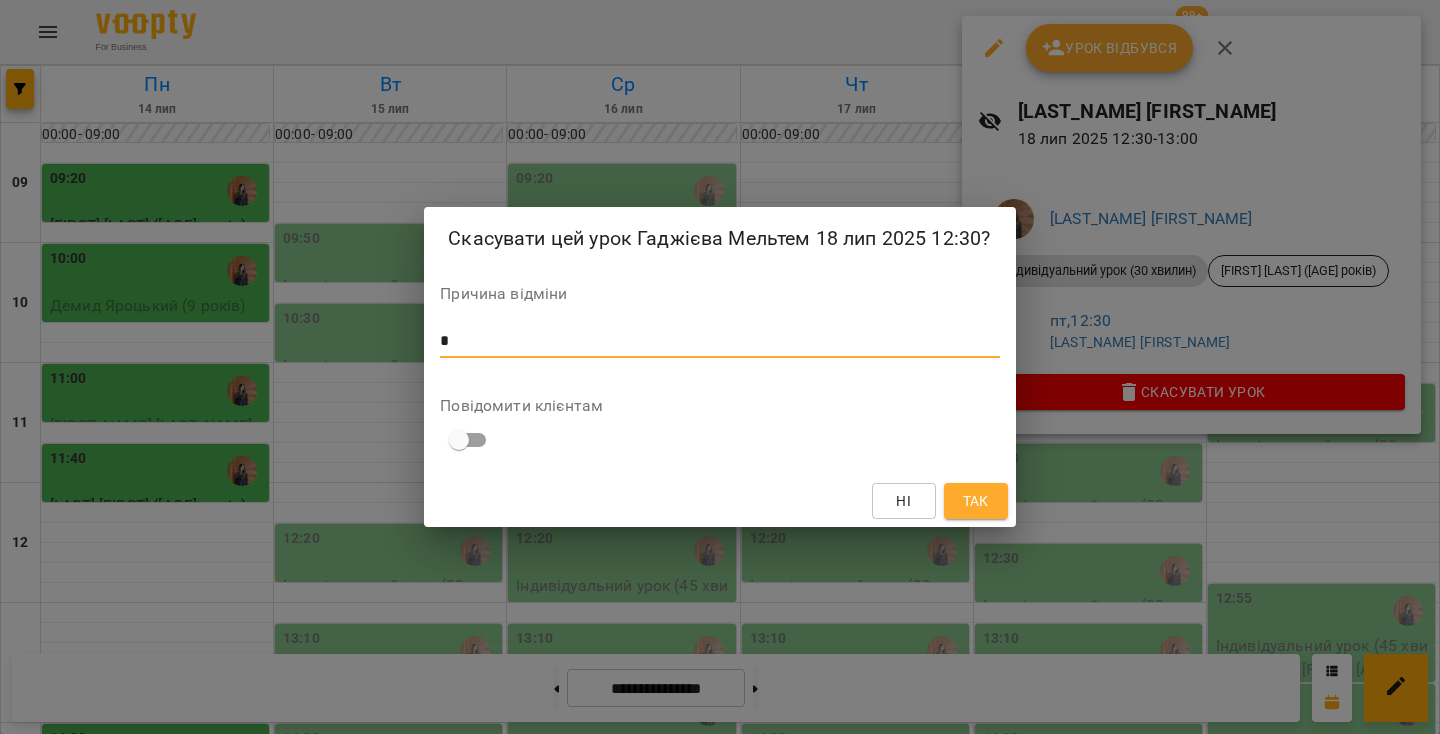 type on "*" 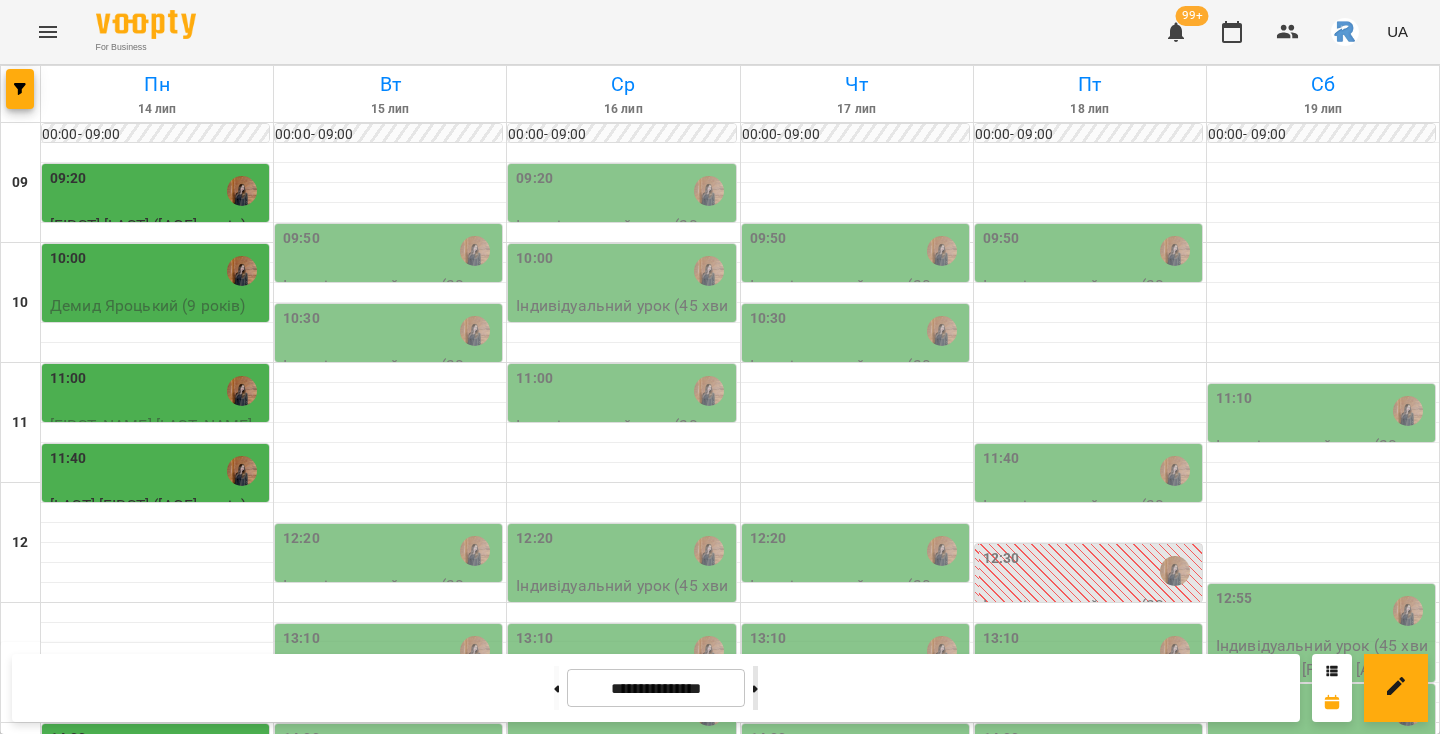 click at bounding box center [755, 688] 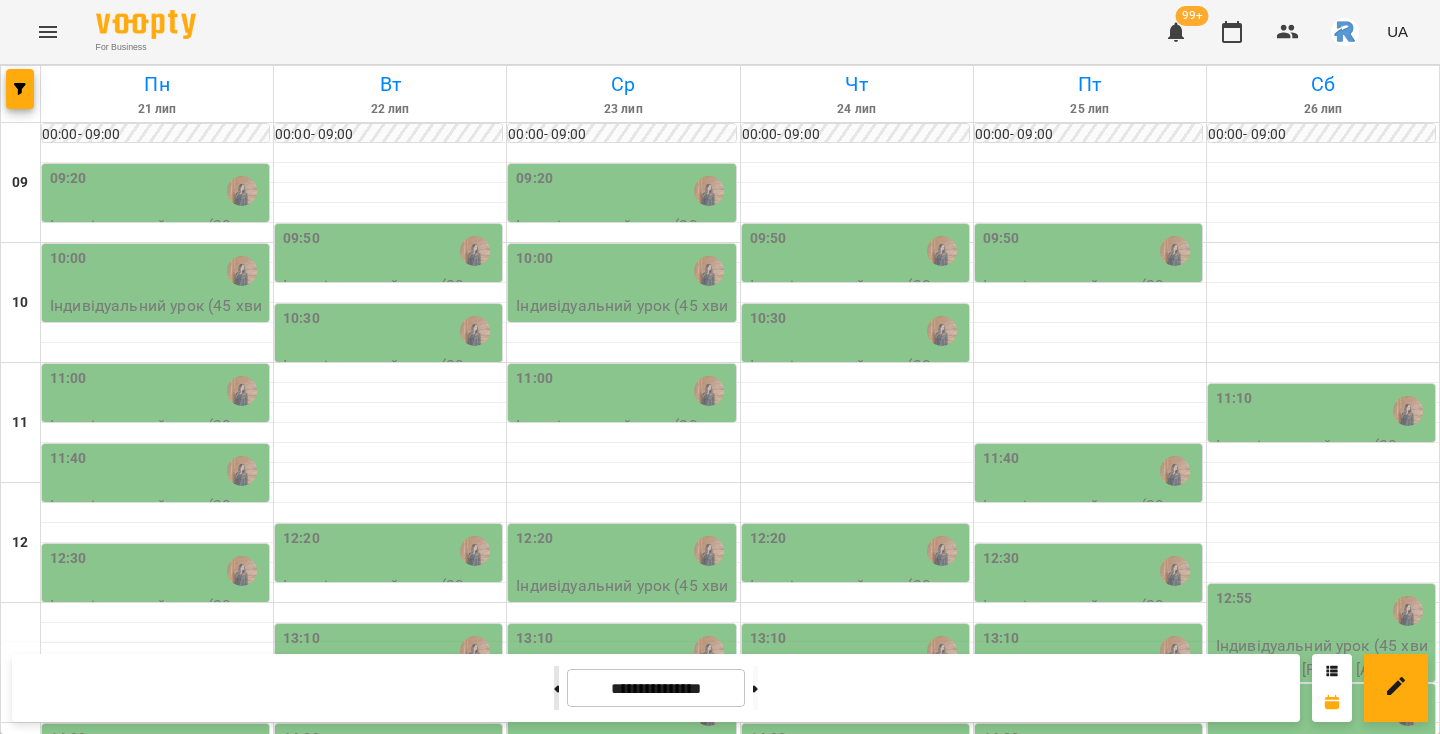 click at bounding box center [556, 688] 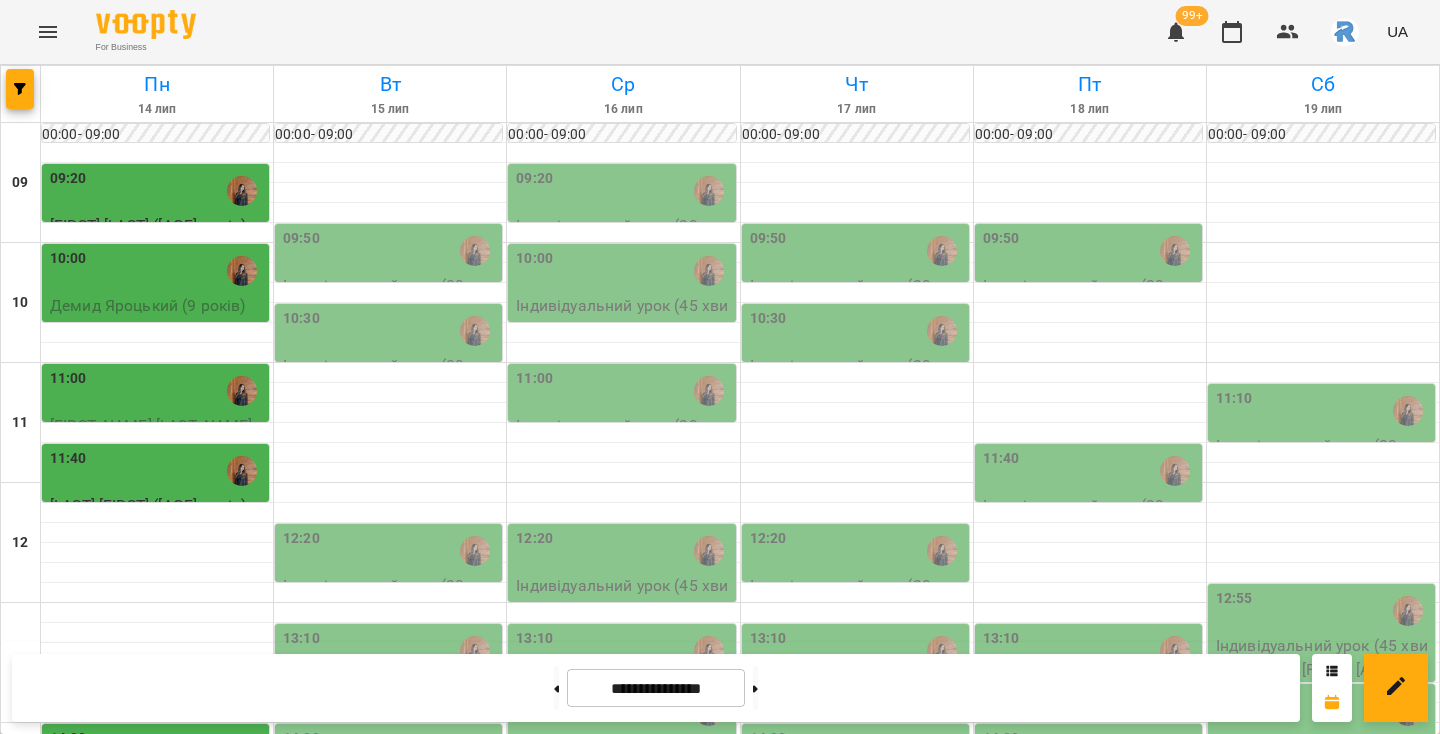 scroll, scrollTop: 0, scrollLeft: 0, axis: both 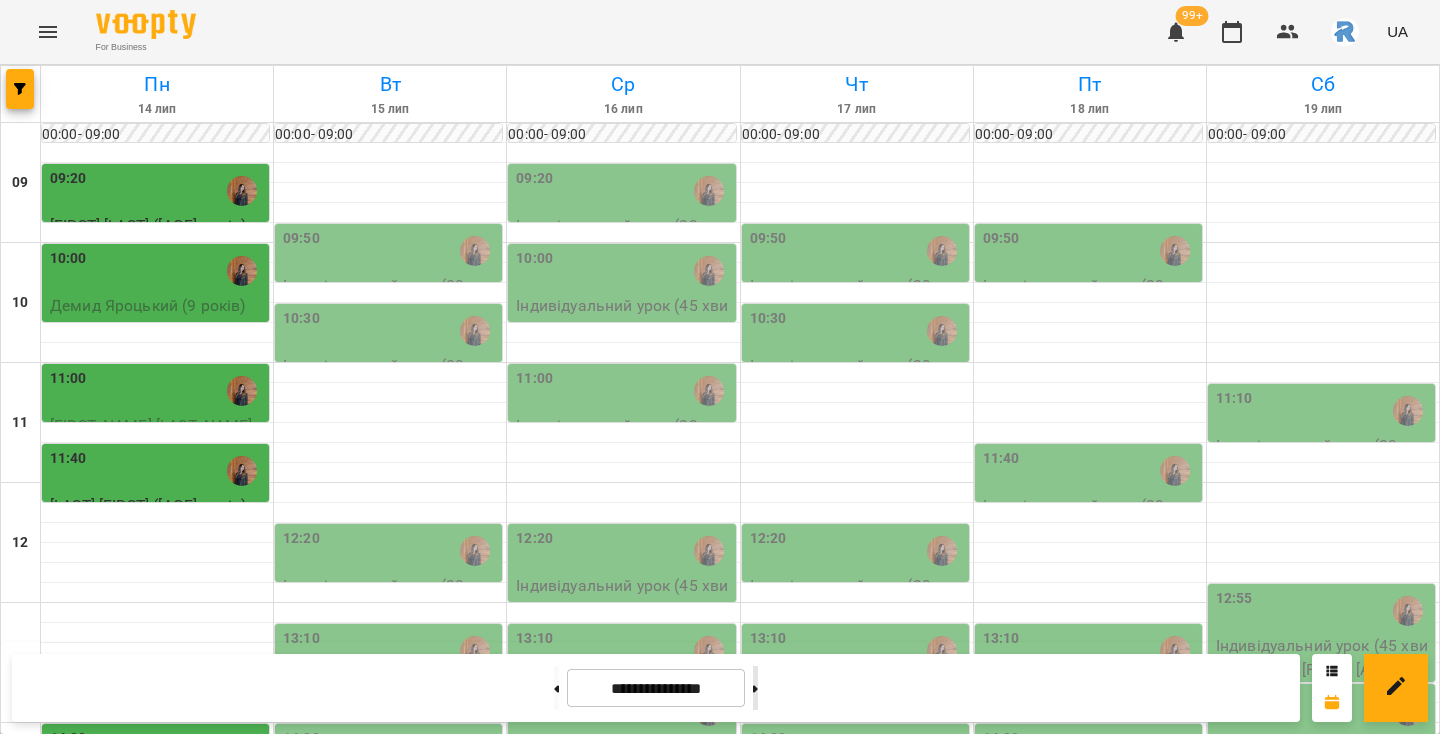 click at bounding box center [755, 688] 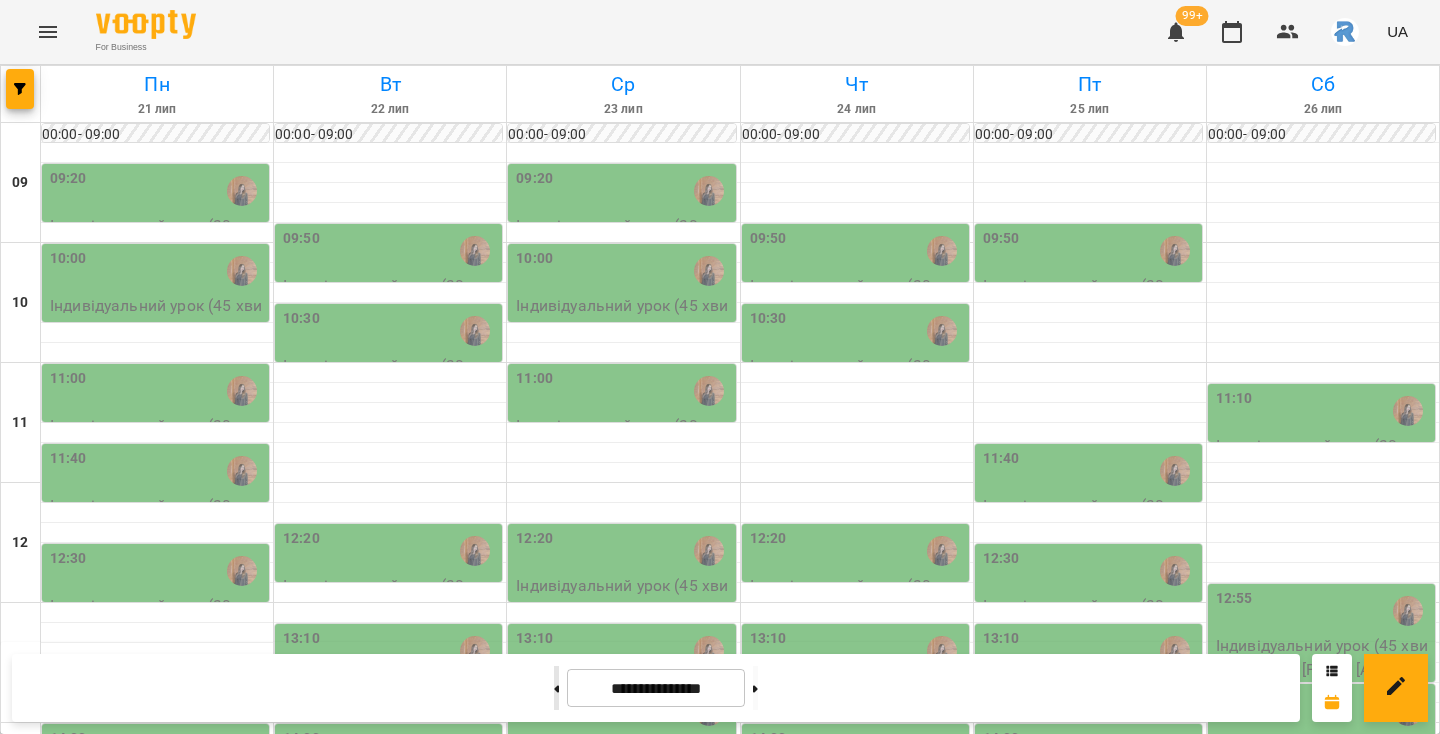 click at bounding box center (556, 688) 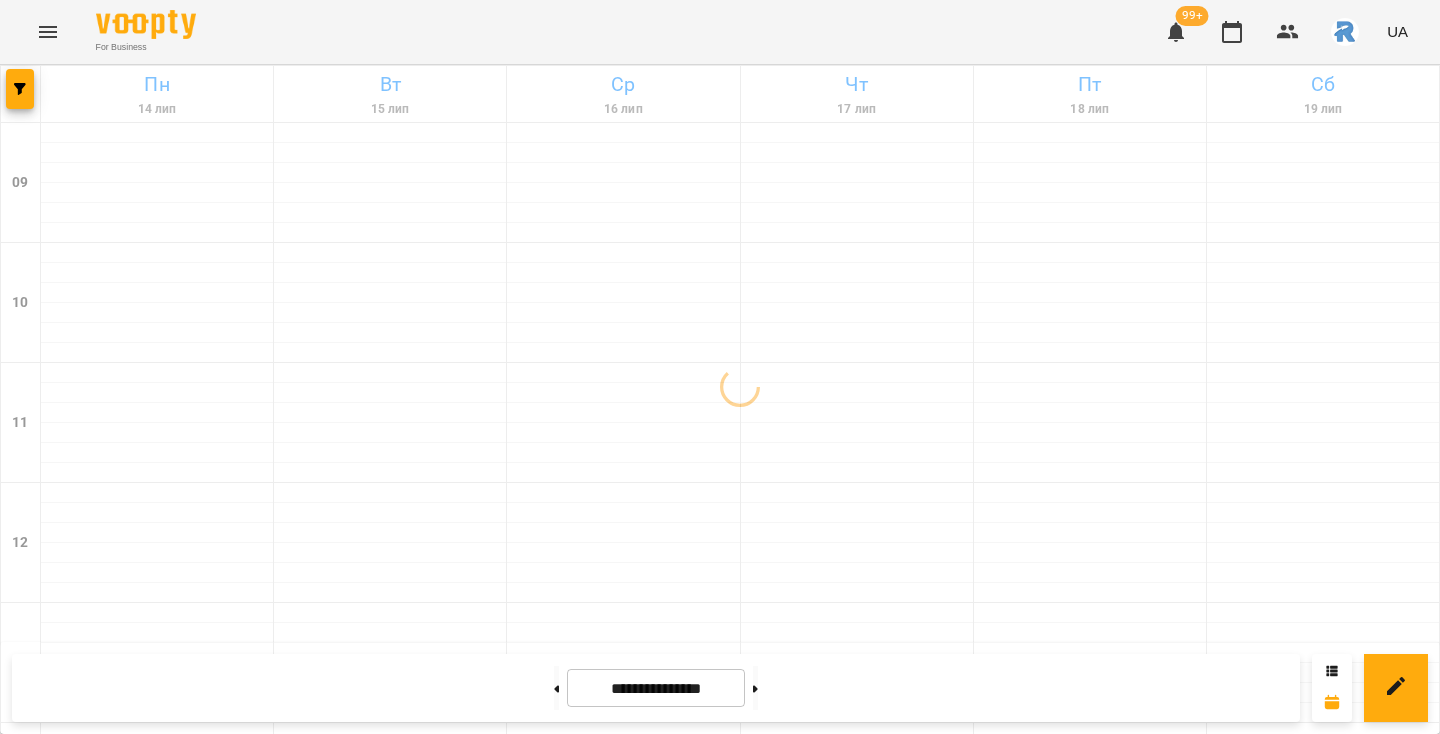 click at bounding box center (48, 32) 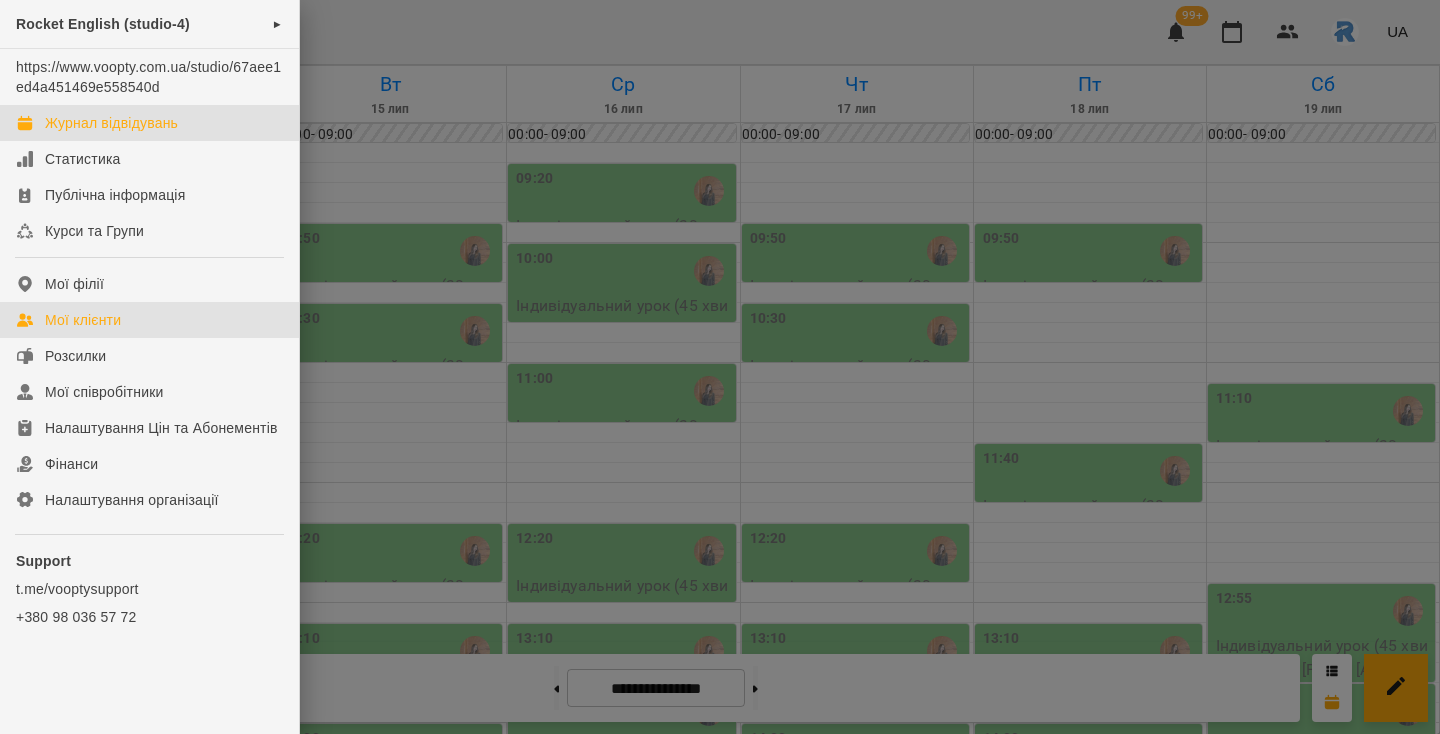 click on "Мої клієнти" at bounding box center [149, 320] 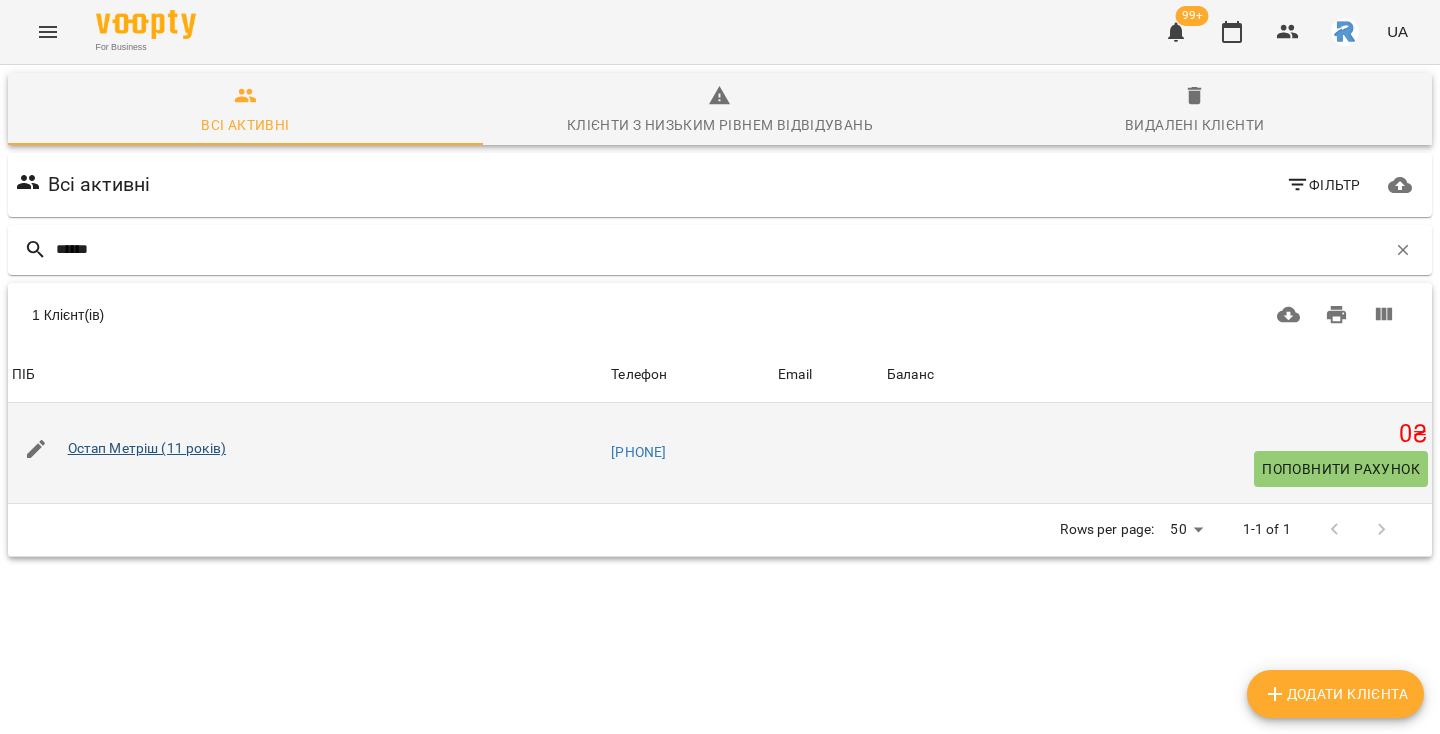 type on "******" 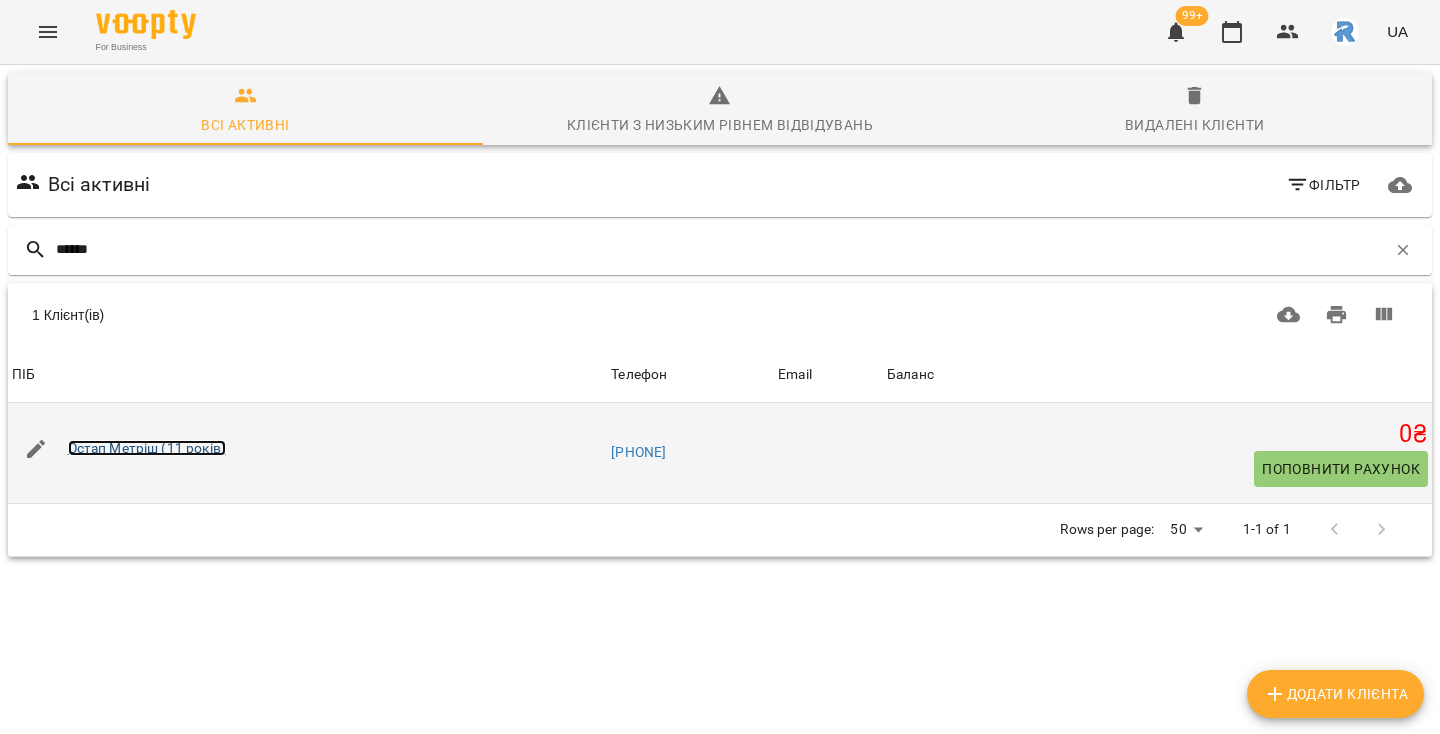 click on "Остап Метріш (11 років)" at bounding box center [147, 448] 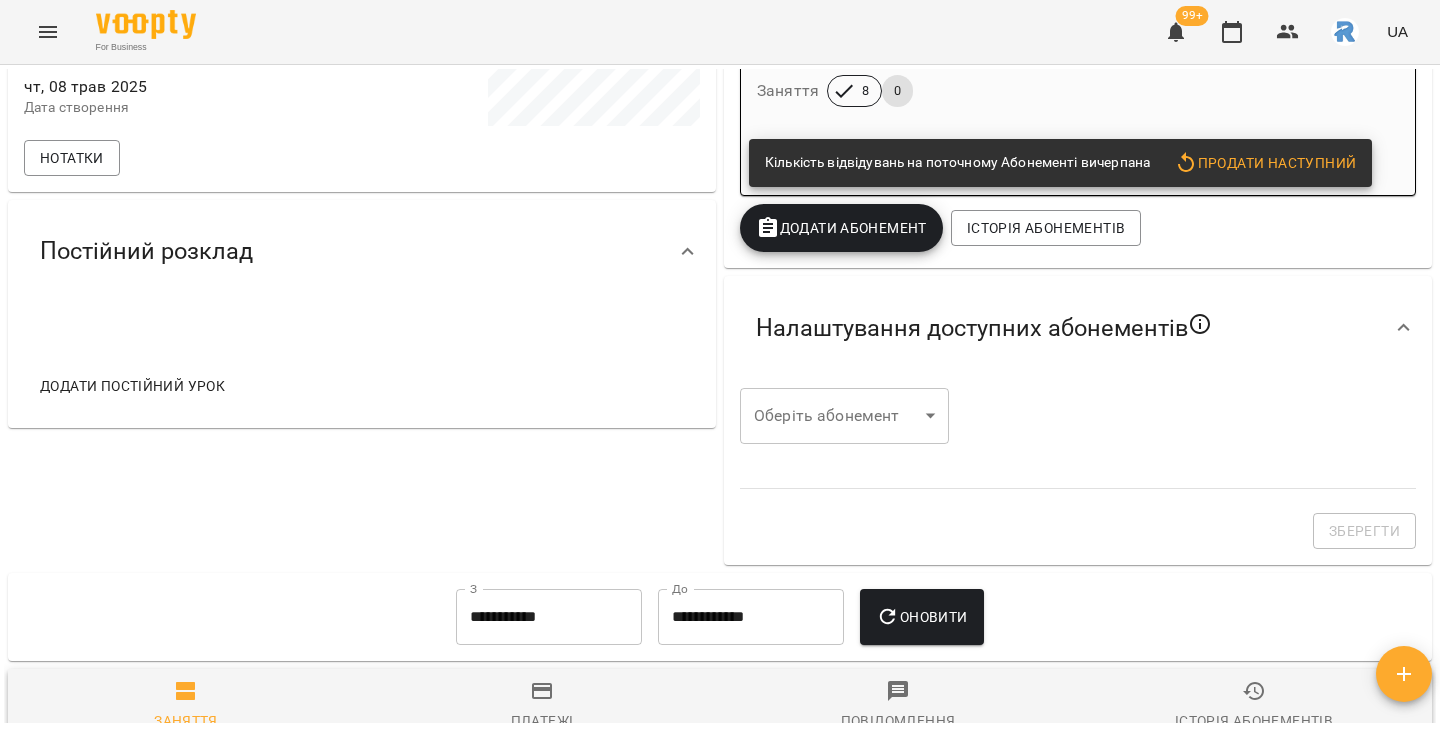 scroll, scrollTop: 475, scrollLeft: 0, axis: vertical 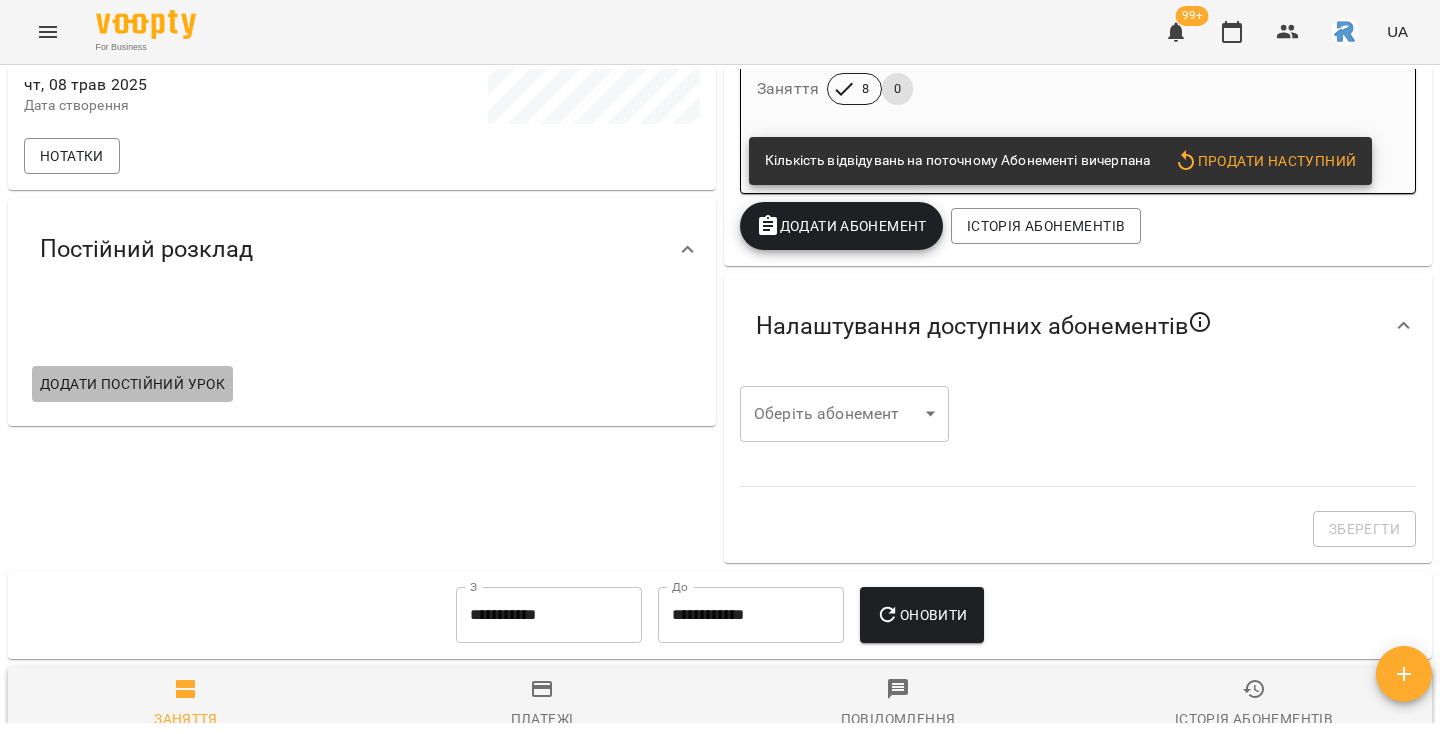 click on "Додати постійний урок" at bounding box center [132, 384] 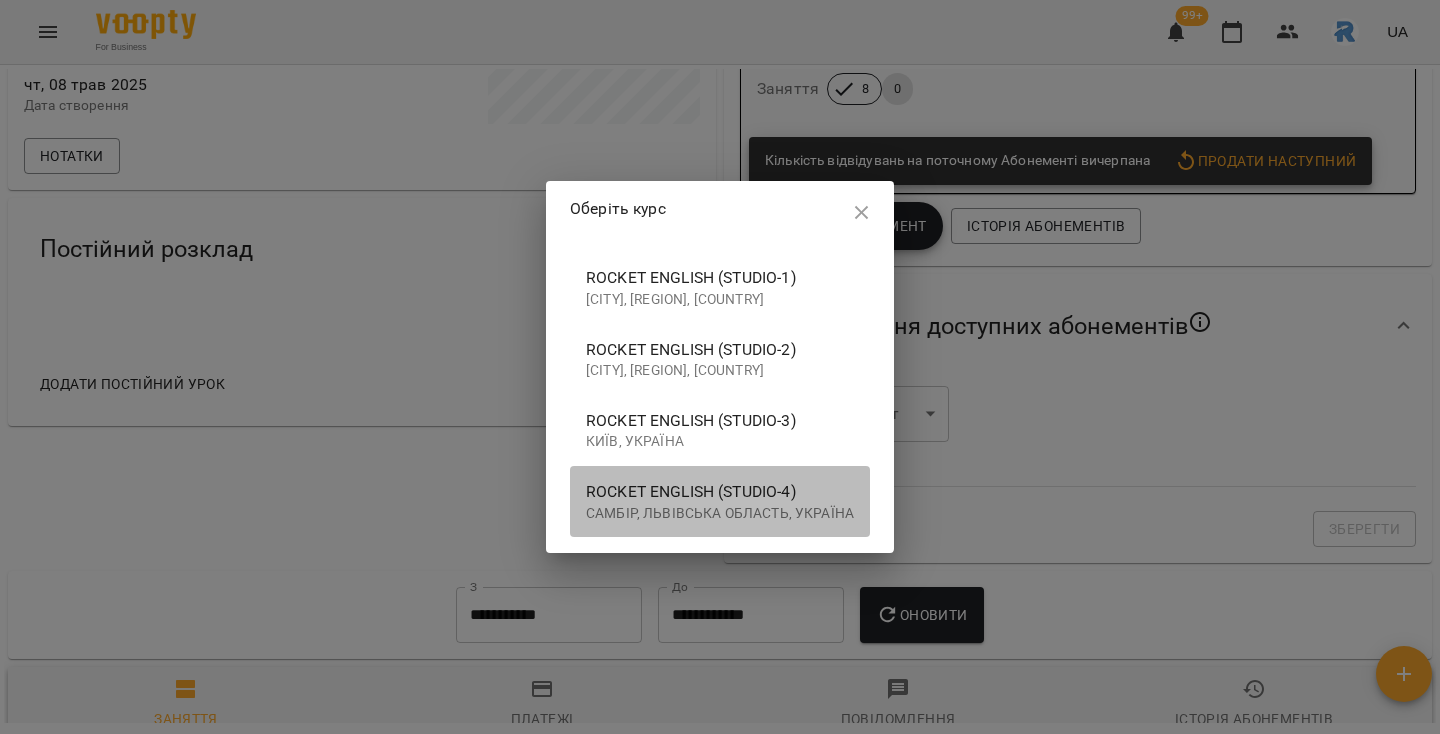 click on "Rocket English (studio-4)" at bounding box center (720, 492) 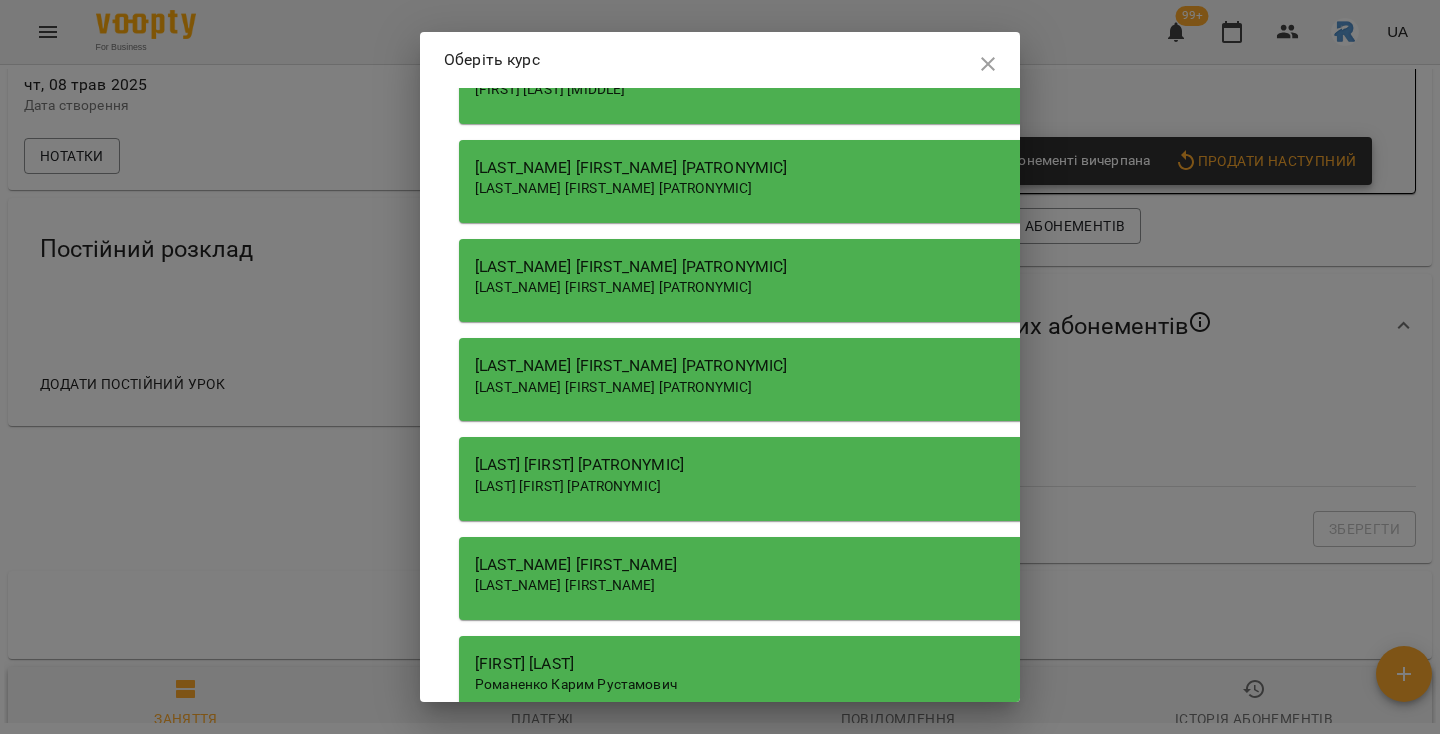 scroll, scrollTop: 511, scrollLeft: 0, axis: vertical 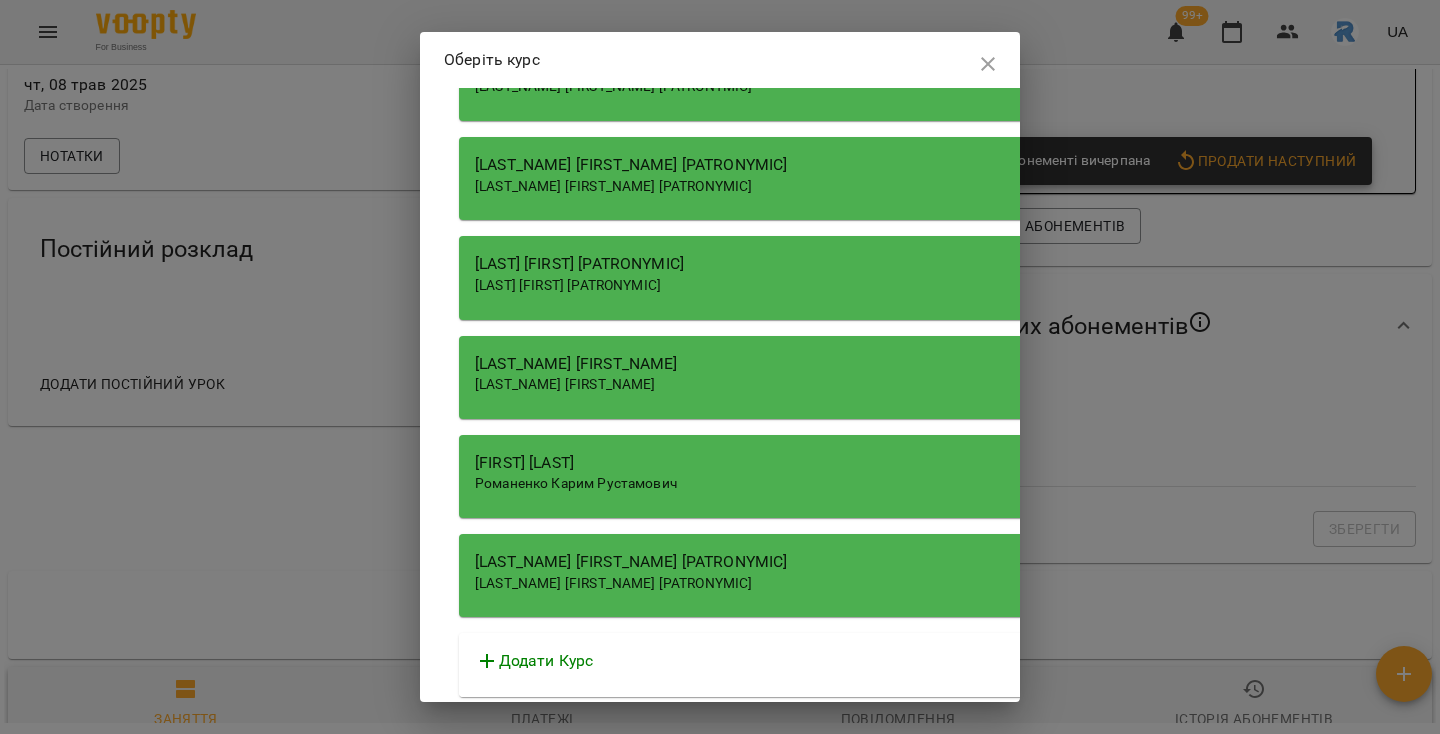 click on "[LAST_NAME] [FIRST_NAME]" at bounding box center (1029, 385) 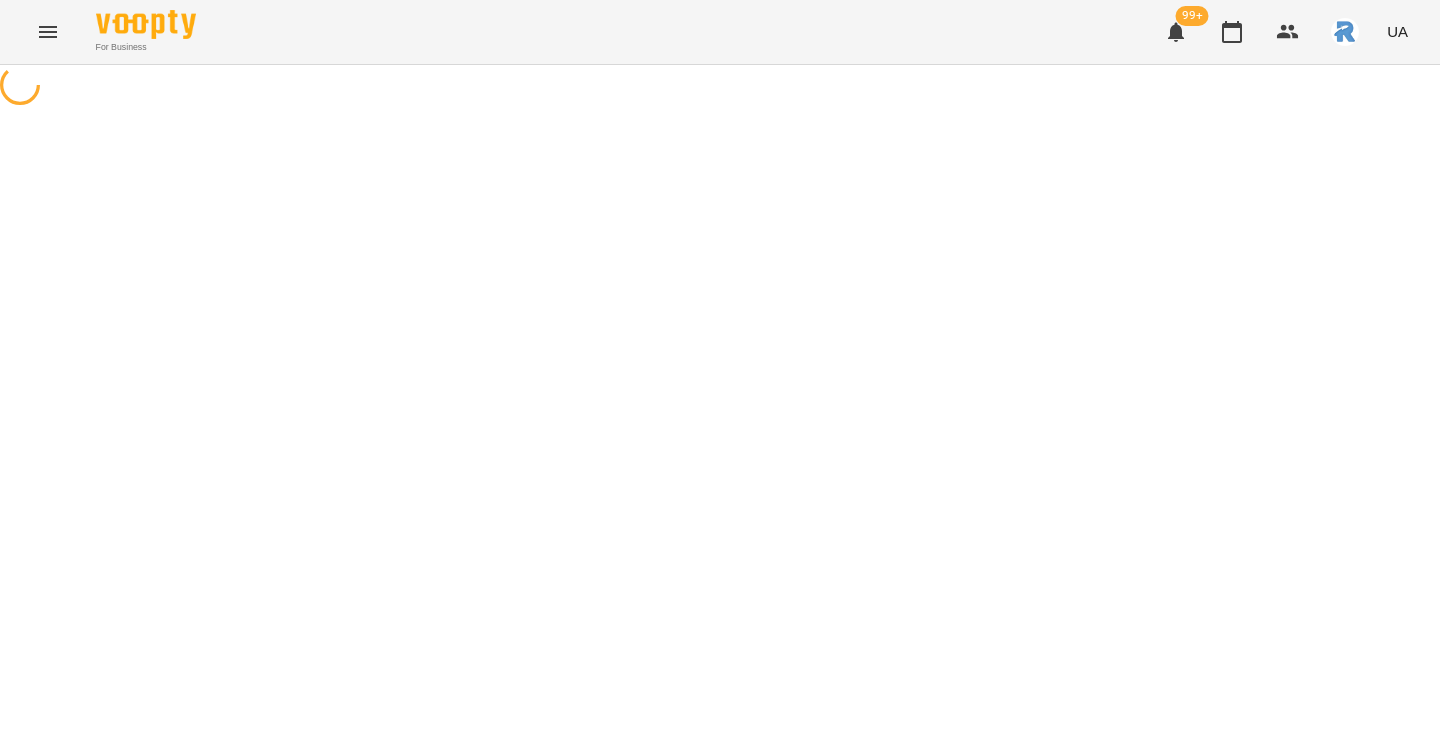 select on "**********" 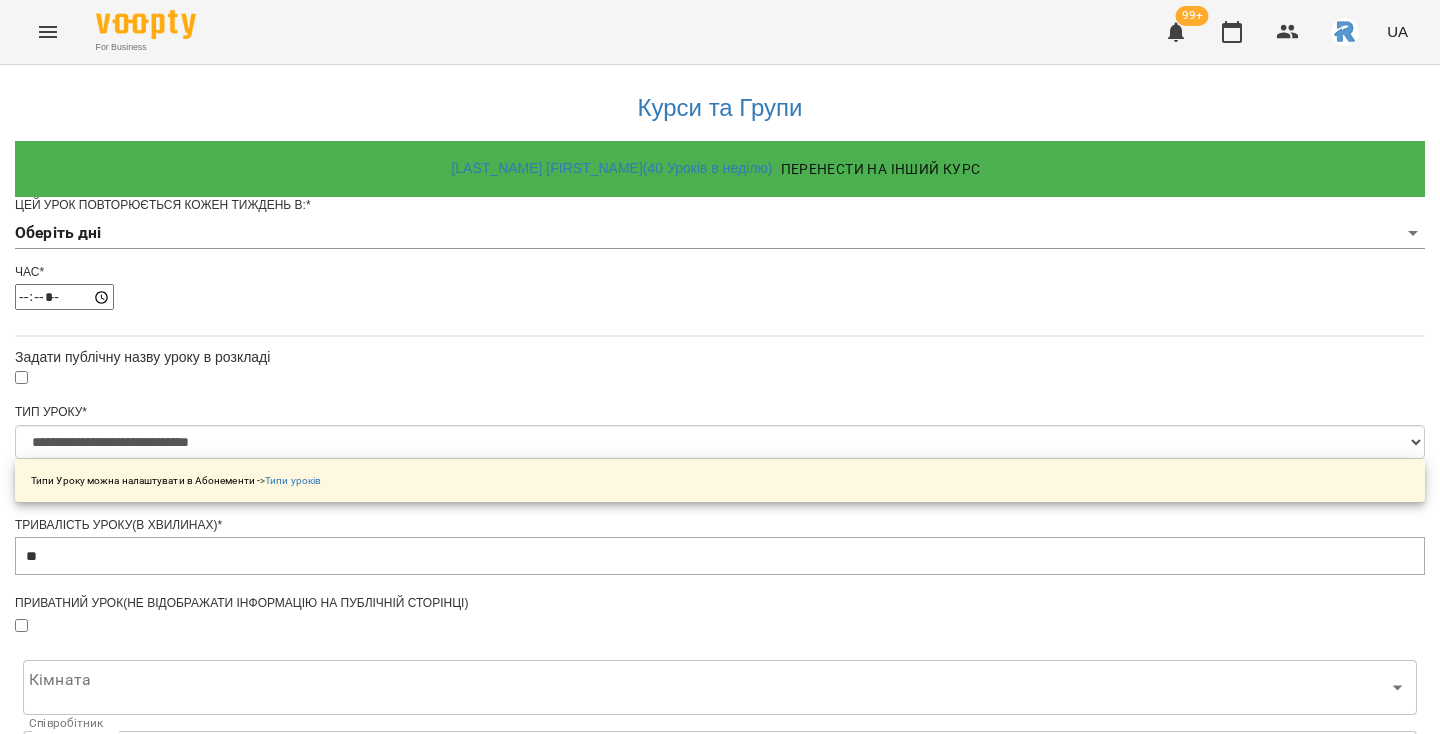 click on "**********" at bounding box center (720, 638) 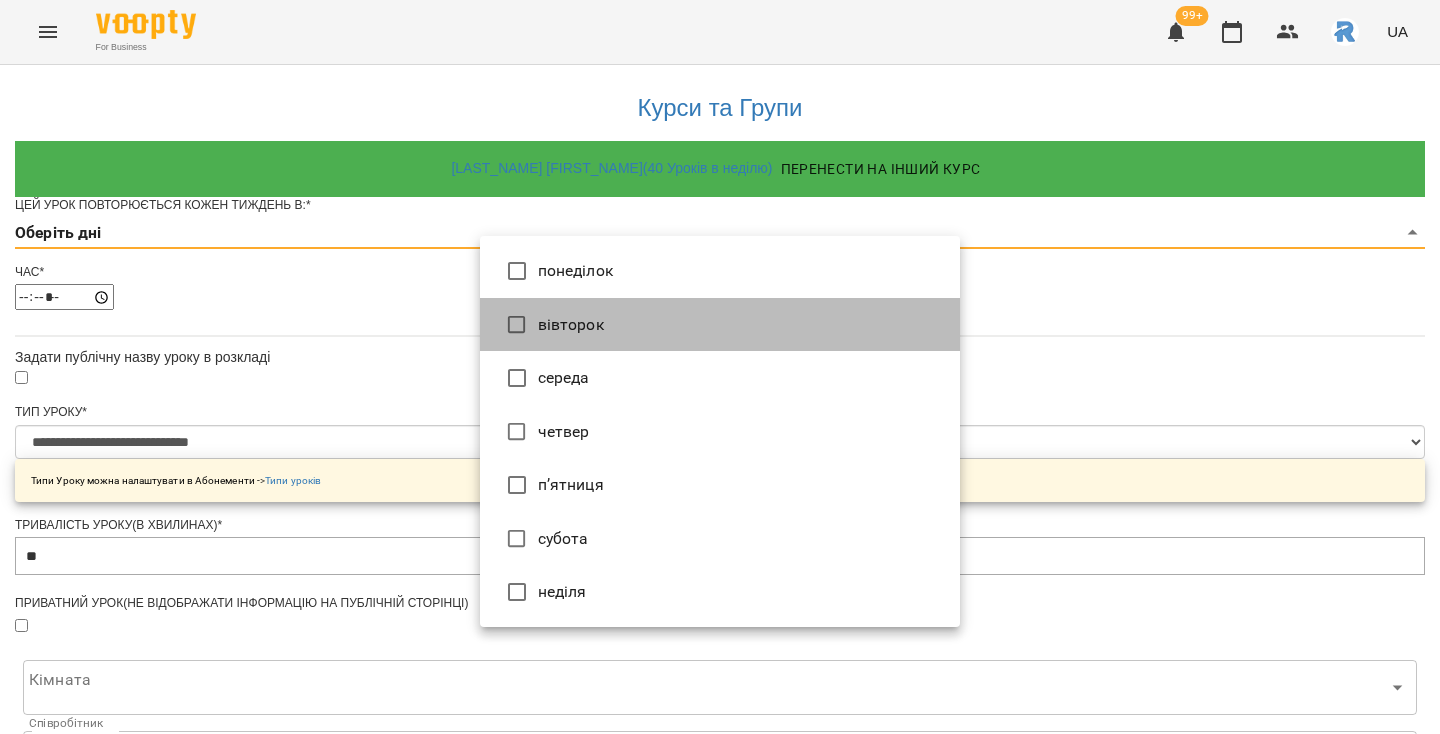 click on "вівторок" at bounding box center (720, 325) 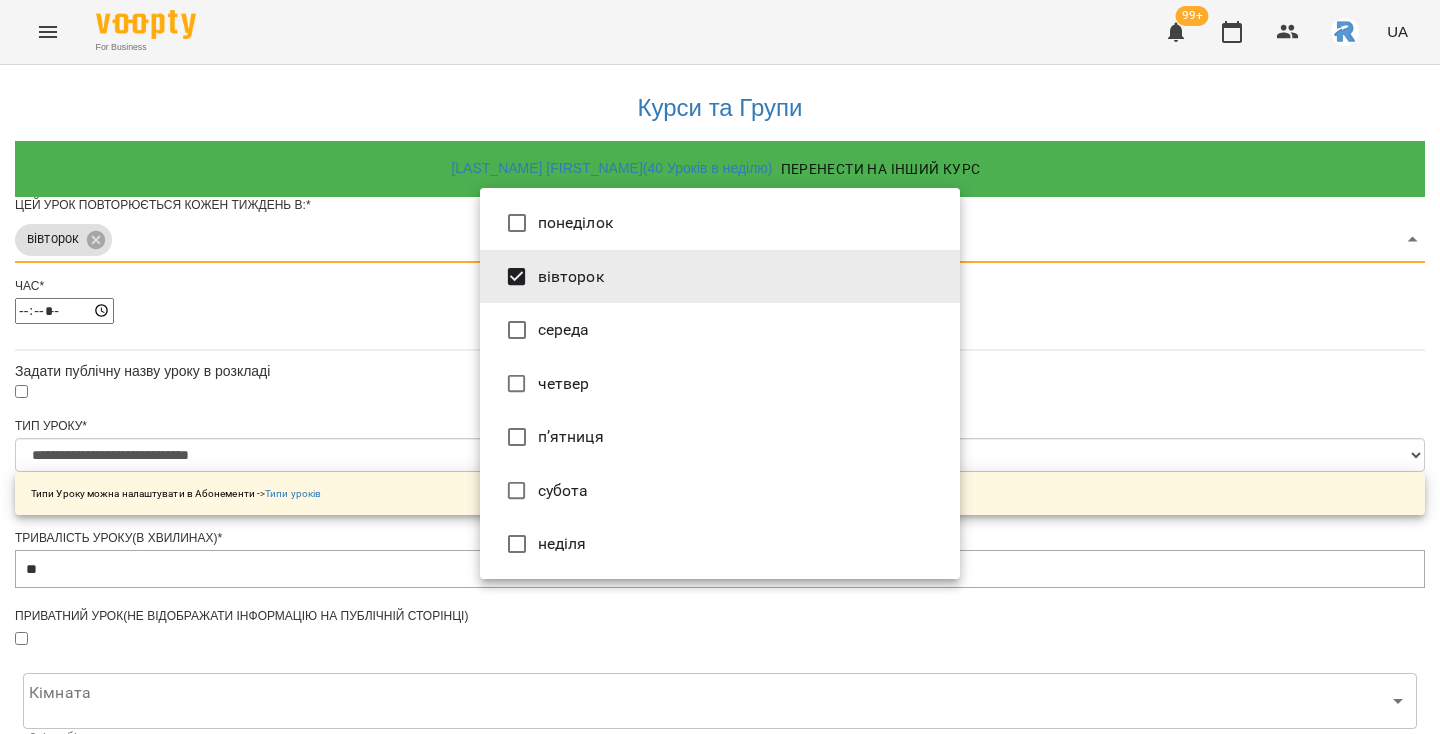 click at bounding box center (720, 367) 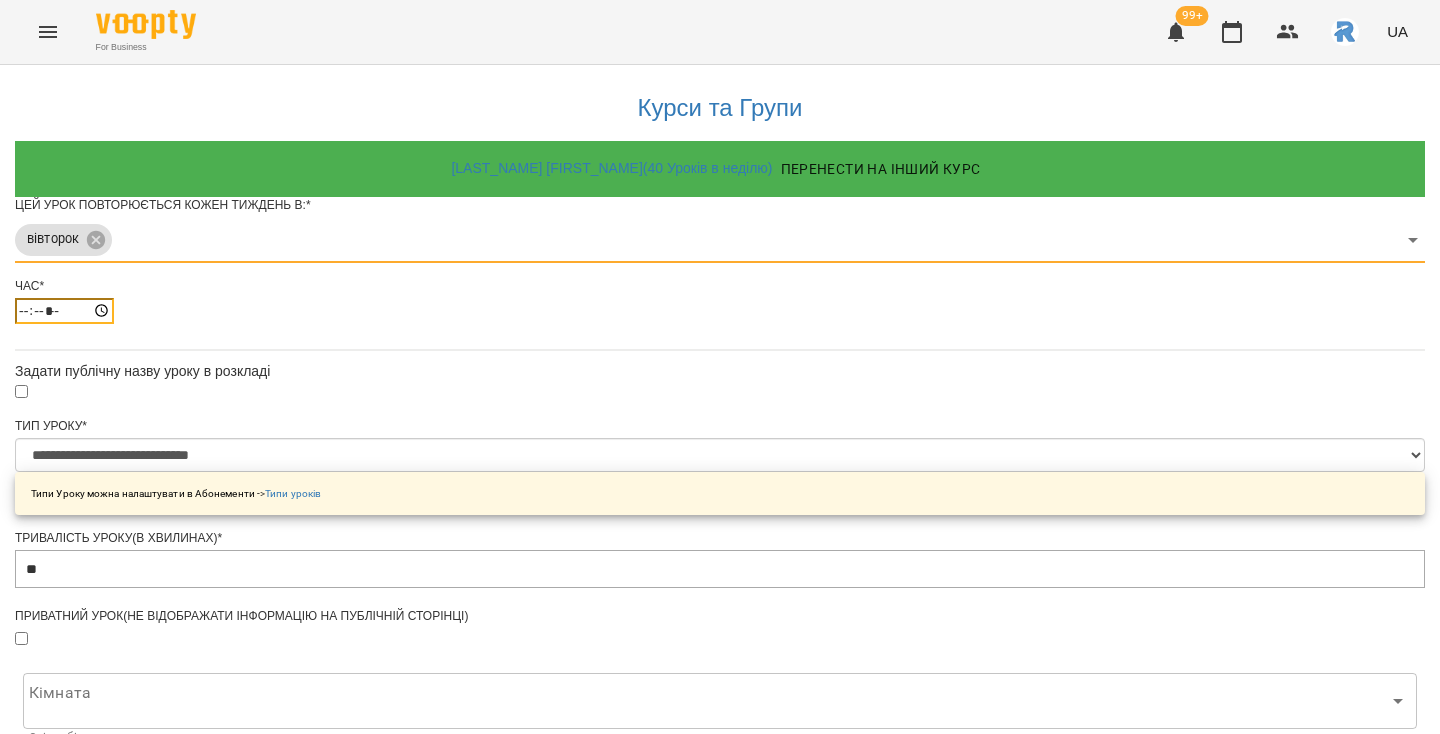 click on "*****" at bounding box center (64, 311) 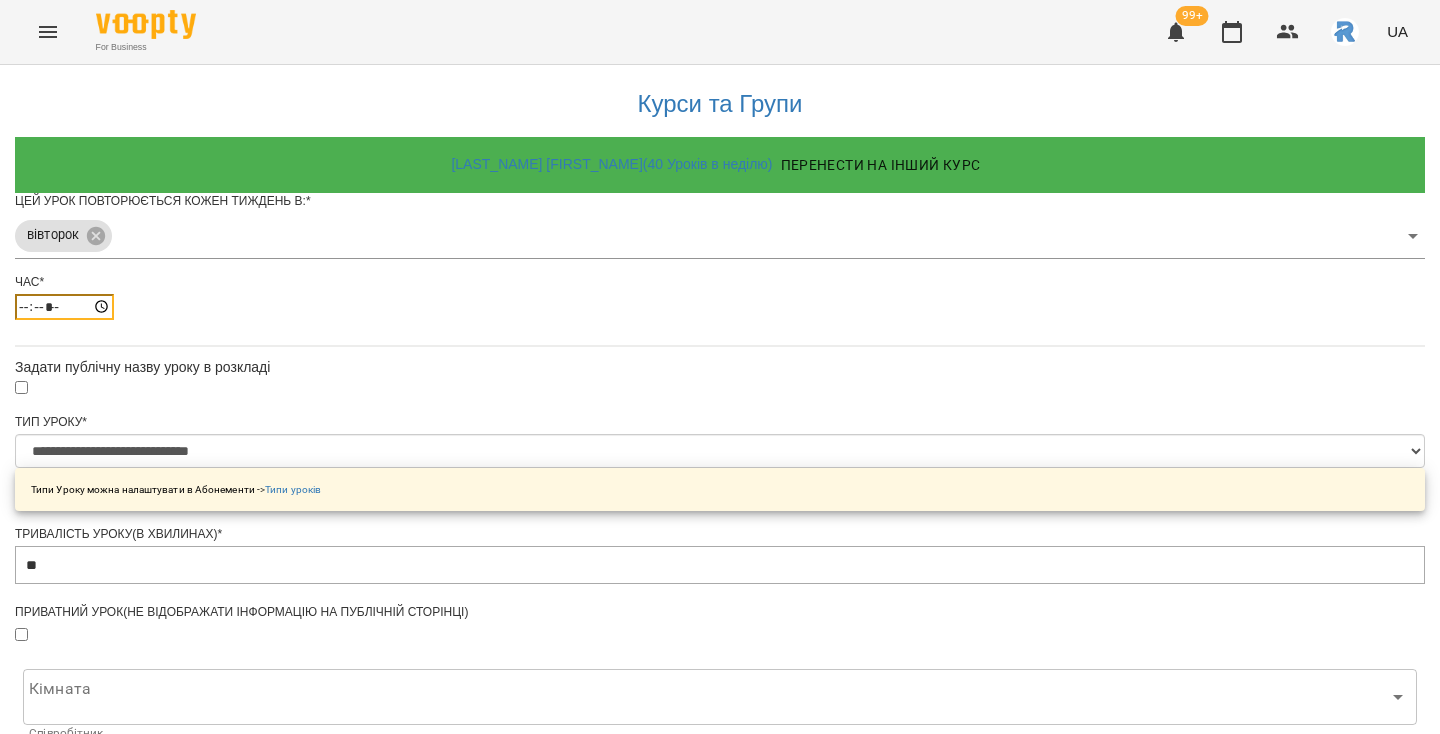 scroll, scrollTop: 701, scrollLeft: 0, axis: vertical 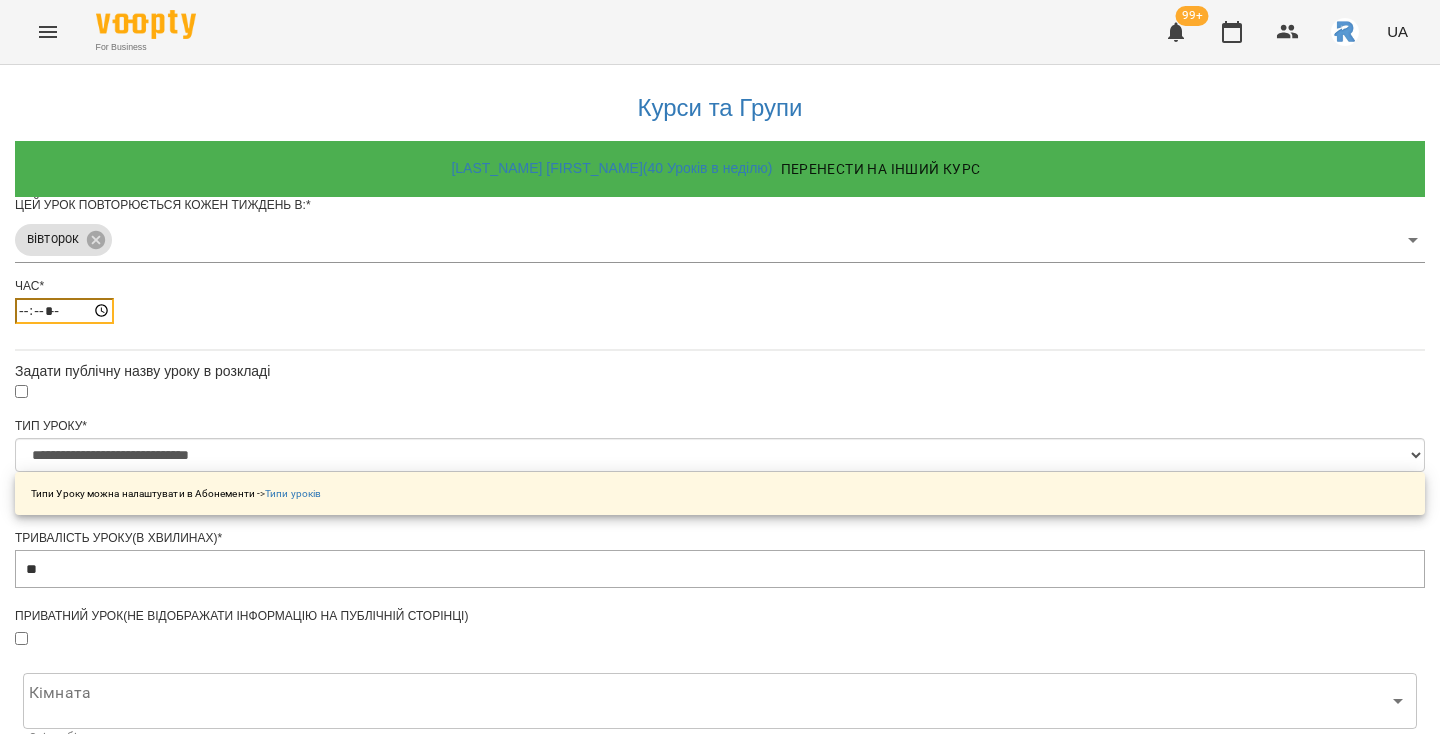 click on "*****" at bounding box center (64, 311) 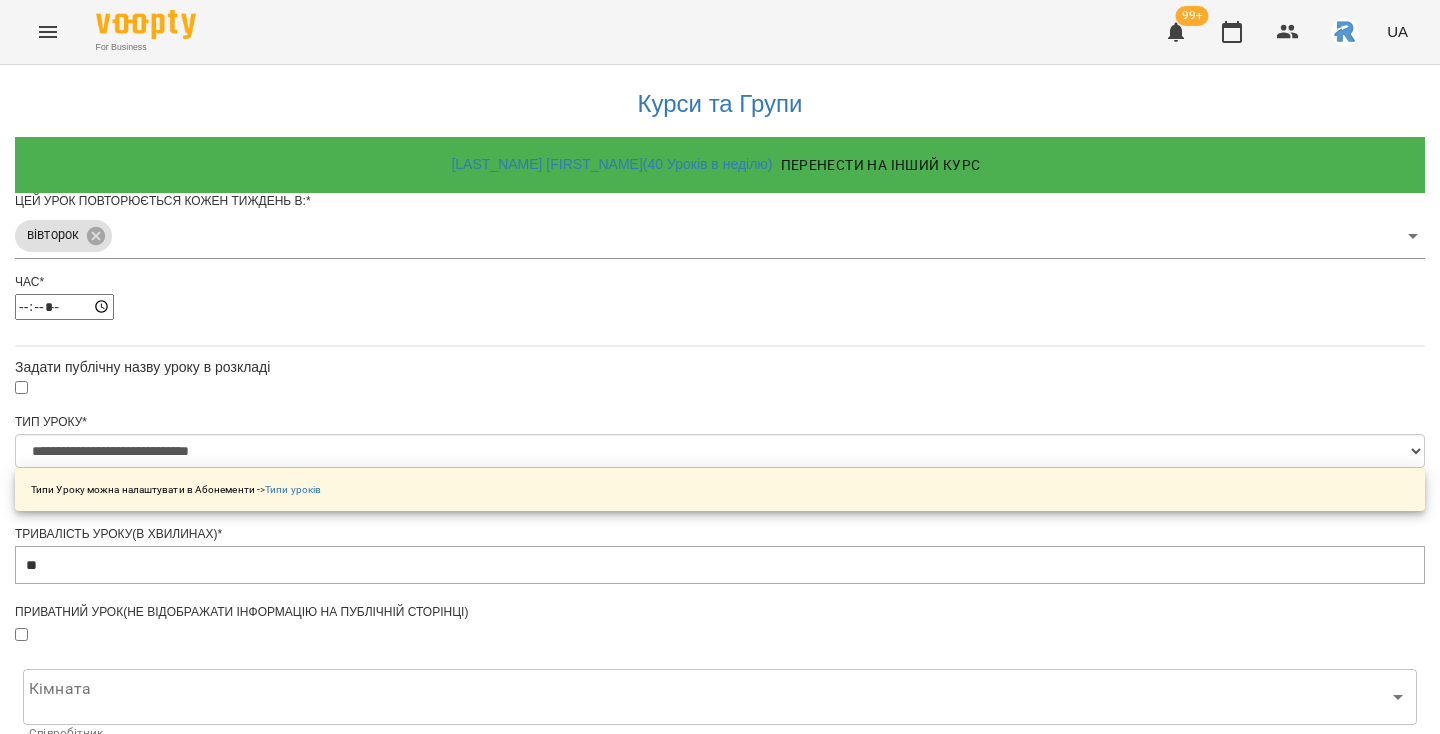 click on "Зберегти" at bounding box center (720, 1314) 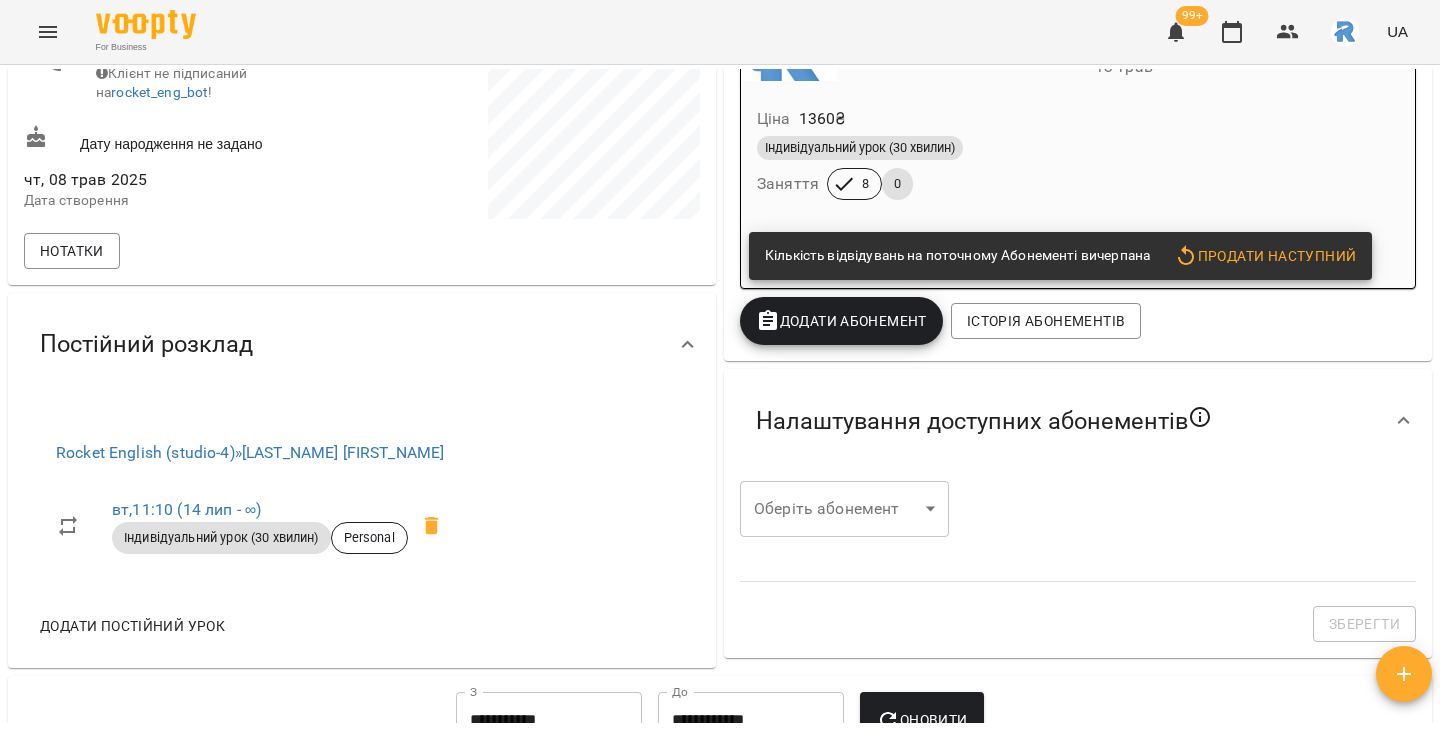 scroll, scrollTop: 389, scrollLeft: 0, axis: vertical 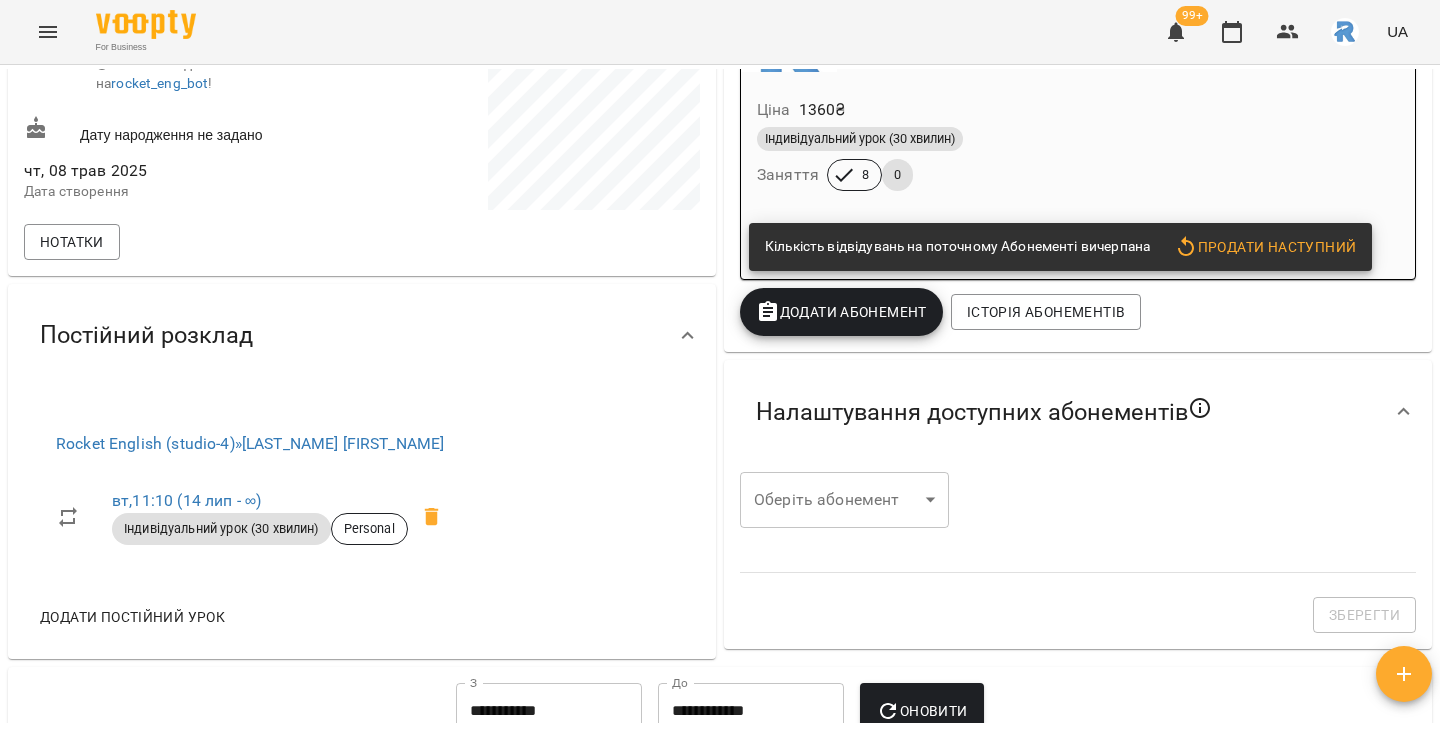 click on "Додати постійний урок" at bounding box center [132, 617] 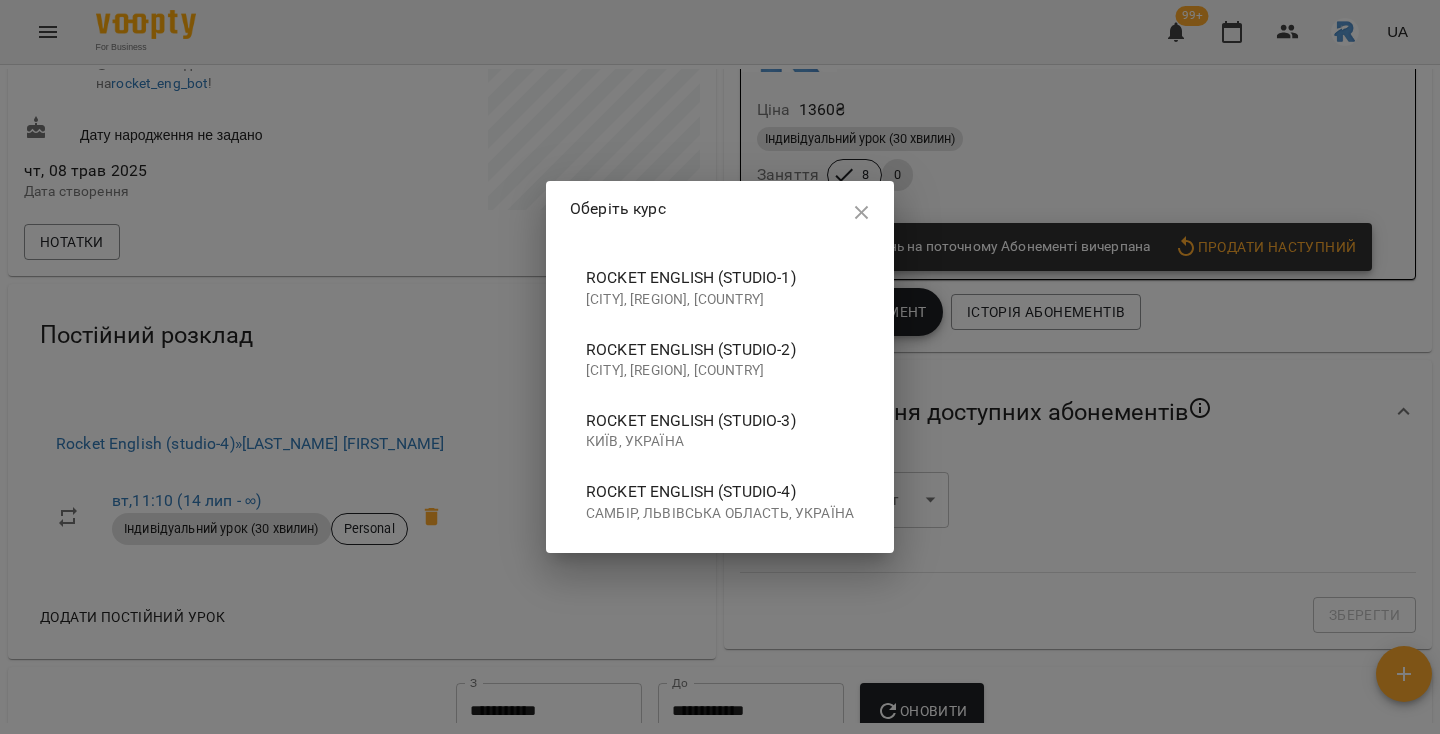 click on "Rocket English (studio-4)" at bounding box center (720, 492) 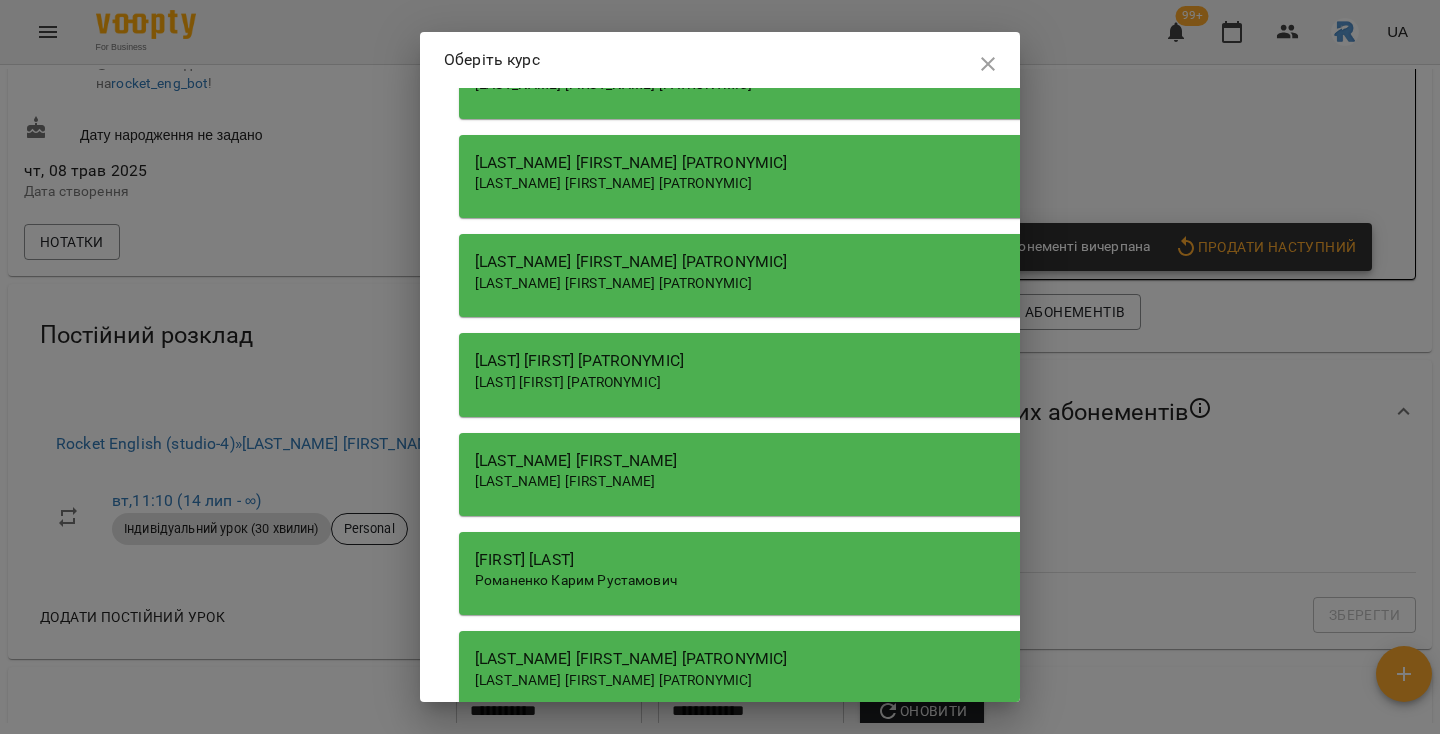 scroll, scrollTop: 416, scrollLeft: 0, axis: vertical 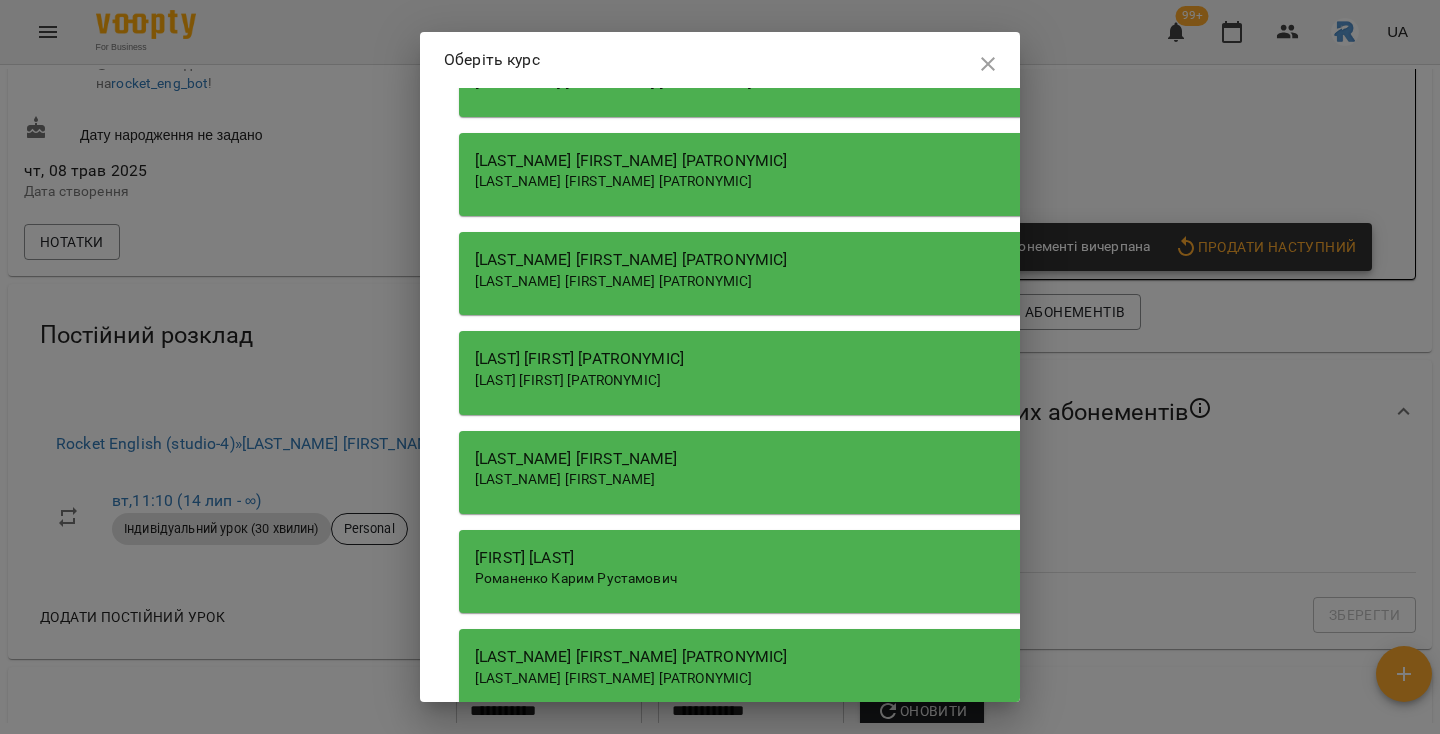 click on "[LAST_NAME] [FIRST_NAME]" at bounding box center [1029, 480] 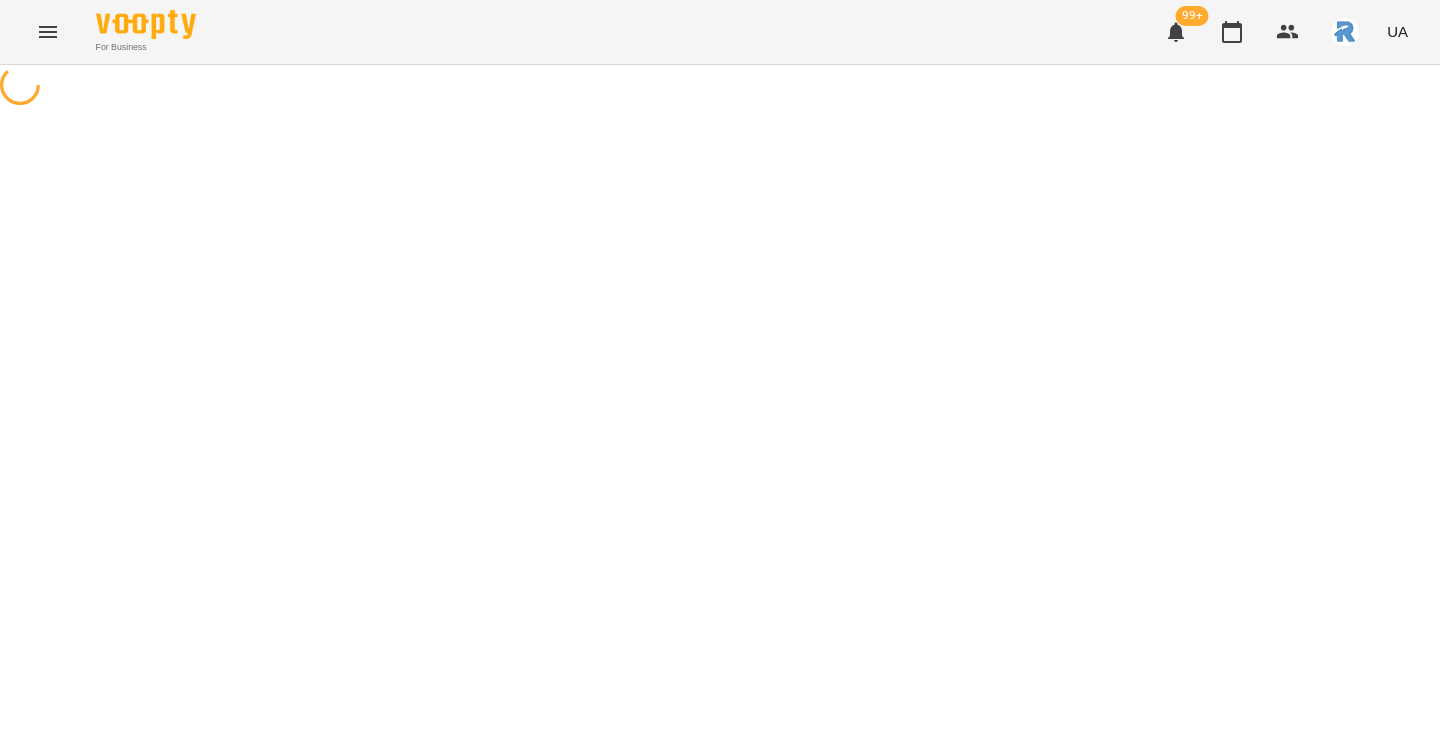 scroll, scrollTop: 0, scrollLeft: 0, axis: both 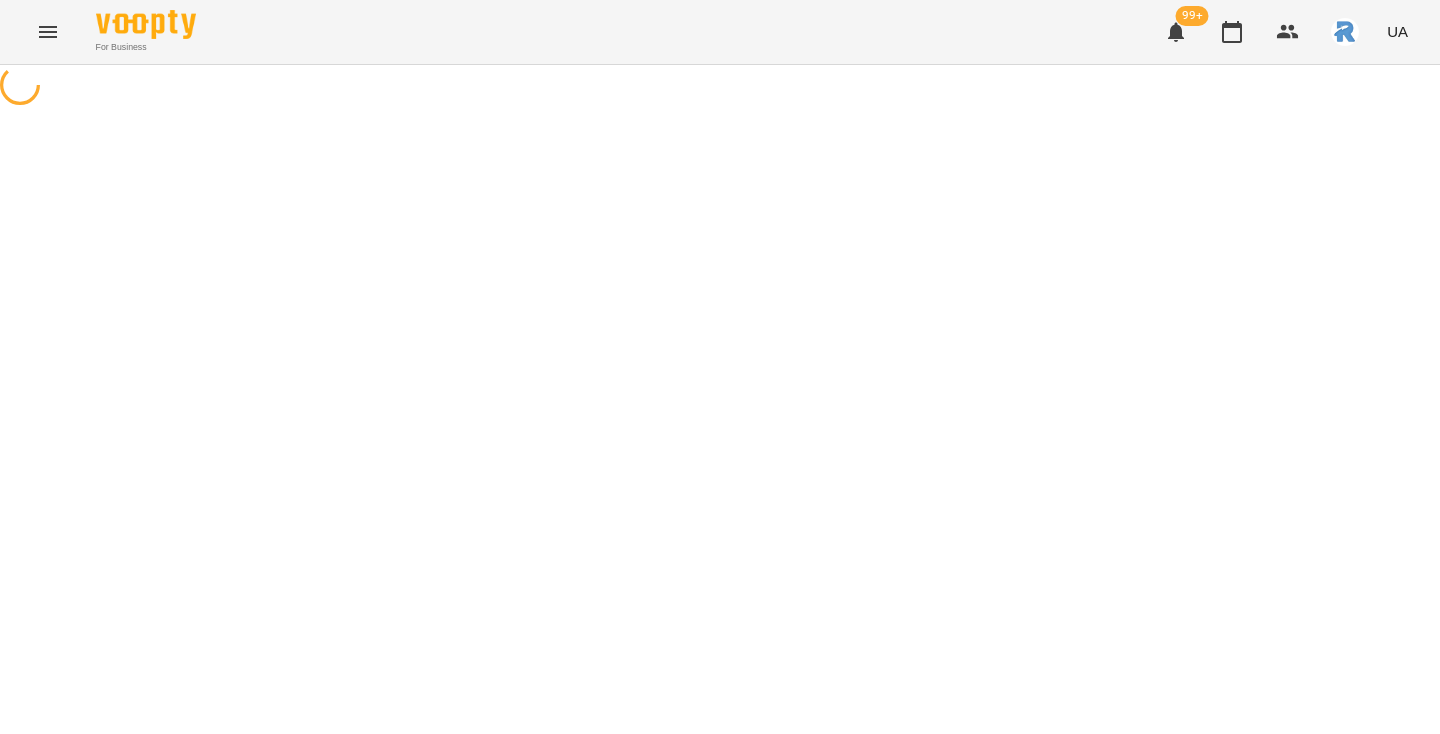 select on "**********" 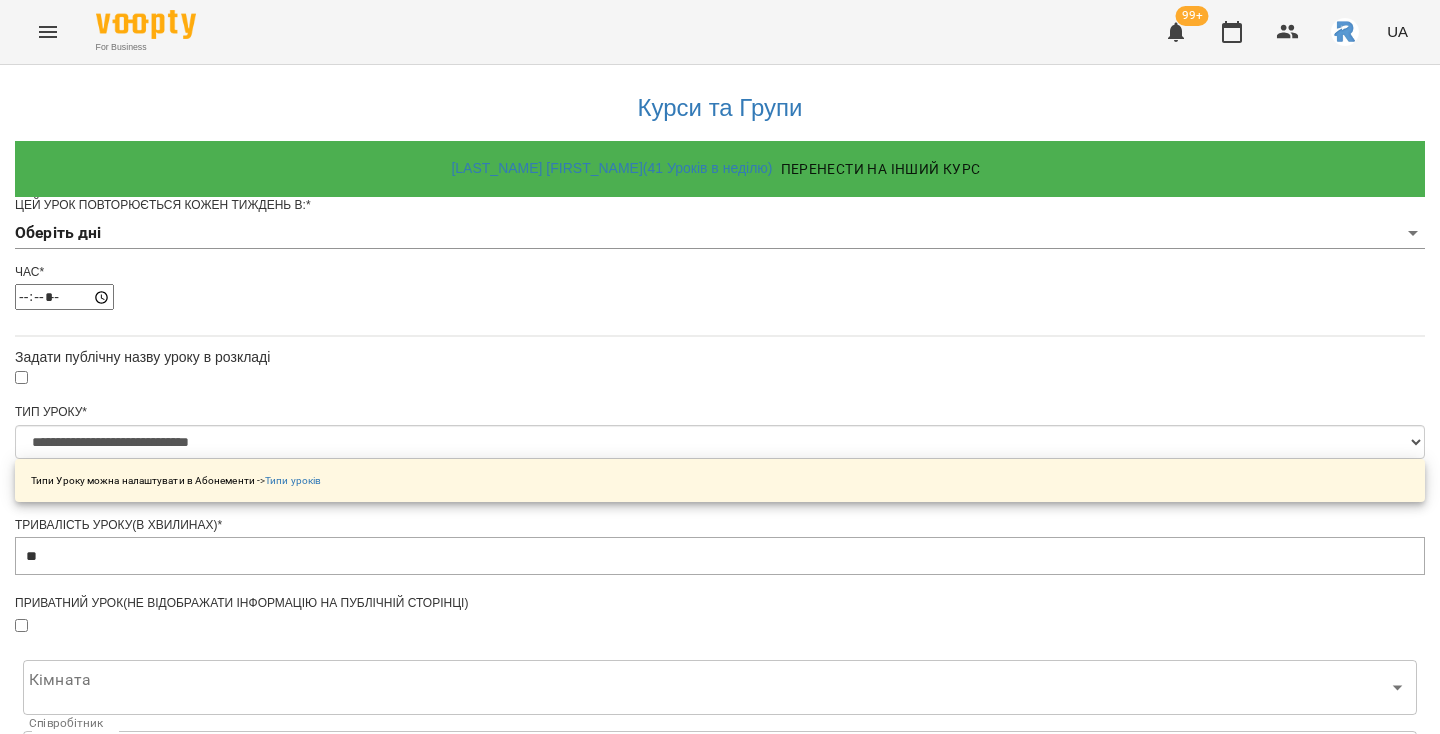 click on "**********" at bounding box center [720, 638] 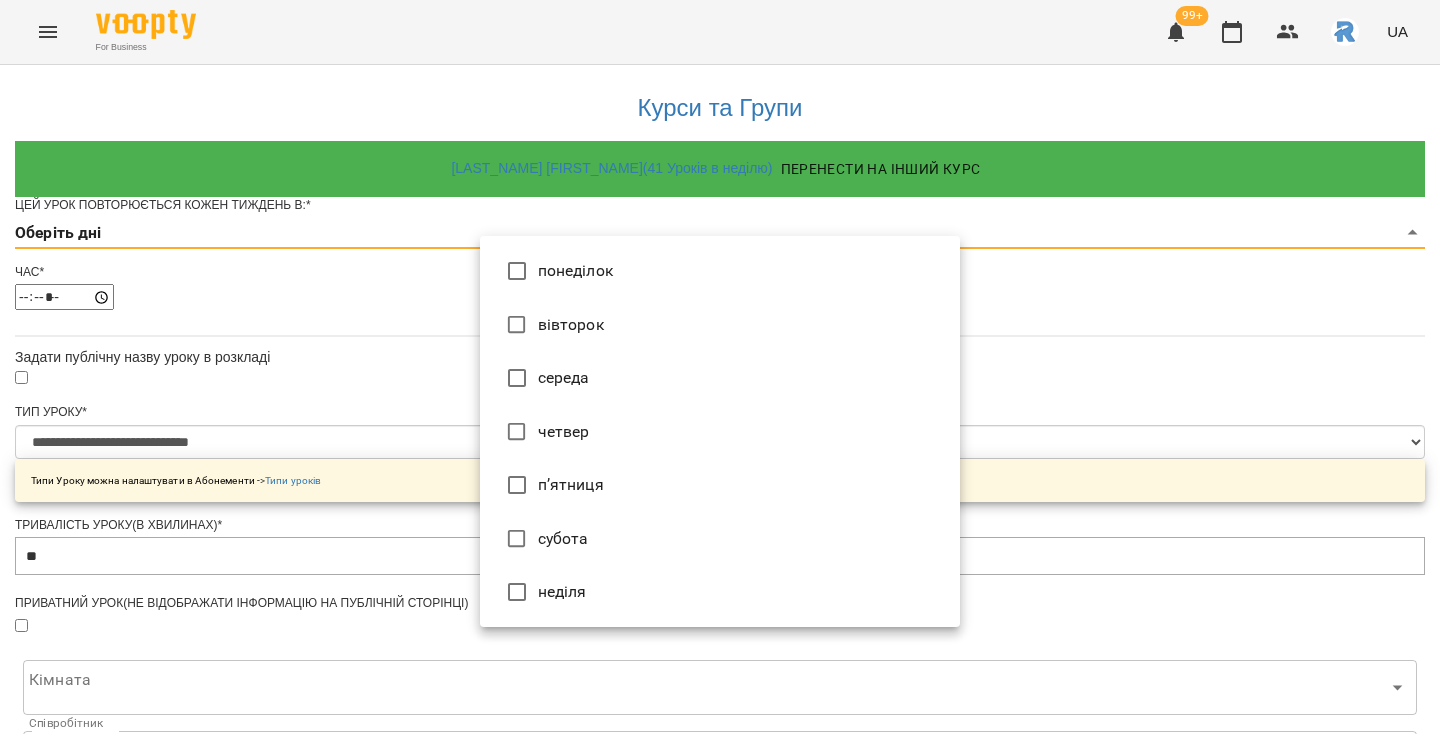 click on "субота" at bounding box center (720, 539) 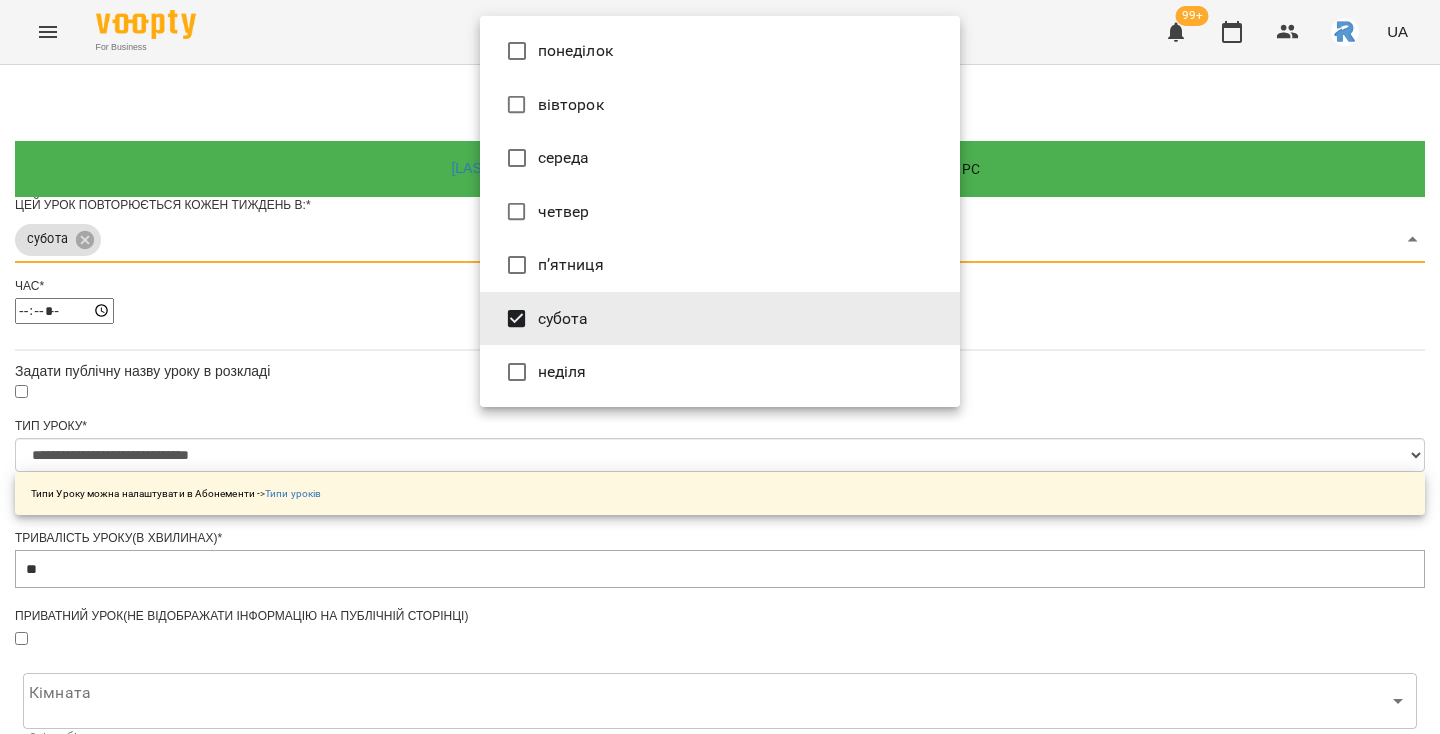 click at bounding box center (720, 367) 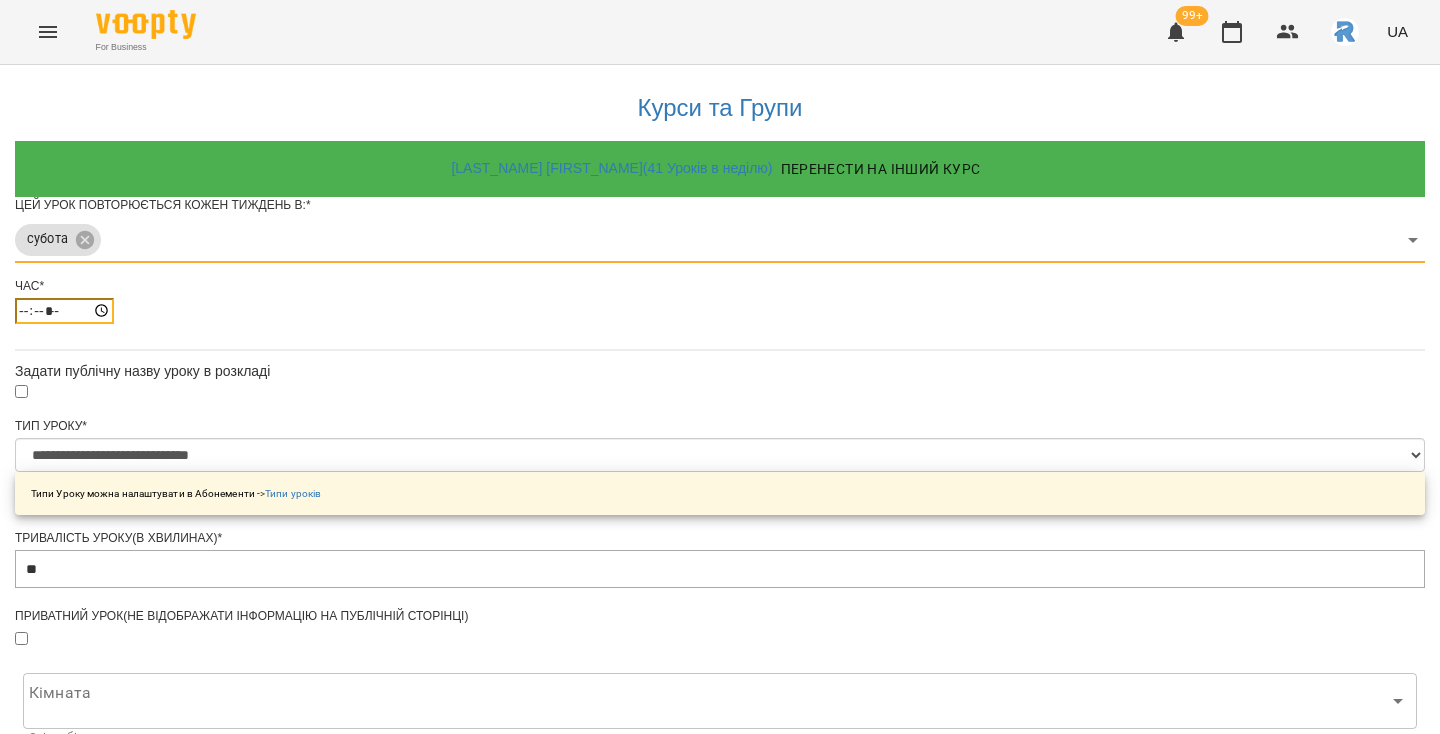 click on "*****" at bounding box center [64, 311] 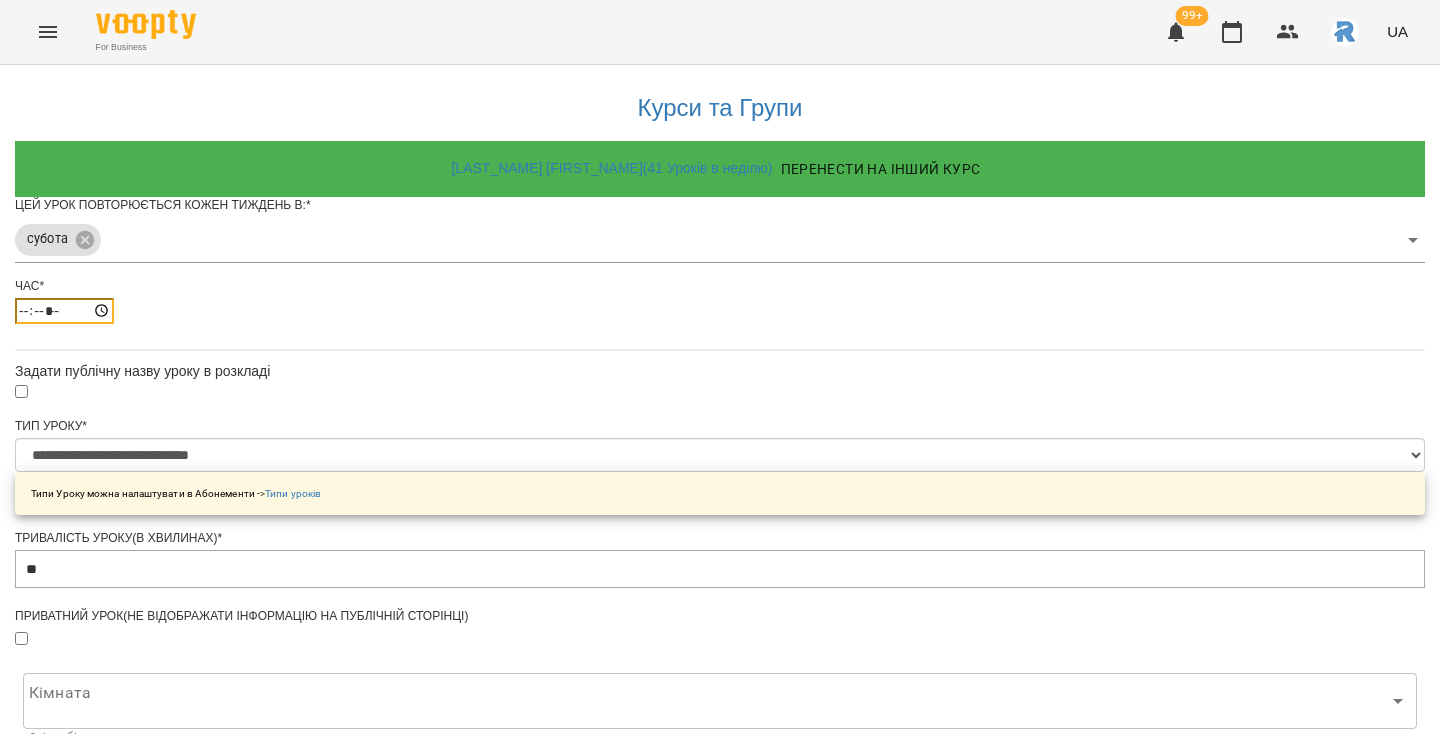 type on "*****" 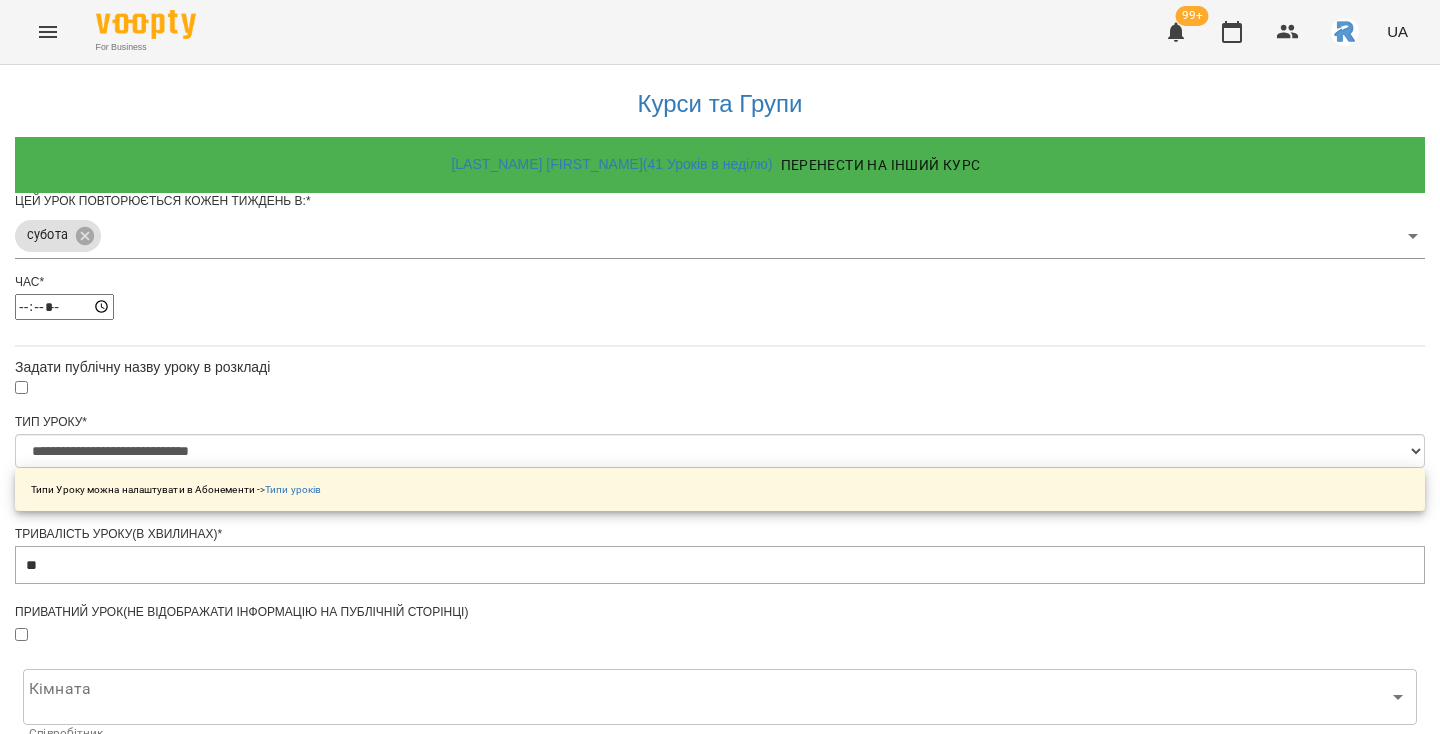 click on "Зберегти" at bounding box center [720, 1314] 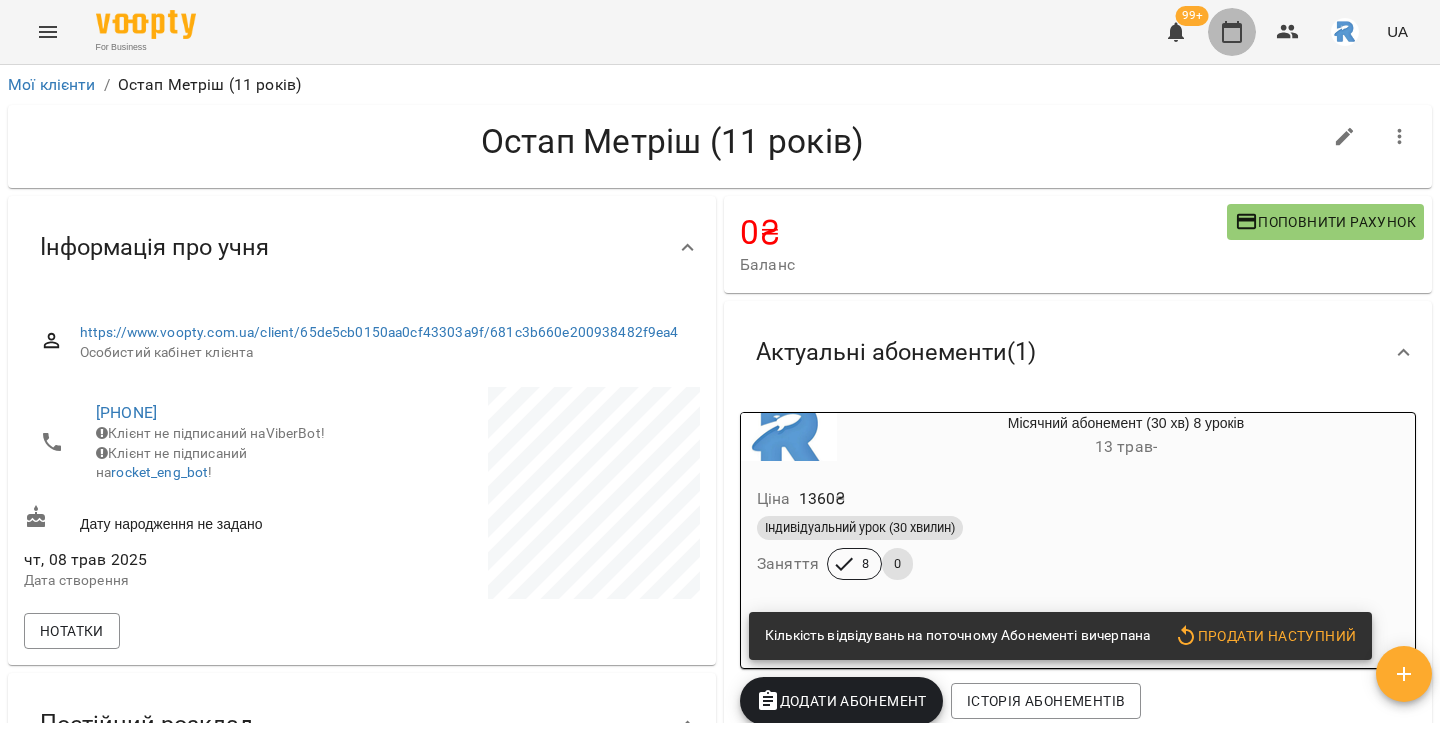 click at bounding box center [1232, 32] 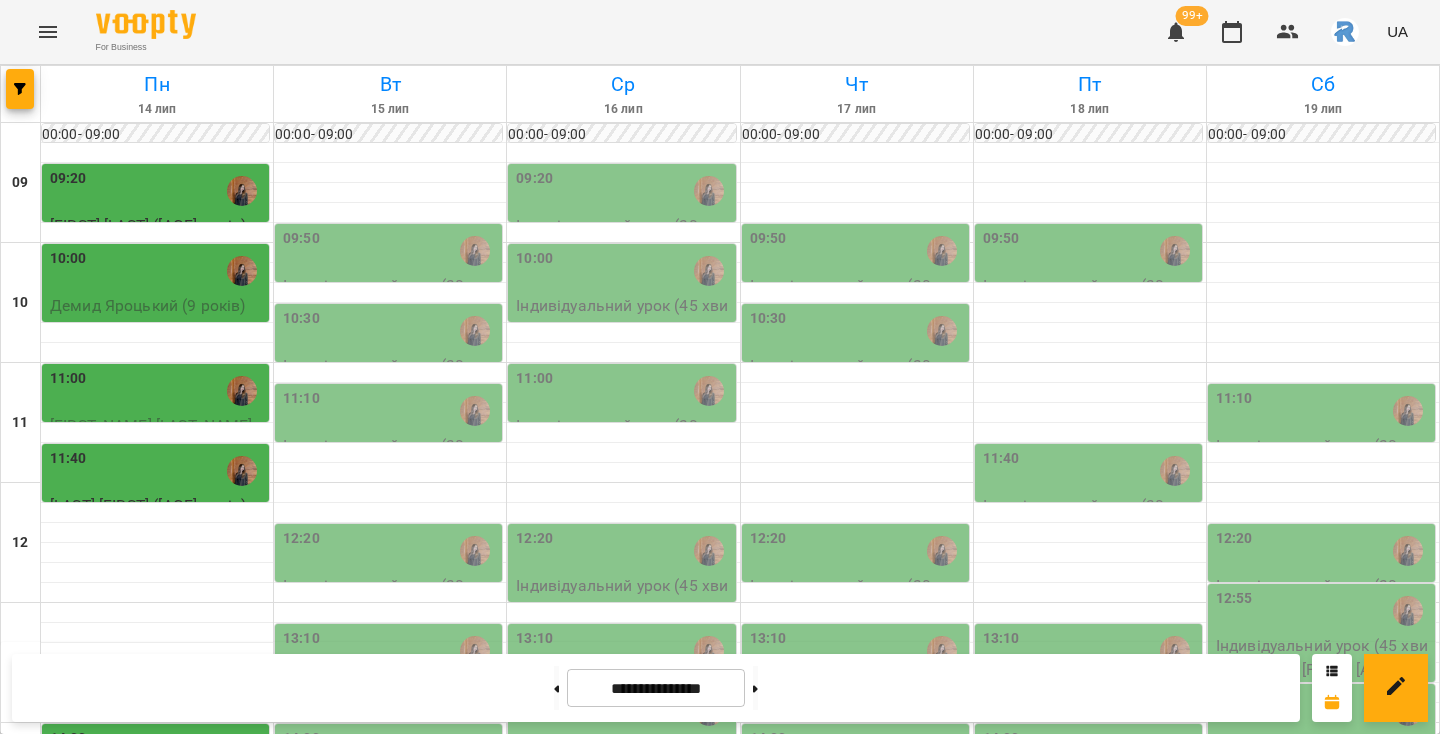 scroll, scrollTop: 621, scrollLeft: 0, axis: vertical 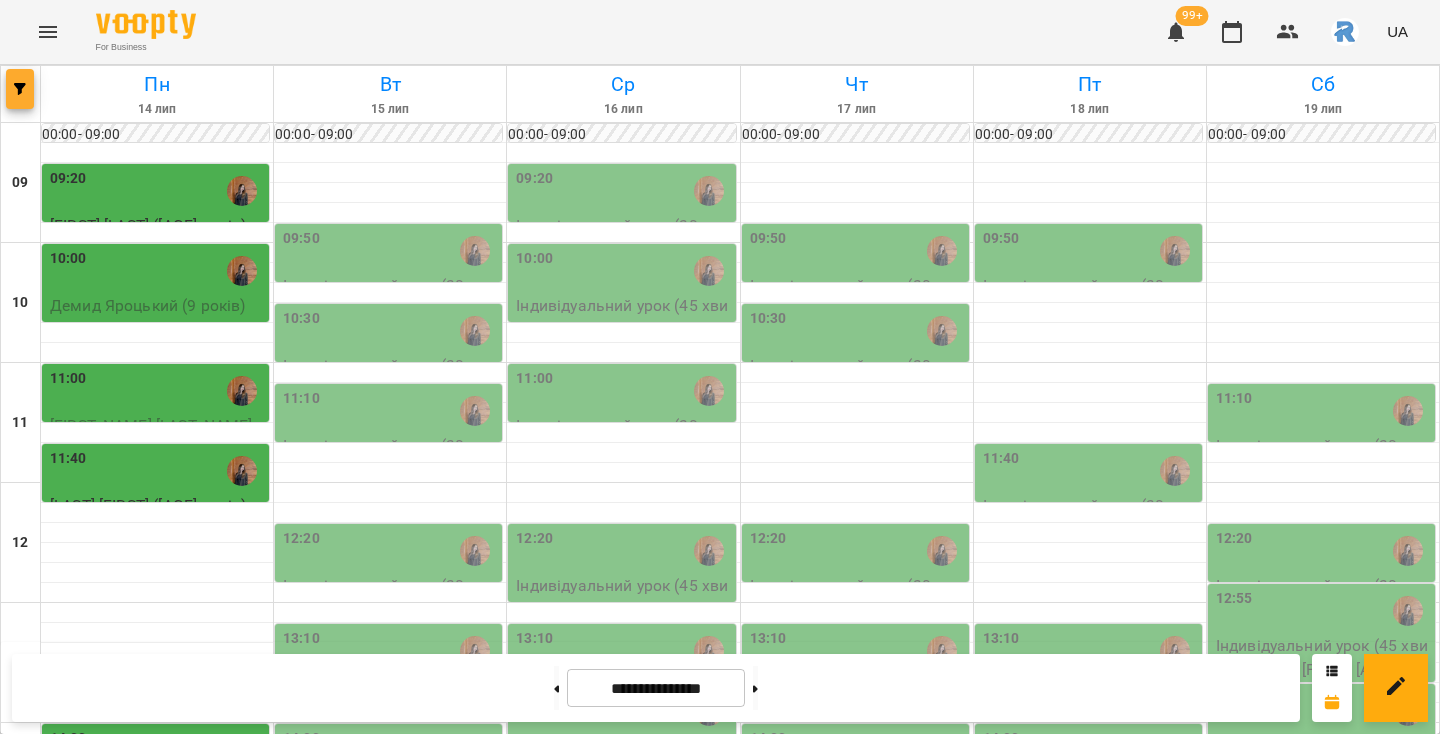 click at bounding box center (20, 89) 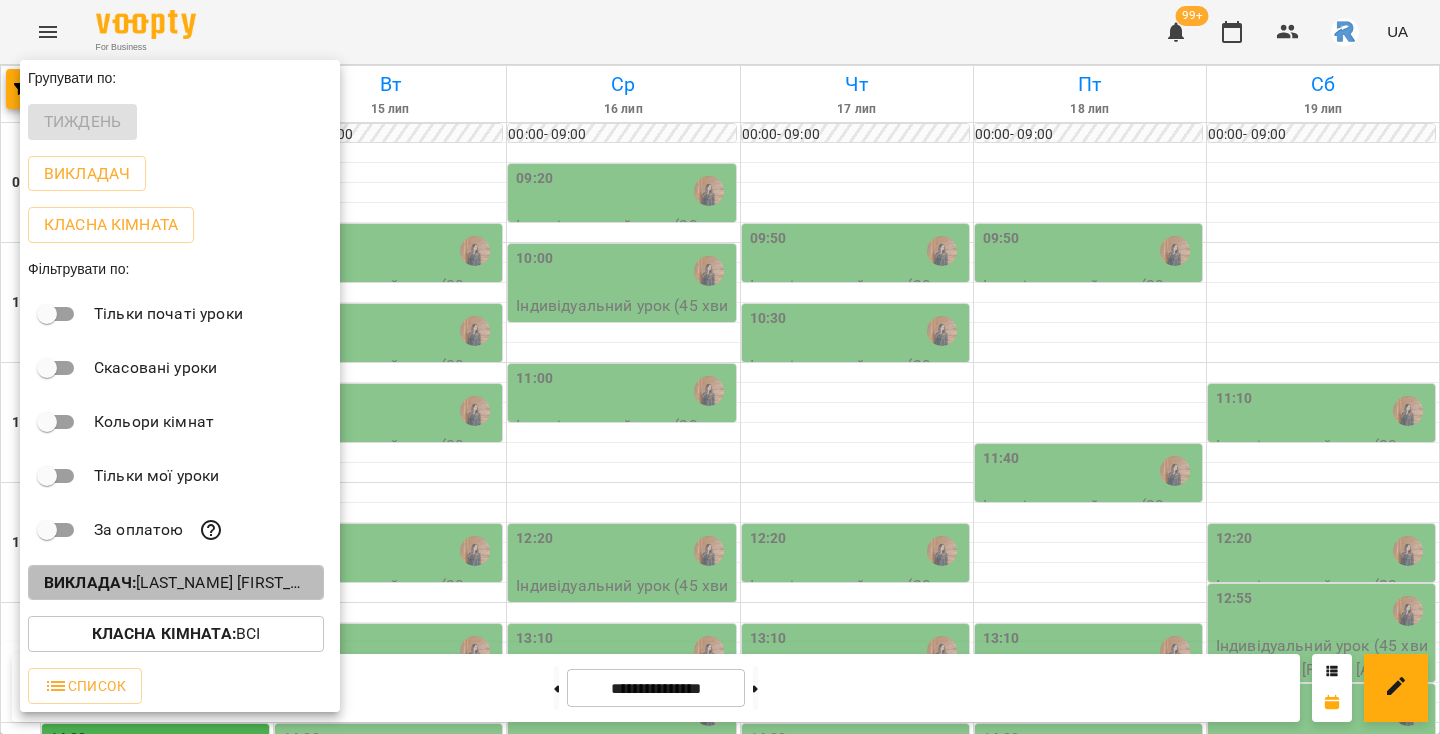click on "Викладач :  Гаджієва Мельтем" at bounding box center [176, 583] 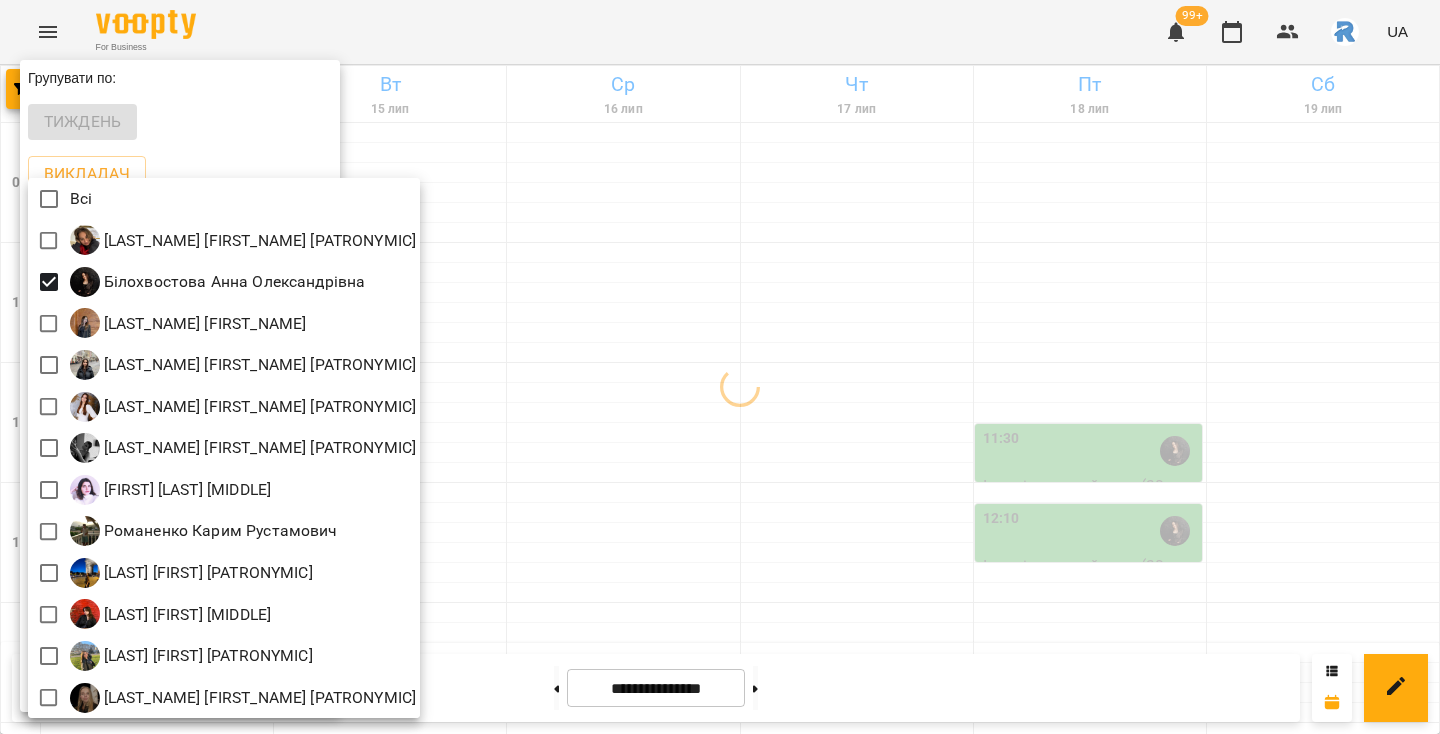 click at bounding box center (720, 367) 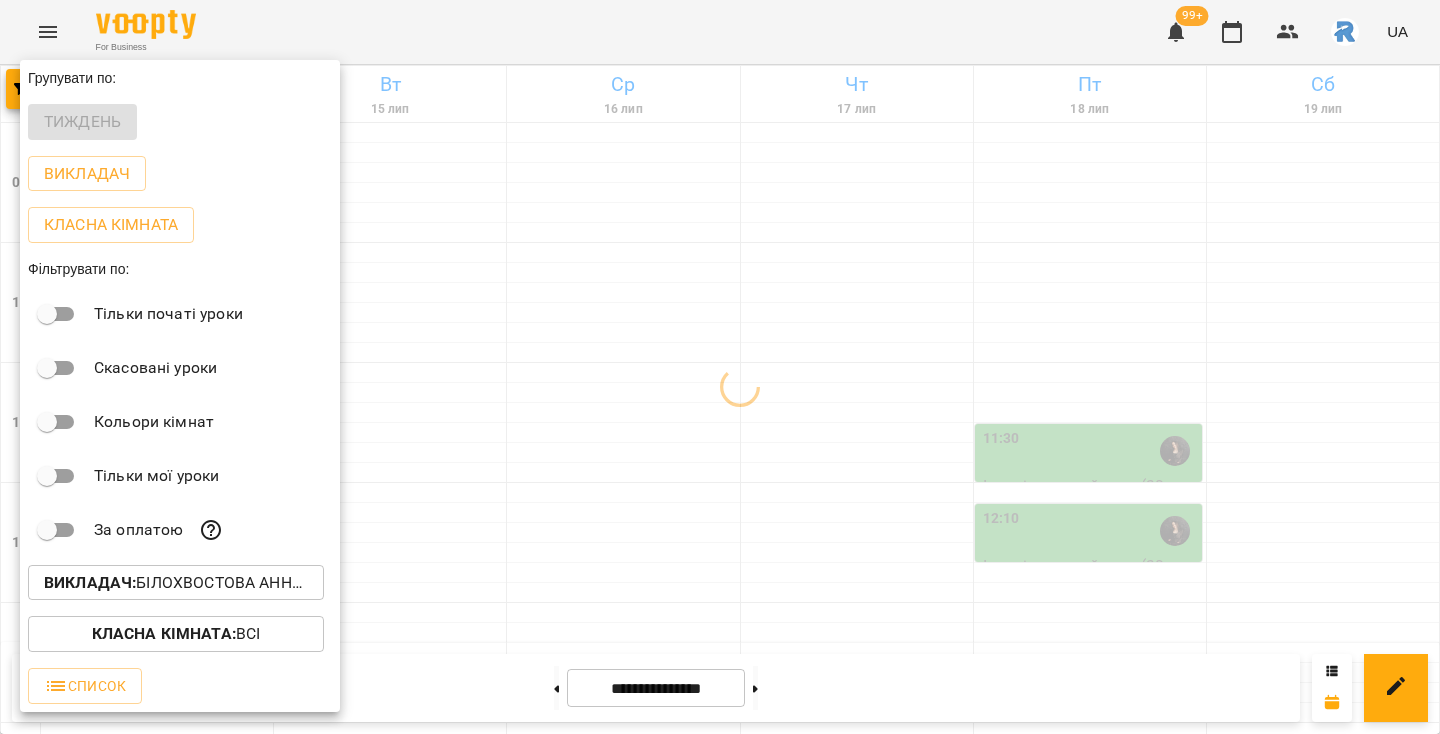 click at bounding box center (720, 367) 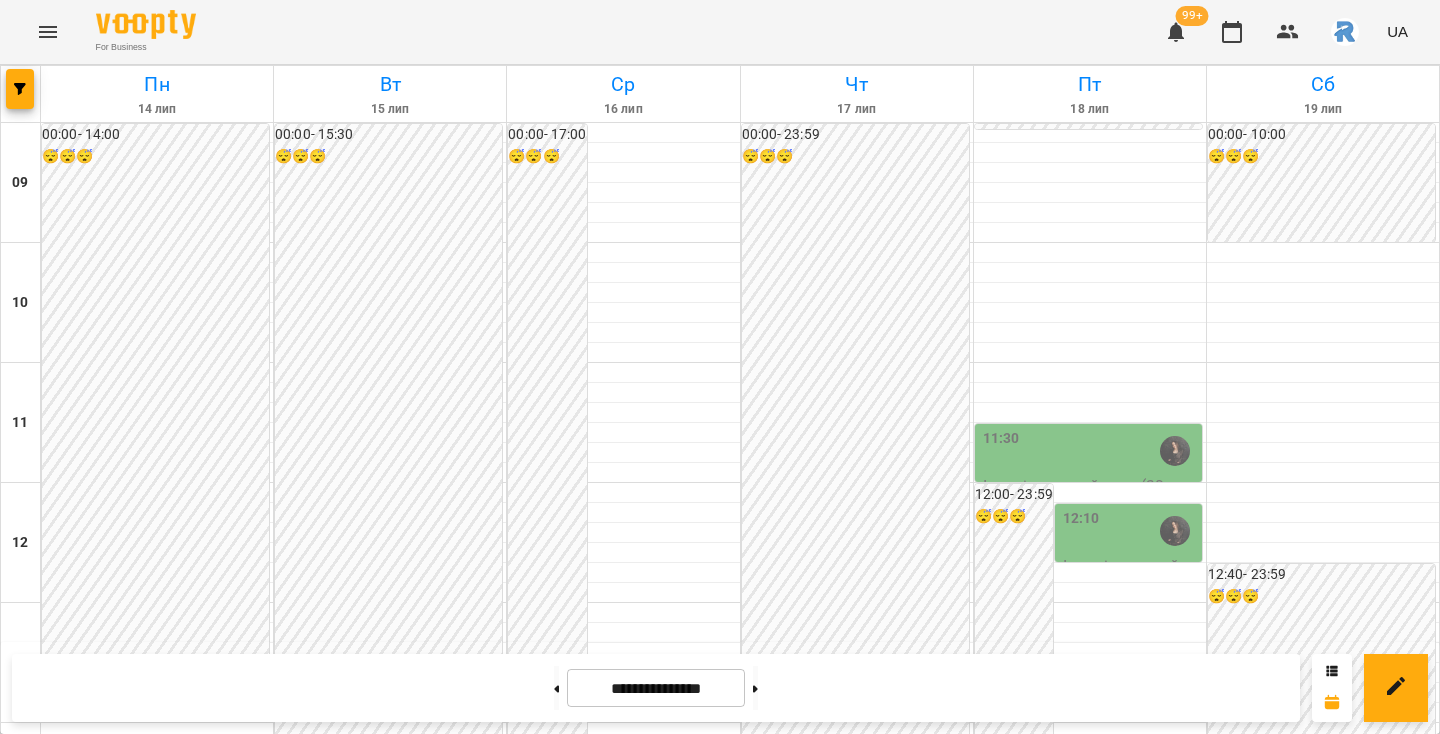 scroll, scrollTop: 710, scrollLeft: 0, axis: vertical 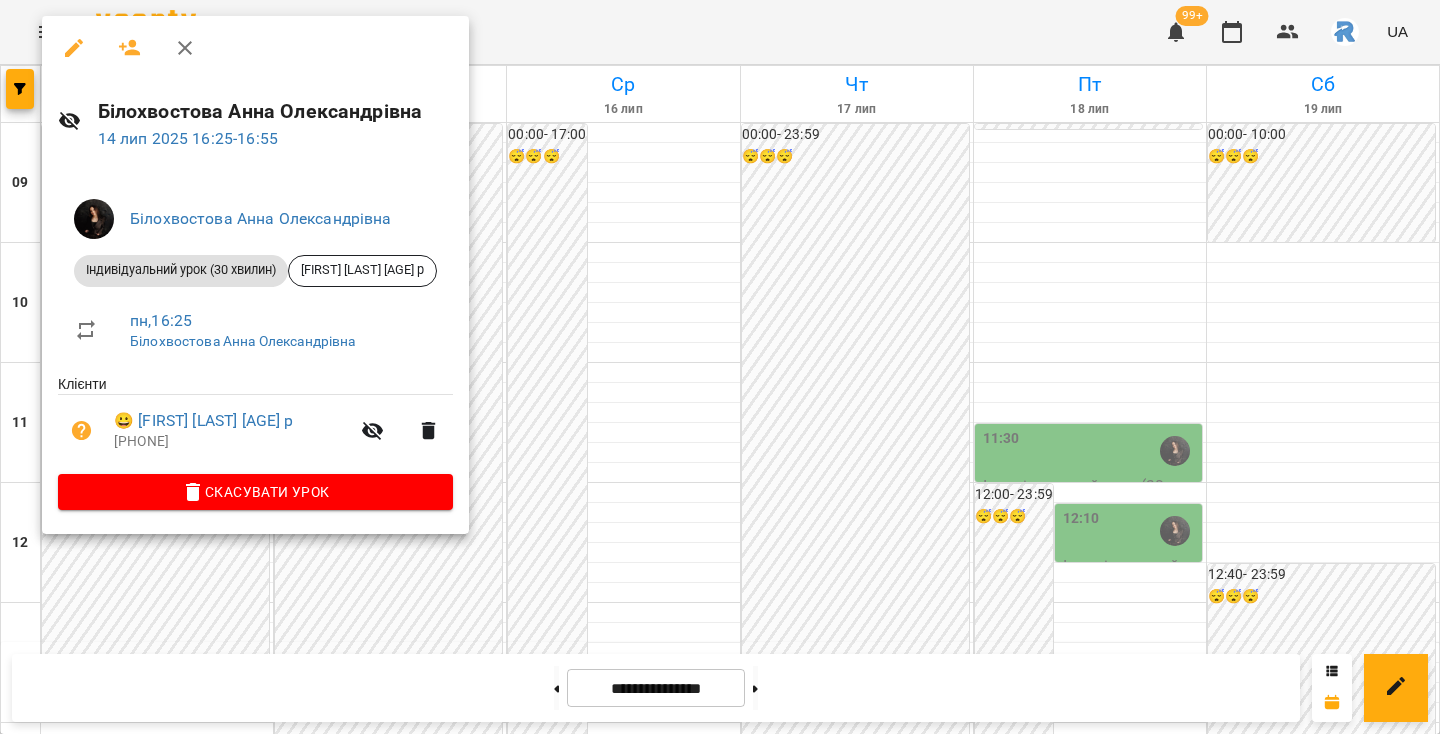 click at bounding box center (720, 367) 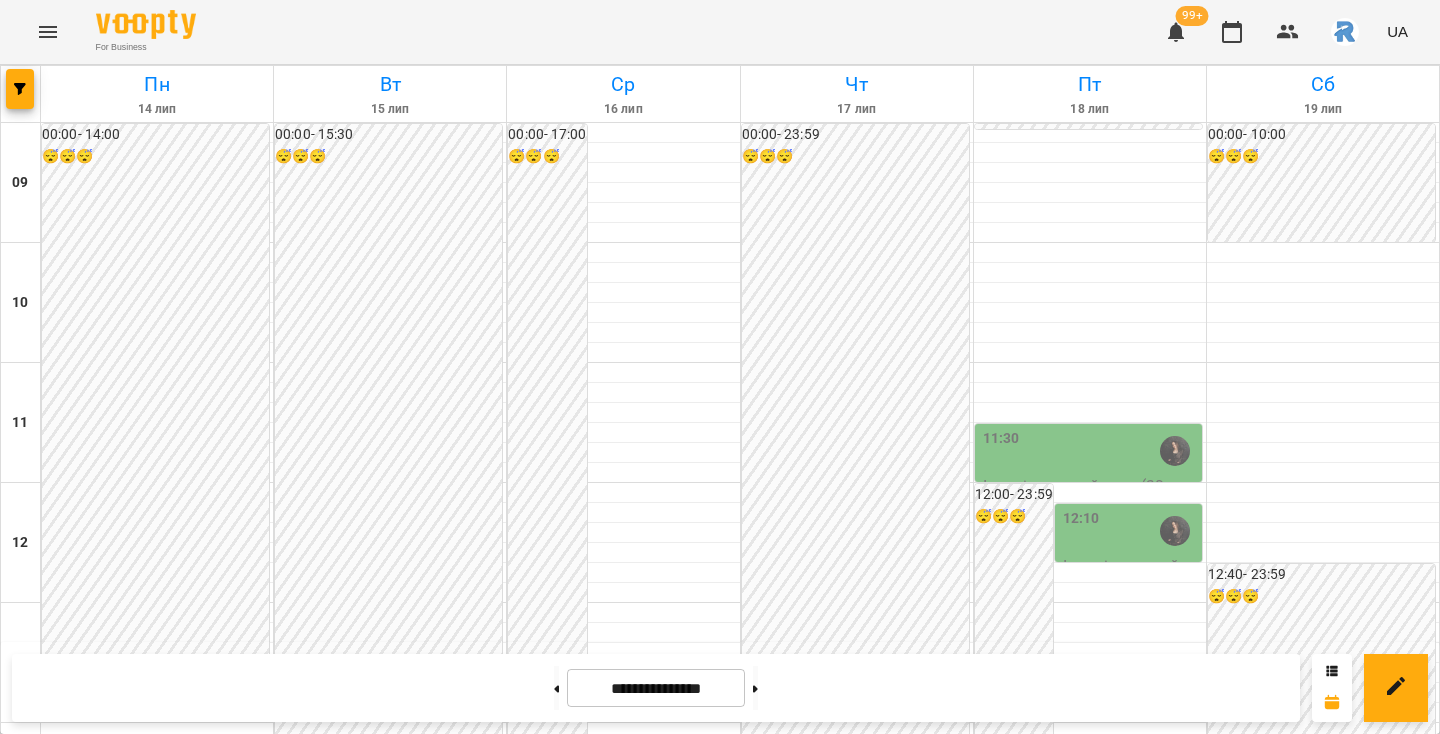 click on "17:00" at bounding box center (157, 1111) 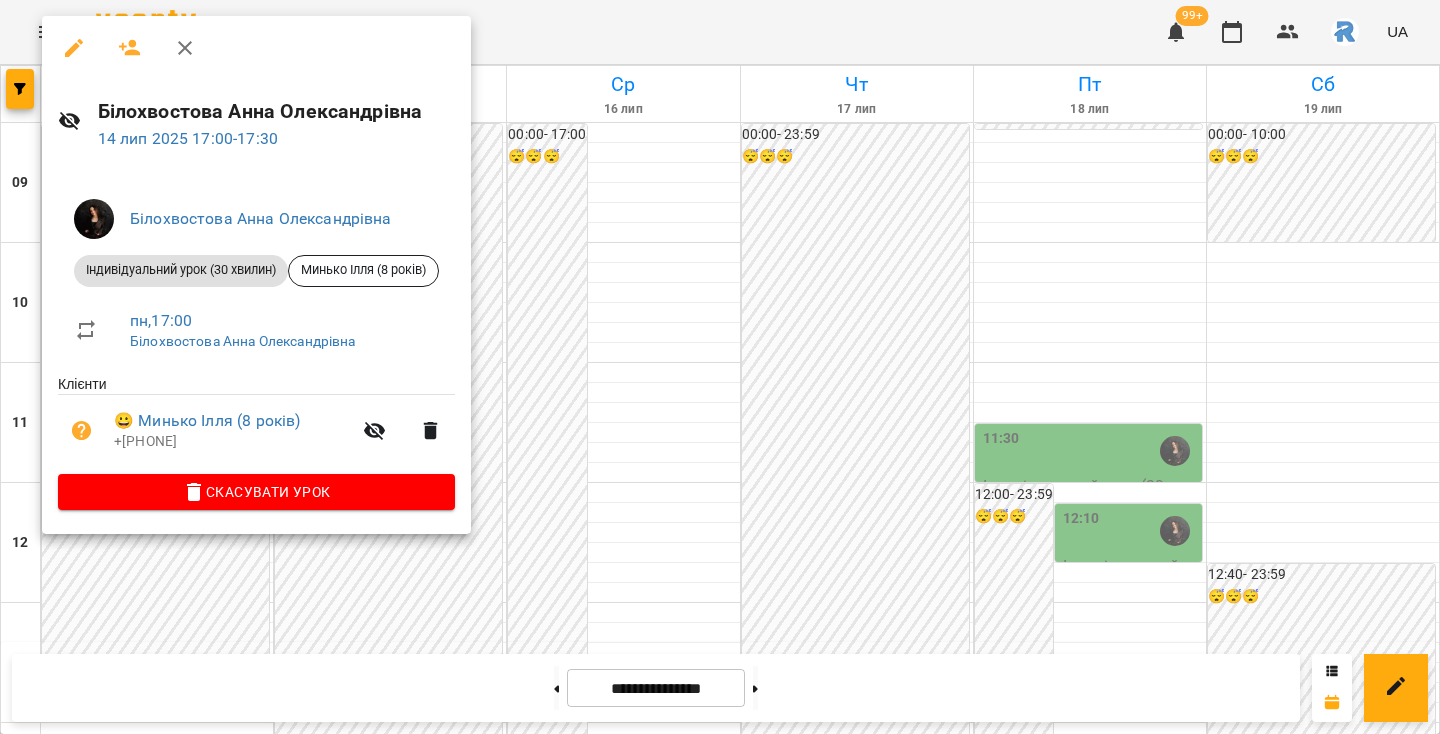 click at bounding box center (720, 367) 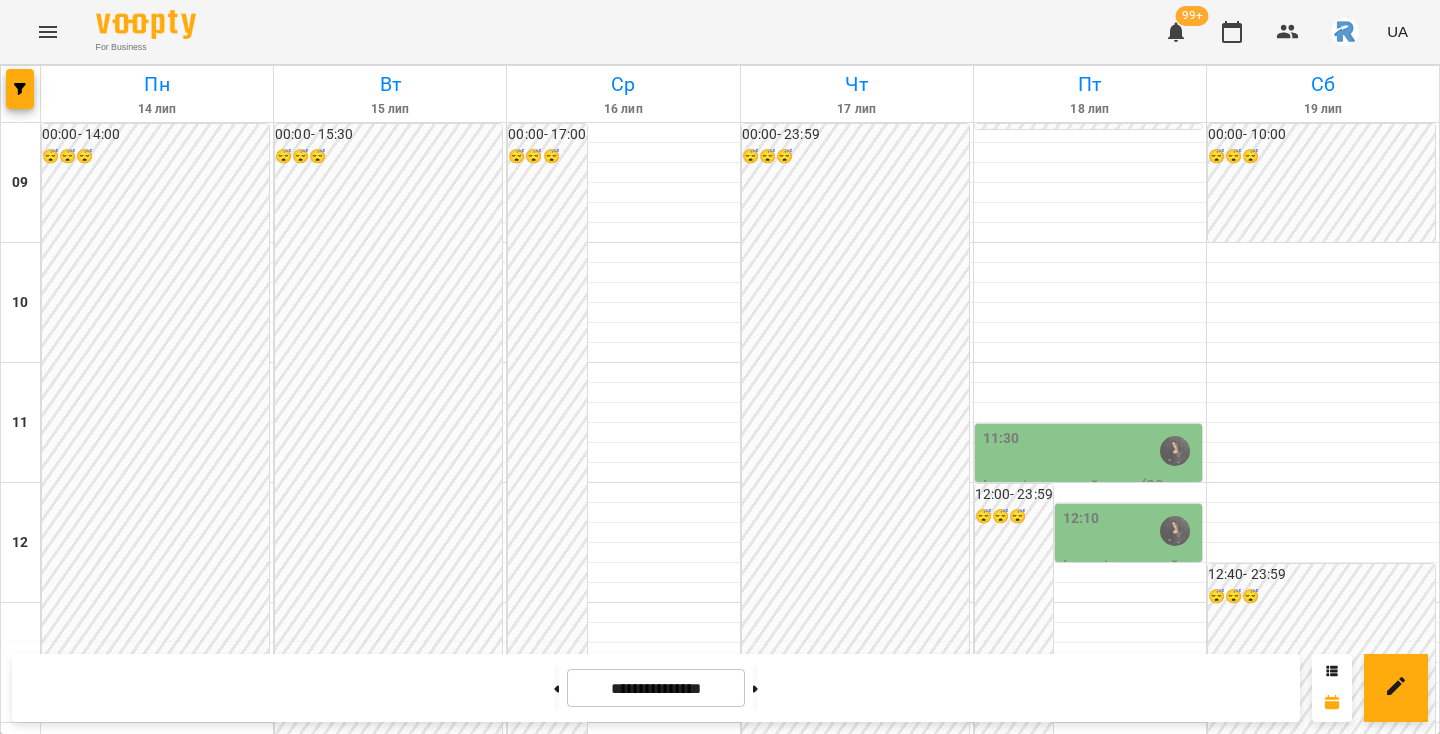 scroll, scrollTop: 215, scrollLeft: 0, axis: vertical 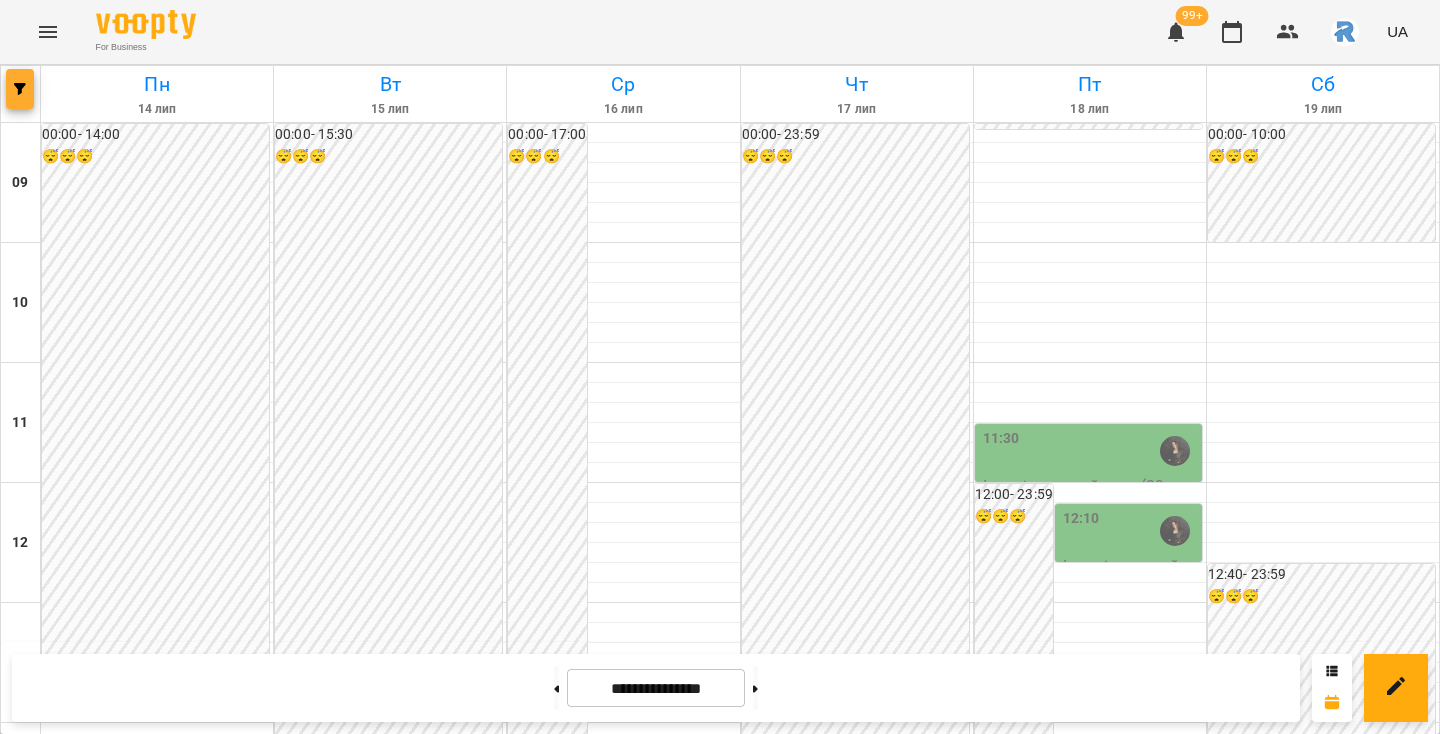 click at bounding box center [20, 89] 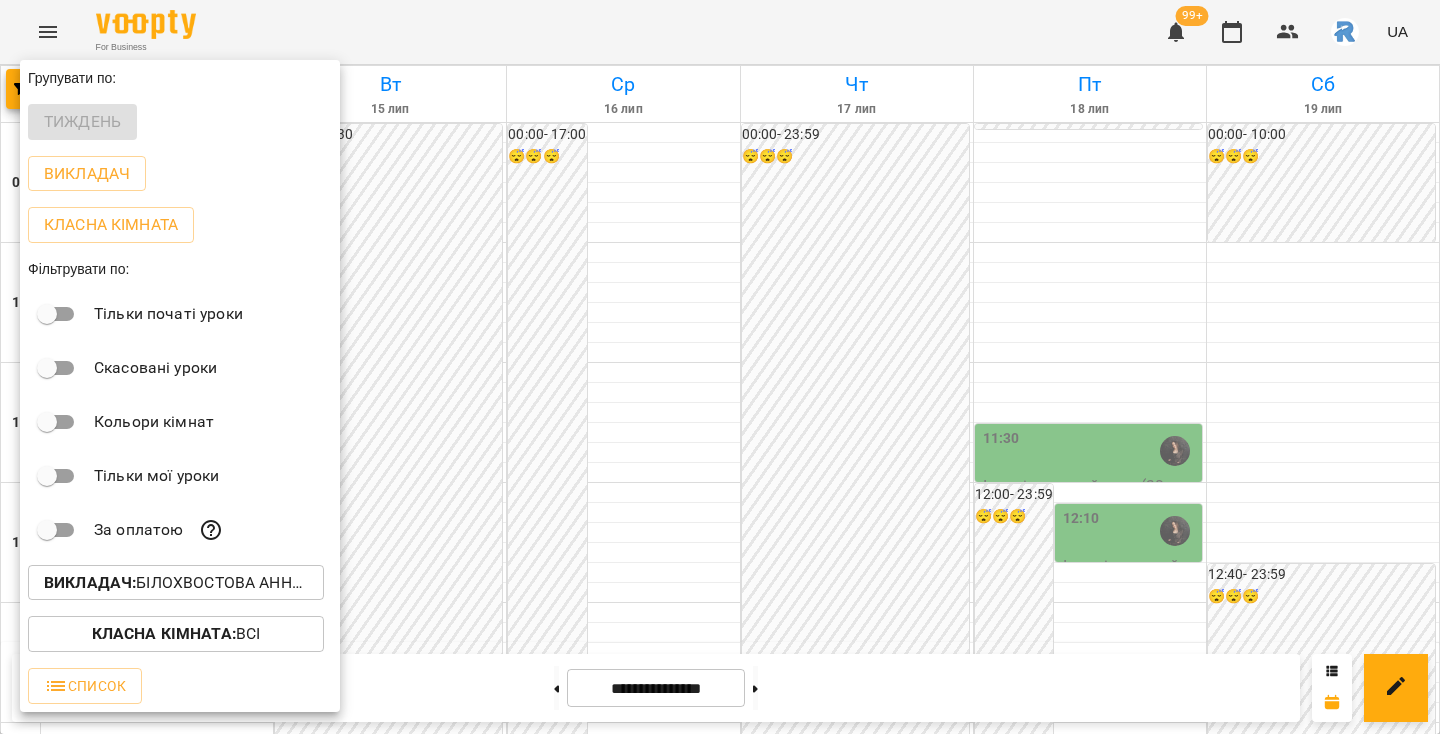 click on "Викладач :  Білохвостова Анна Олександрівна" at bounding box center [176, 583] 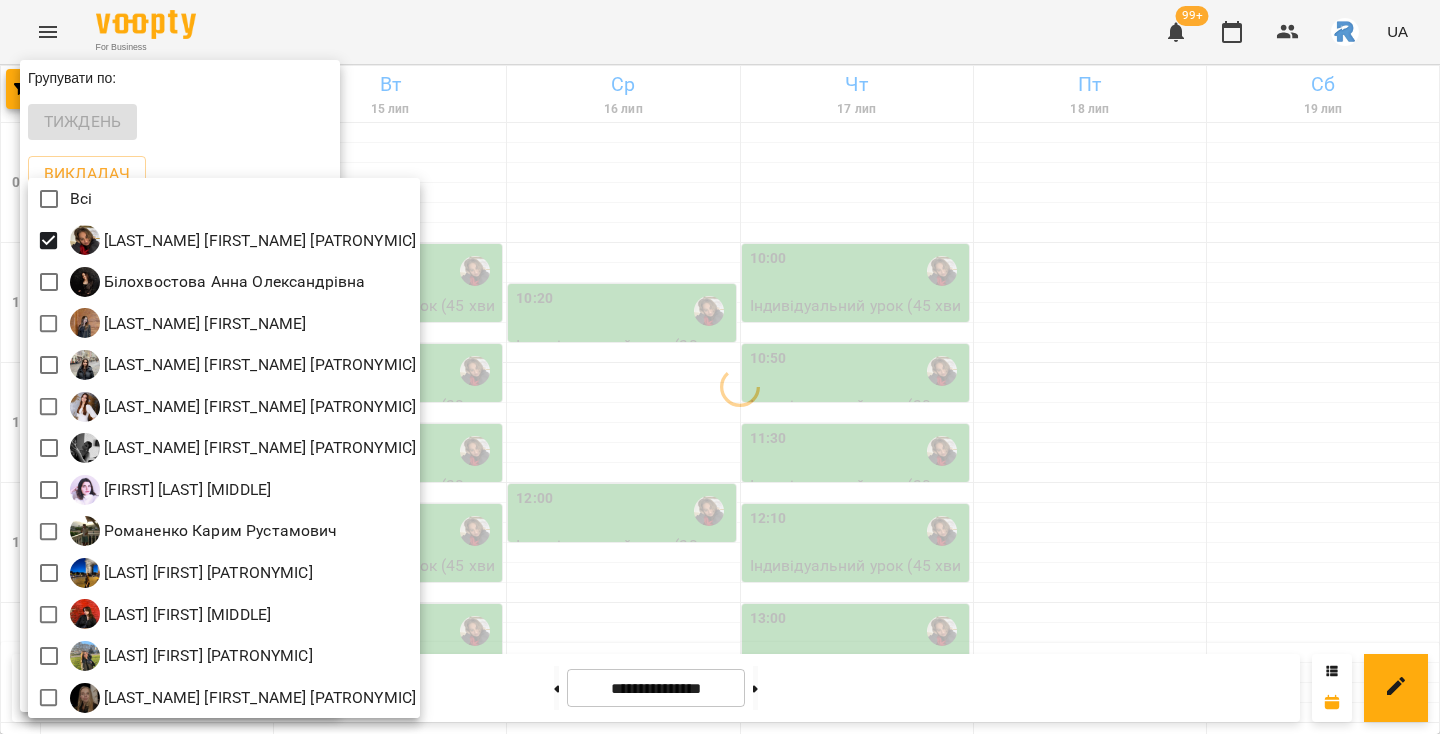 click at bounding box center [720, 367] 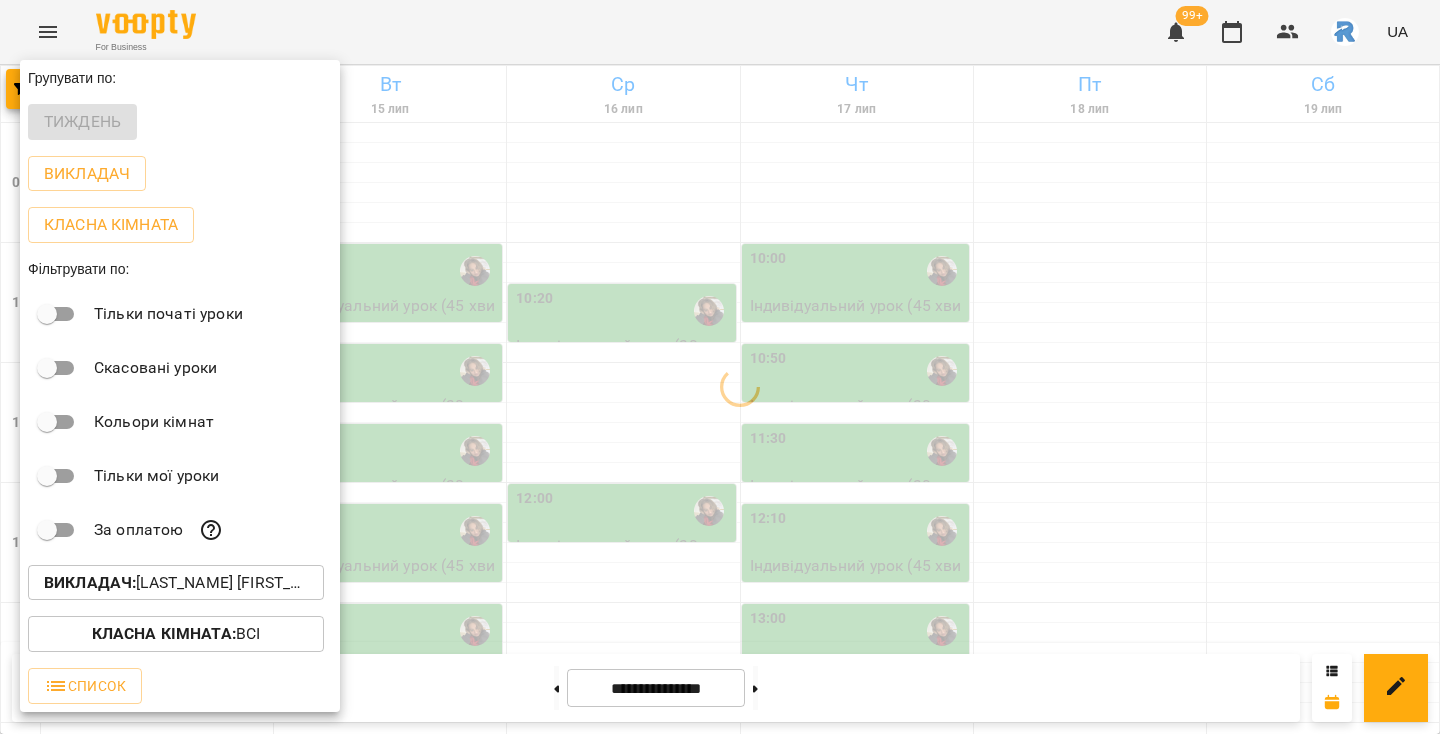click at bounding box center [720, 367] 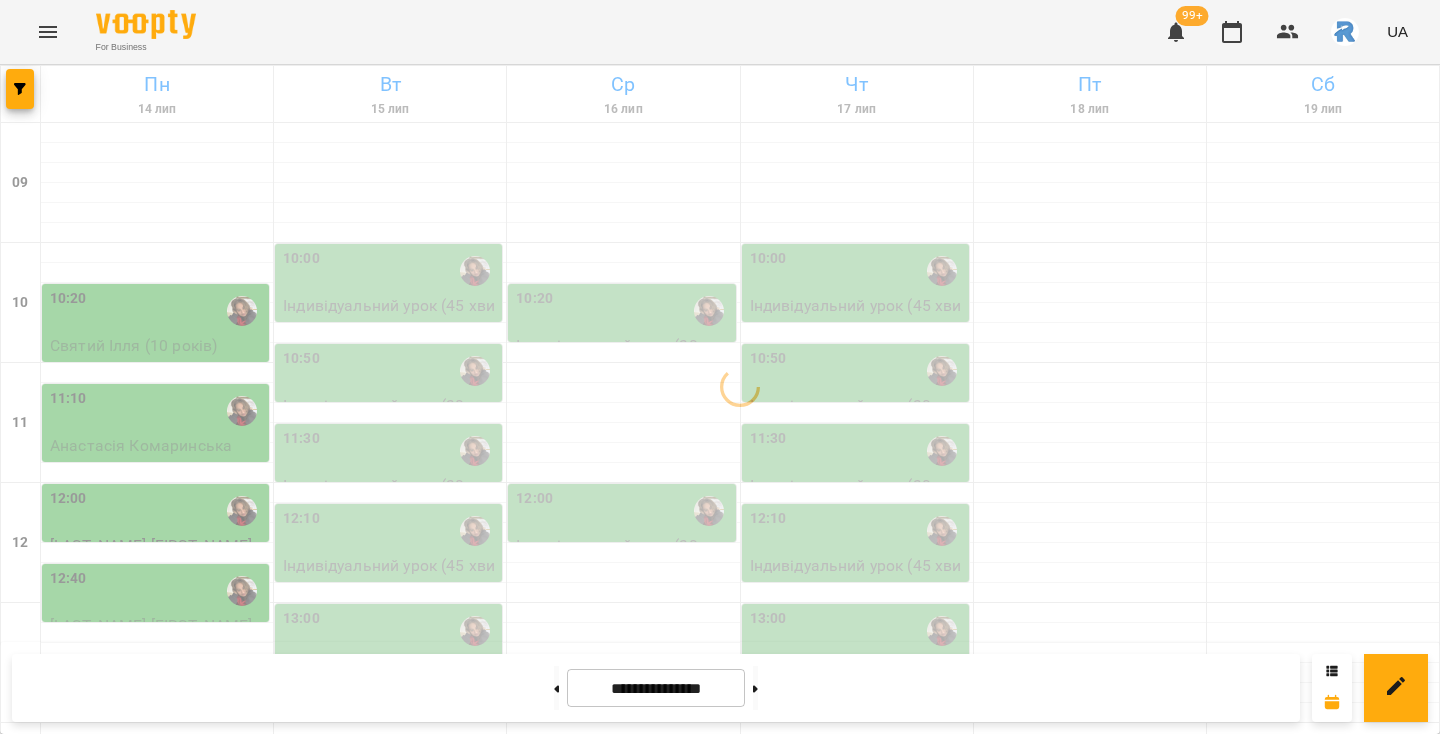 scroll, scrollTop: 0, scrollLeft: 0, axis: both 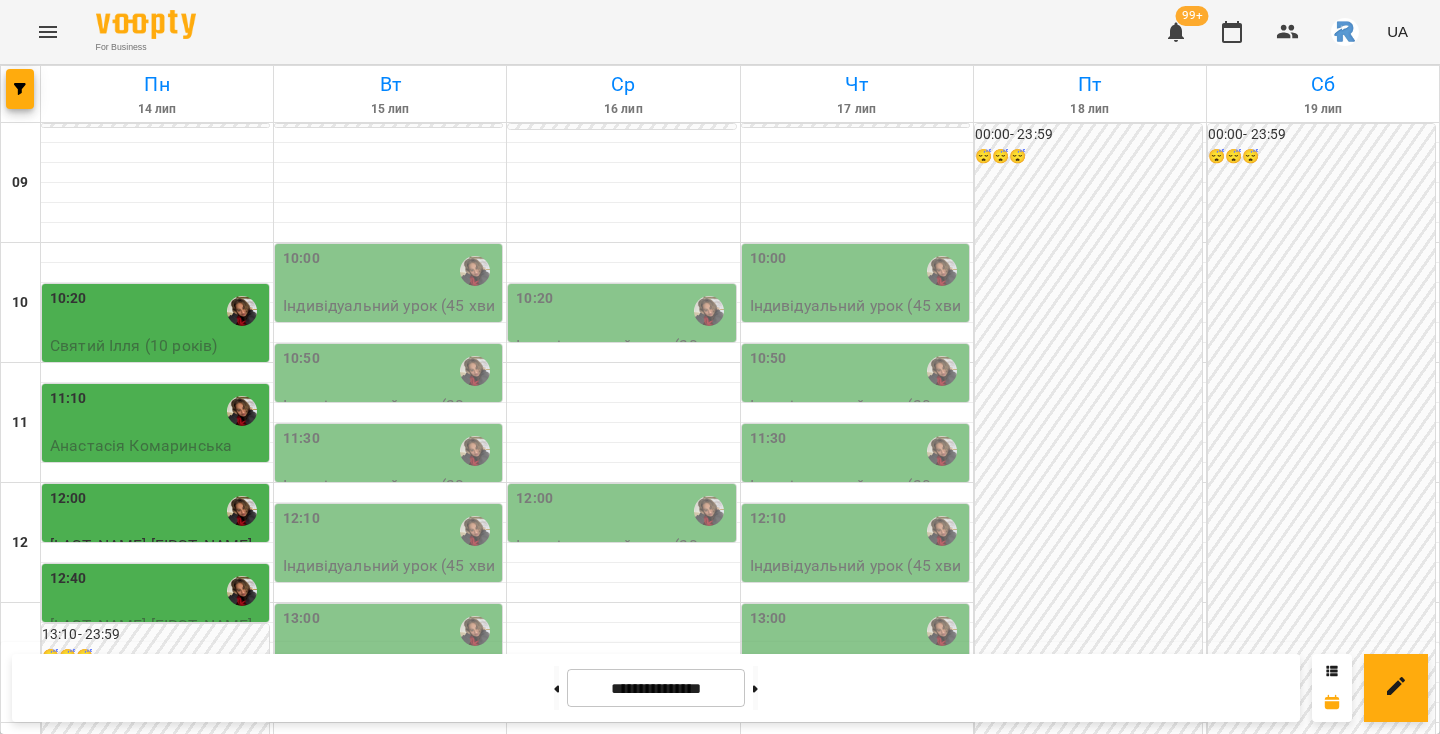 click on "12:00" at bounding box center (157, 511) 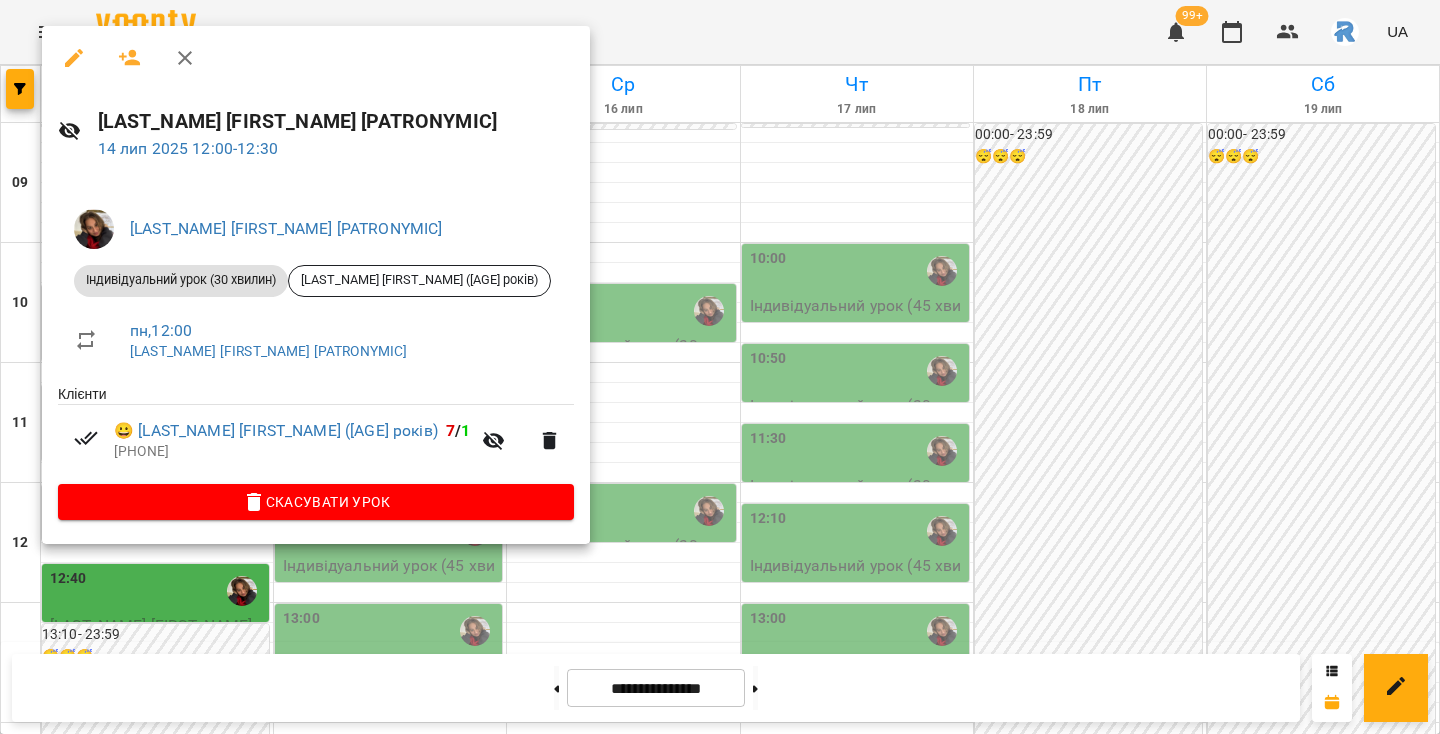 click at bounding box center (720, 367) 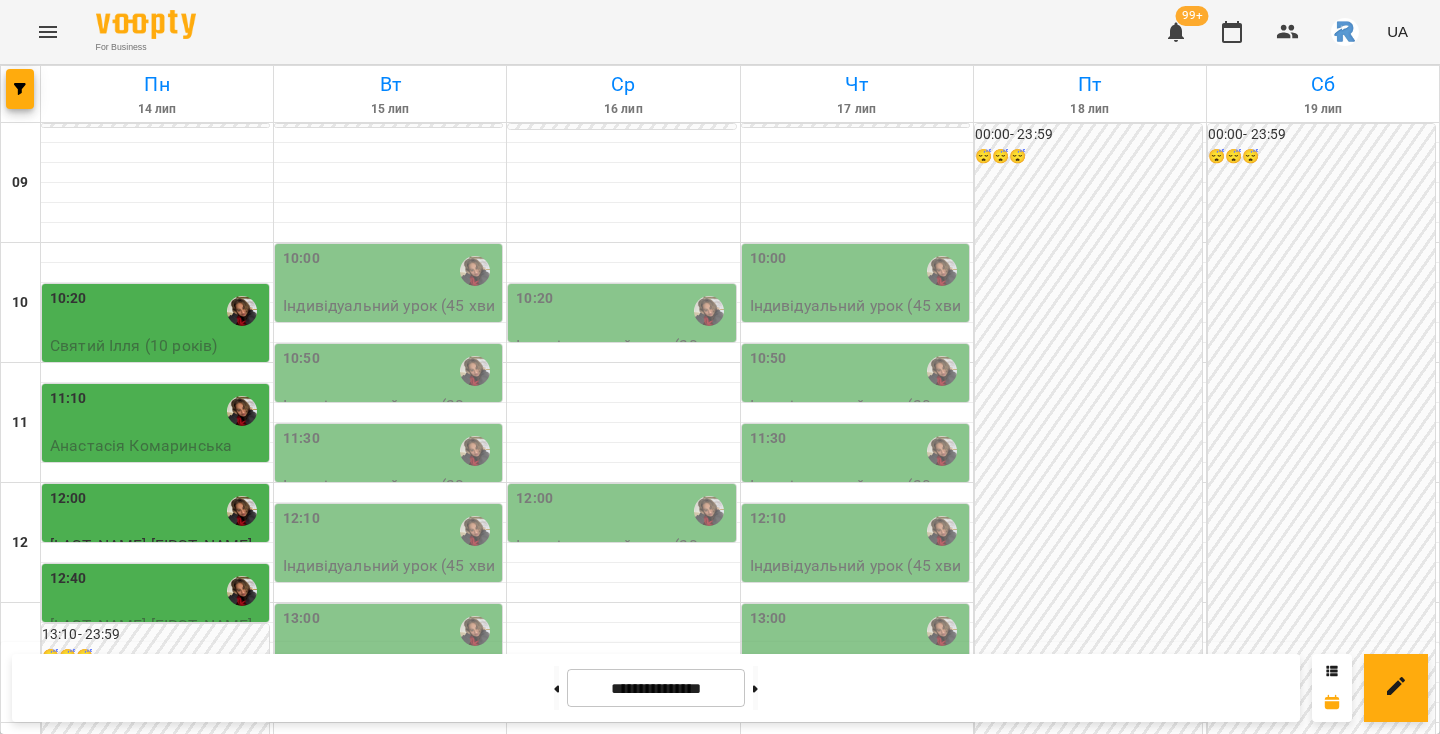 click on "12:40" at bounding box center [157, 591] 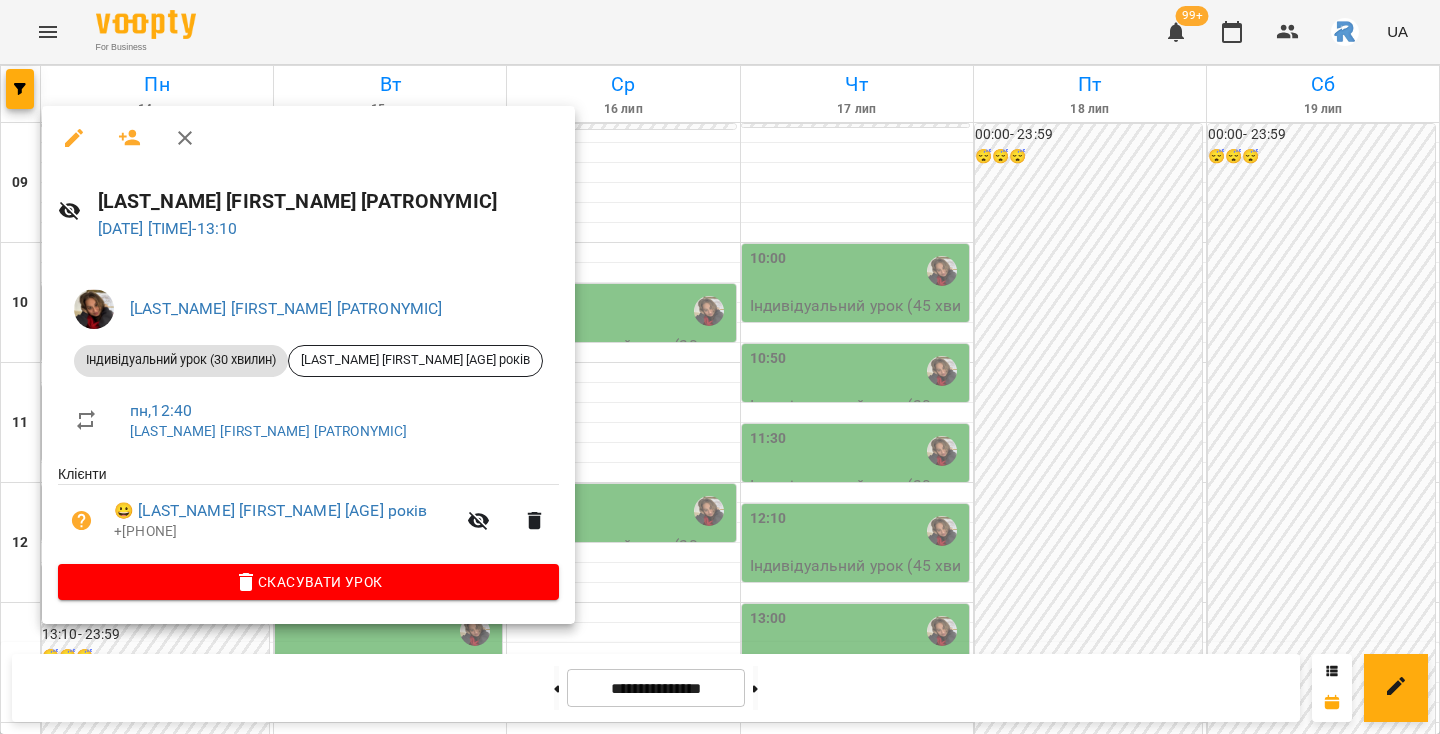 click at bounding box center [720, 367] 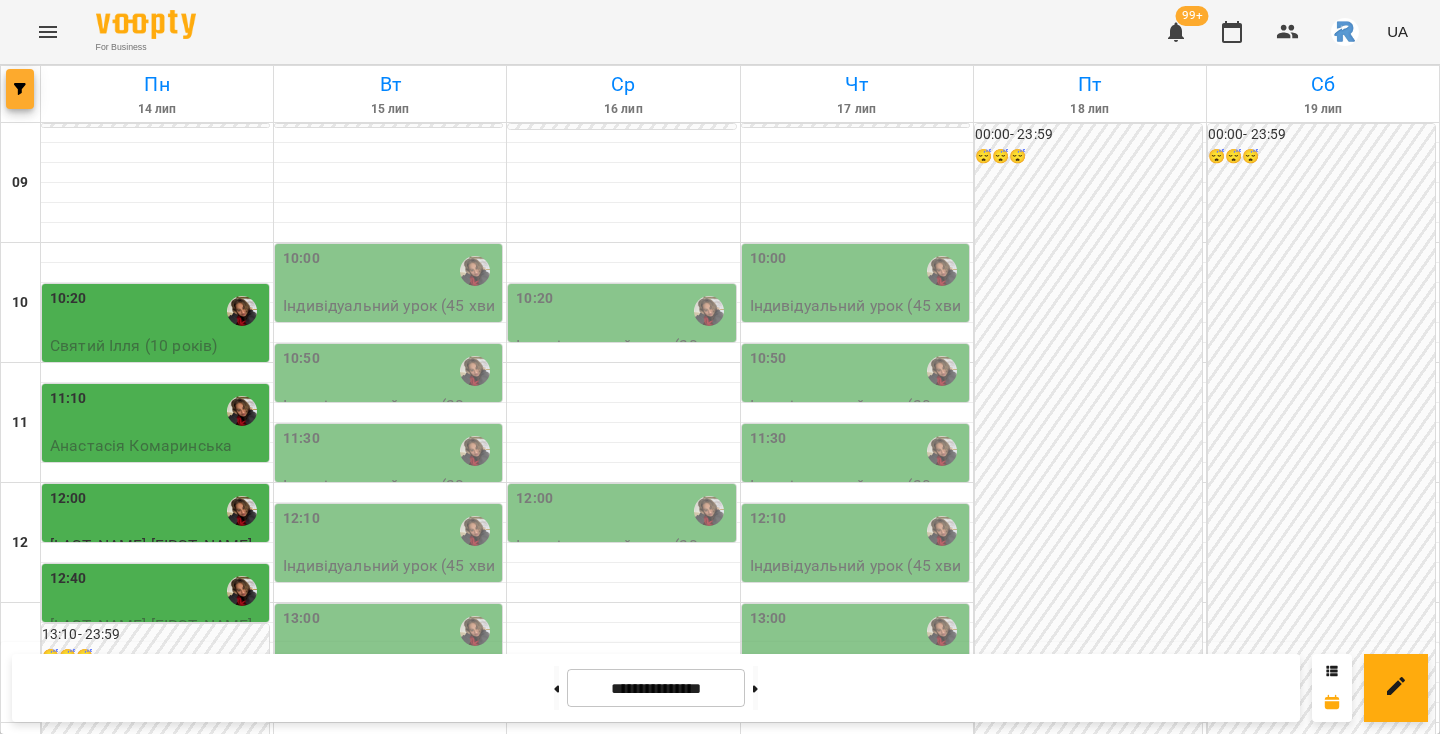 click 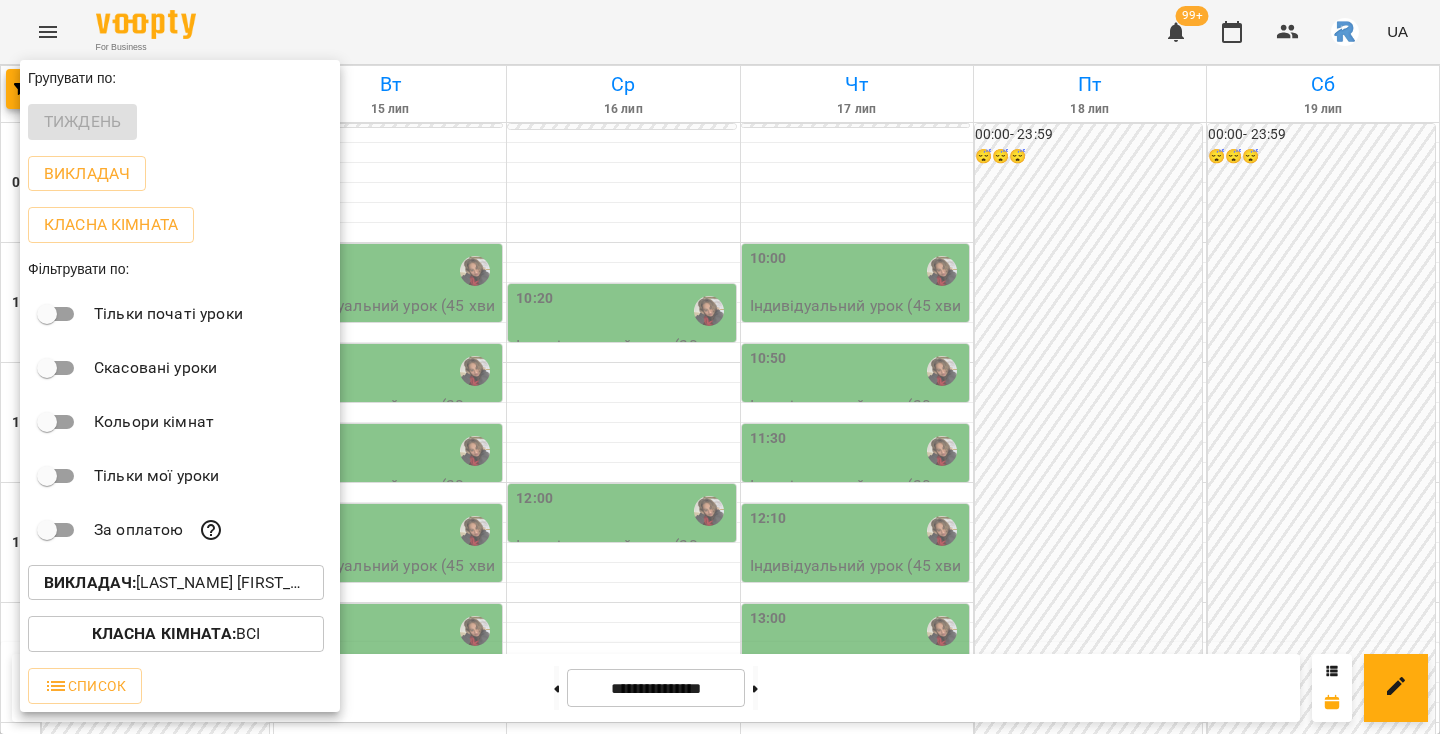 click on "Викладач :  Бондар Влада Сергіївна" at bounding box center (176, 583) 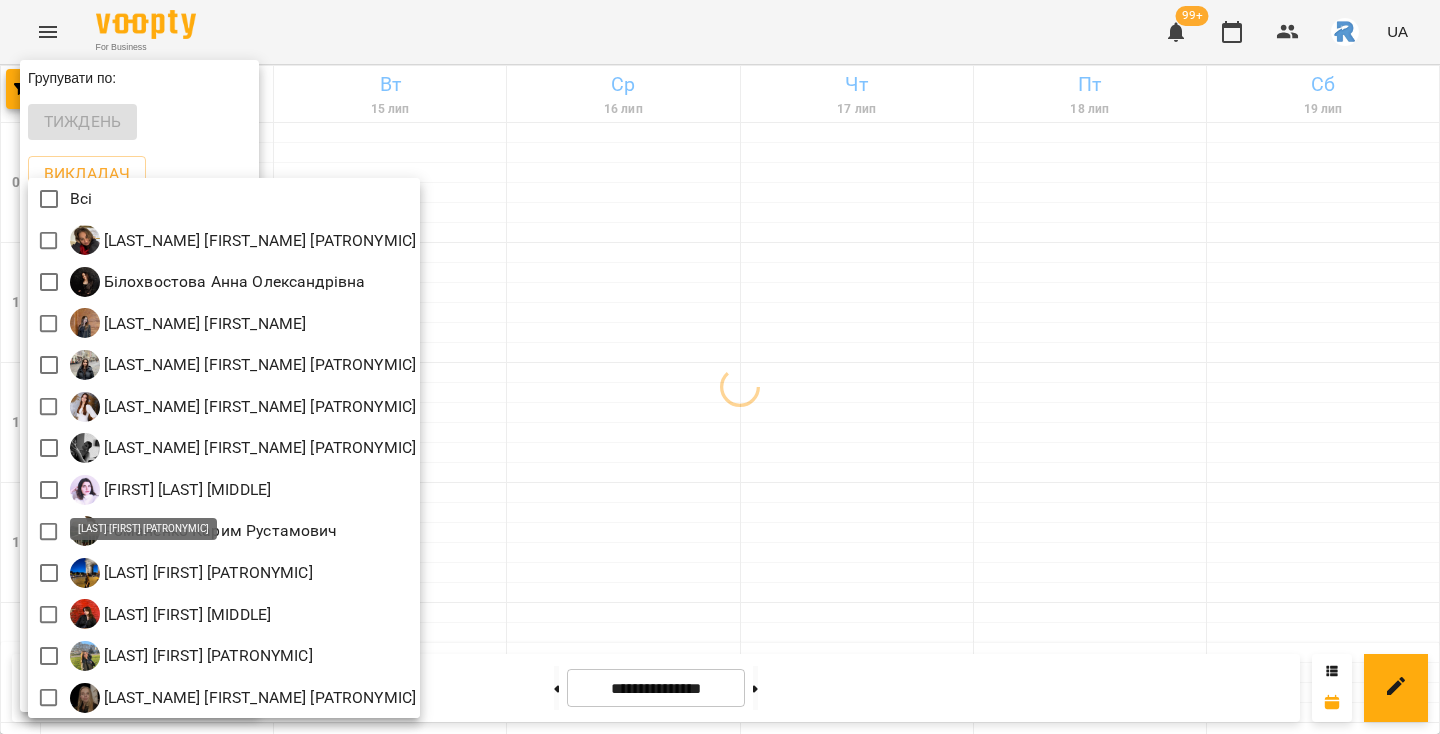 scroll, scrollTop: 4, scrollLeft: 0, axis: vertical 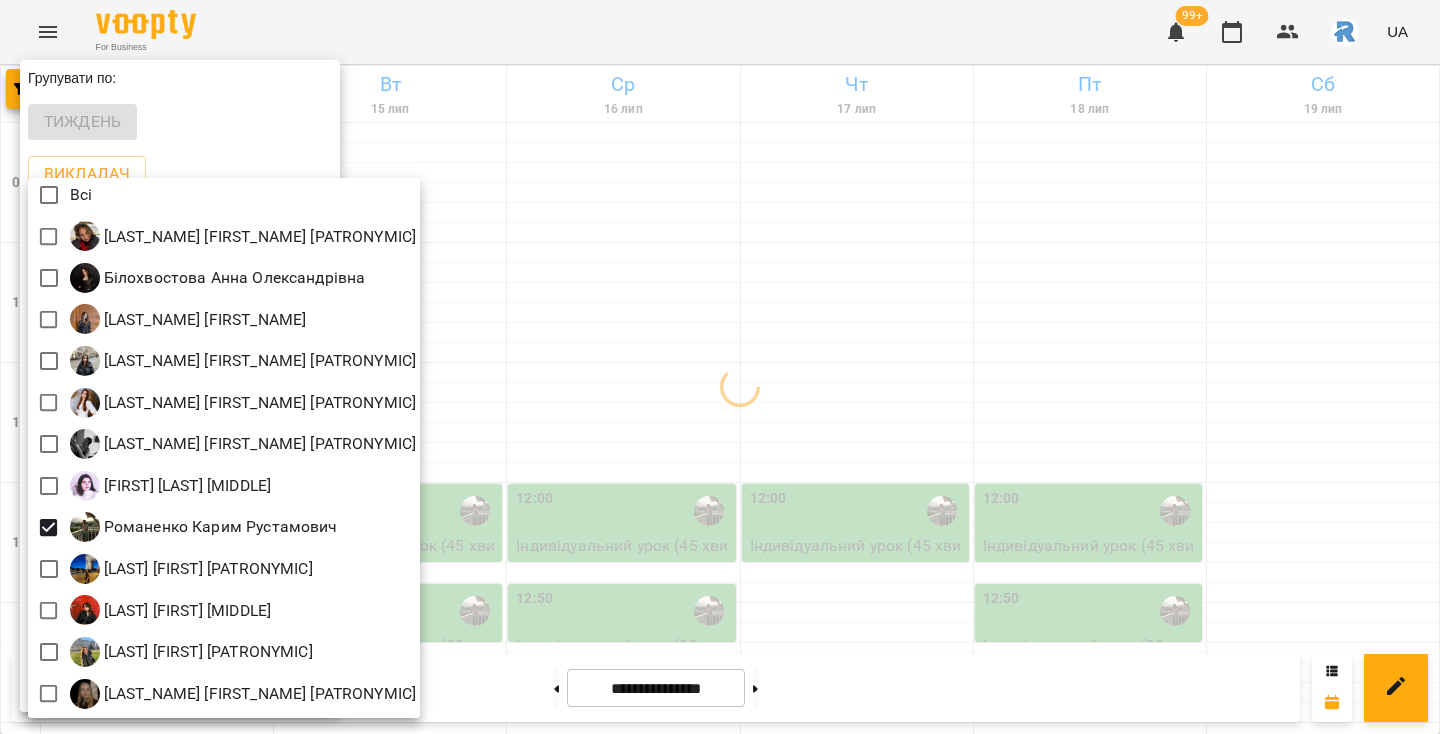 click at bounding box center [720, 367] 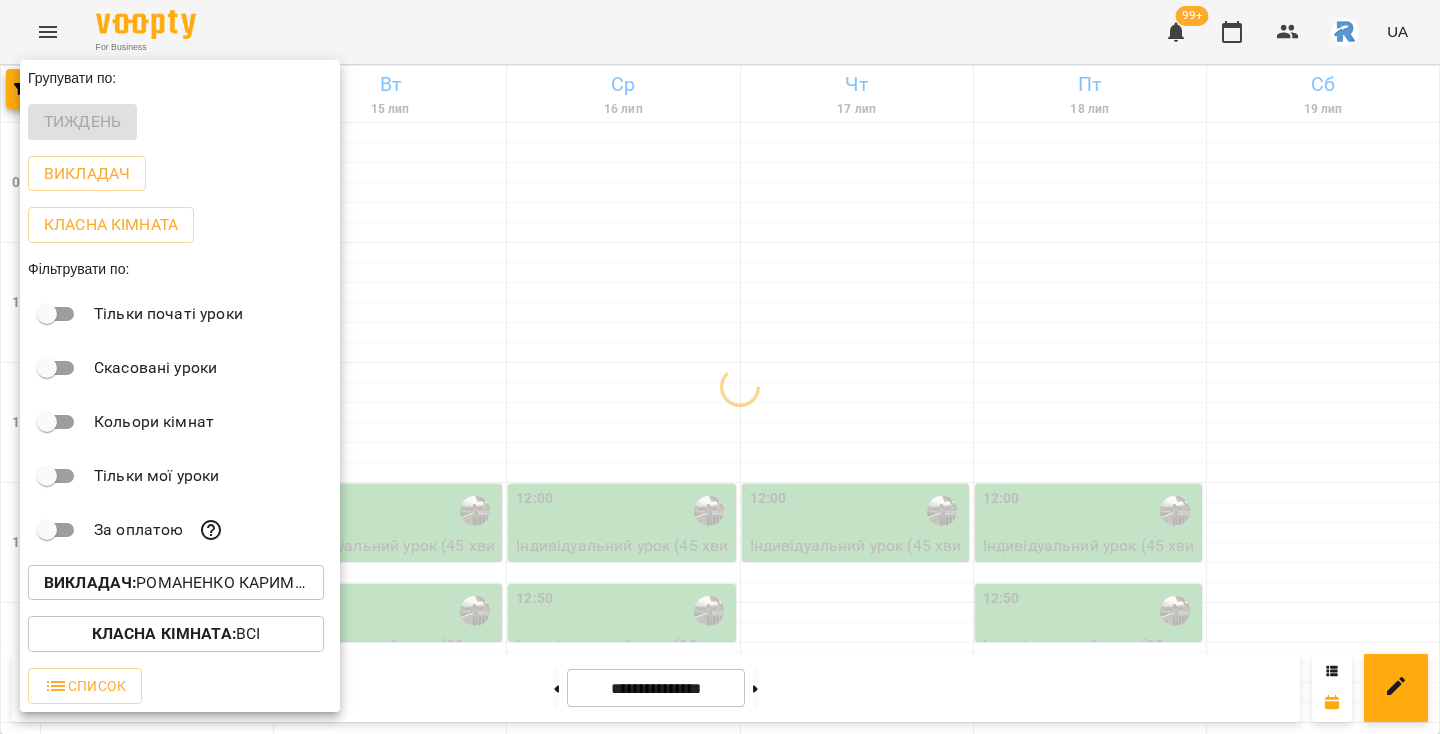 click at bounding box center [720, 367] 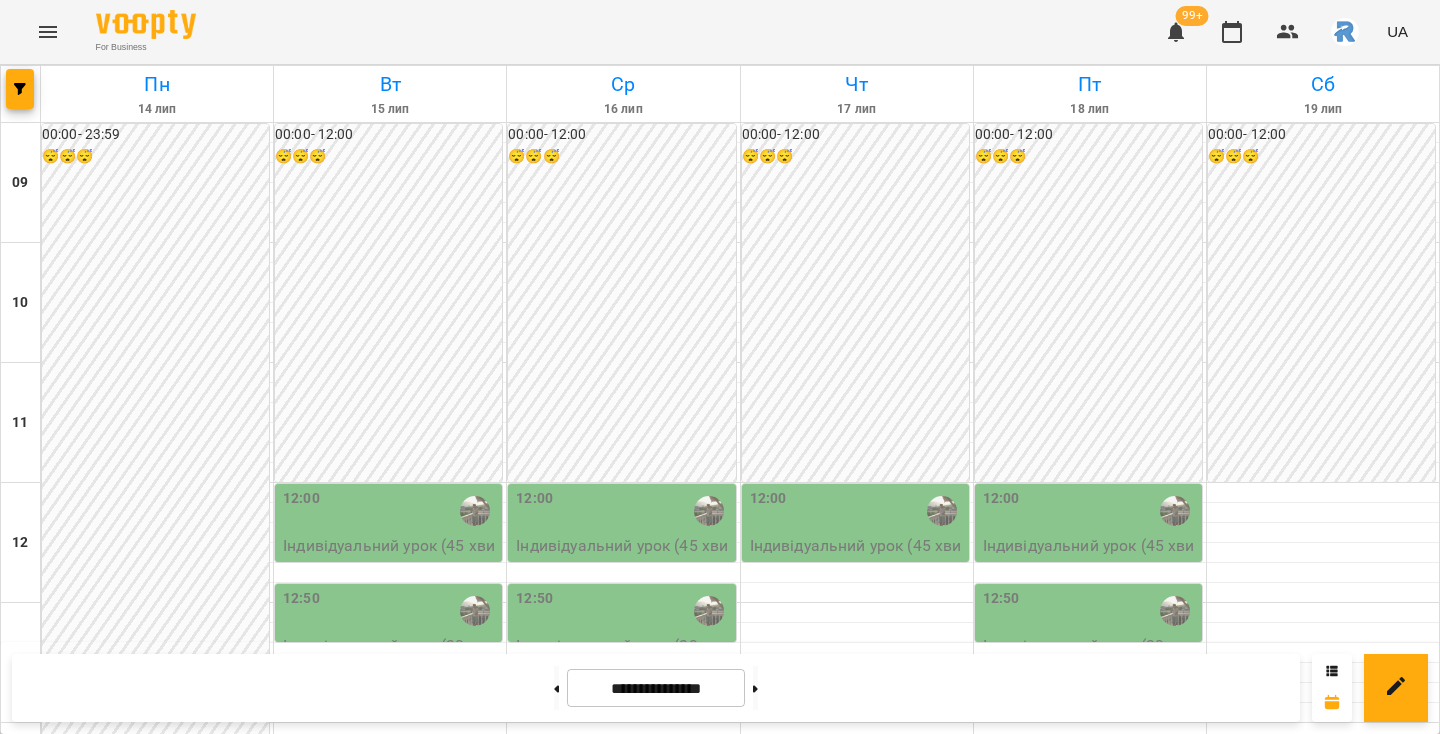 scroll, scrollTop: 354, scrollLeft: 0, axis: vertical 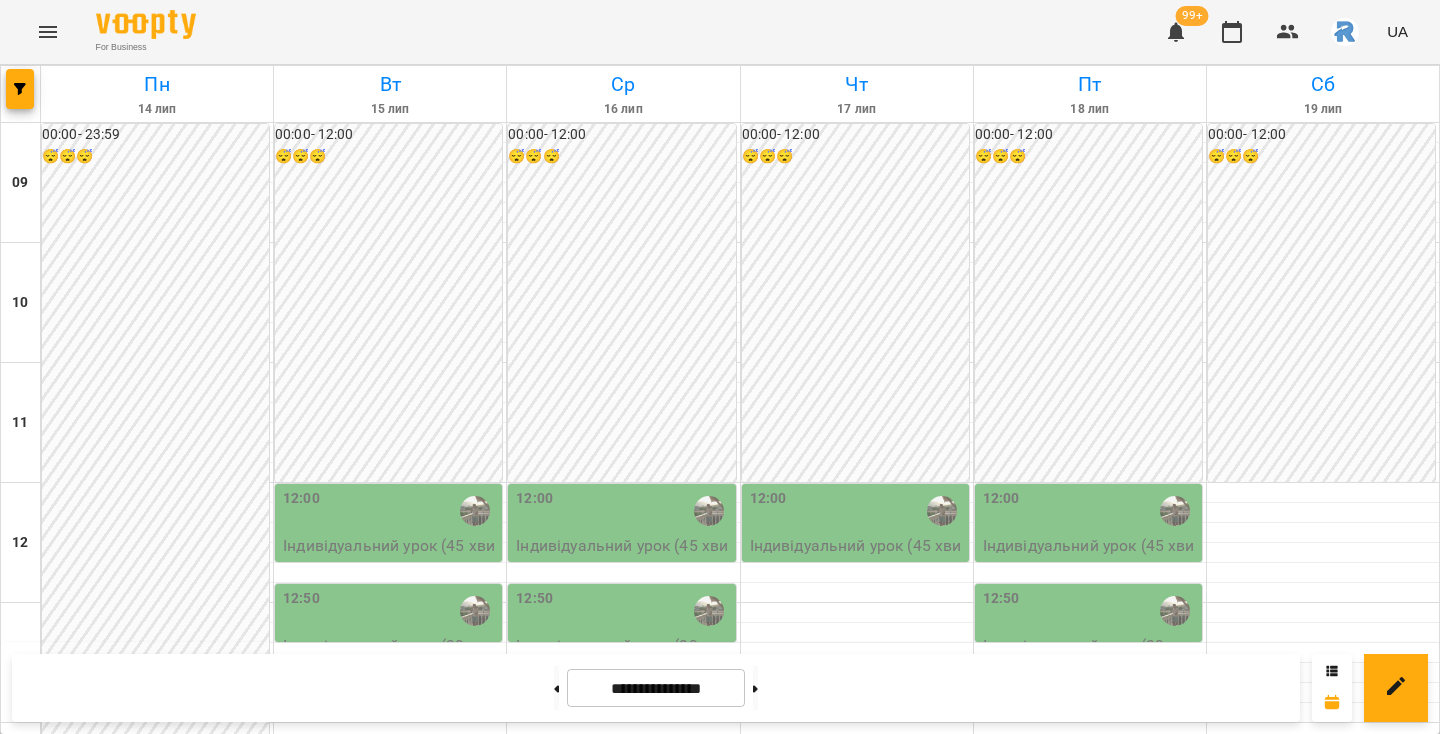 click on "14:10" at bounding box center [623, 771] 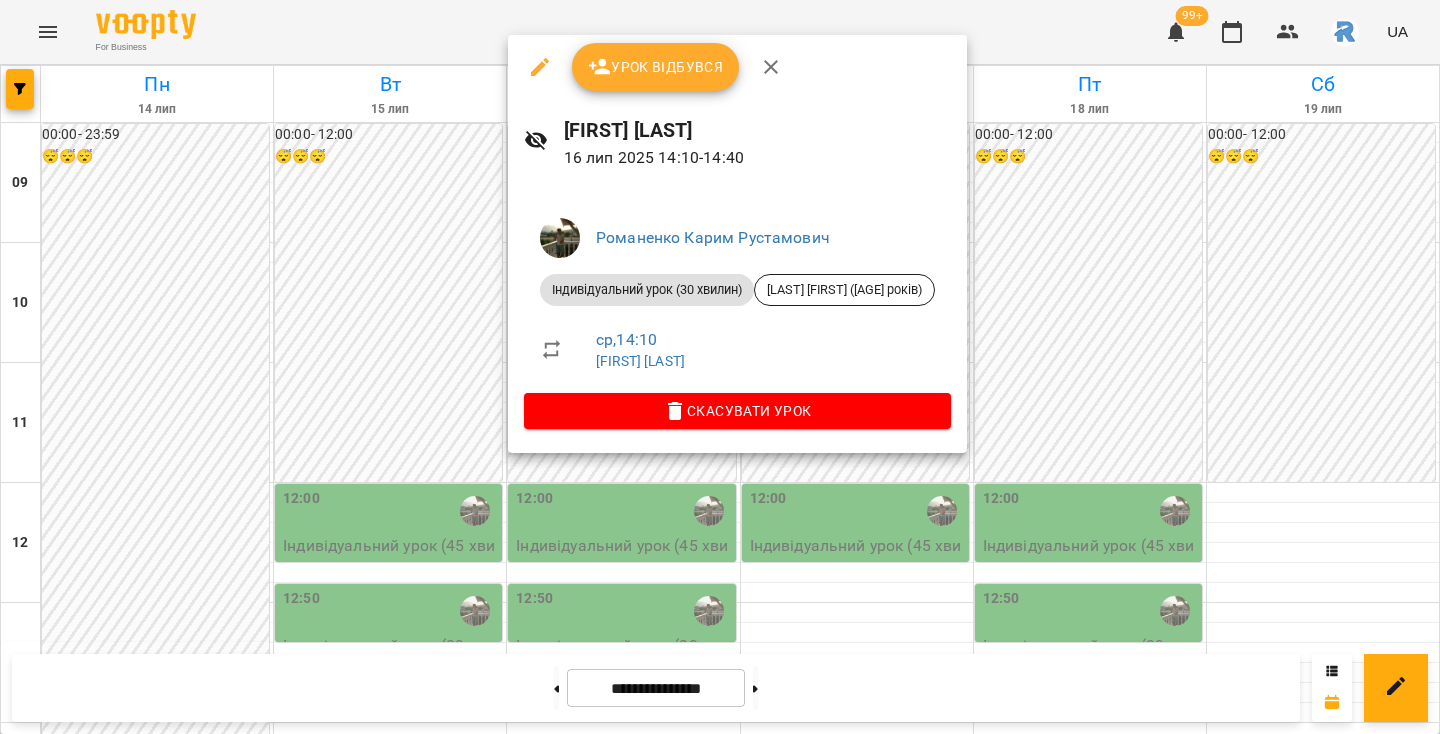 click at bounding box center [720, 367] 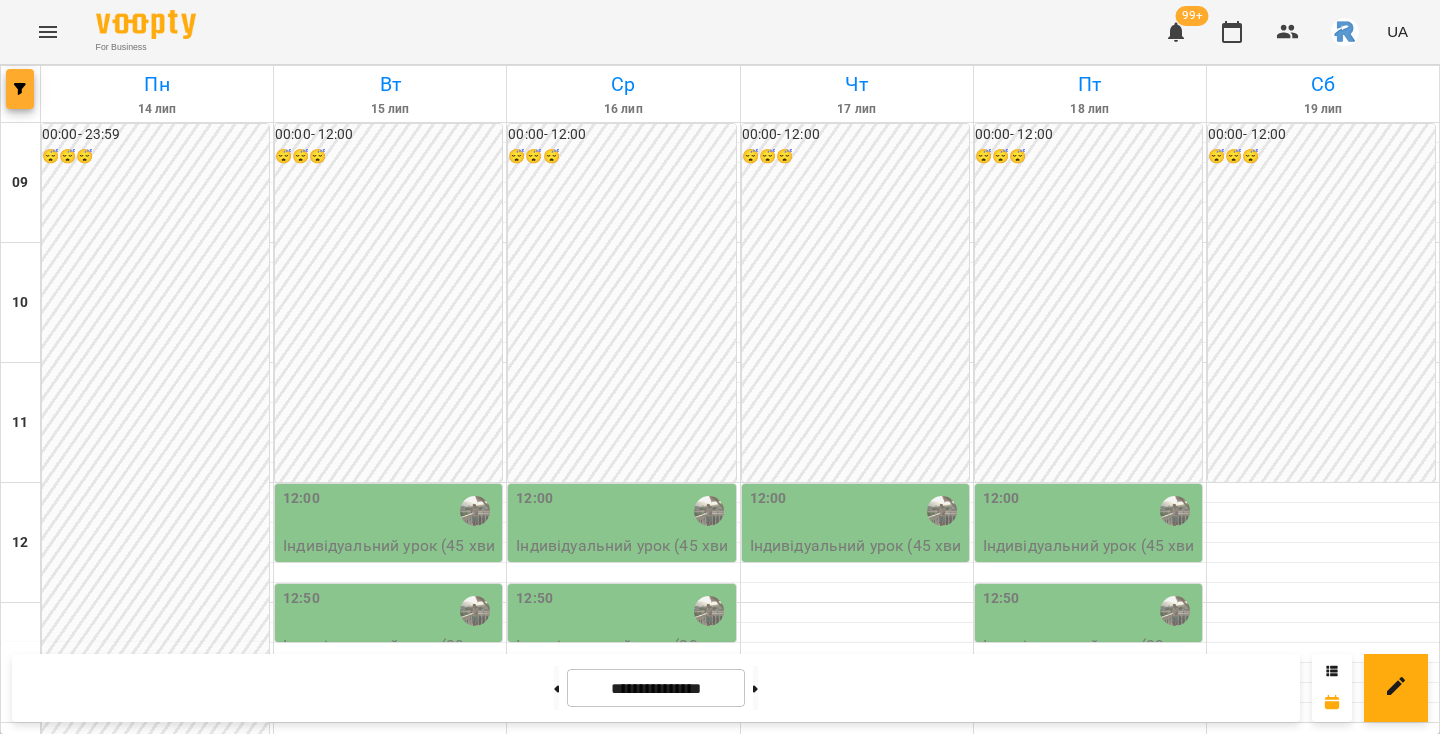 click 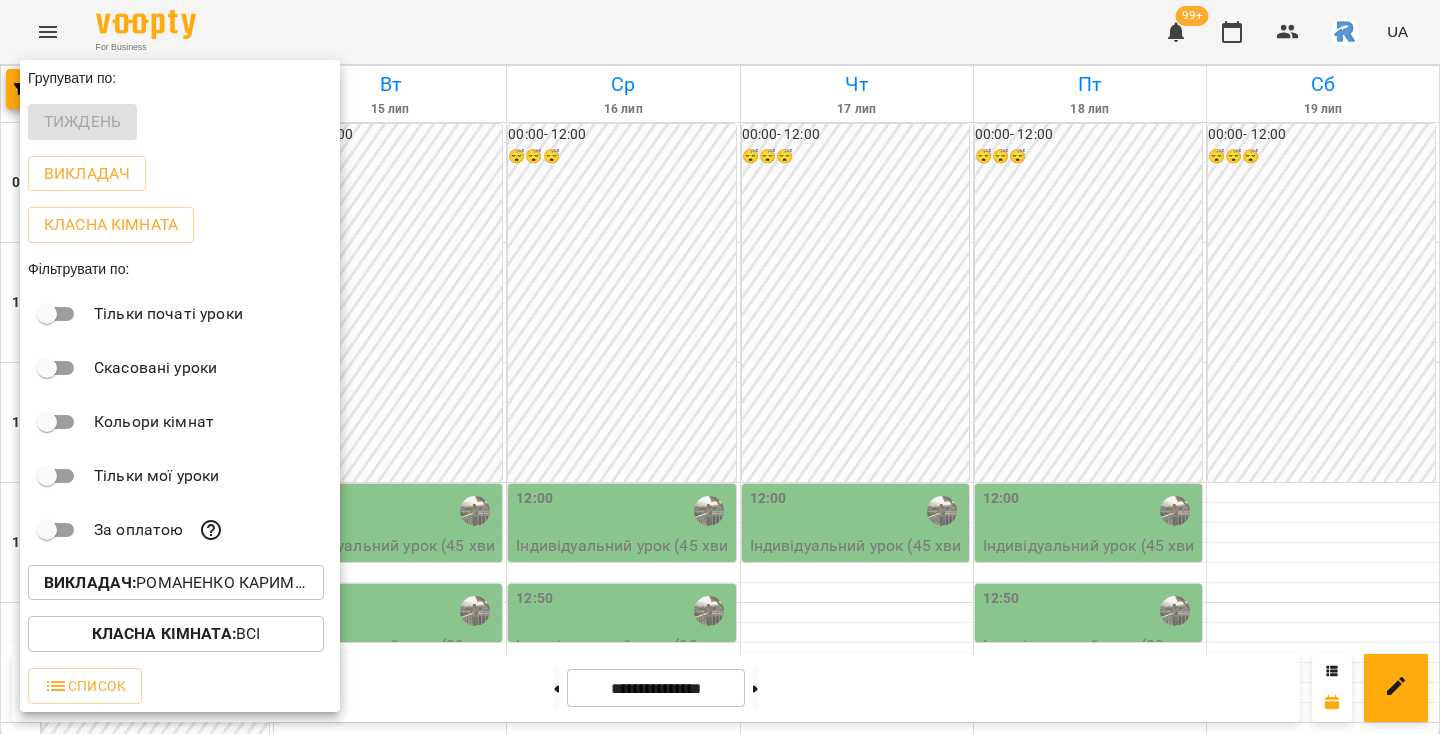 click on "Викладач :" at bounding box center (90, 582) 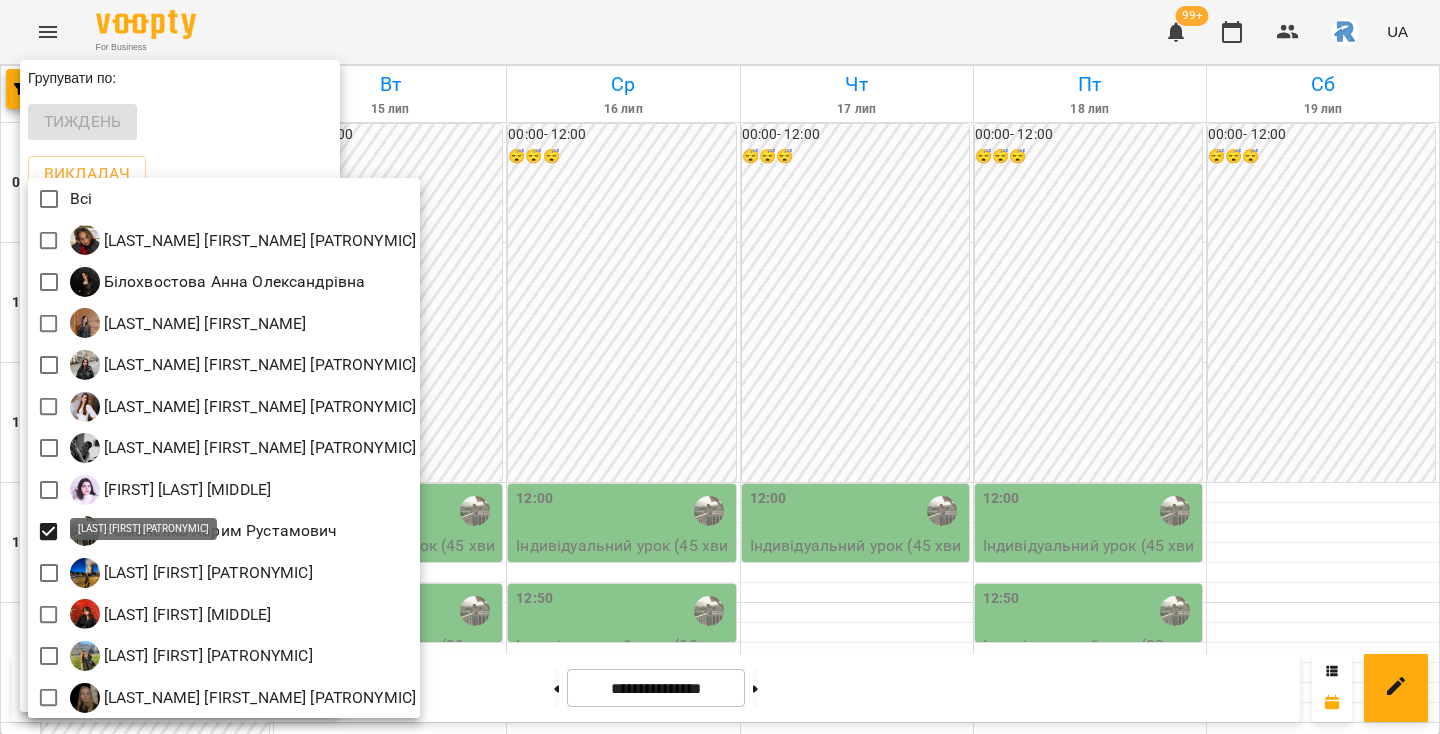 scroll, scrollTop: 4, scrollLeft: 0, axis: vertical 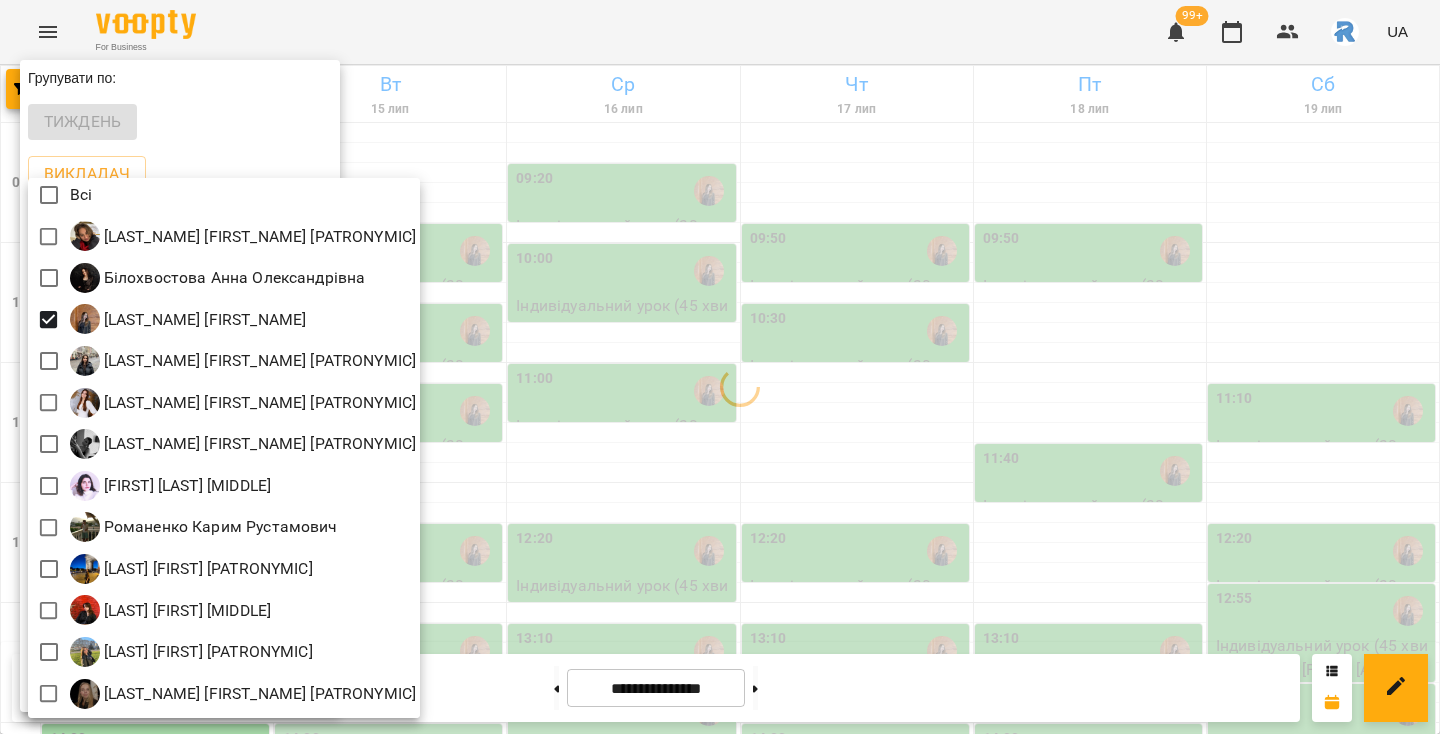 click at bounding box center (720, 367) 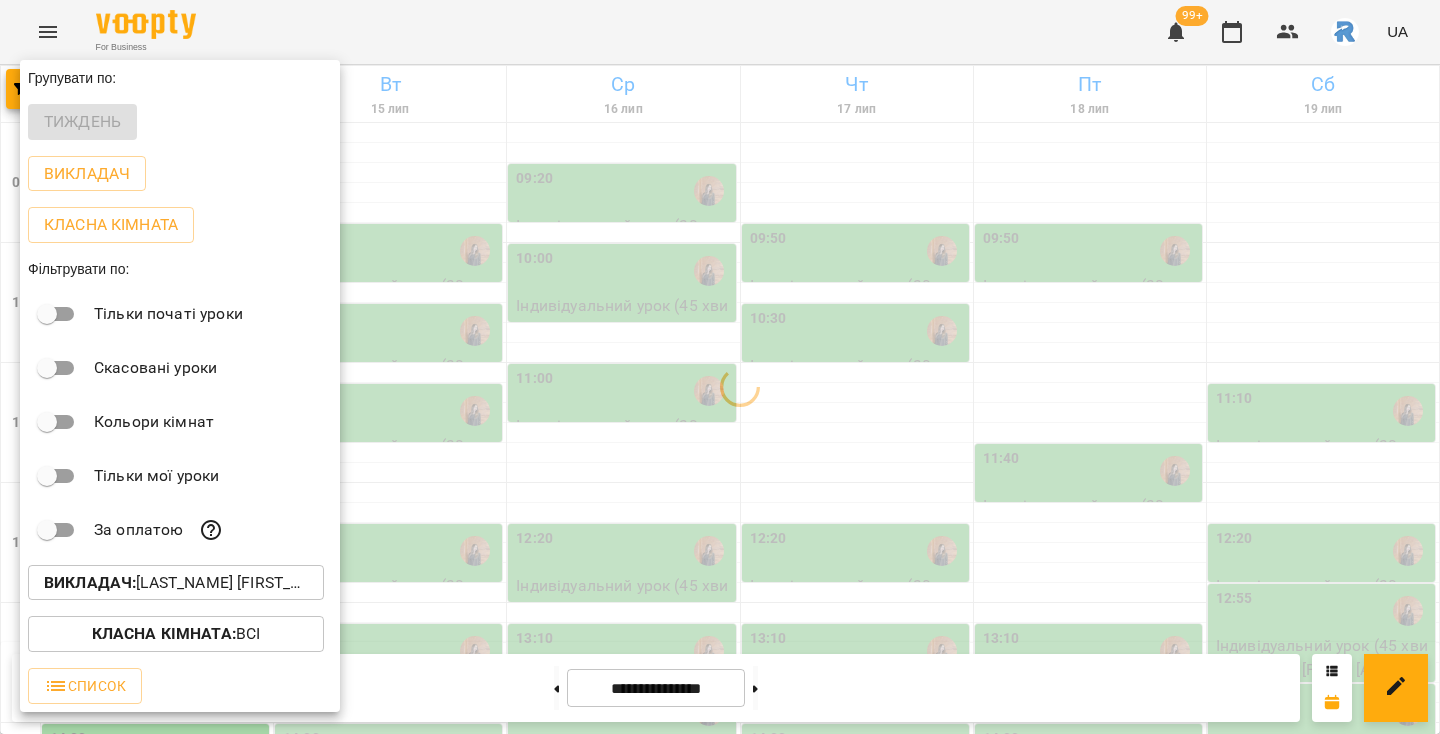 click at bounding box center [720, 367] 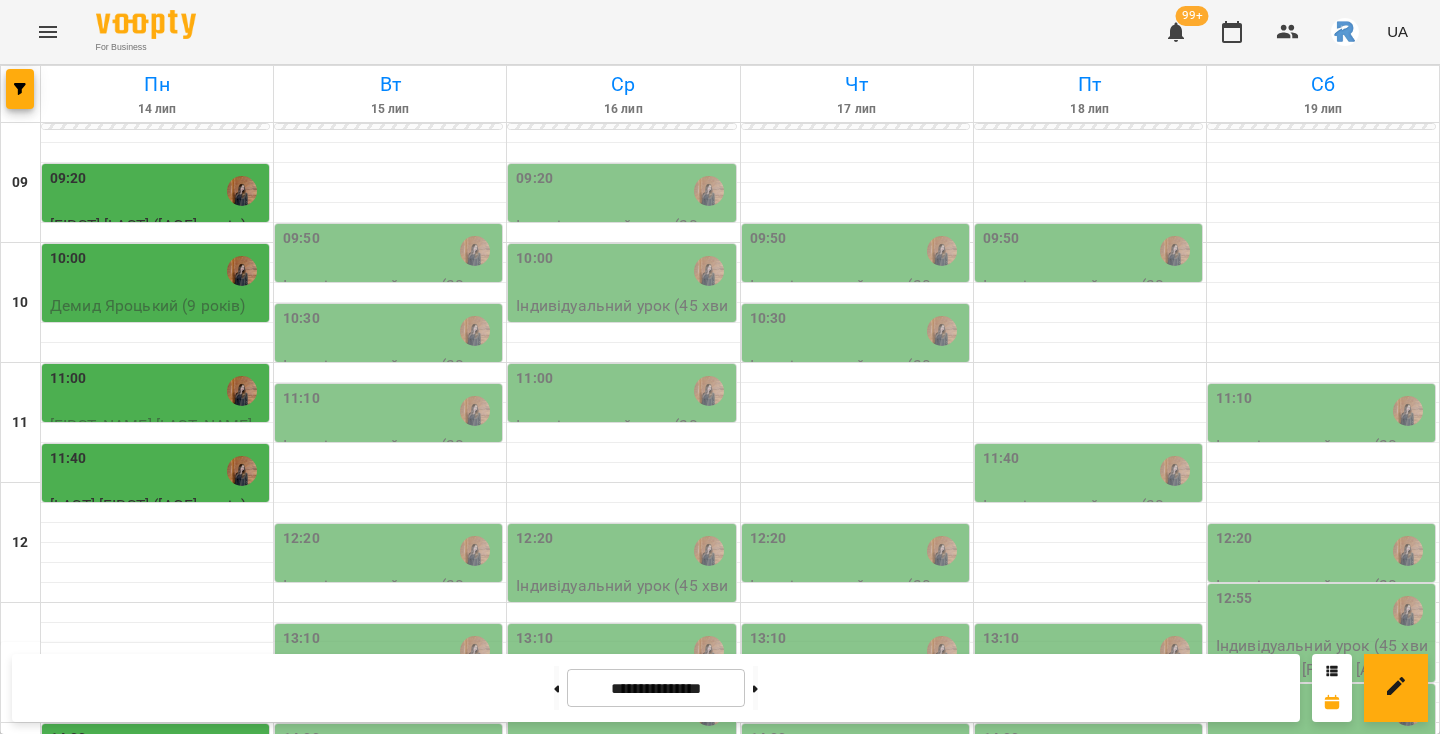 scroll, scrollTop: 294, scrollLeft: 0, axis: vertical 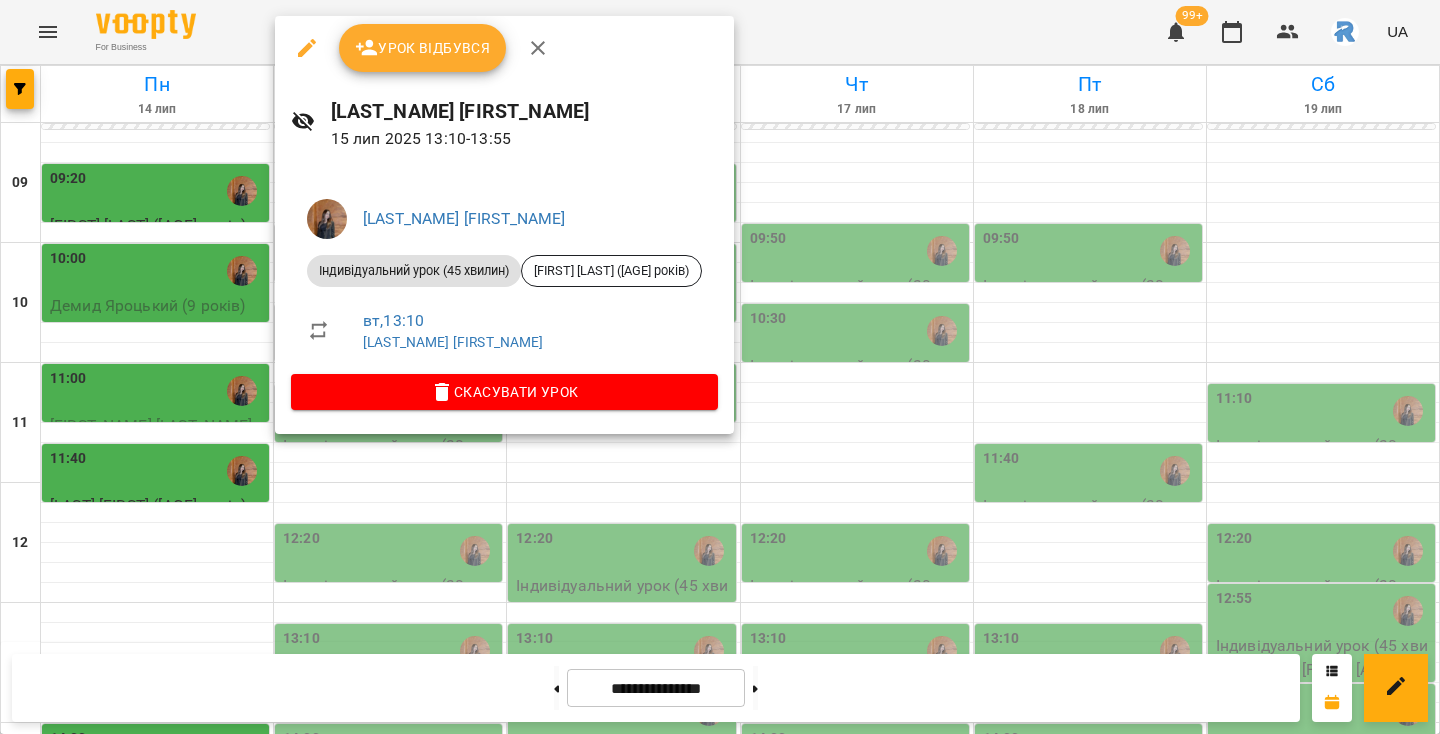 click at bounding box center [720, 367] 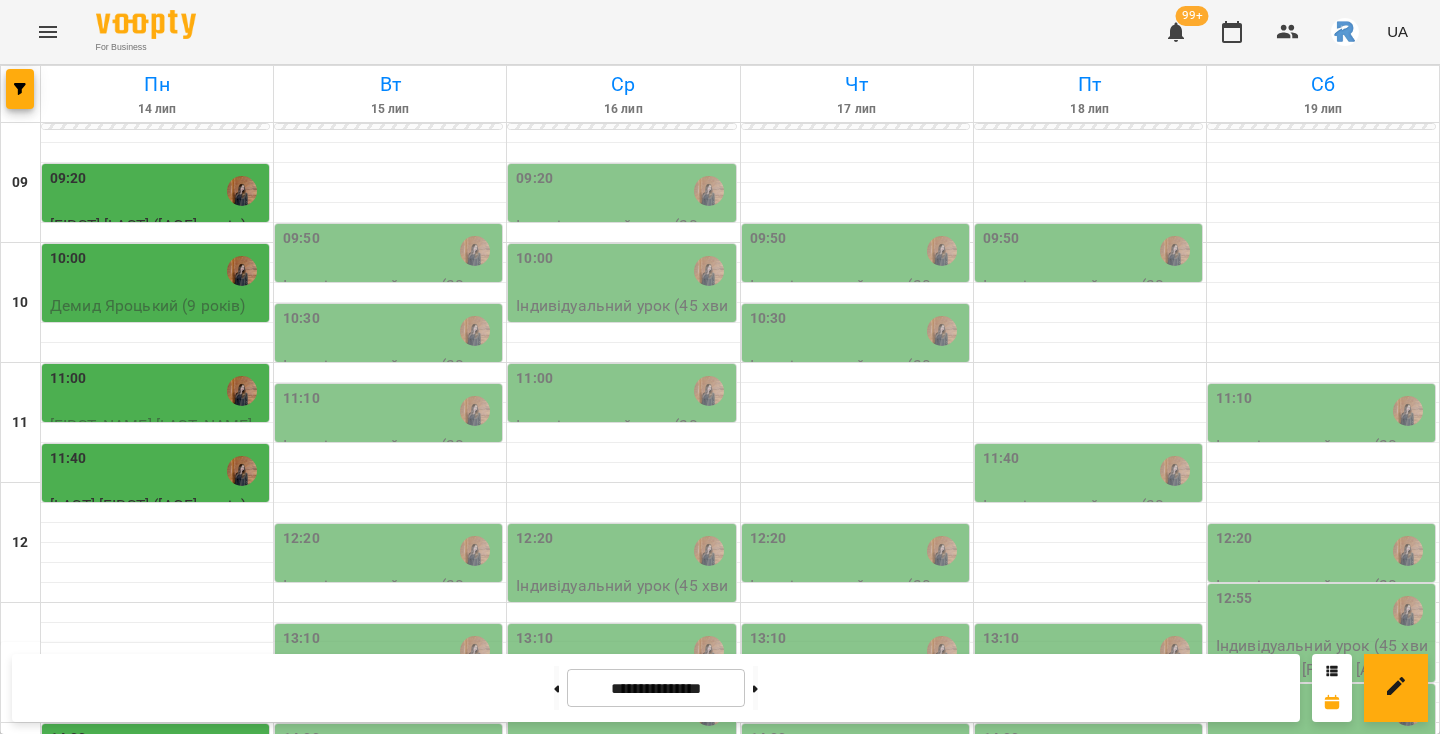 scroll, scrollTop: 0, scrollLeft: 0, axis: both 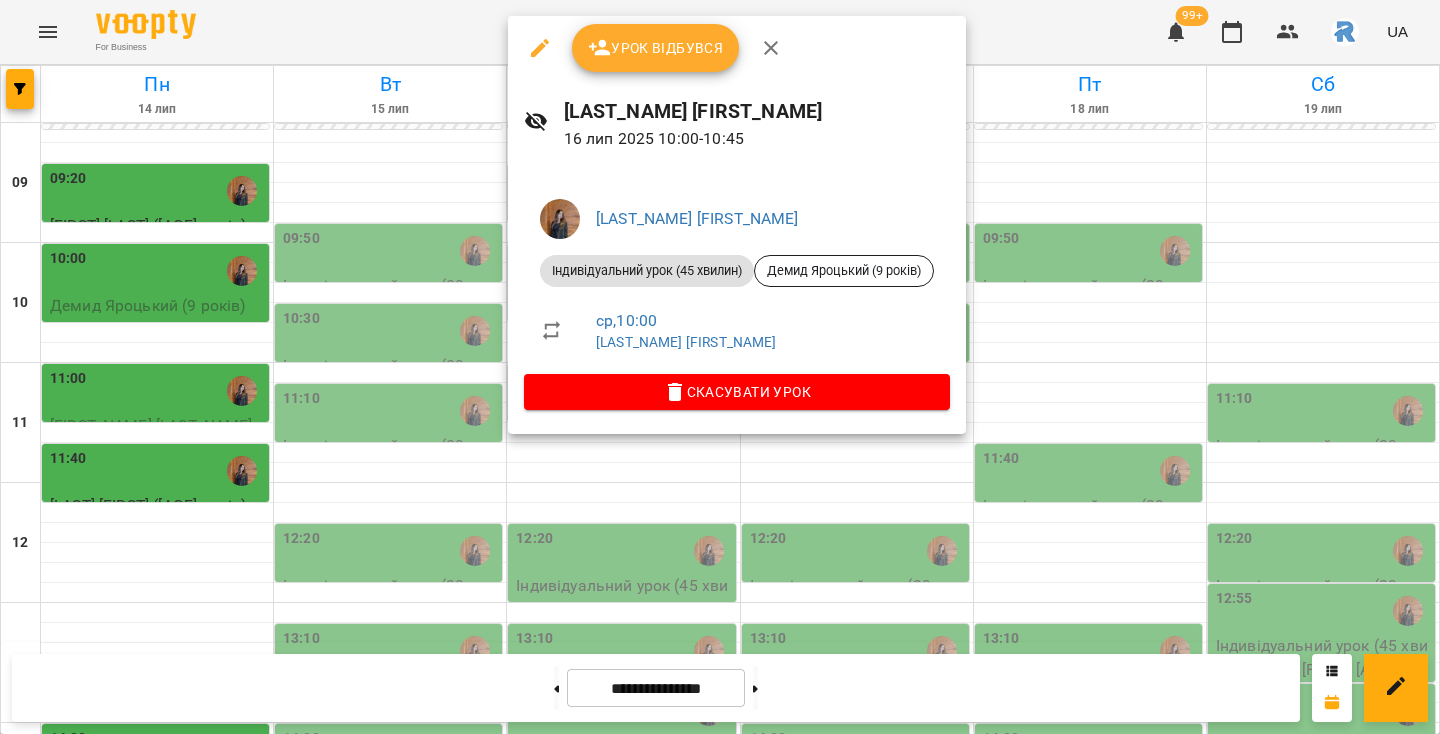 click at bounding box center (720, 367) 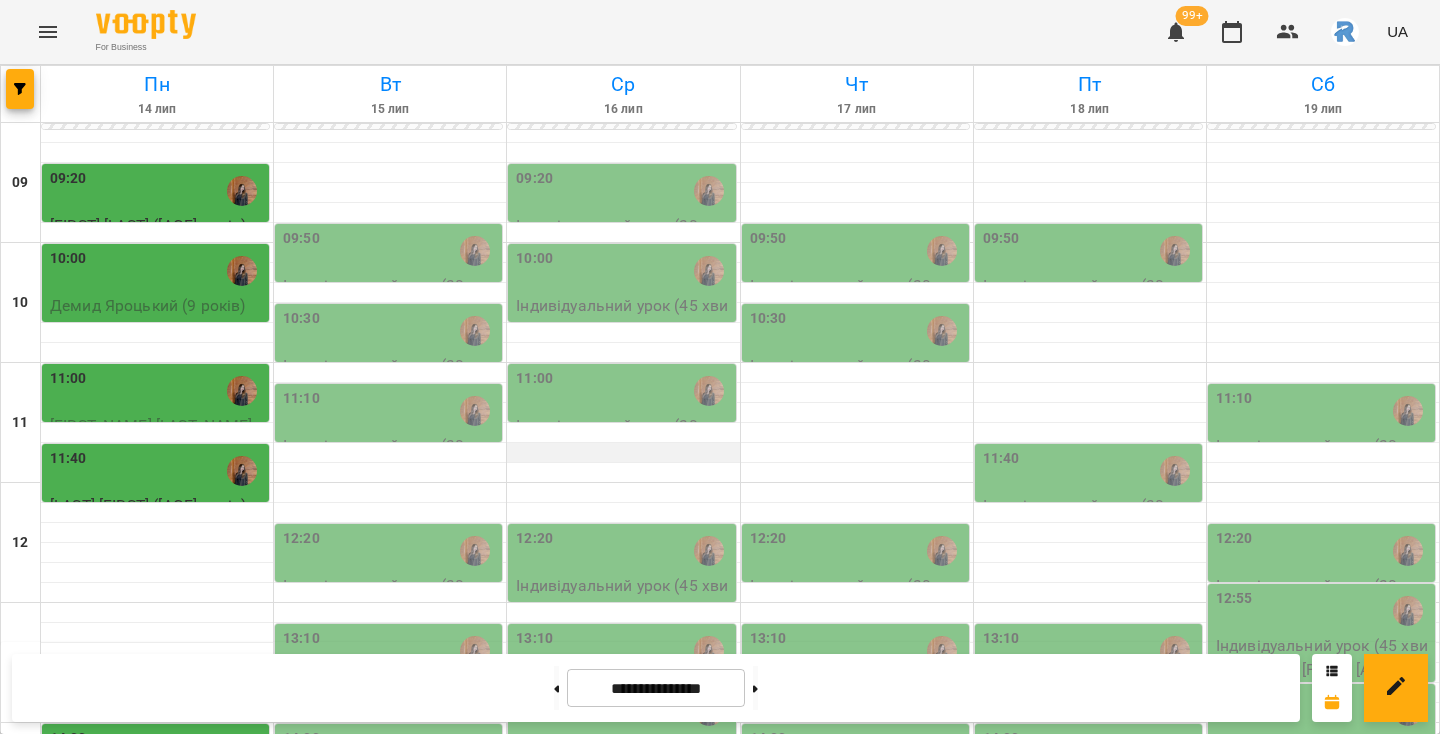 scroll, scrollTop: 255, scrollLeft: 0, axis: vertical 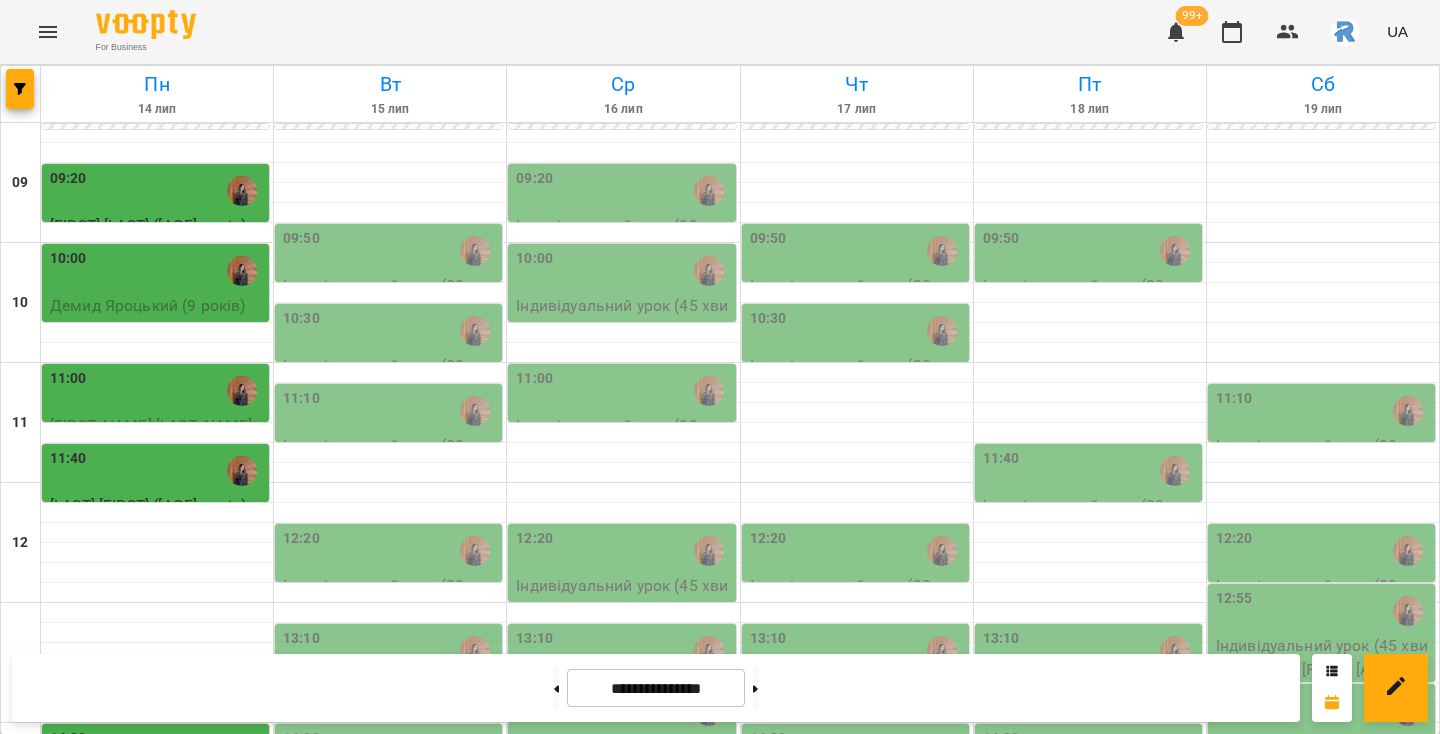 click on "12:20" at bounding box center [623, 551] 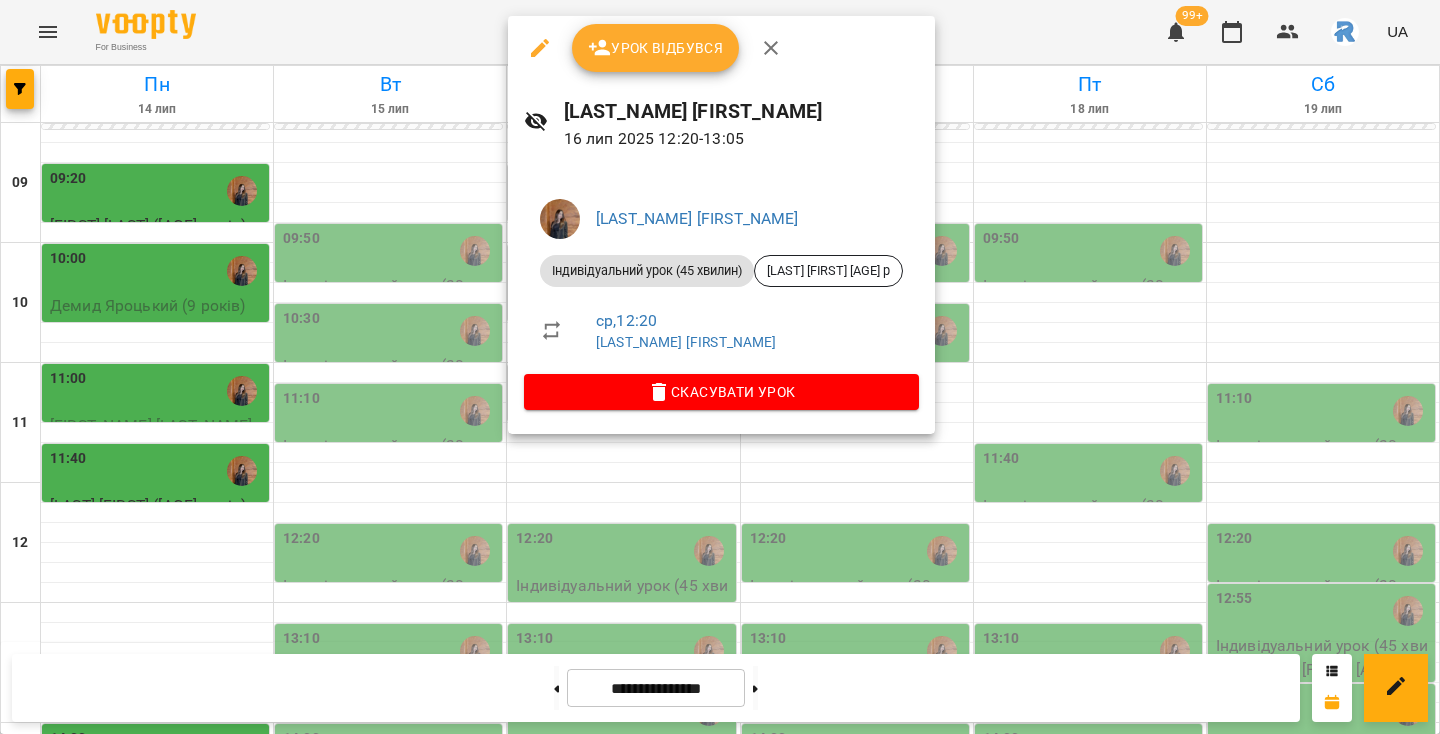 click at bounding box center [720, 367] 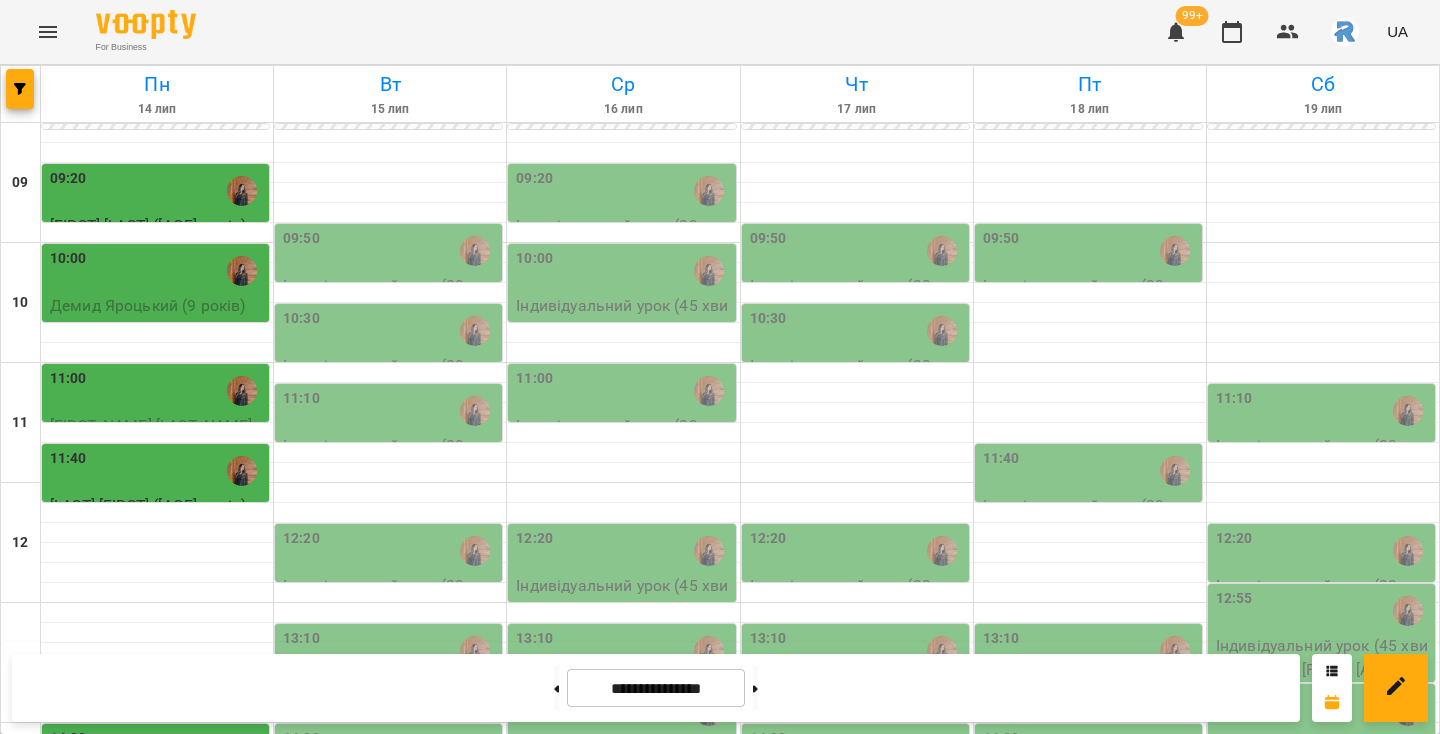 scroll, scrollTop: 461, scrollLeft: 0, axis: vertical 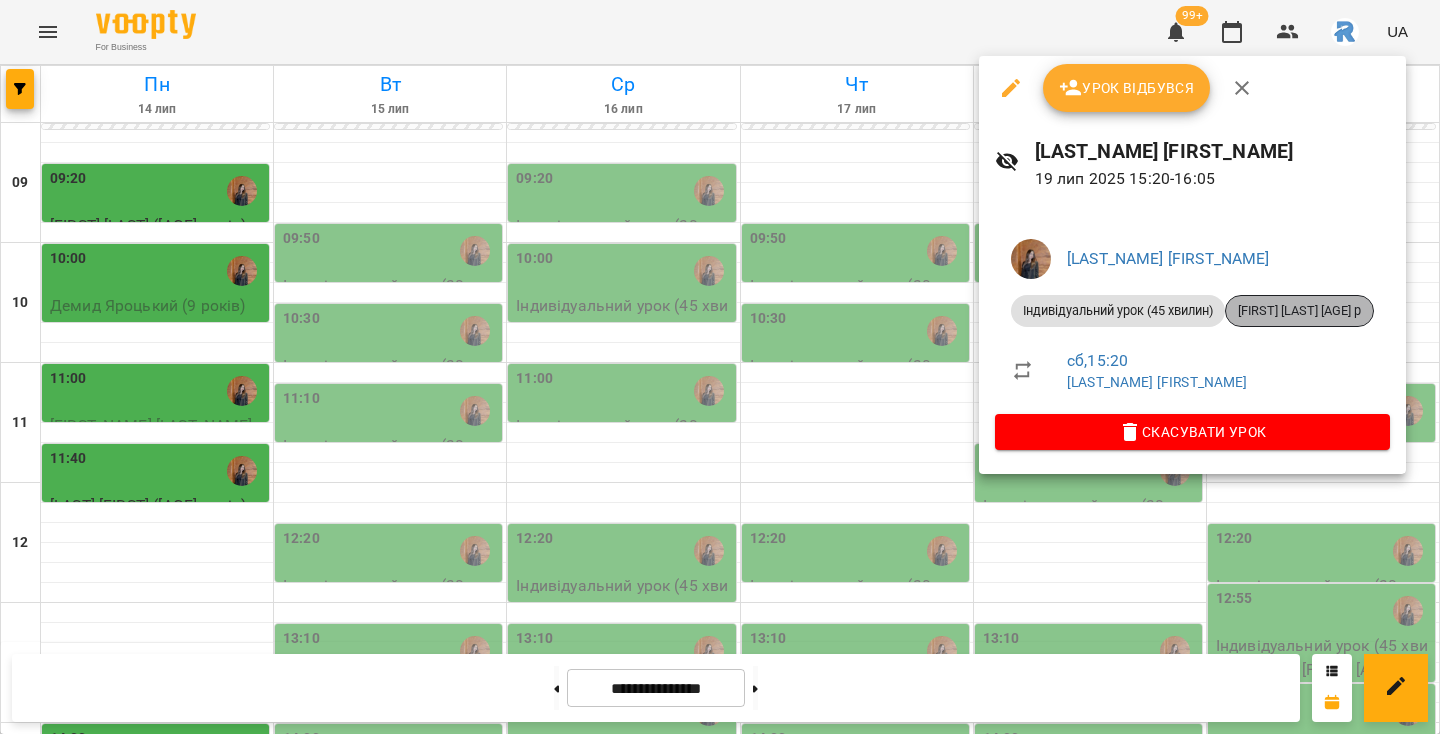 click on "[FIRST] [LAST] [AGE] р" at bounding box center (1299, 311) 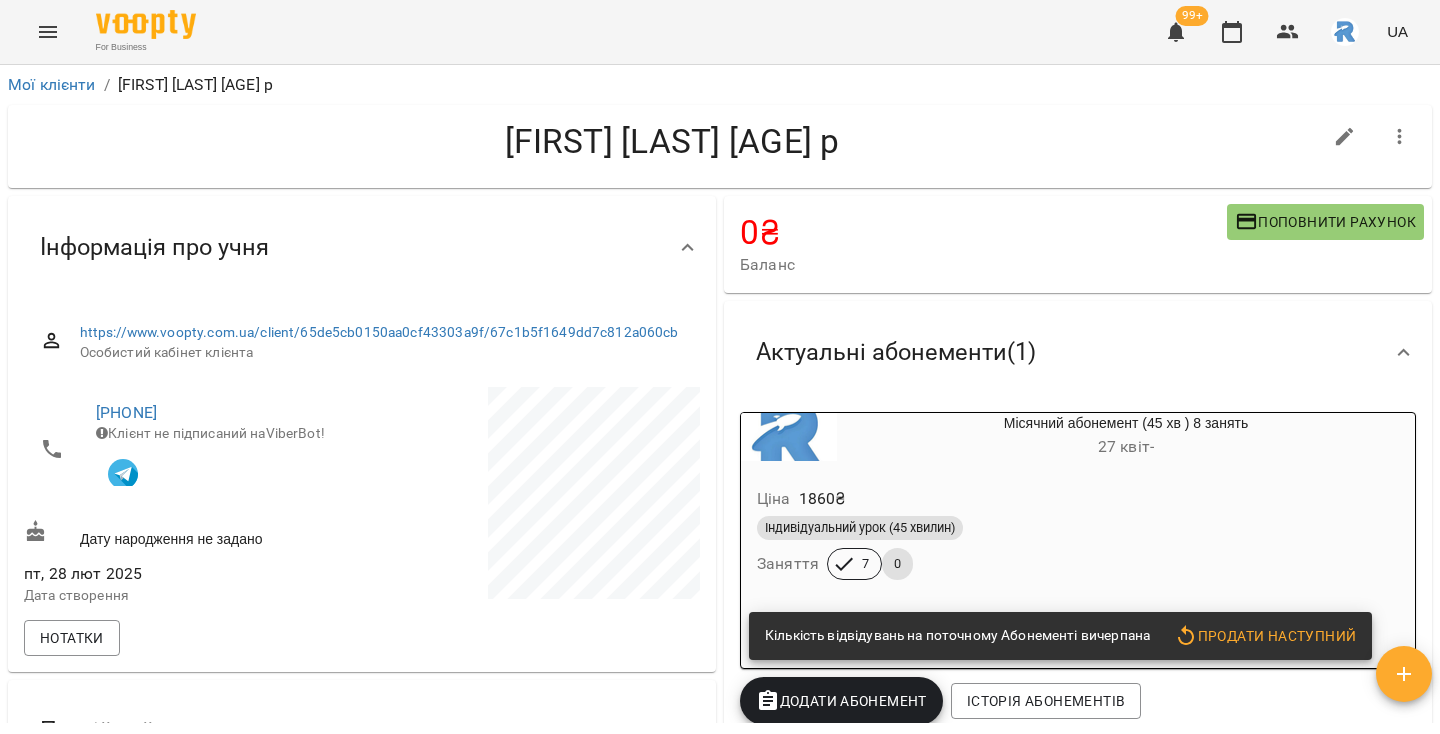 click 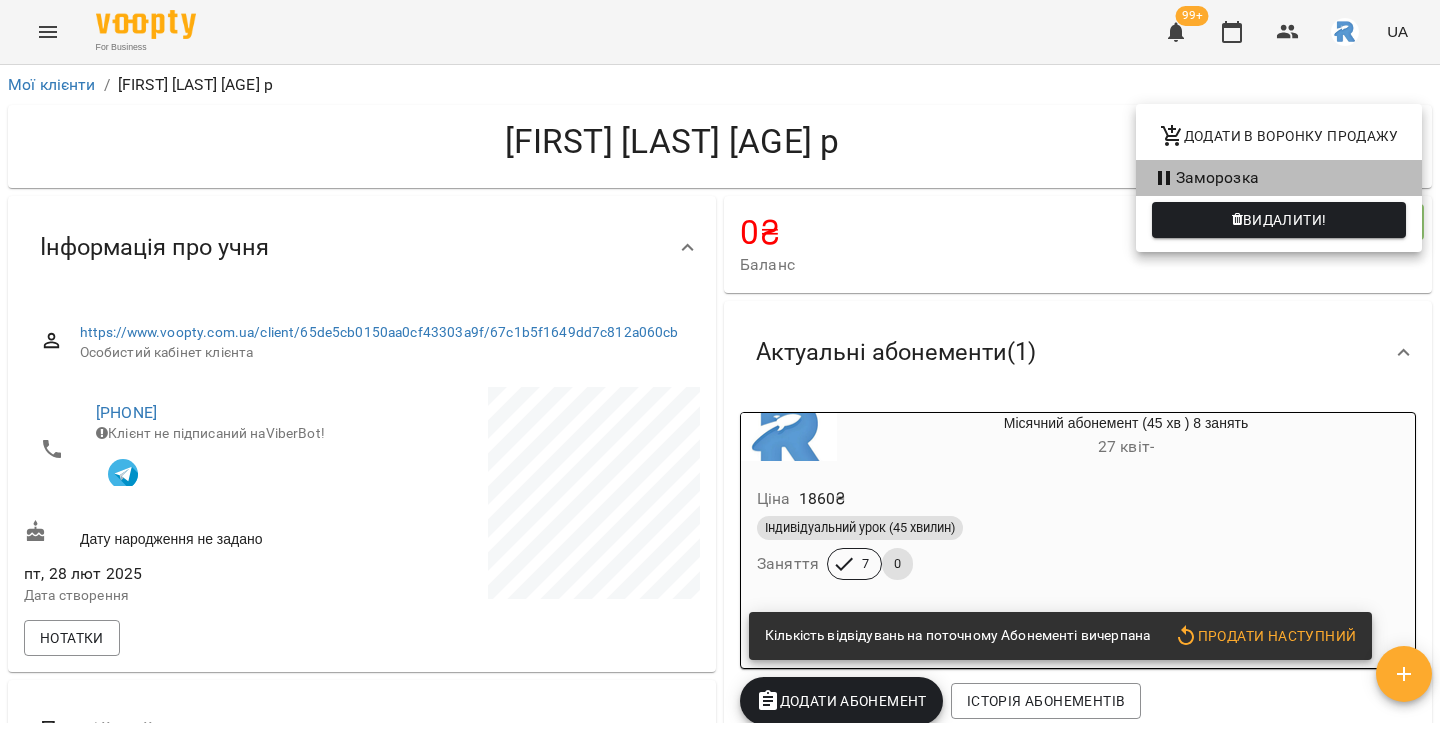 click on "Заморозка" at bounding box center [1279, 178] 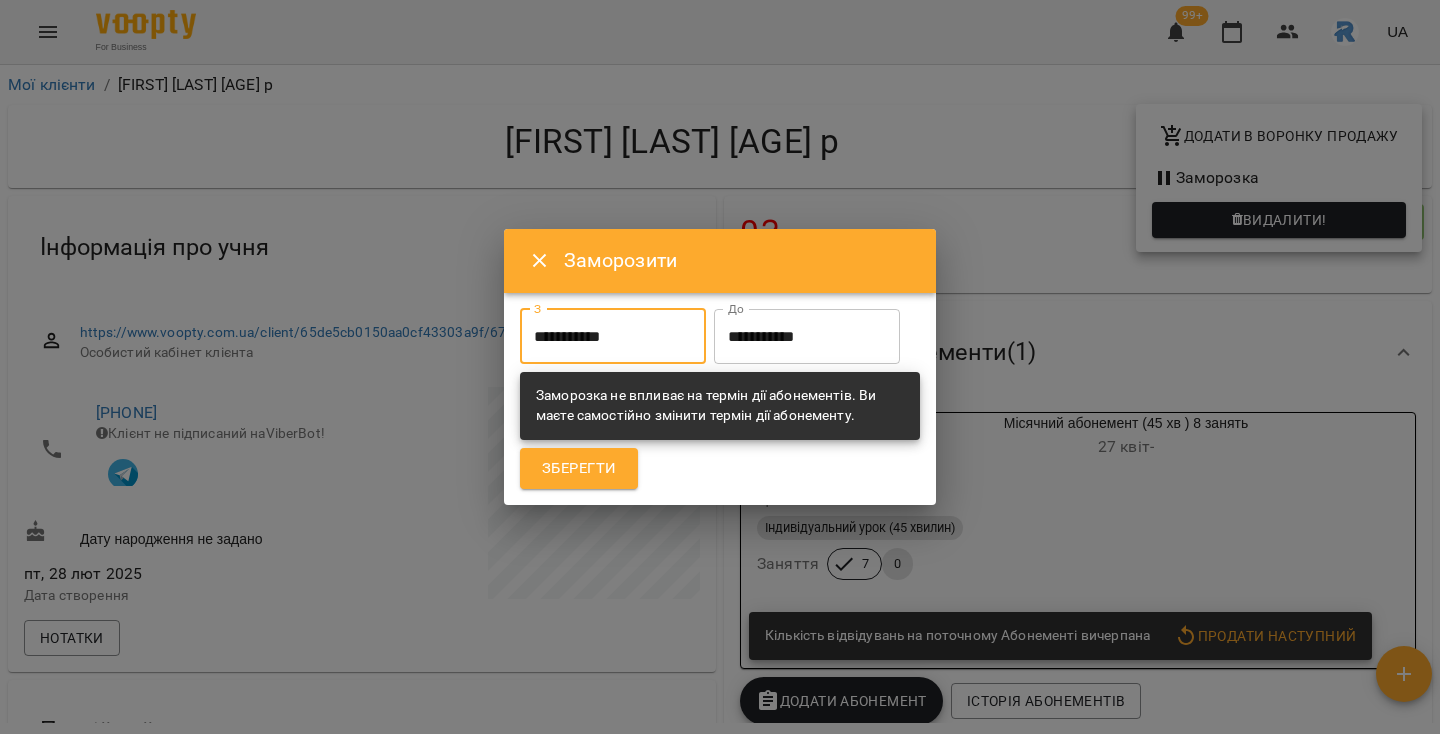 click on "**********" at bounding box center (613, 337) 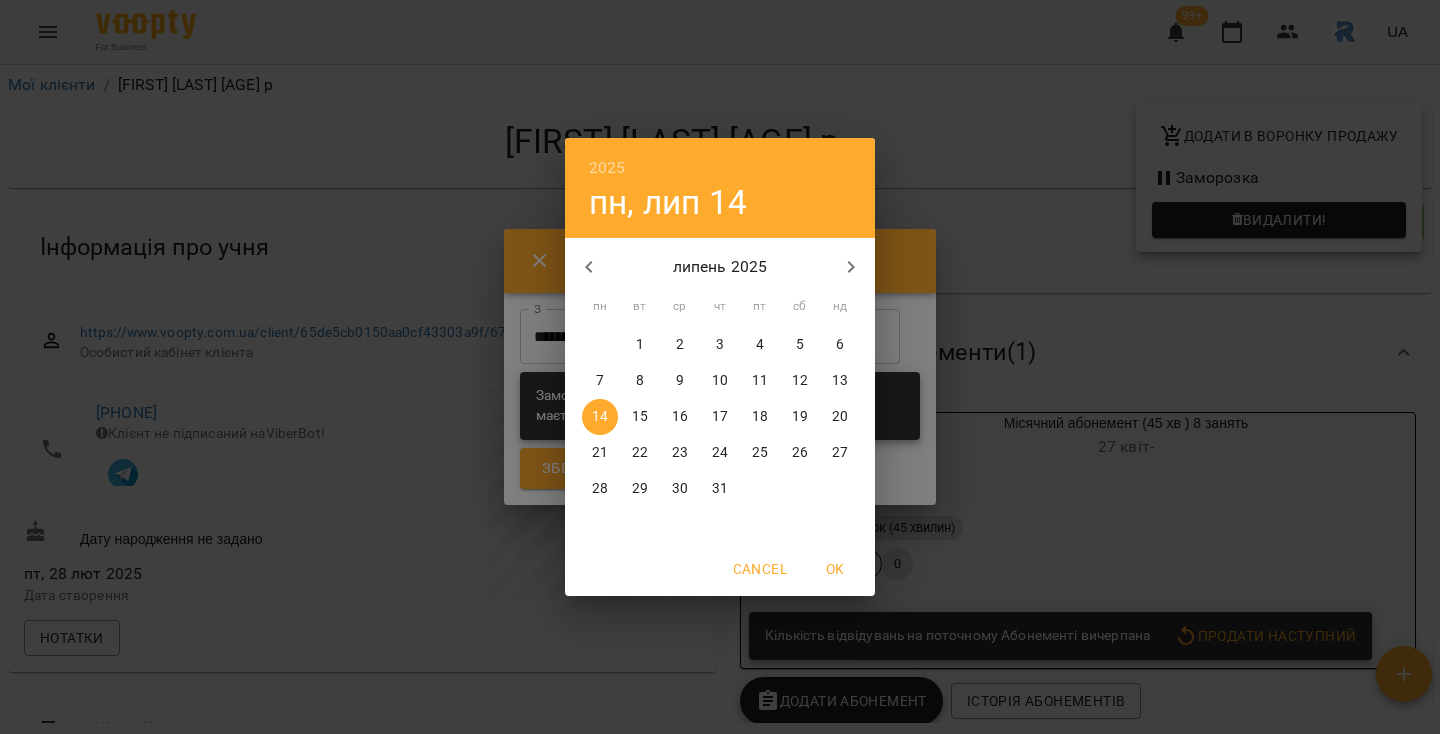click on "14" at bounding box center [600, 417] 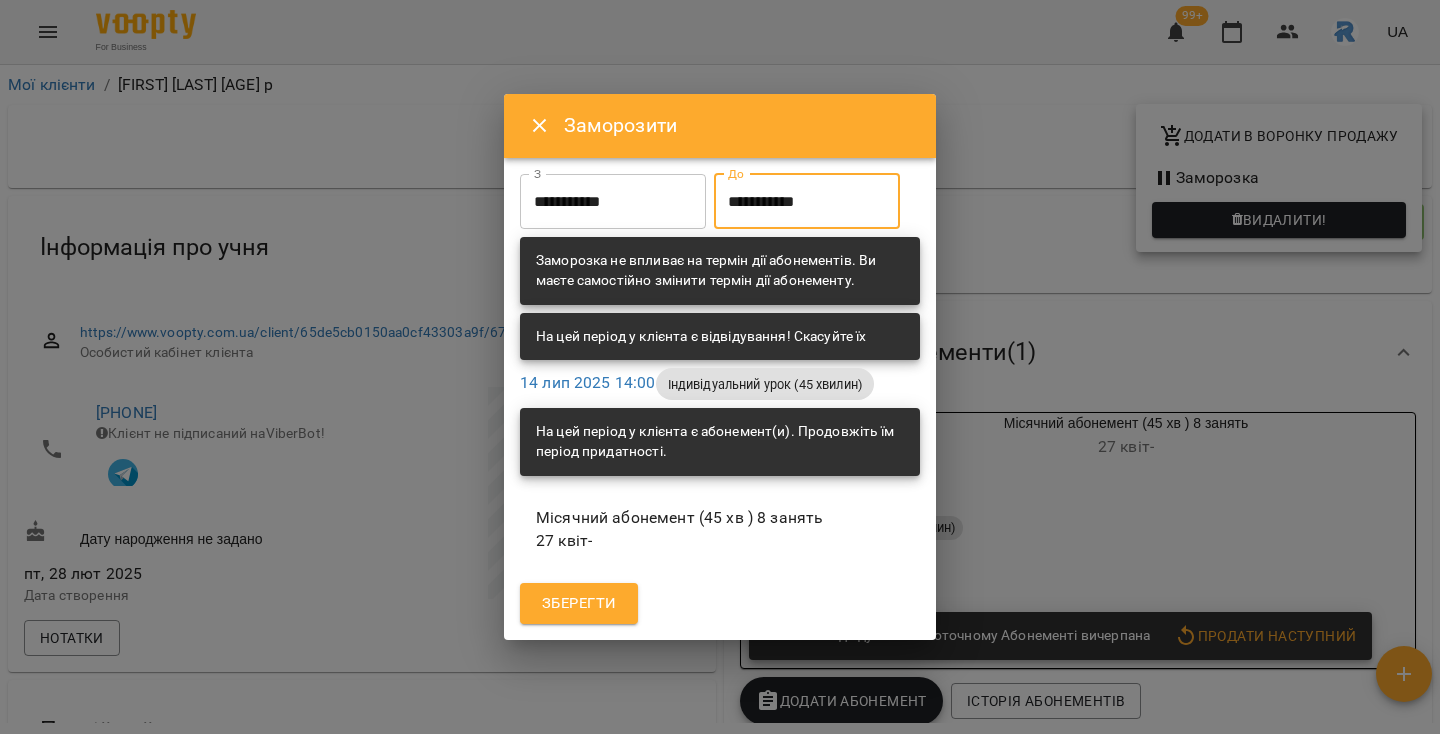 click on "**********" at bounding box center [807, 202] 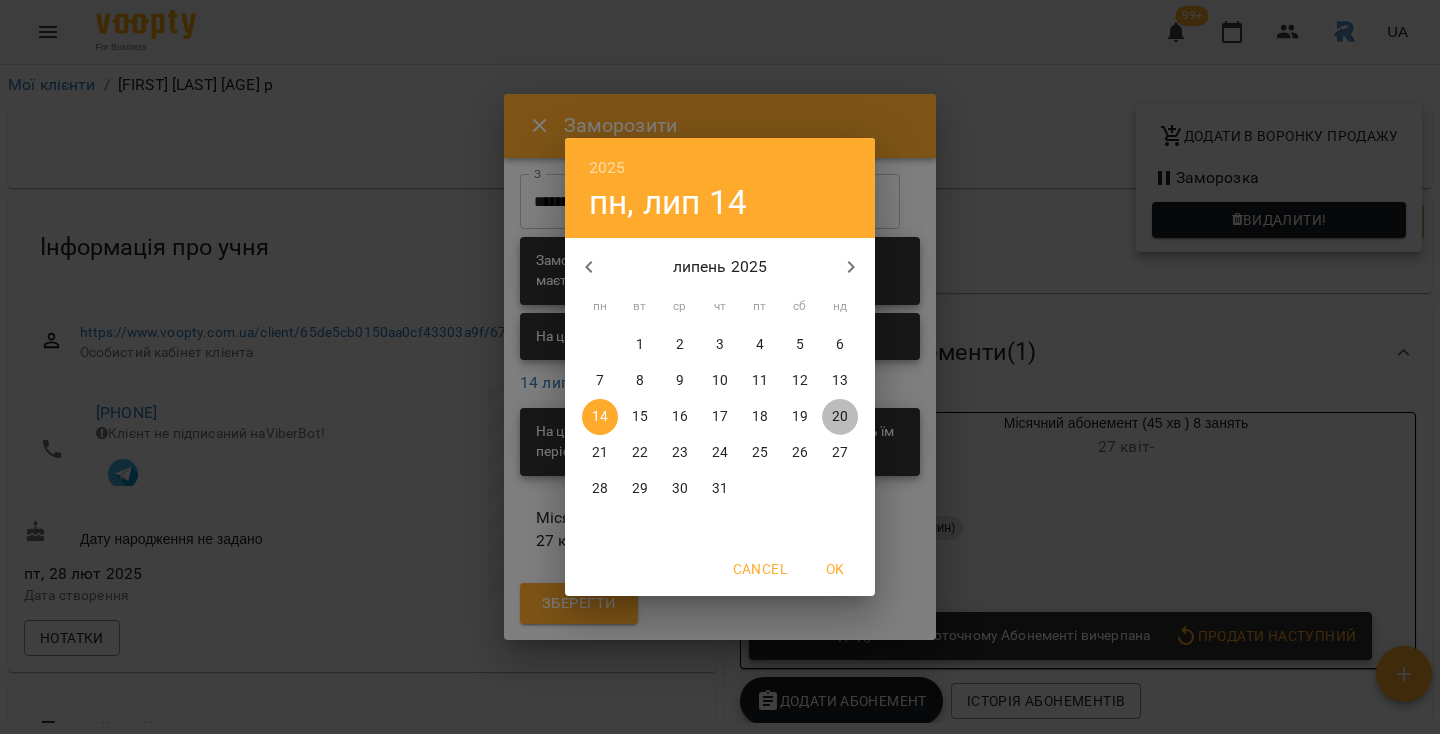 click on "20" at bounding box center [840, 417] 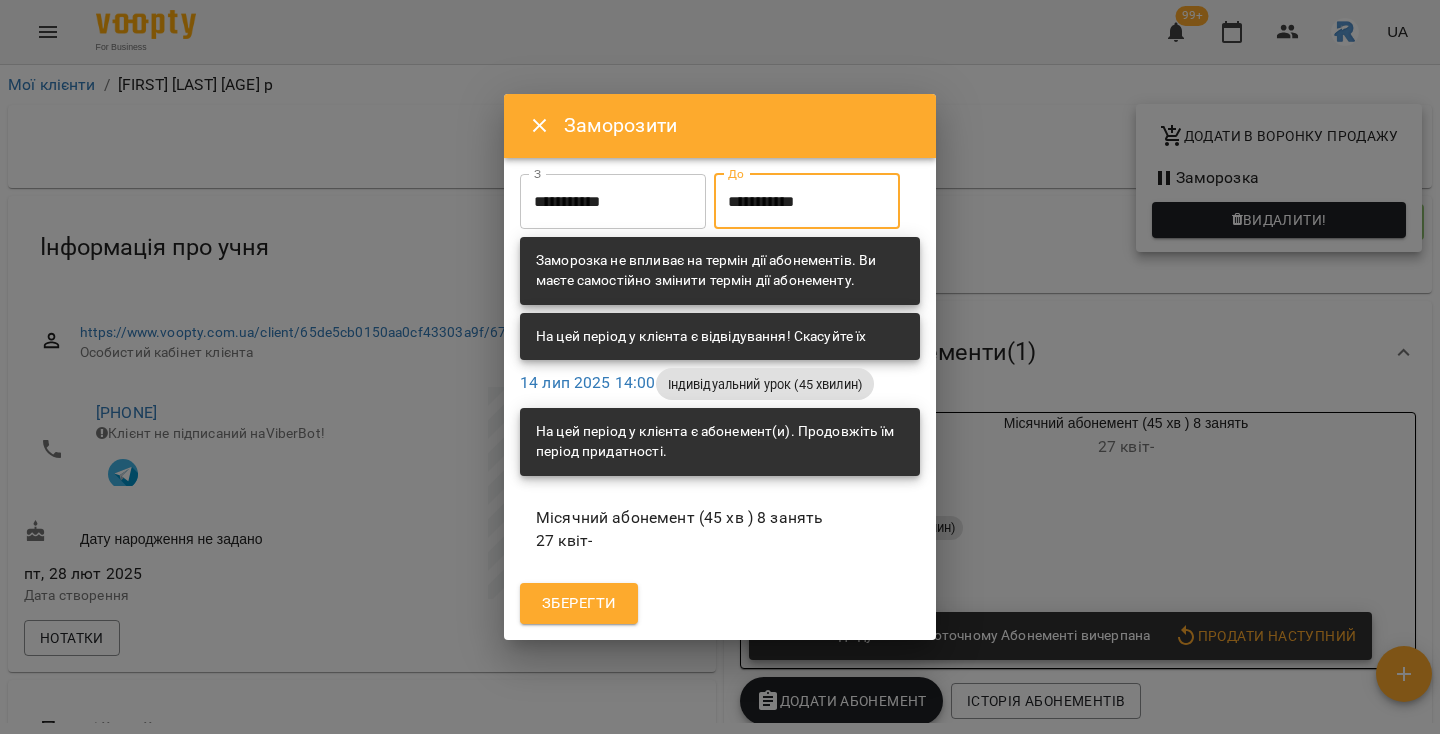 click on "Зберегти" at bounding box center [579, 604] 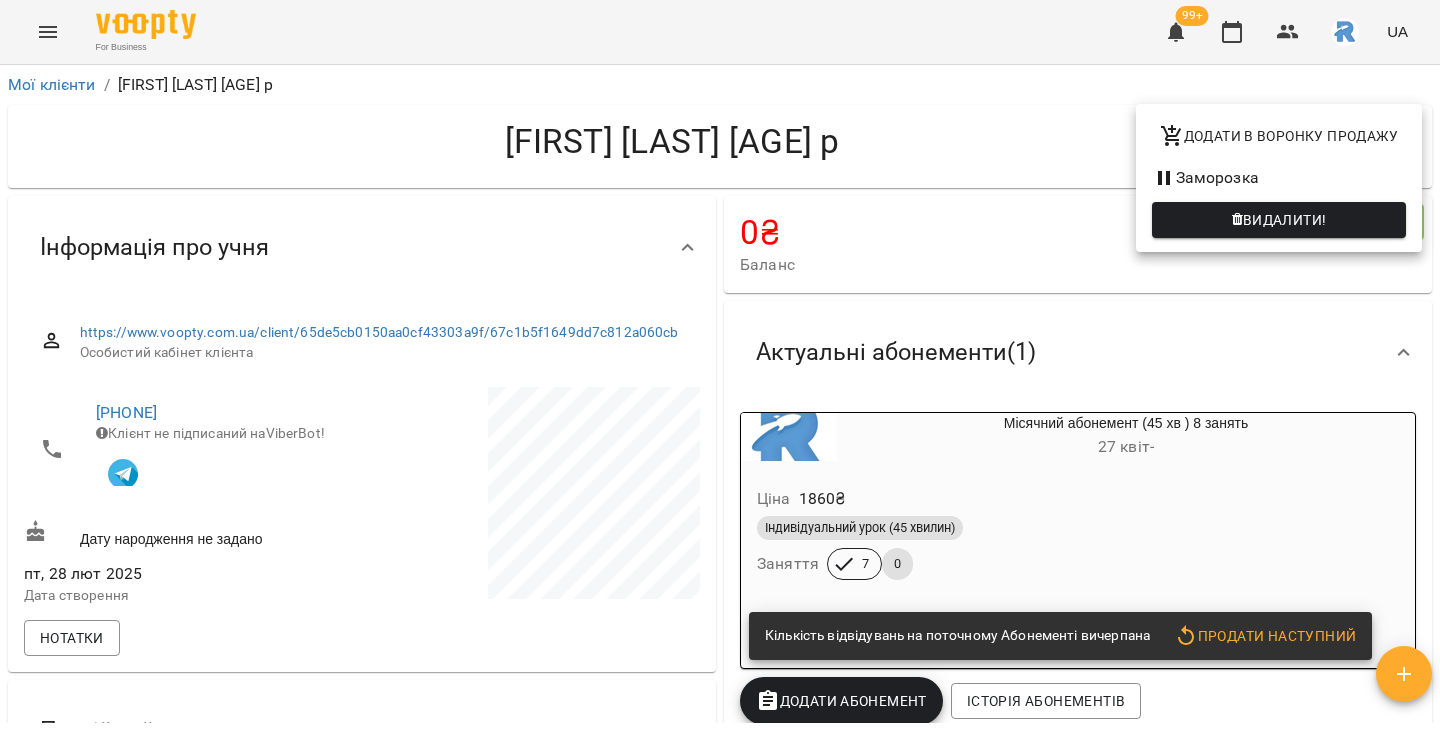 click at bounding box center [720, 367] 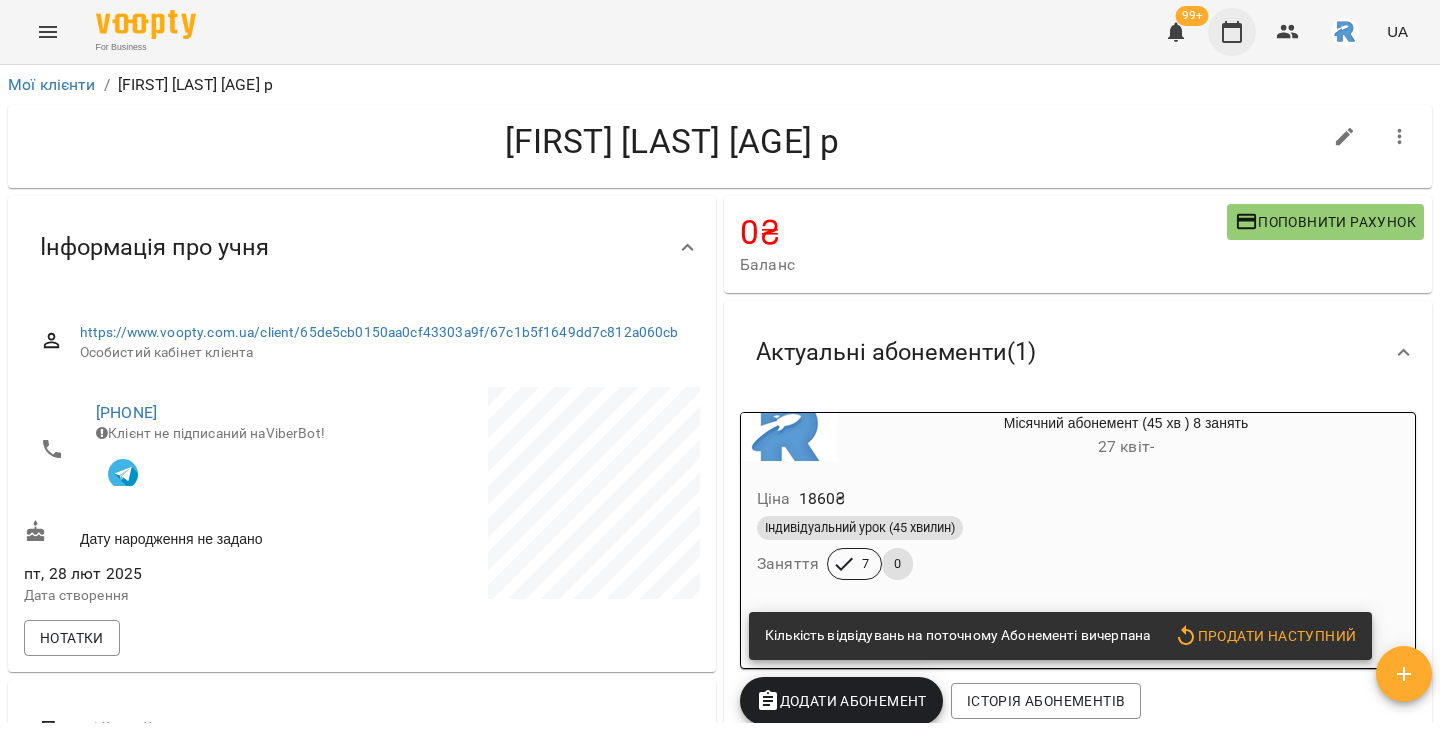click 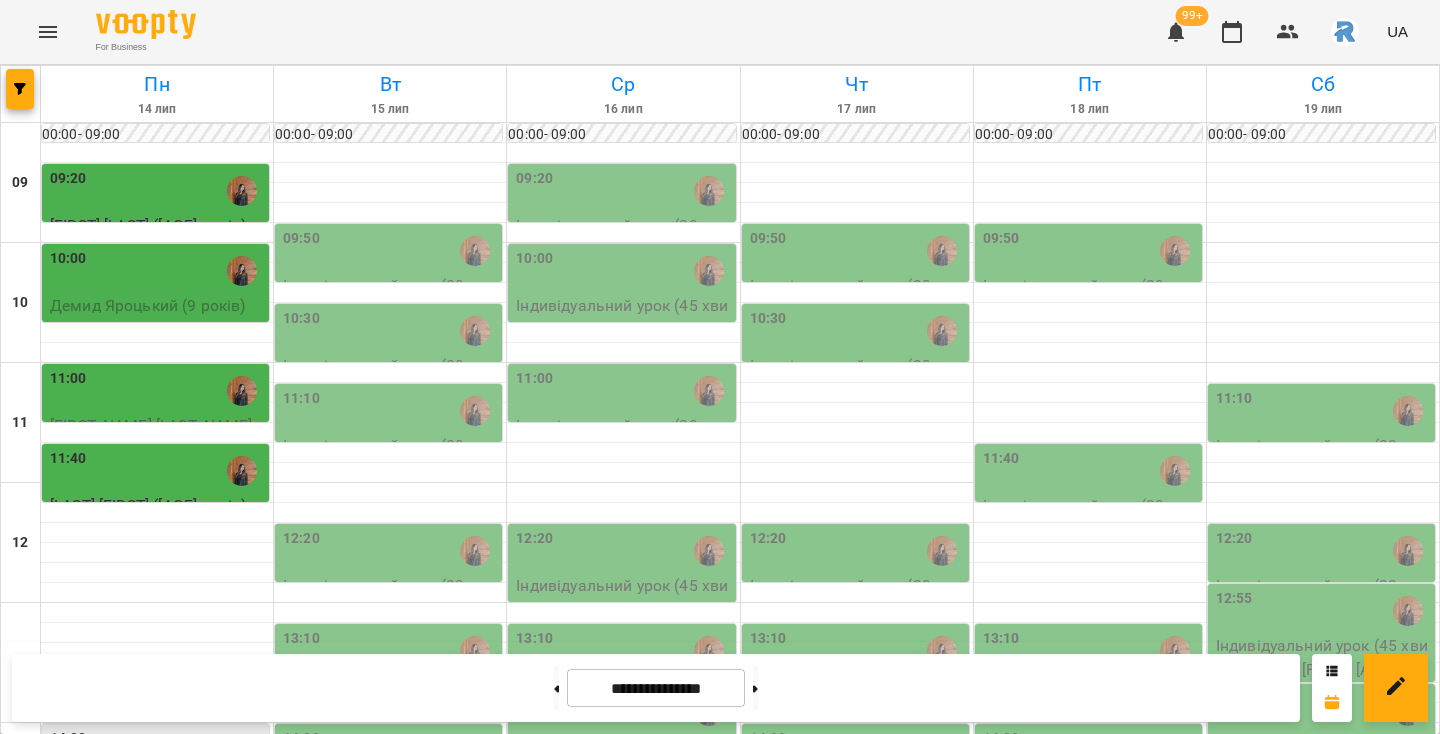 scroll, scrollTop: 309, scrollLeft: 0, axis: vertical 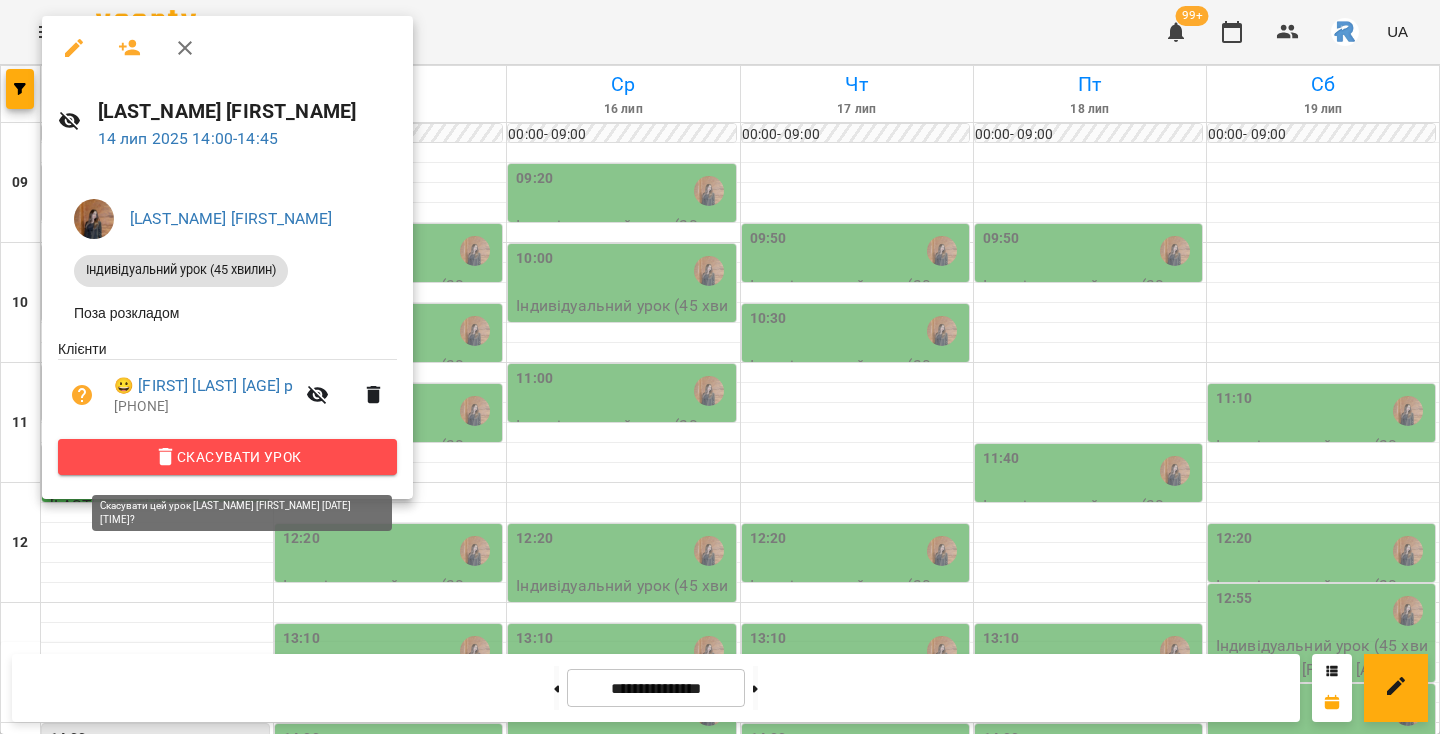 click on "Скасувати Урок" at bounding box center (227, 457) 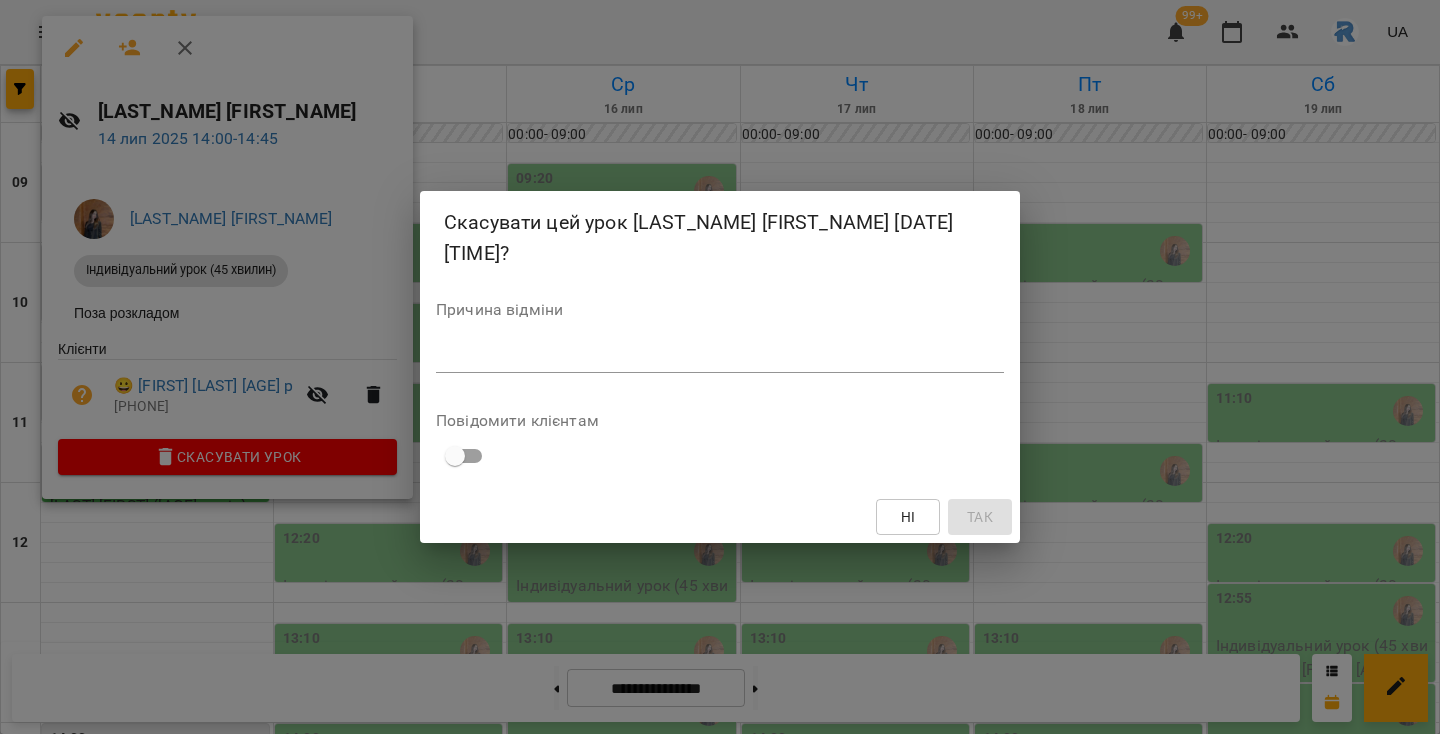 click at bounding box center (455, 456) 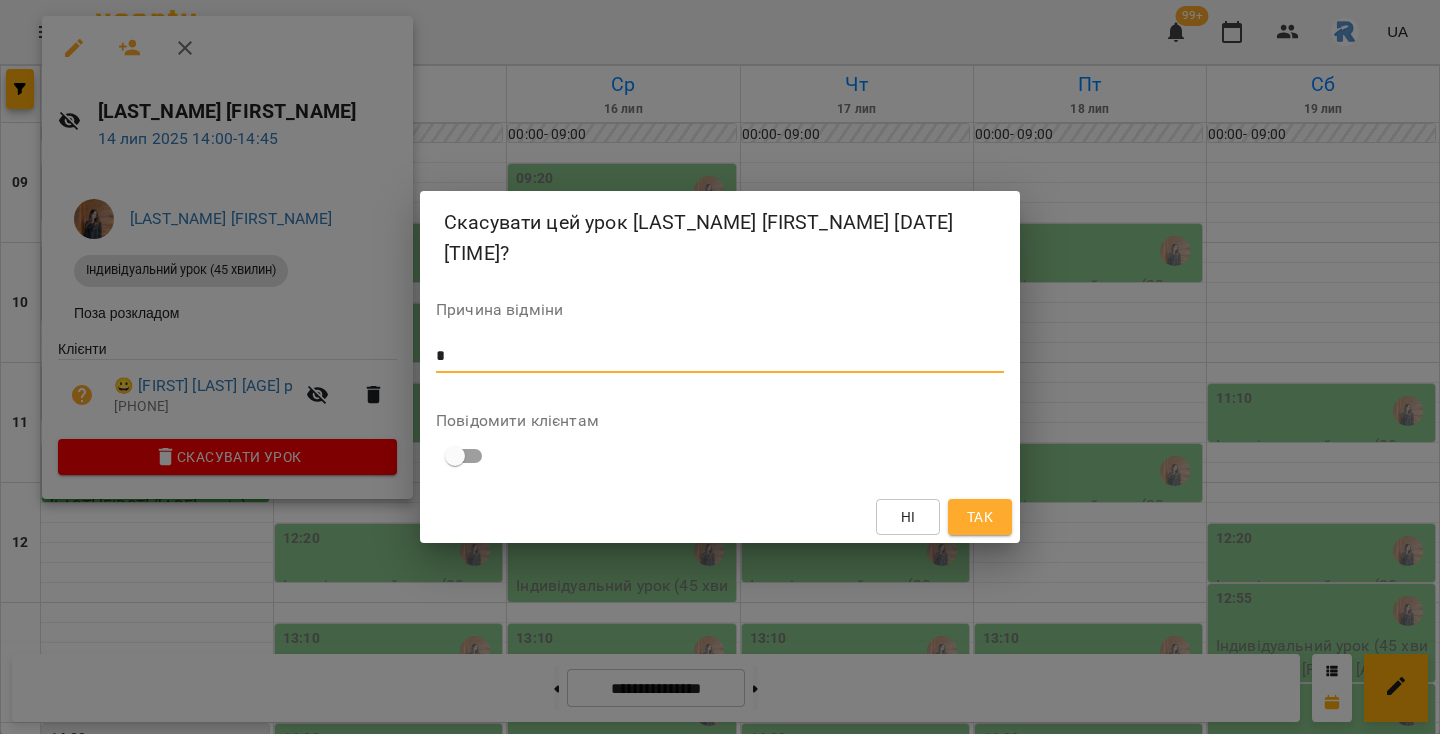type on "*" 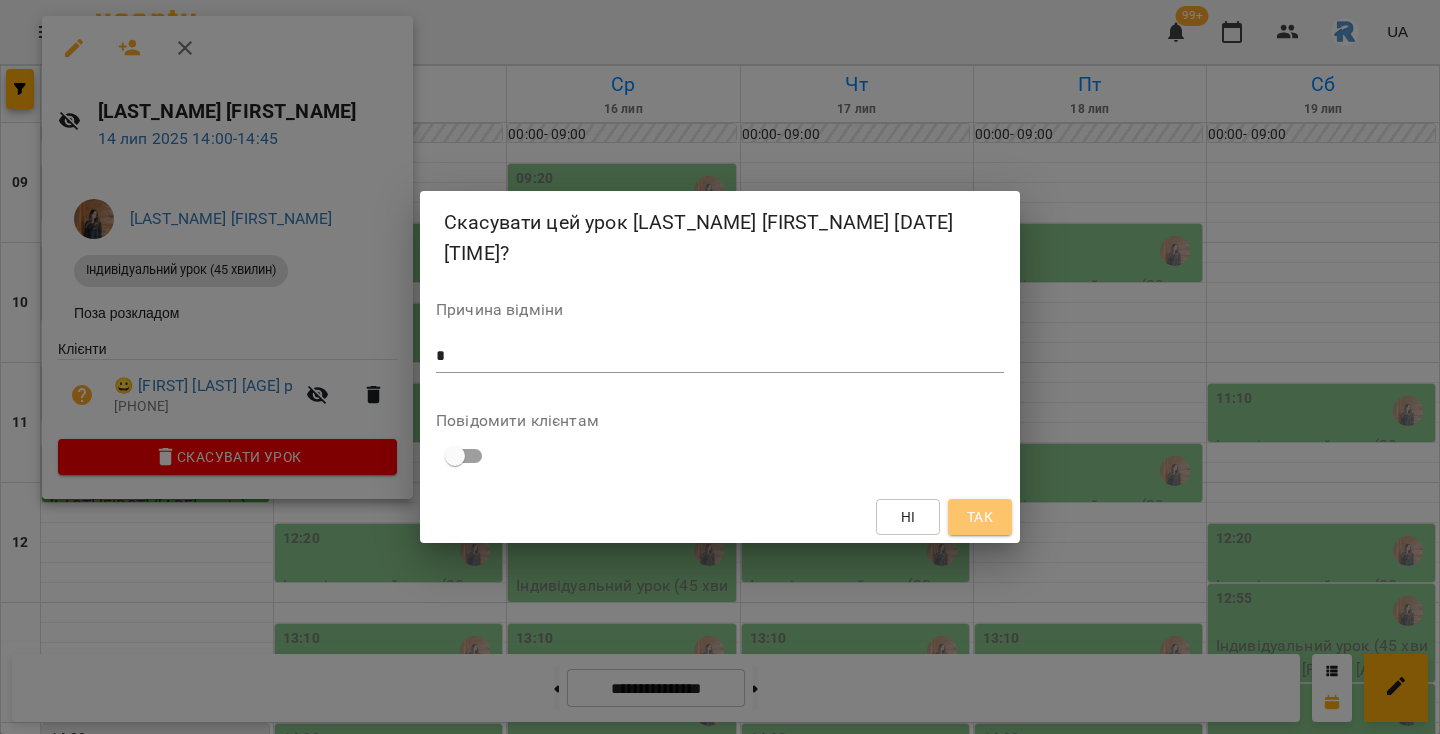 click on "Так" at bounding box center [980, 517] 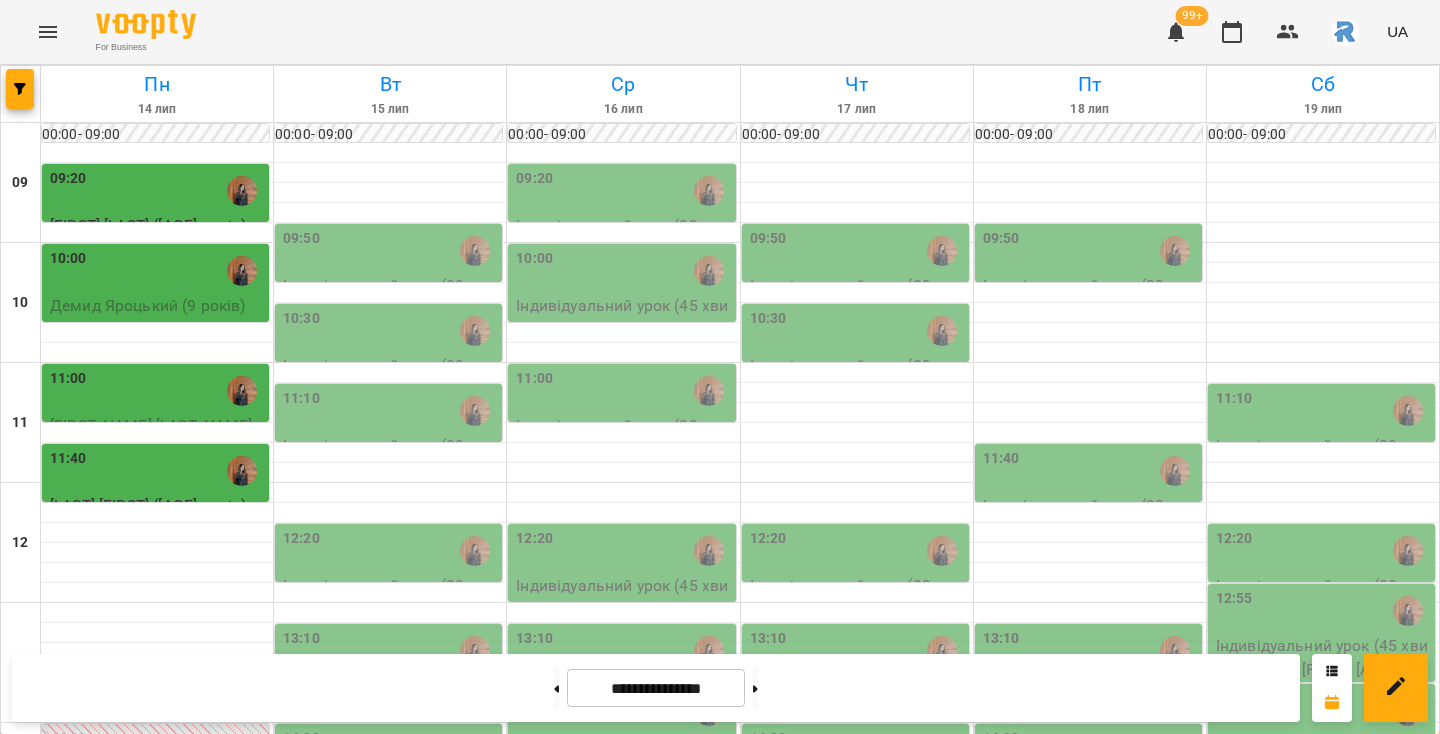 scroll, scrollTop: 192, scrollLeft: 0, axis: vertical 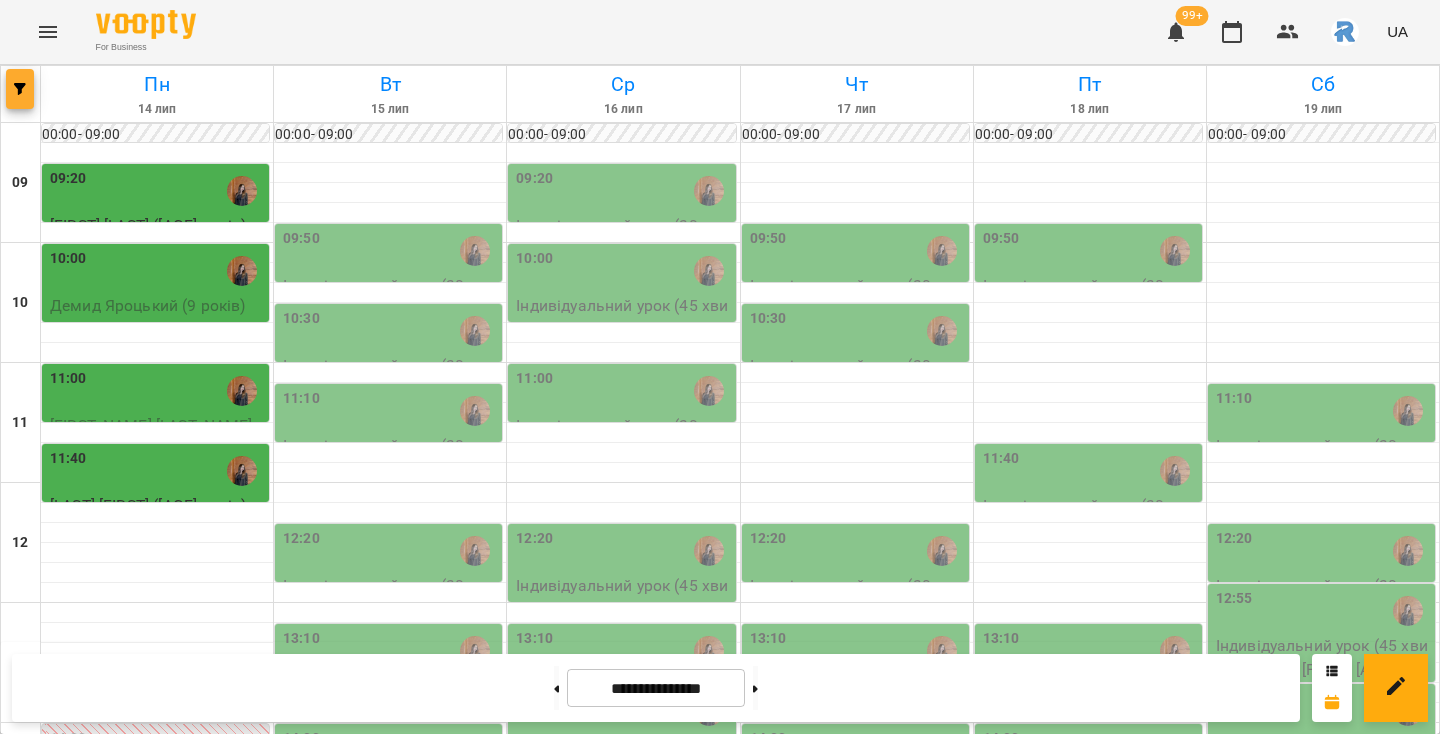 click at bounding box center [20, 89] 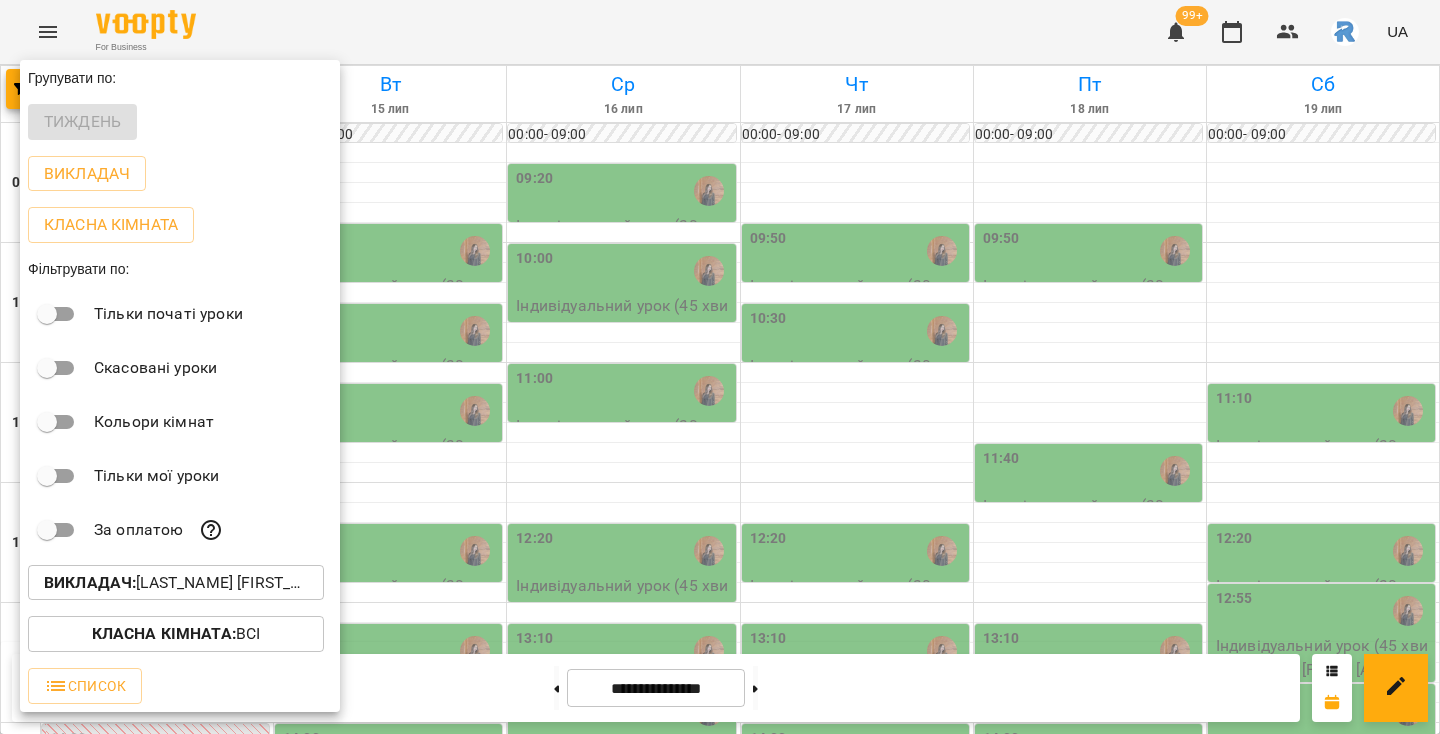 click on "Викладач :  Гаджієва Мельтем" at bounding box center (176, 583) 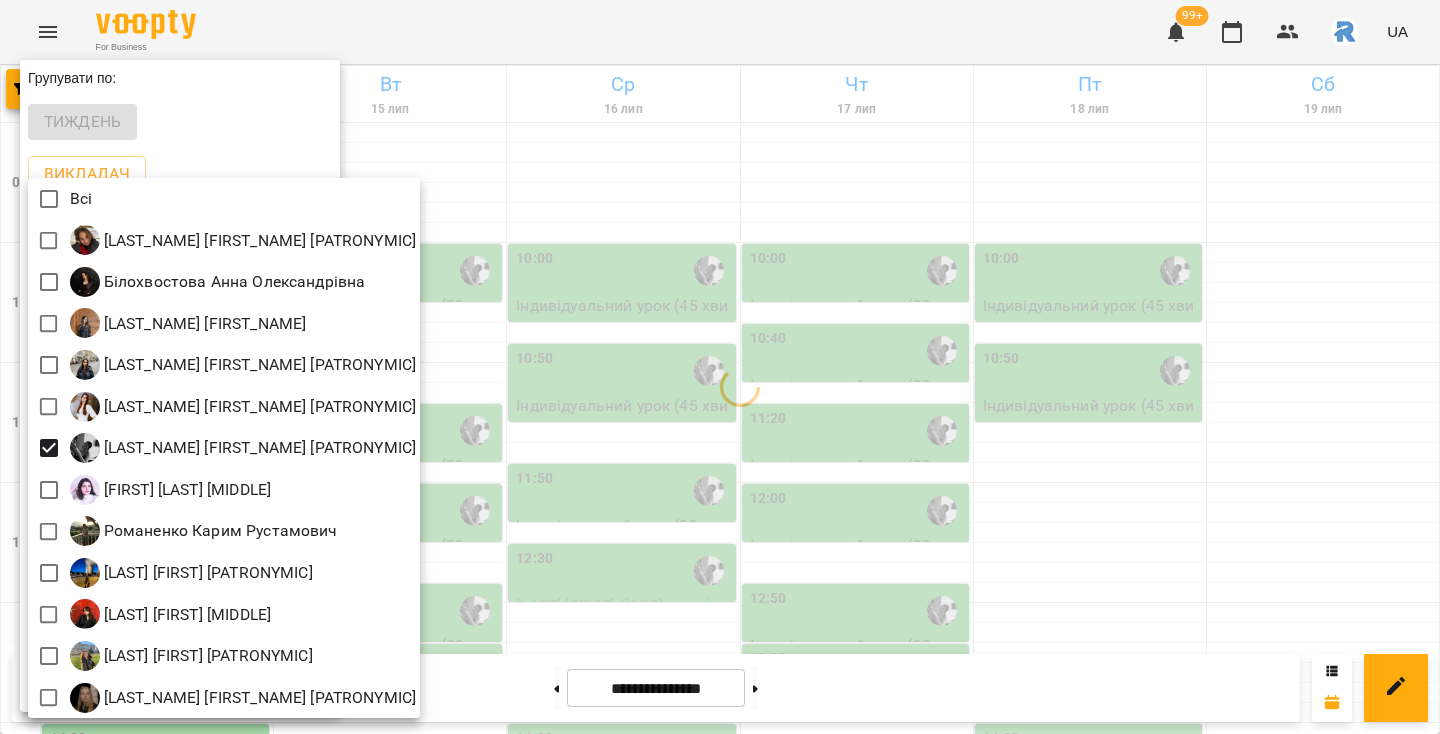 click at bounding box center (720, 367) 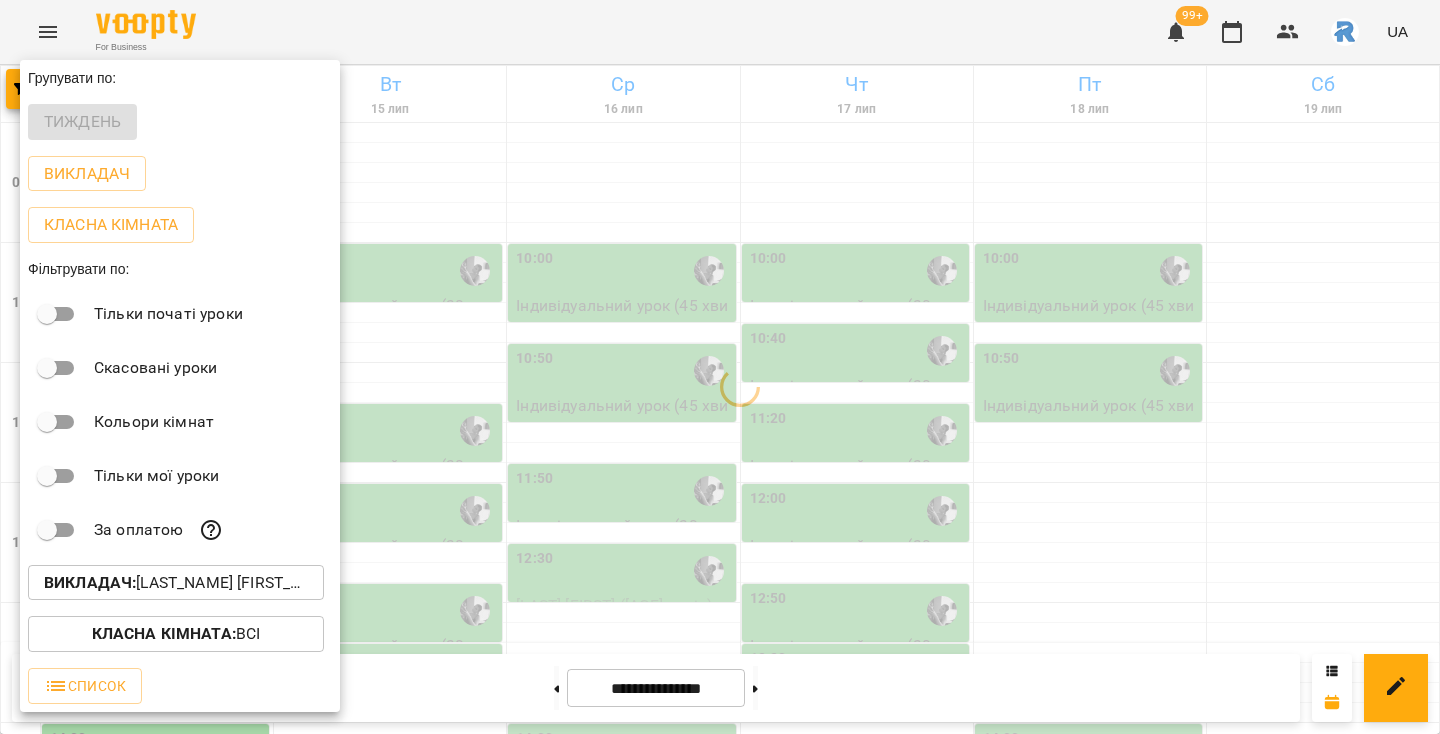 click at bounding box center (720, 367) 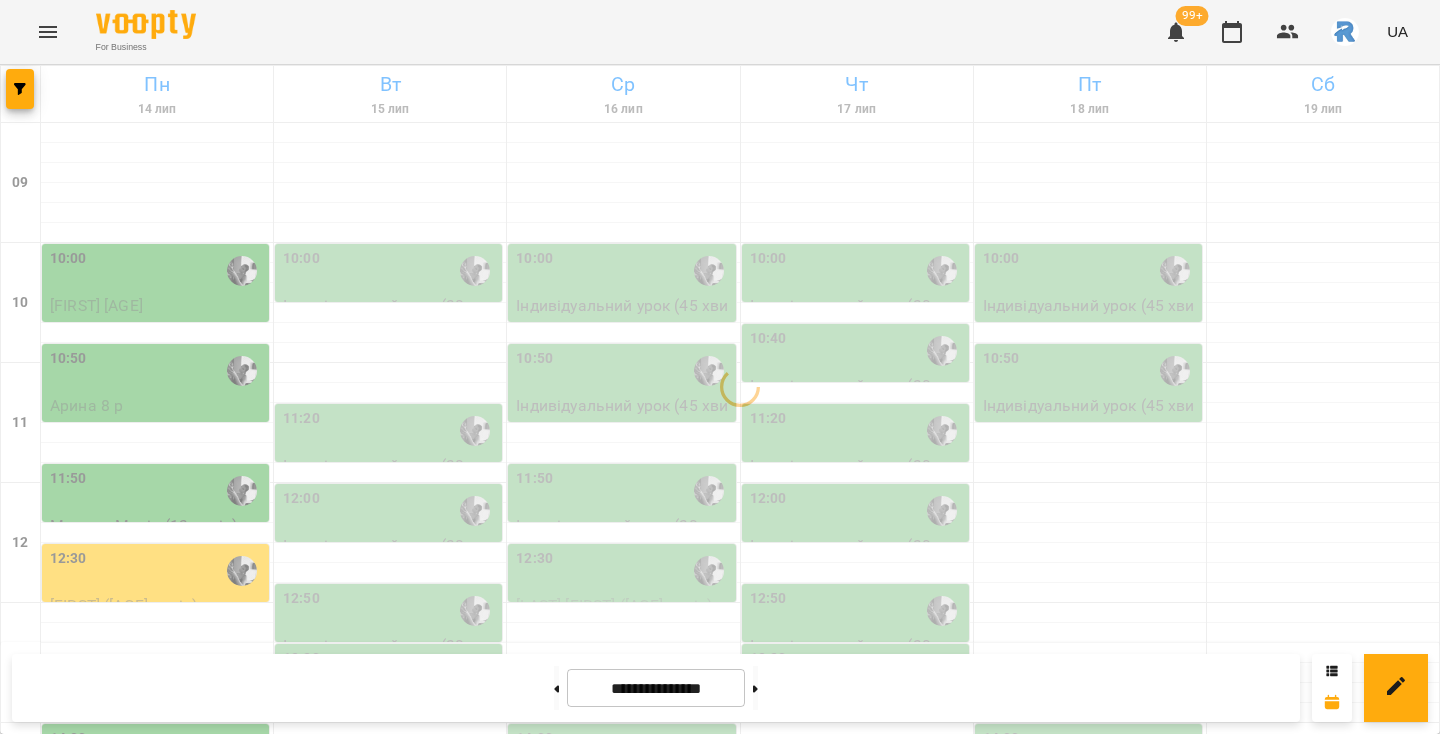 scroll, scrollTop: 0, scrollLeft: 0, axis: both 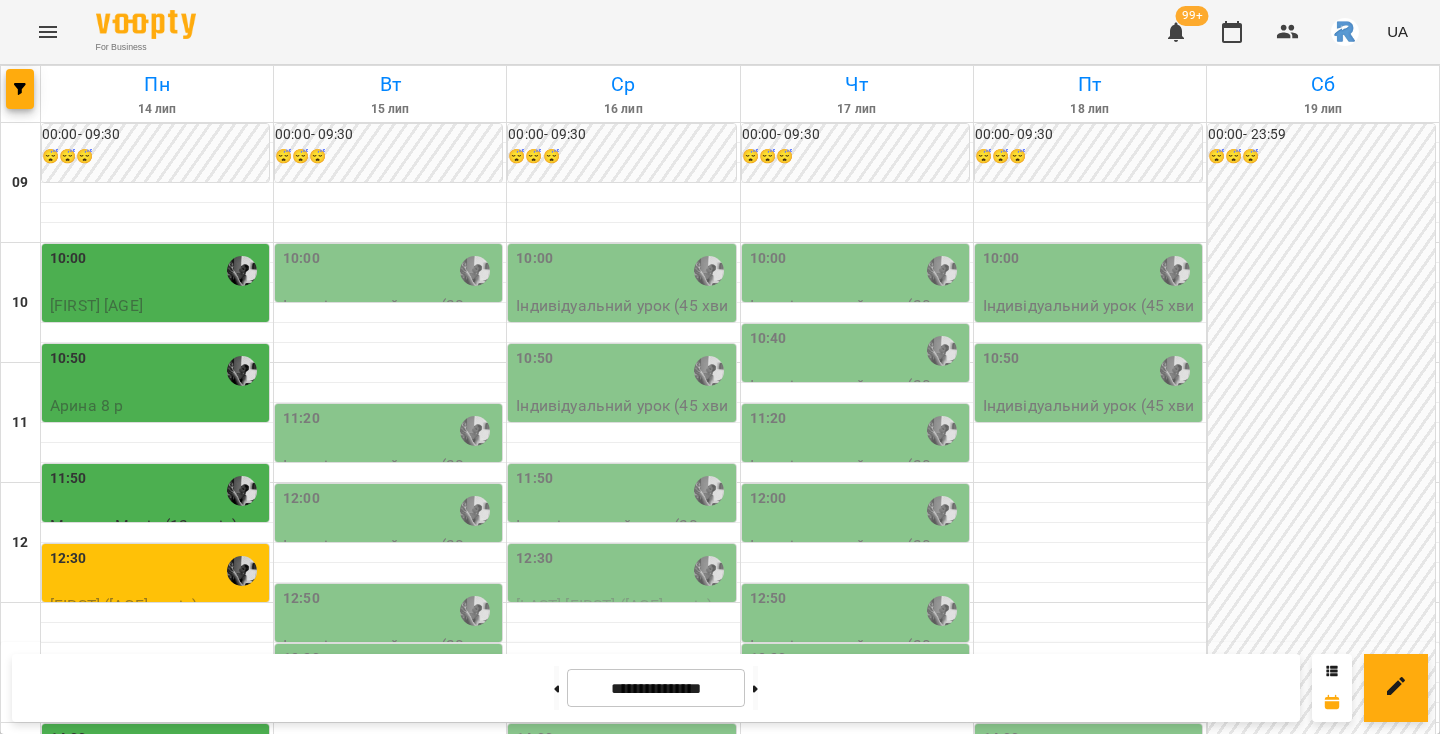 click on "11:20" at bounding box center [390, 431] 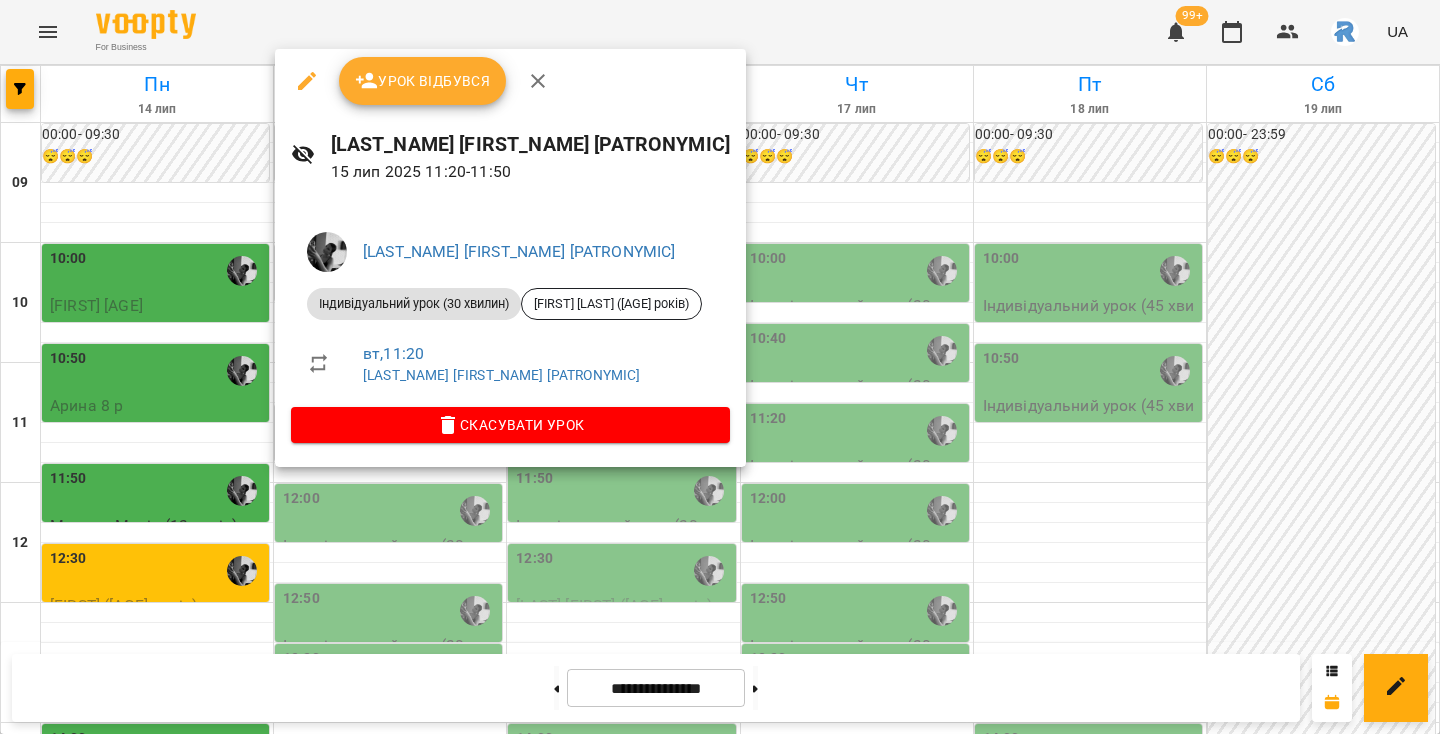 click at bounding box center [720, 367] 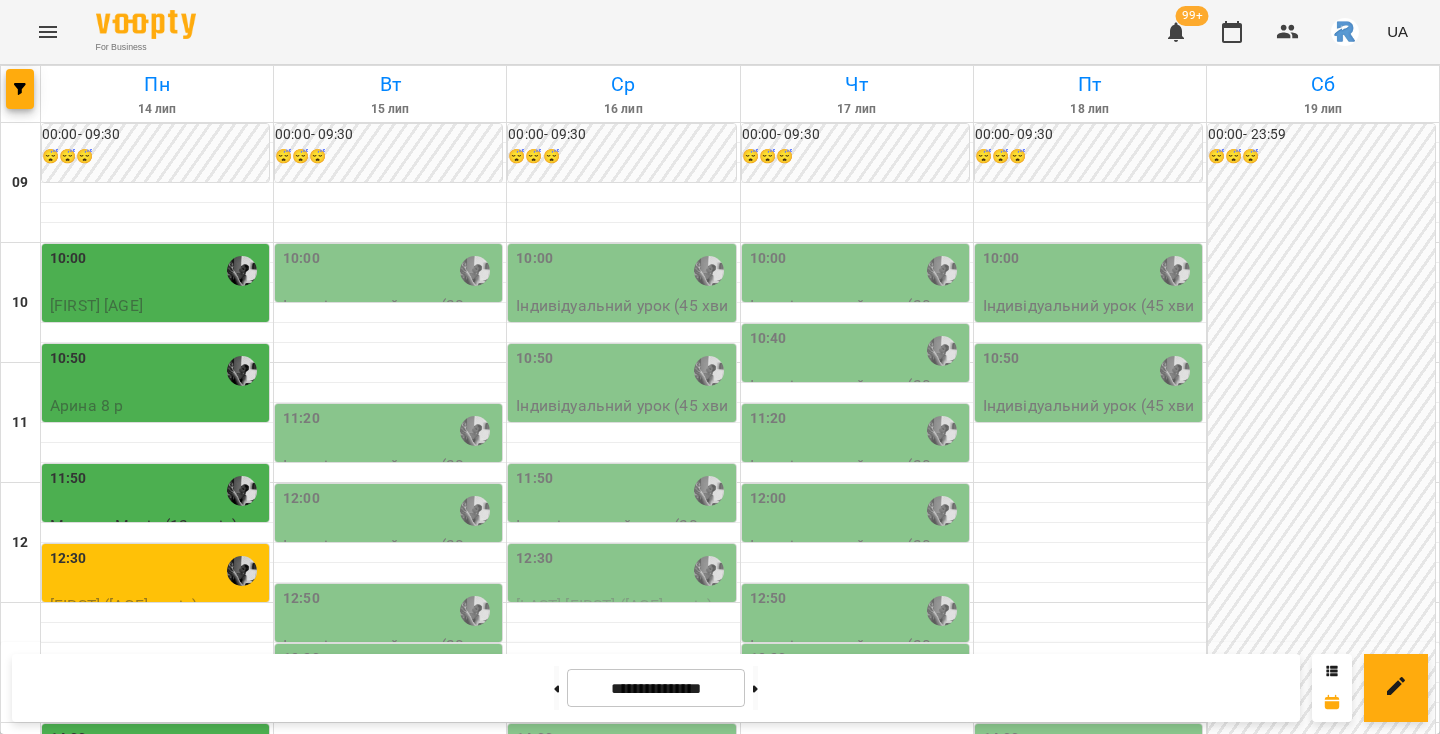 click on "11:20" at bounding box center [857, 431] 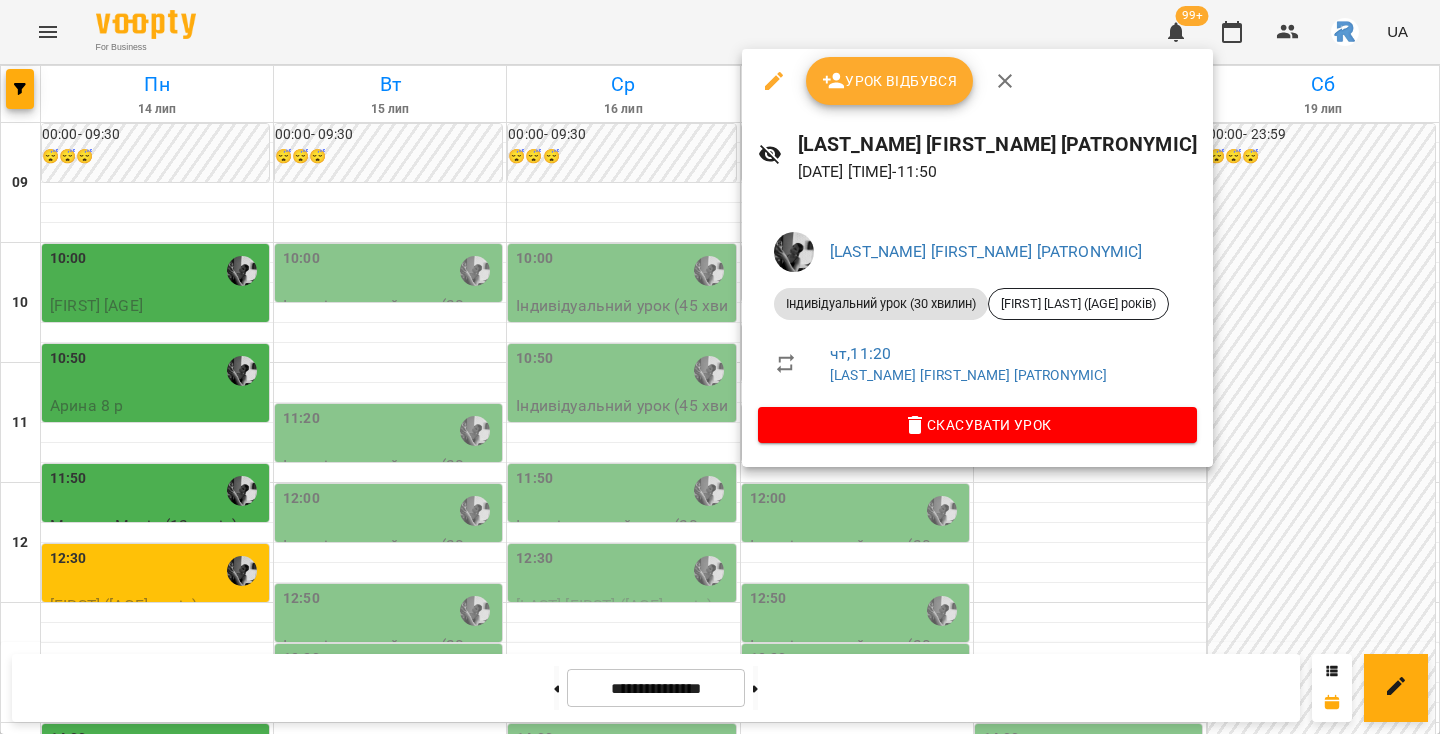 click at bounding box center (720, 367) 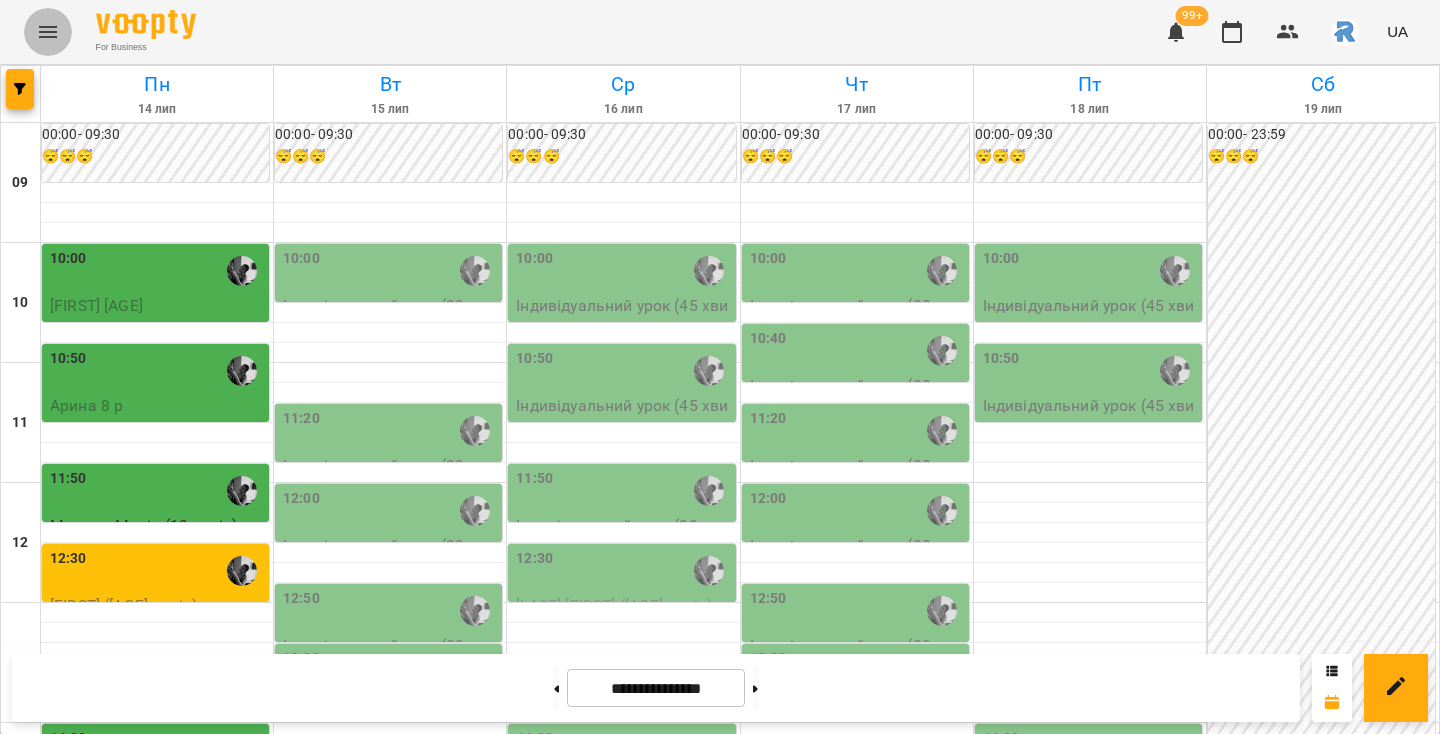 click at bounding box center (48, 32) 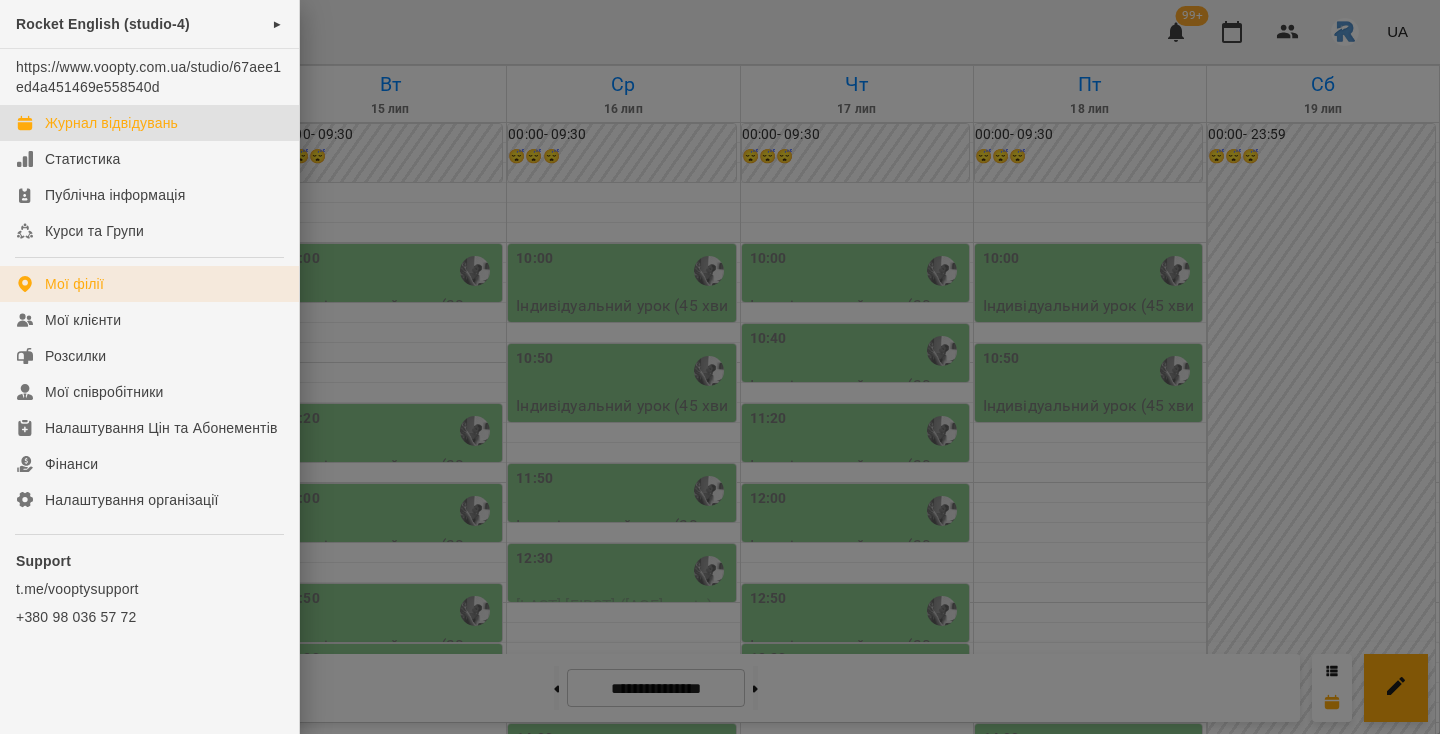 click on "Мої філії" at bounding box center (74, 284) 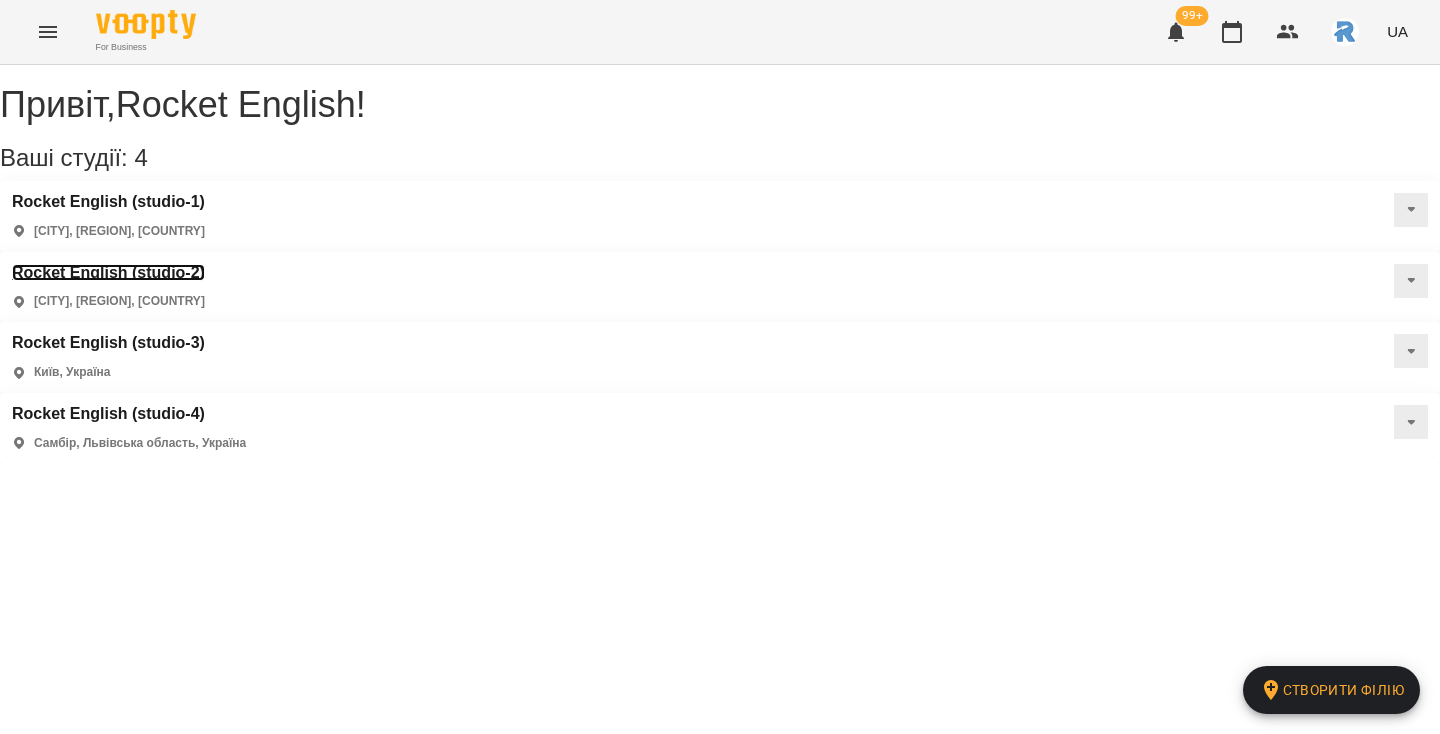 click on "Rocket English (studio-2)" at bounding box center [108, 273] 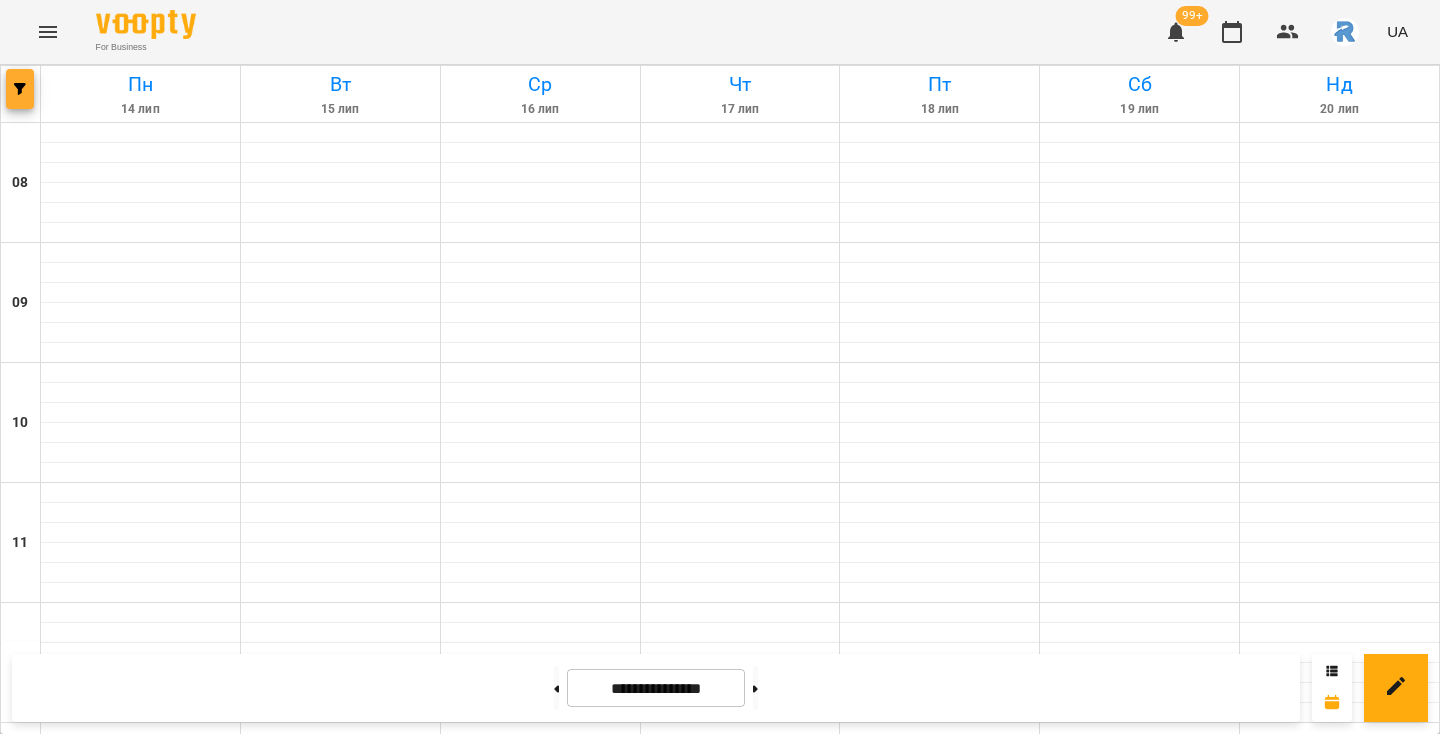 click at bounding box center [20, 89] 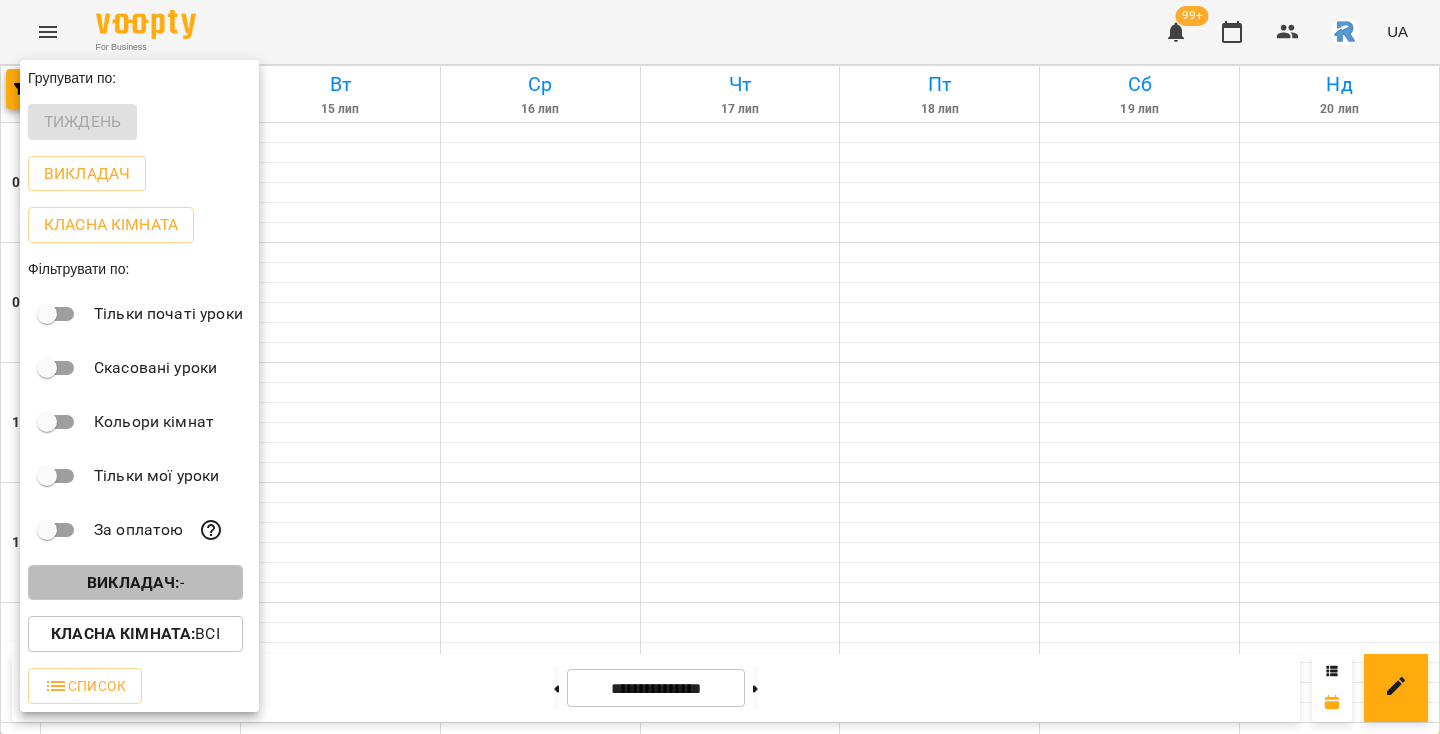 click on "Викладач :  -" at bounding box center (135, 583) 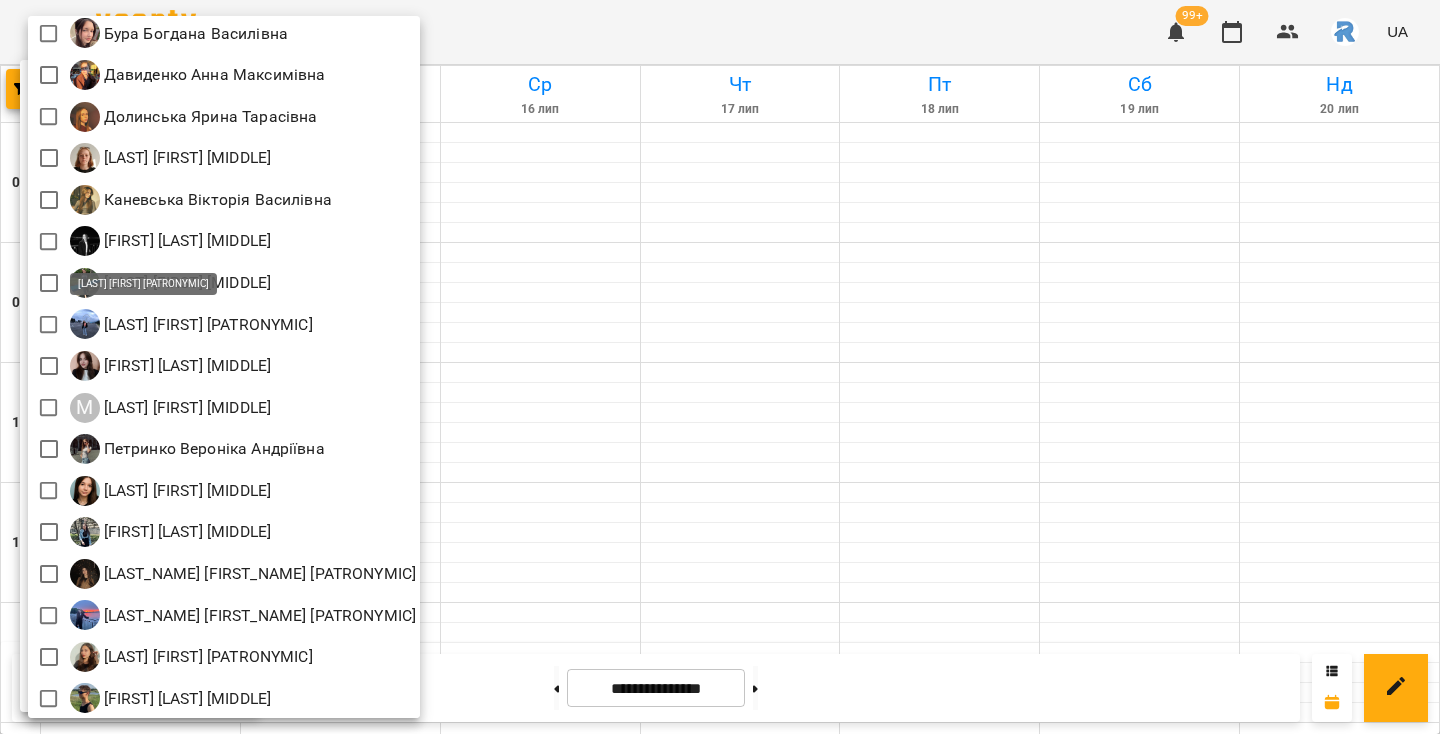 scroll, scrollTop: 138, scrollLeft: 0, axis: vertical 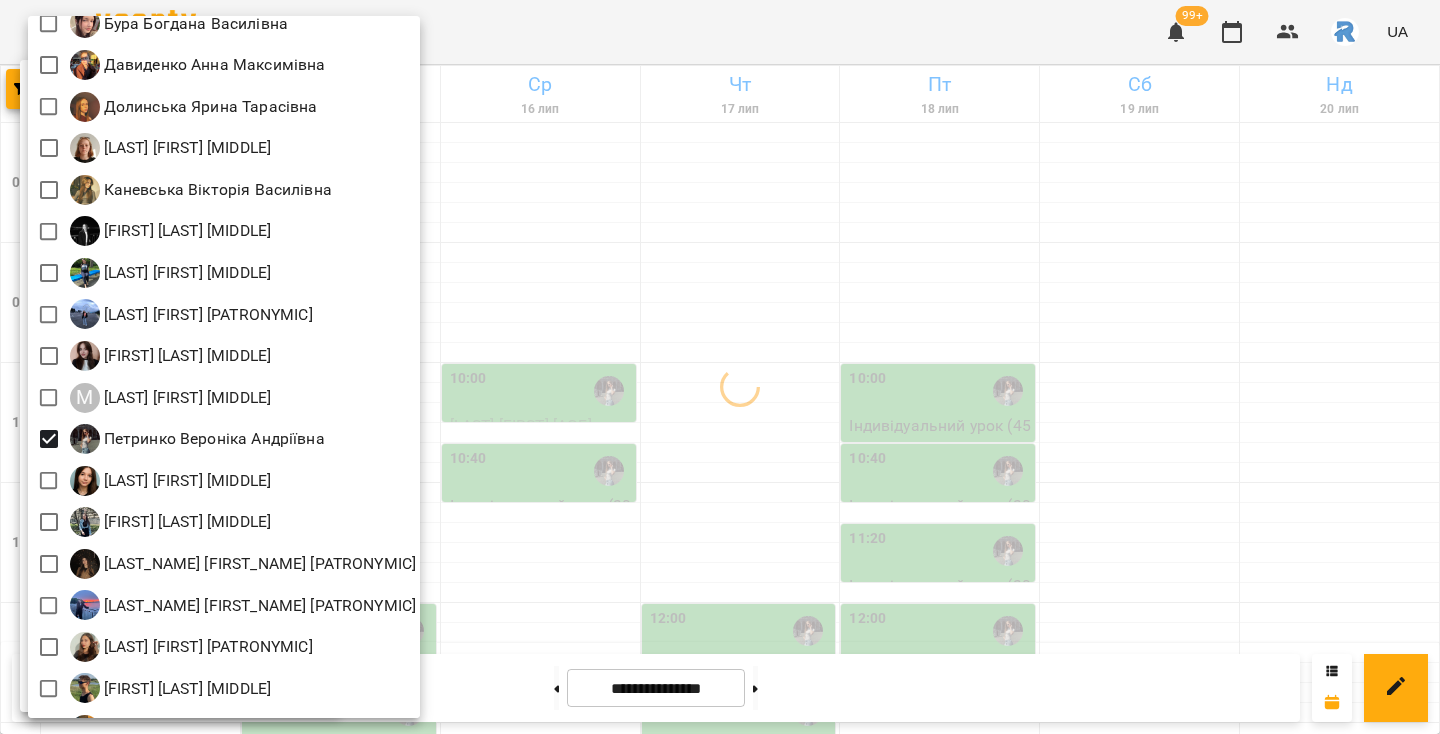click at bounding box center [720, 367] 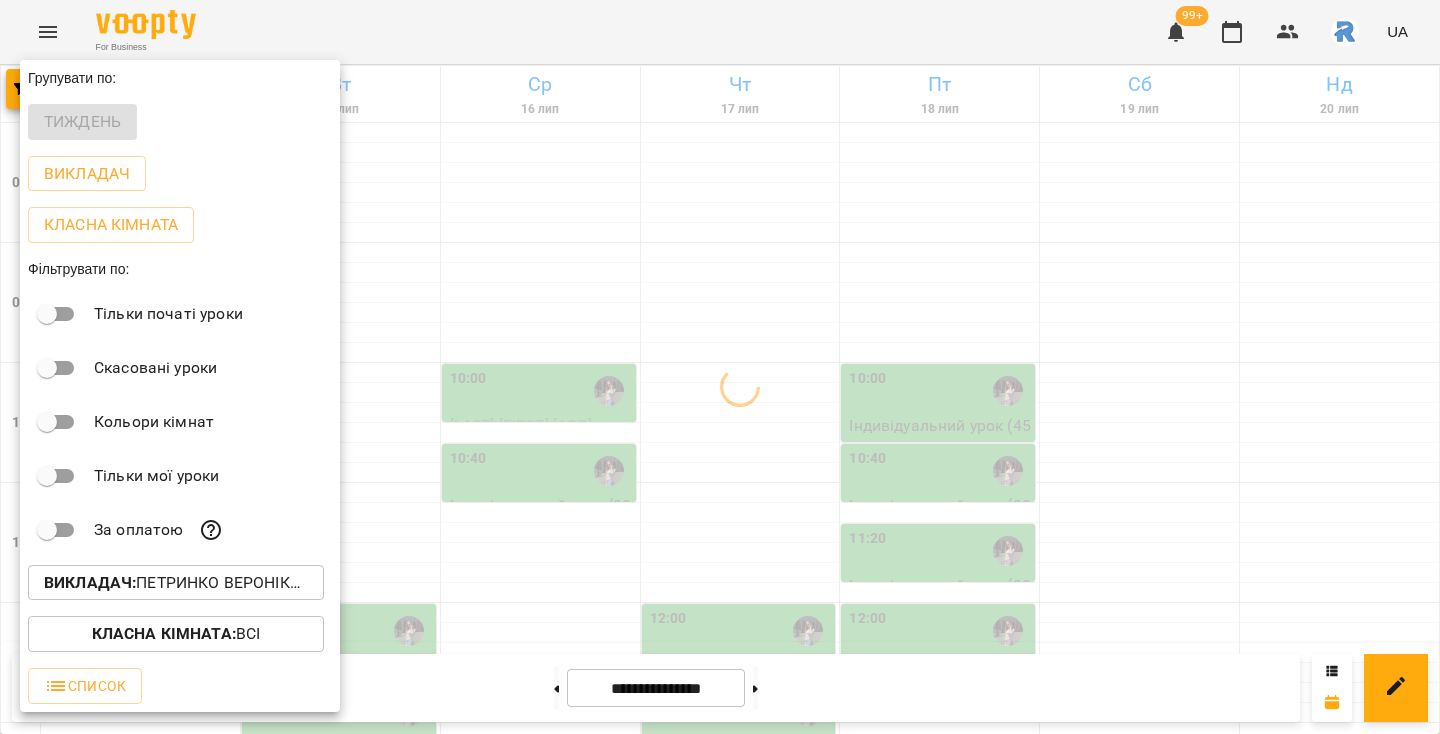 click at bounding box center (720, 367) 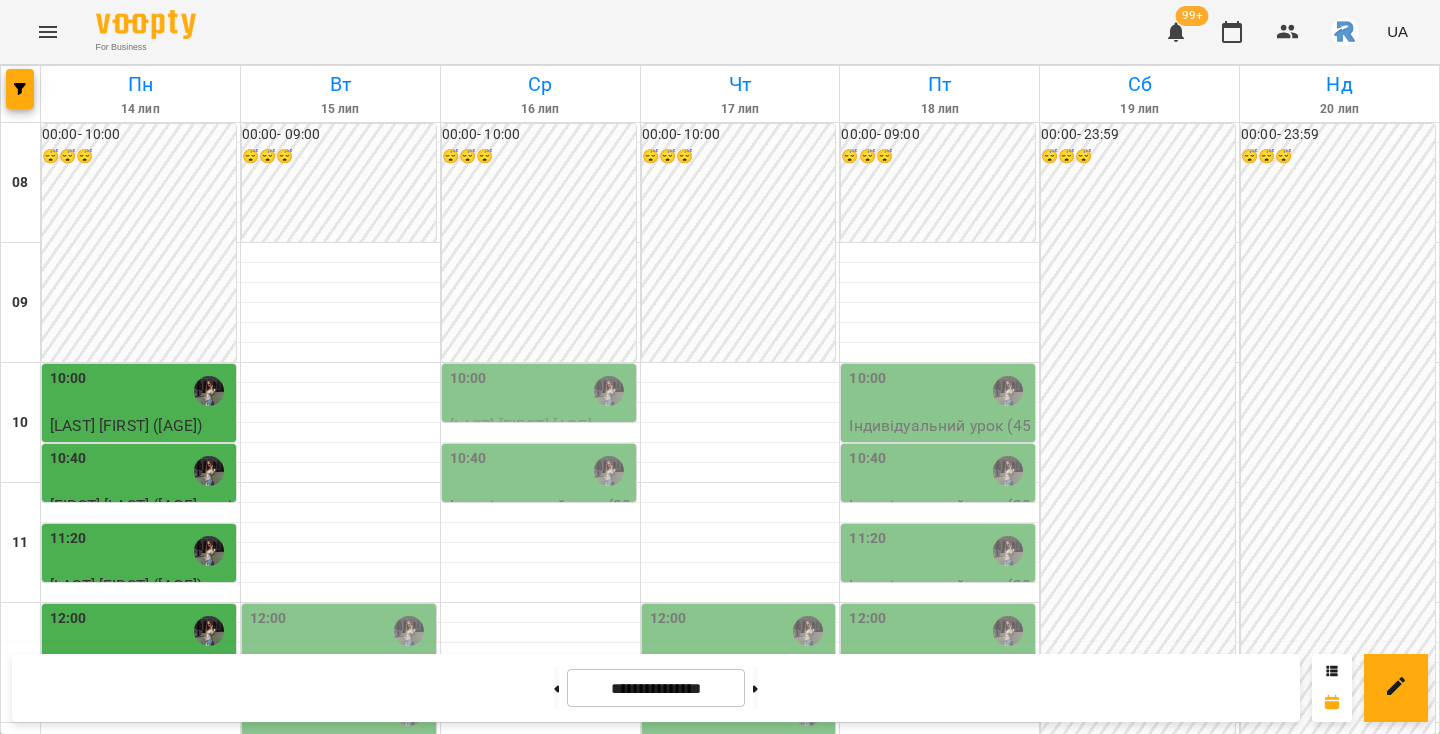 scroll, scrollTop: 108, scrollLeft: 0, axis: vertical 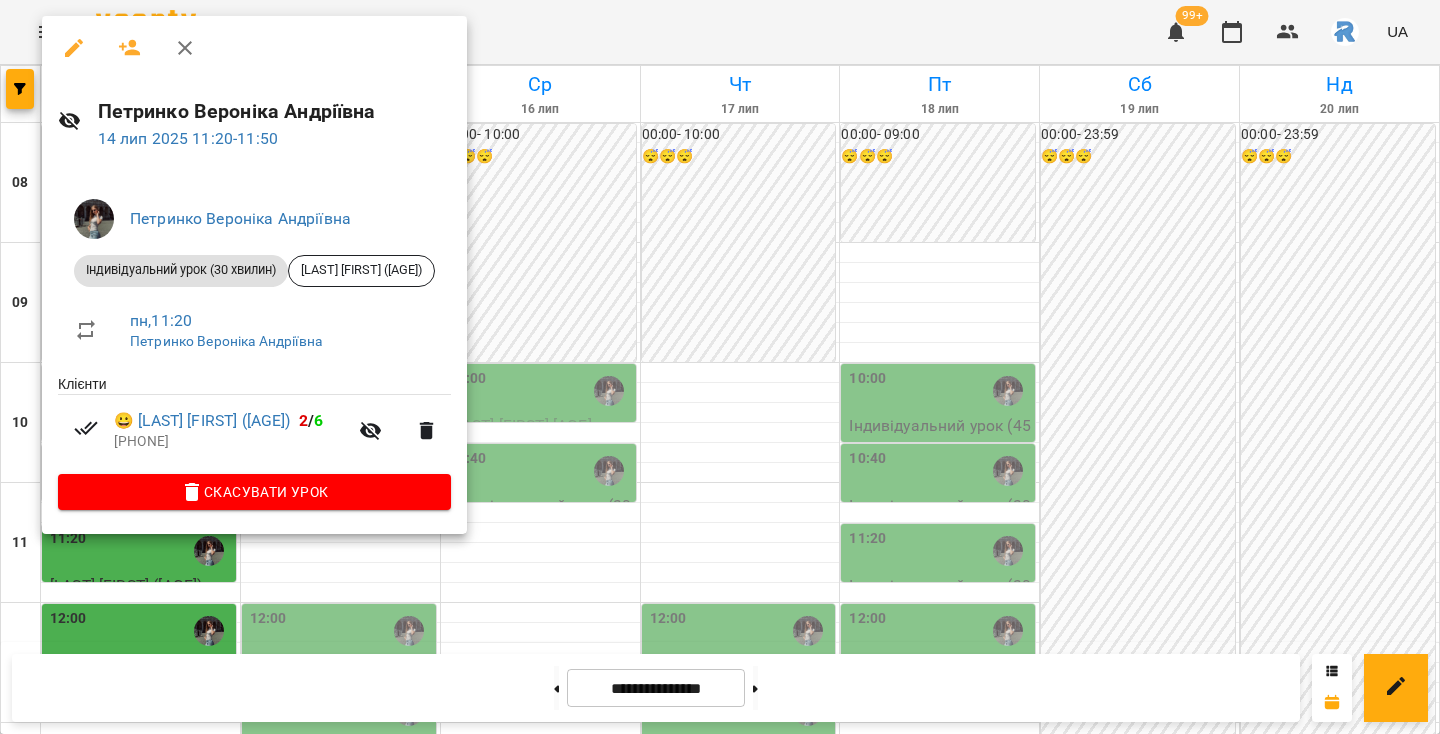 click at bounding box center (720, 367) 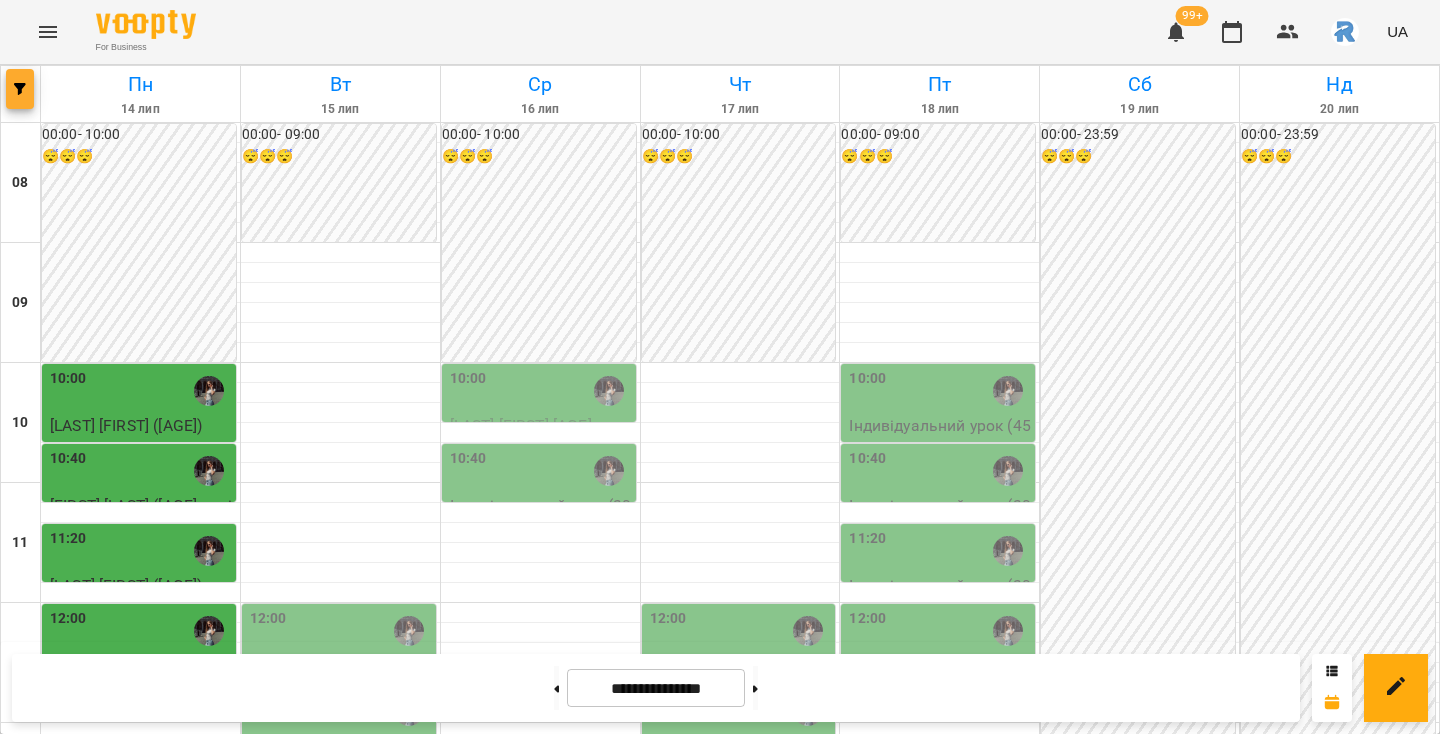 click at bounding box center (20, 89) 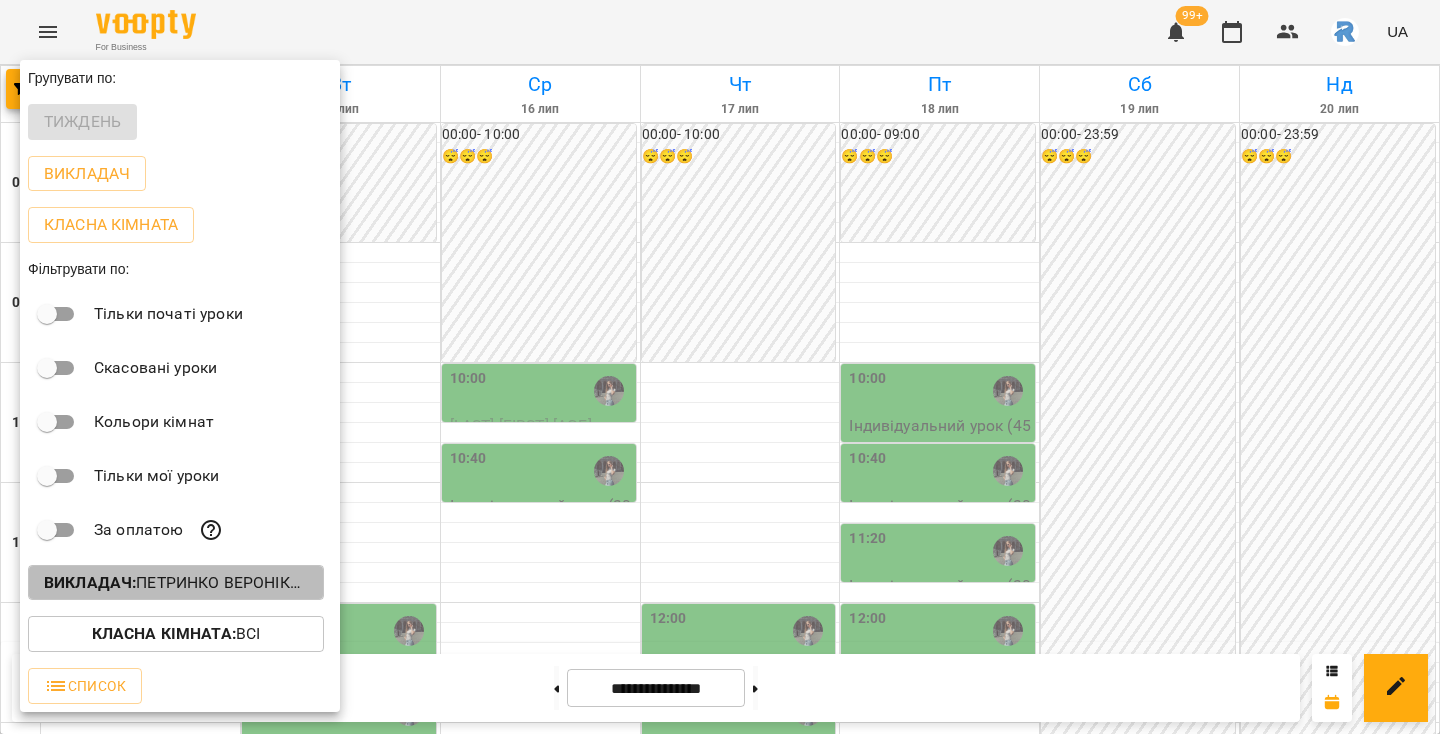 click on "Викладач : [LAST] [FIRST] [MIDDLE]" at bounding box center [176, 583] 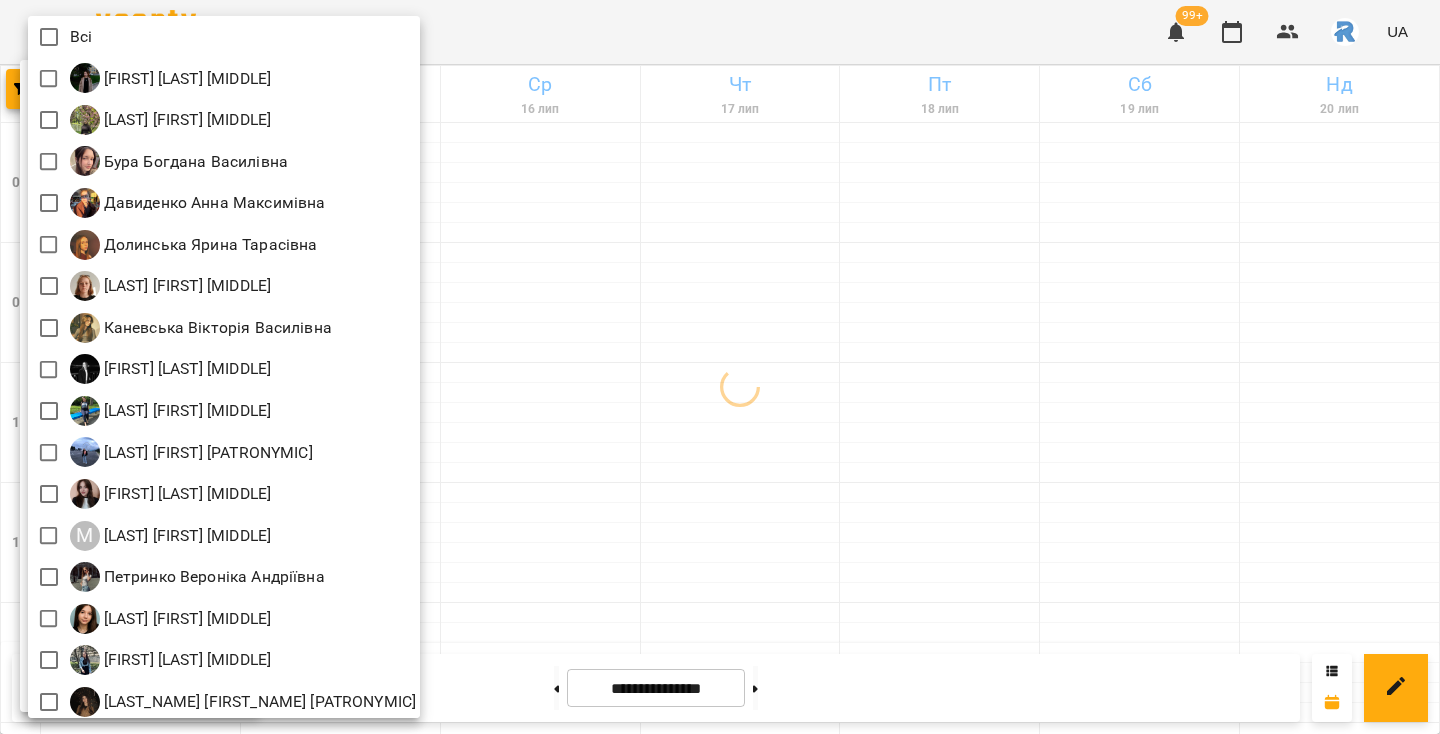 click at bounding box center [720, 367] 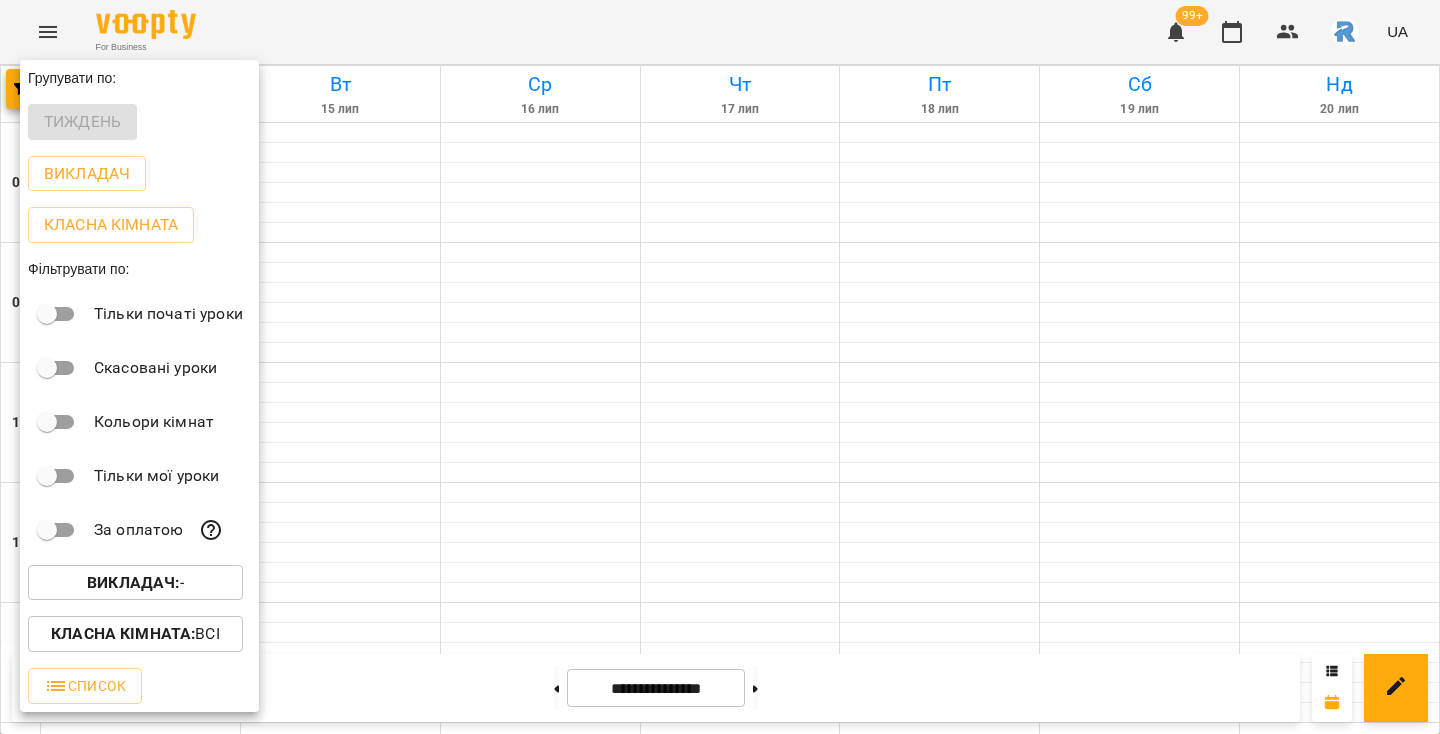 click at bounding box center [720, 367] 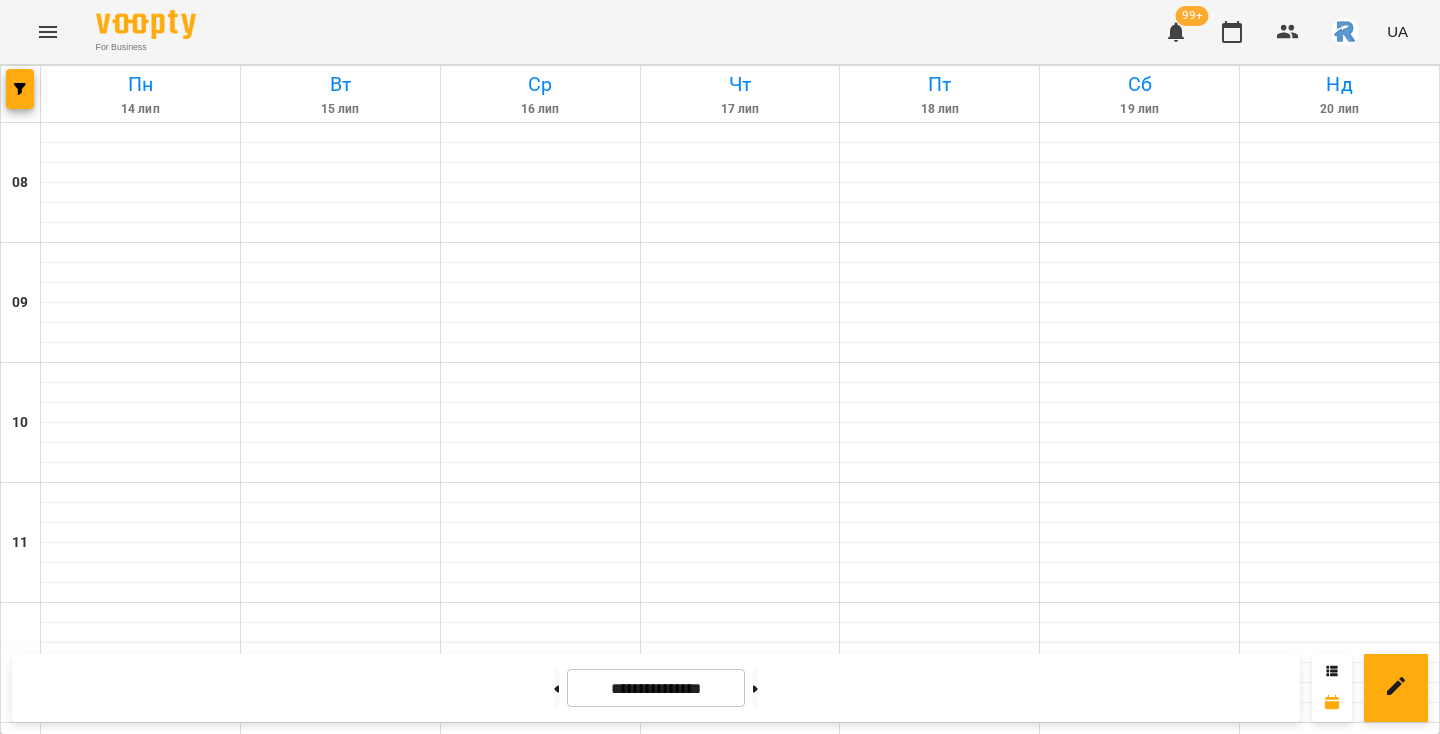 click 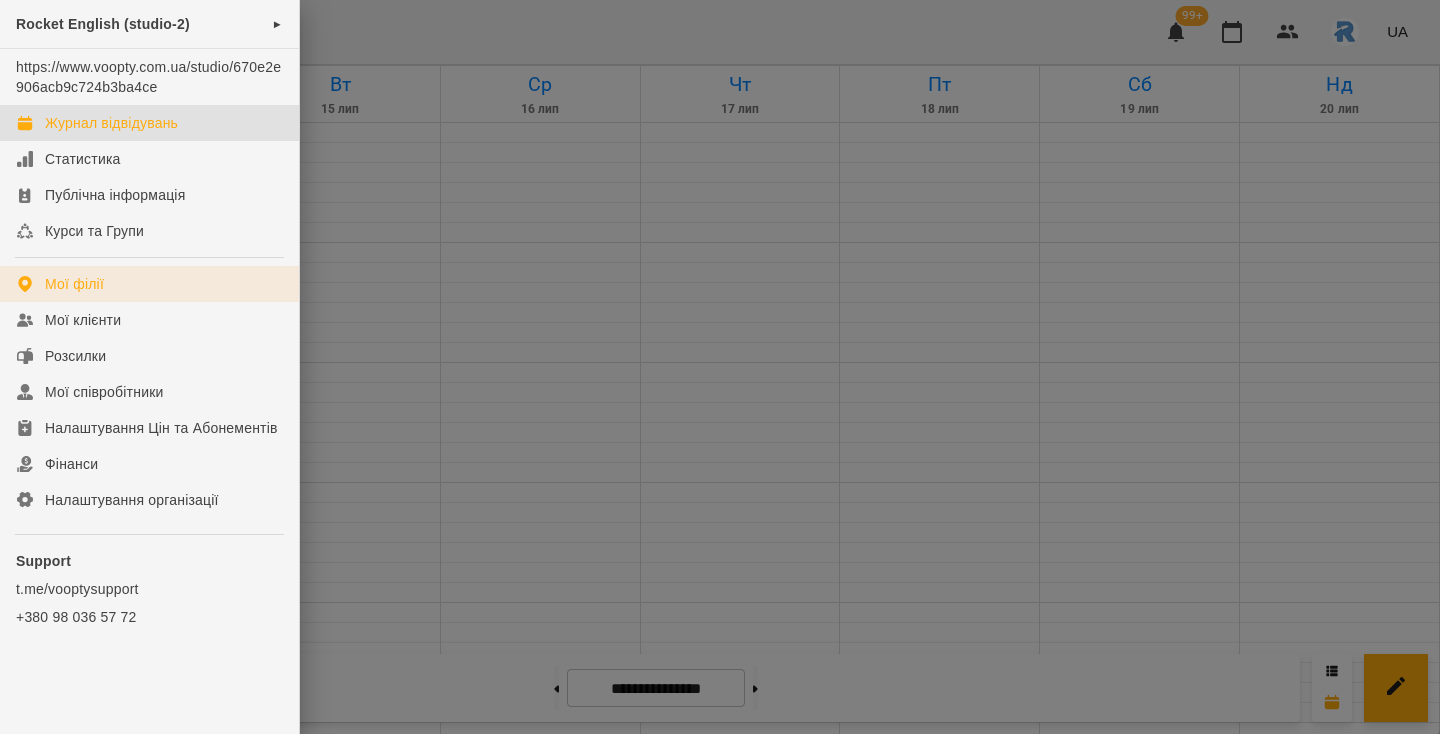 click on "Мої філії" at bounding box center (74, 284) 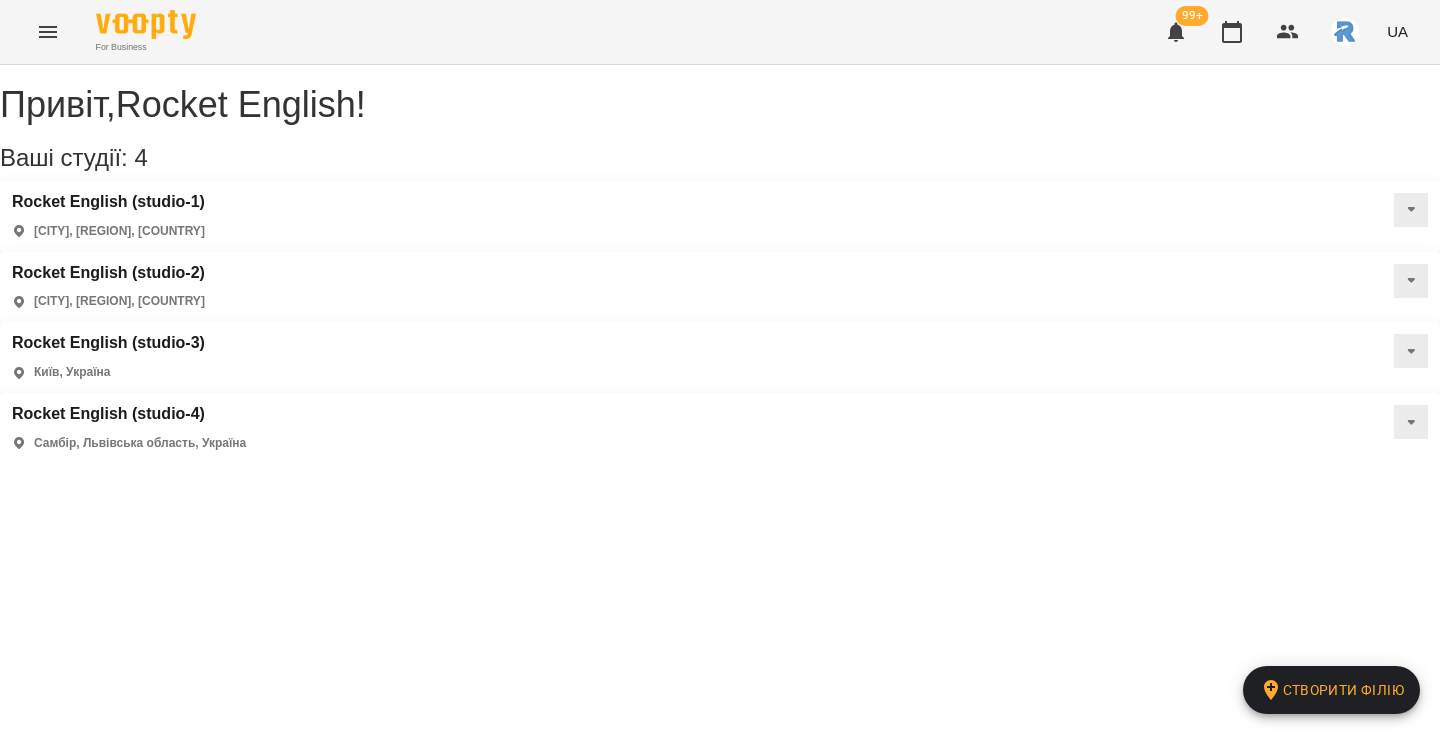 click on "Rocket English (studio-4) Самбір, Львівська область, Україна" at bounding box center [129, 428] 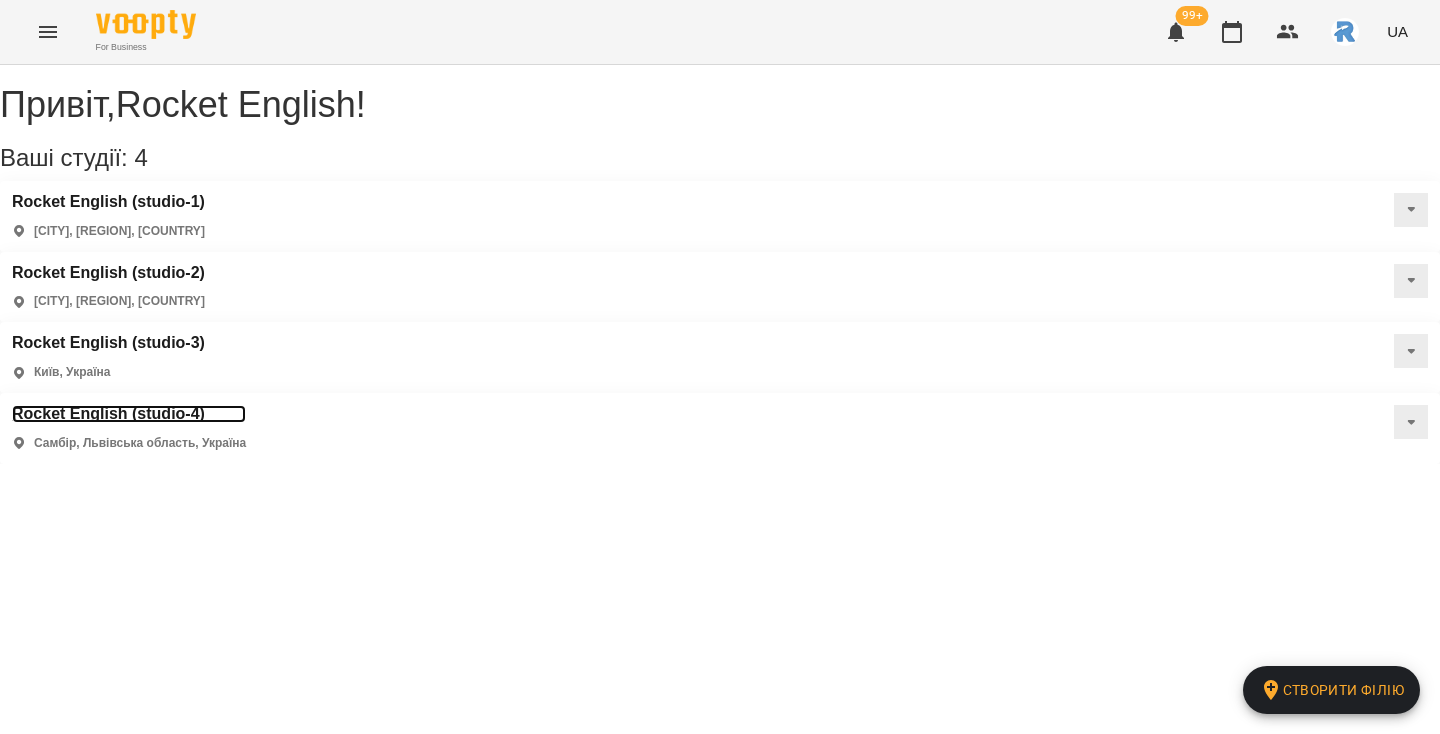 click on "Rocket English (studio-4)" at bounding box center [129, 414] 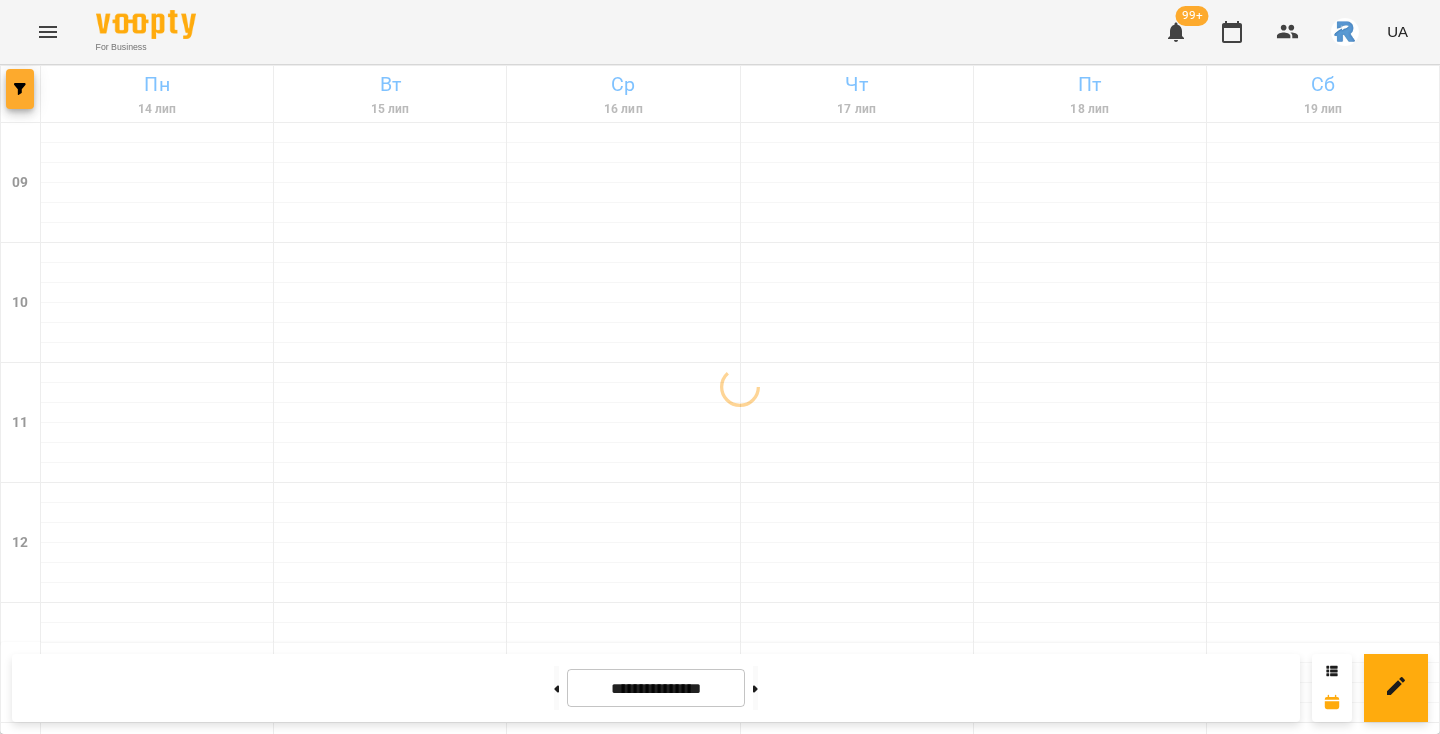click at bounding box center (20, 89) 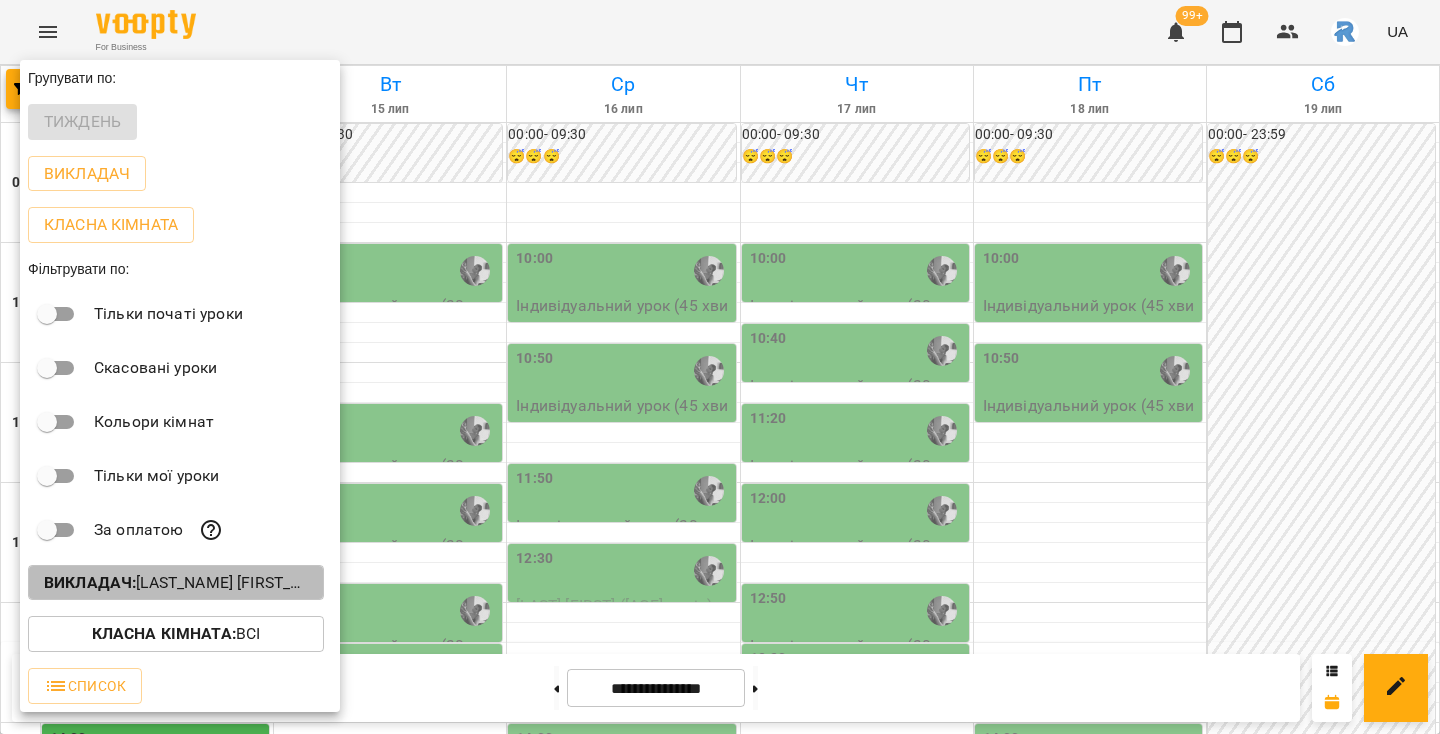 click on "Викладач : [LAST_NAME] [FIRST_NAME] [PATRONYMIC]" at bounding box center [176, 583] 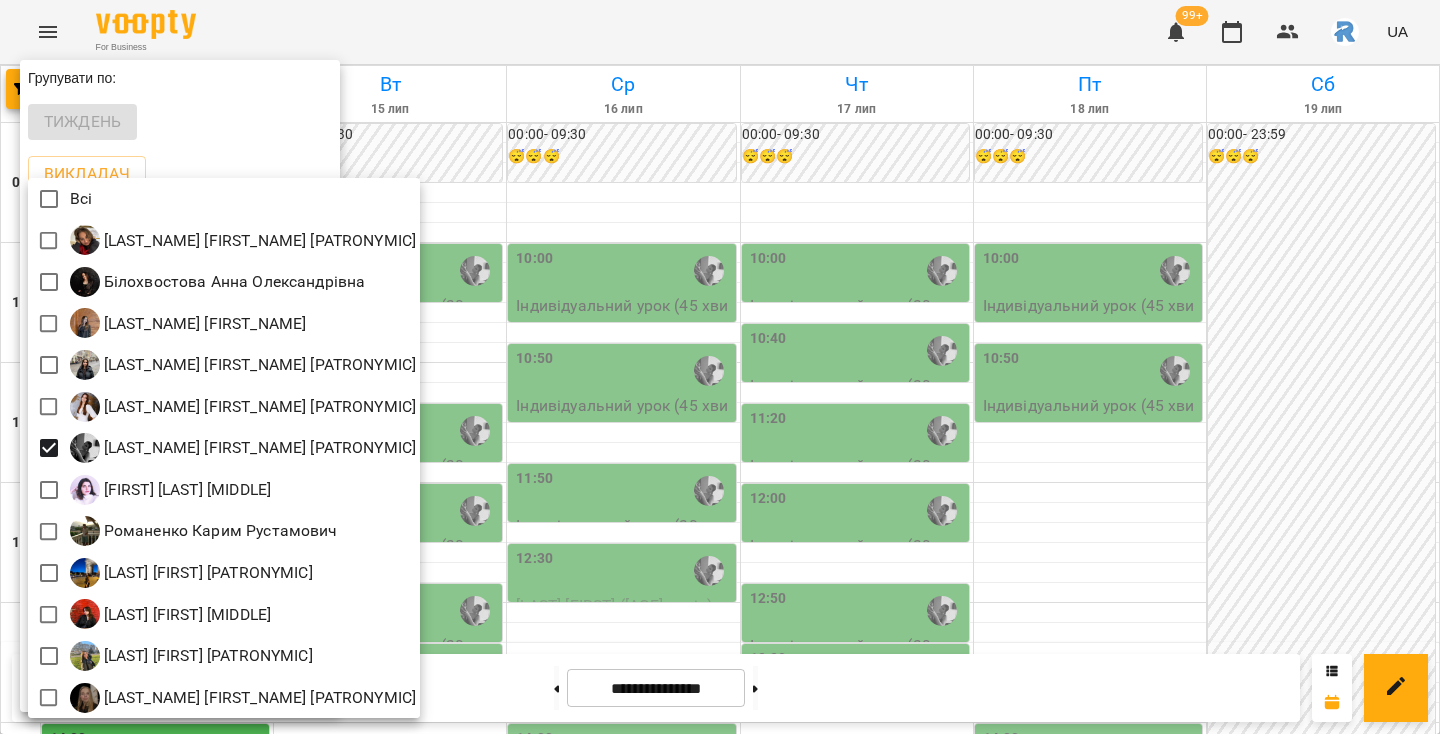 scroll, scrollTop: 4, scrollLeft: 0, axis: vertical 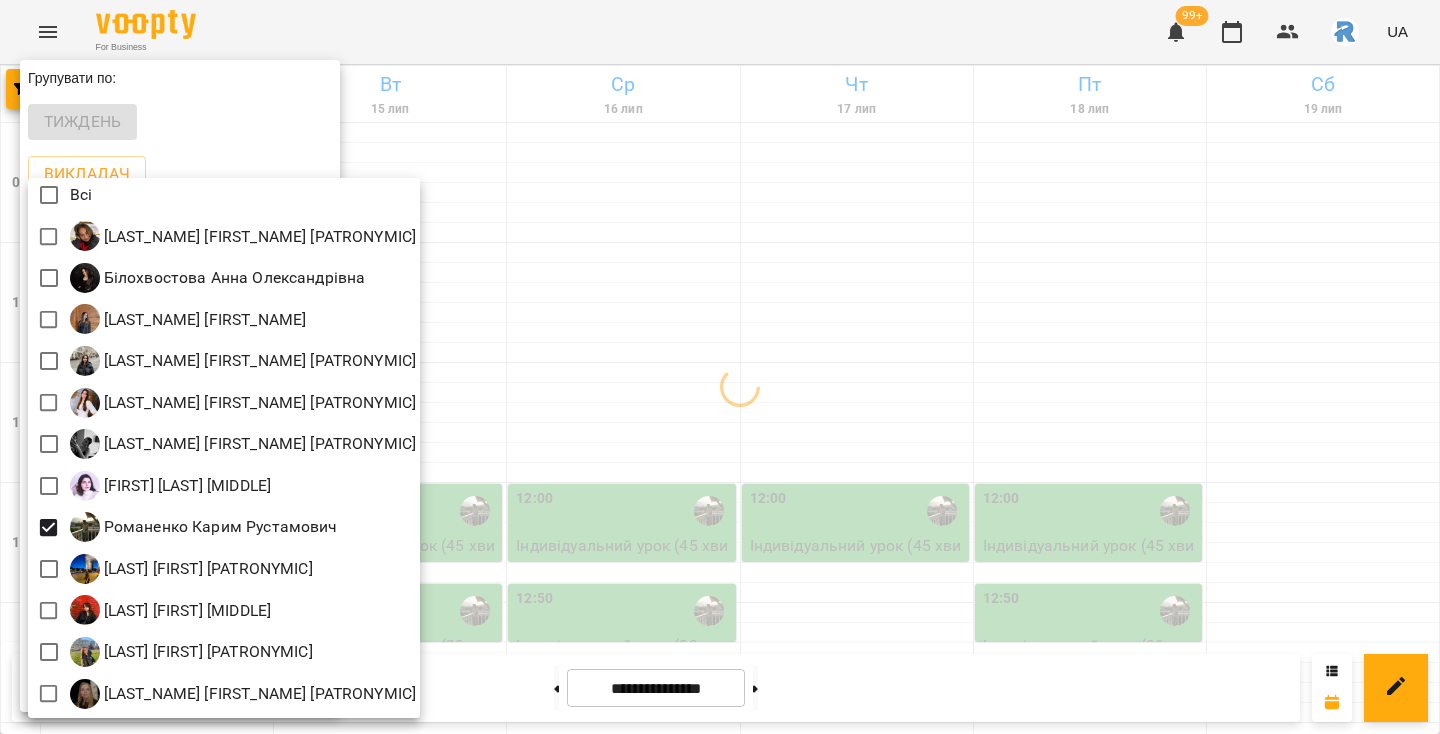click at bounding box center (720, 367) 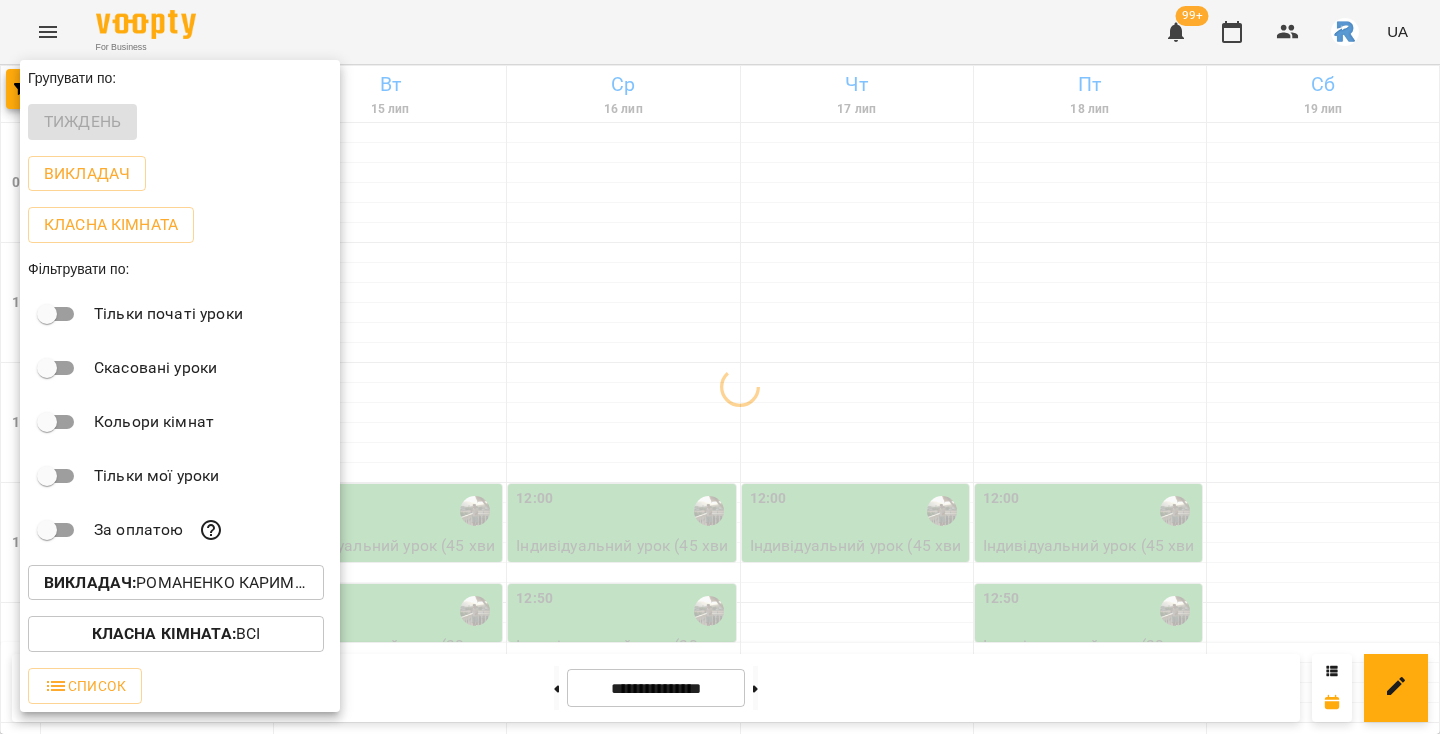 click at bounding box center [720, 367] 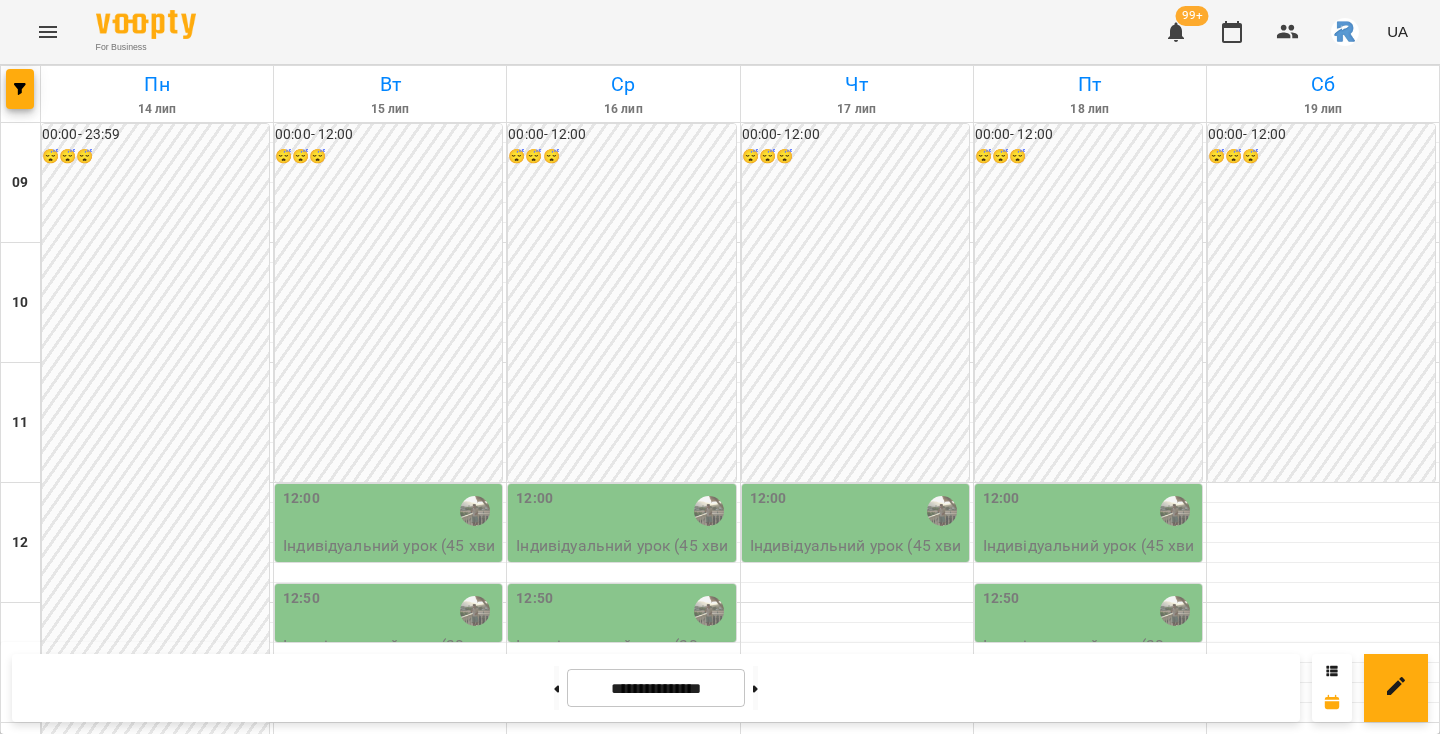 scroll, scrollTop: 581, scrollLeft: 0, axis: vertical 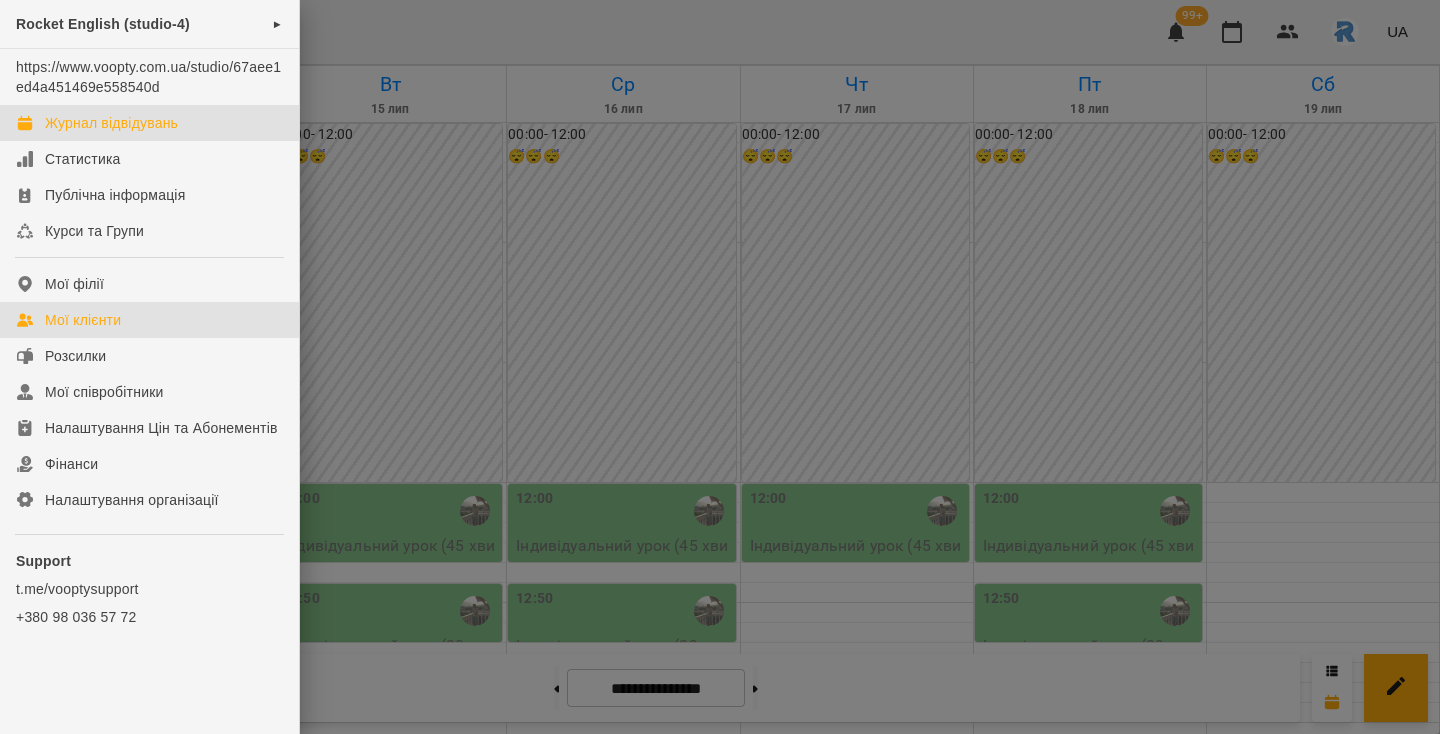 click on "Мої клієнти" at bounding box center (83, 320) 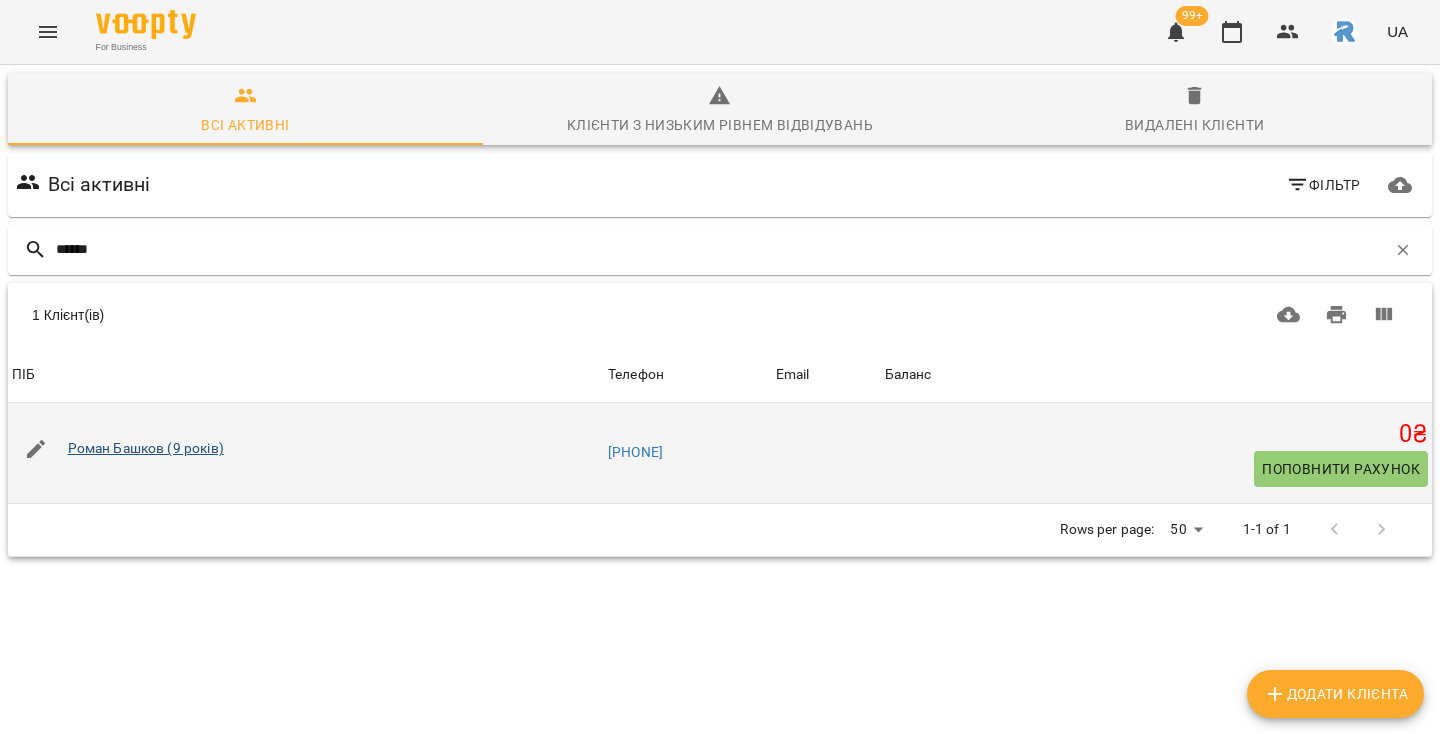 type on "******" 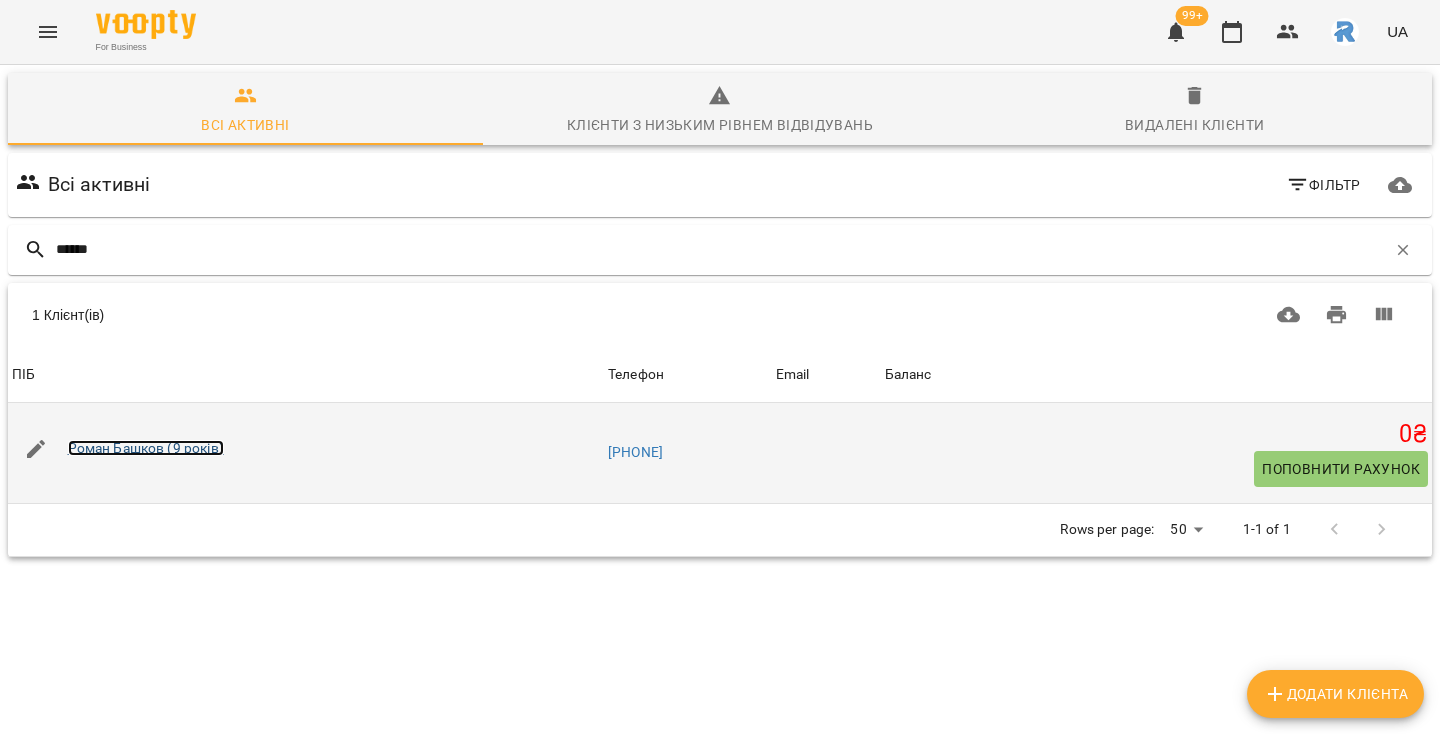 click on "Роман Башков (9 років)" at bounding box center (146, 448) 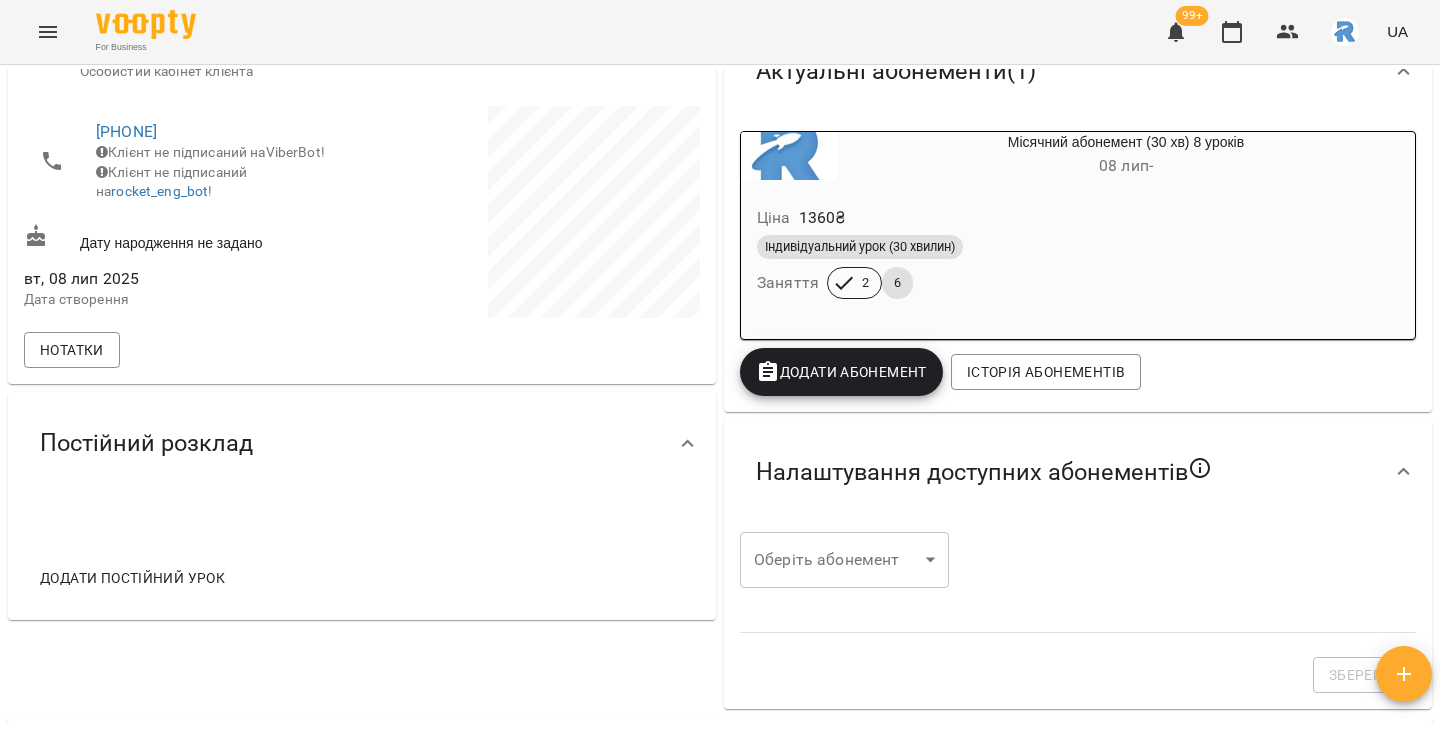 scroll, scrollTop: 360, scrollLeft: 0, axis: vertical 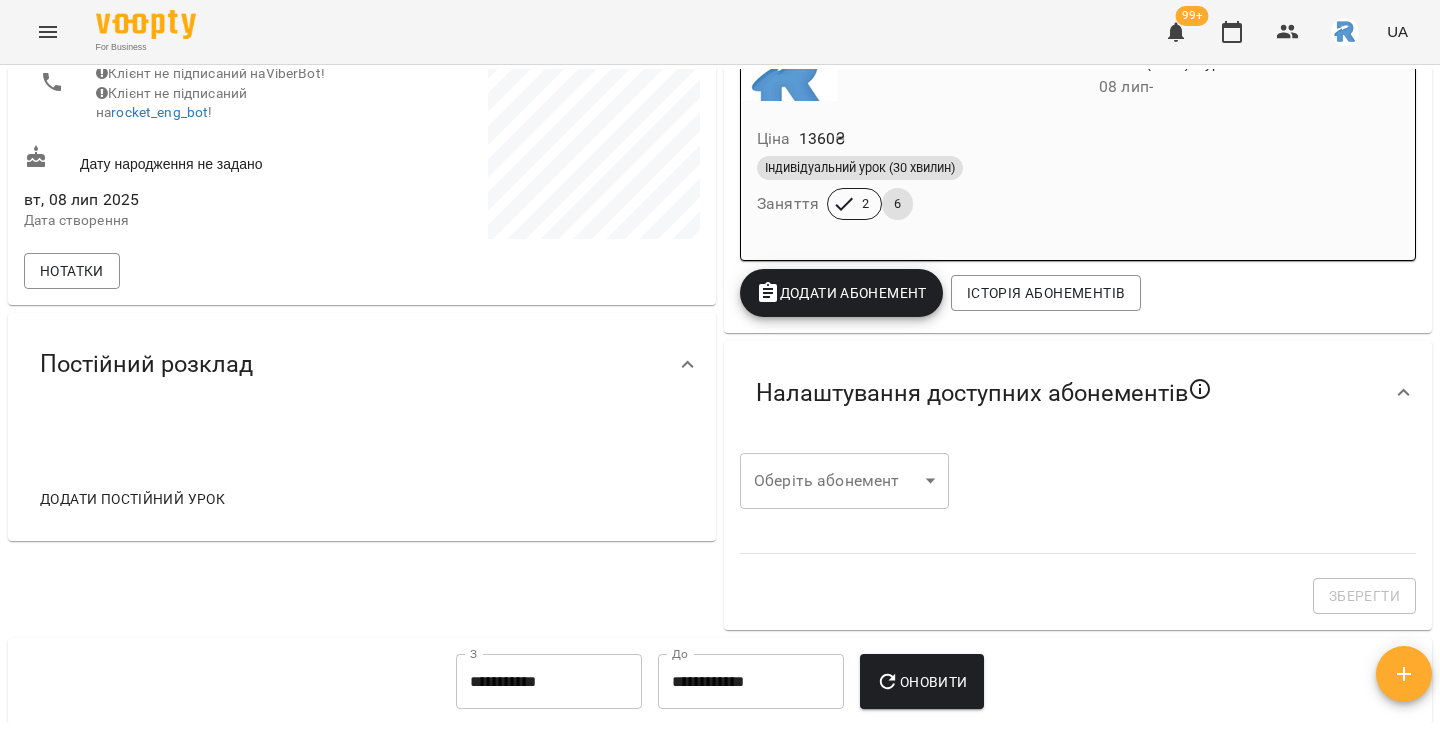 click on "Додати постійний урок" at bounding box center [132, 499] 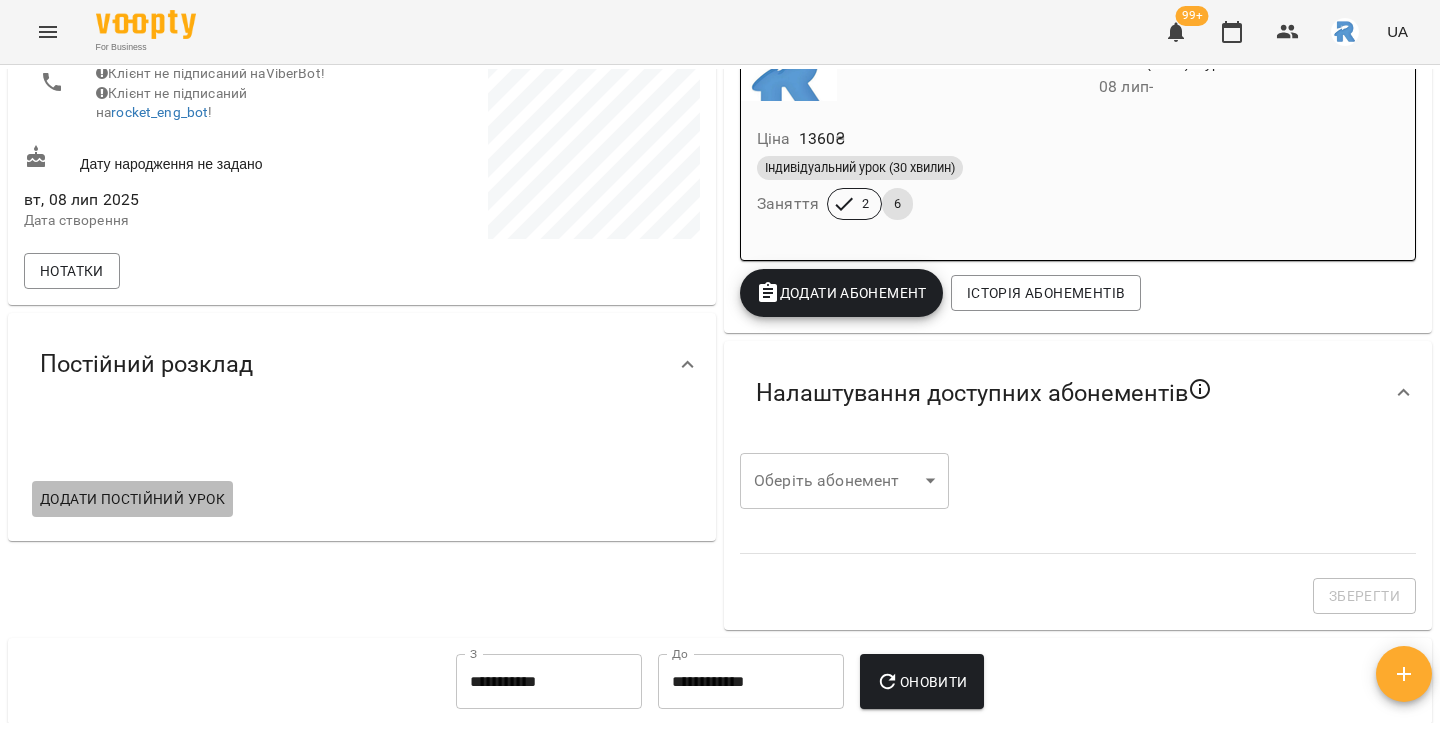 click on "Додати постійний урок" at bounding box center (132, 499) 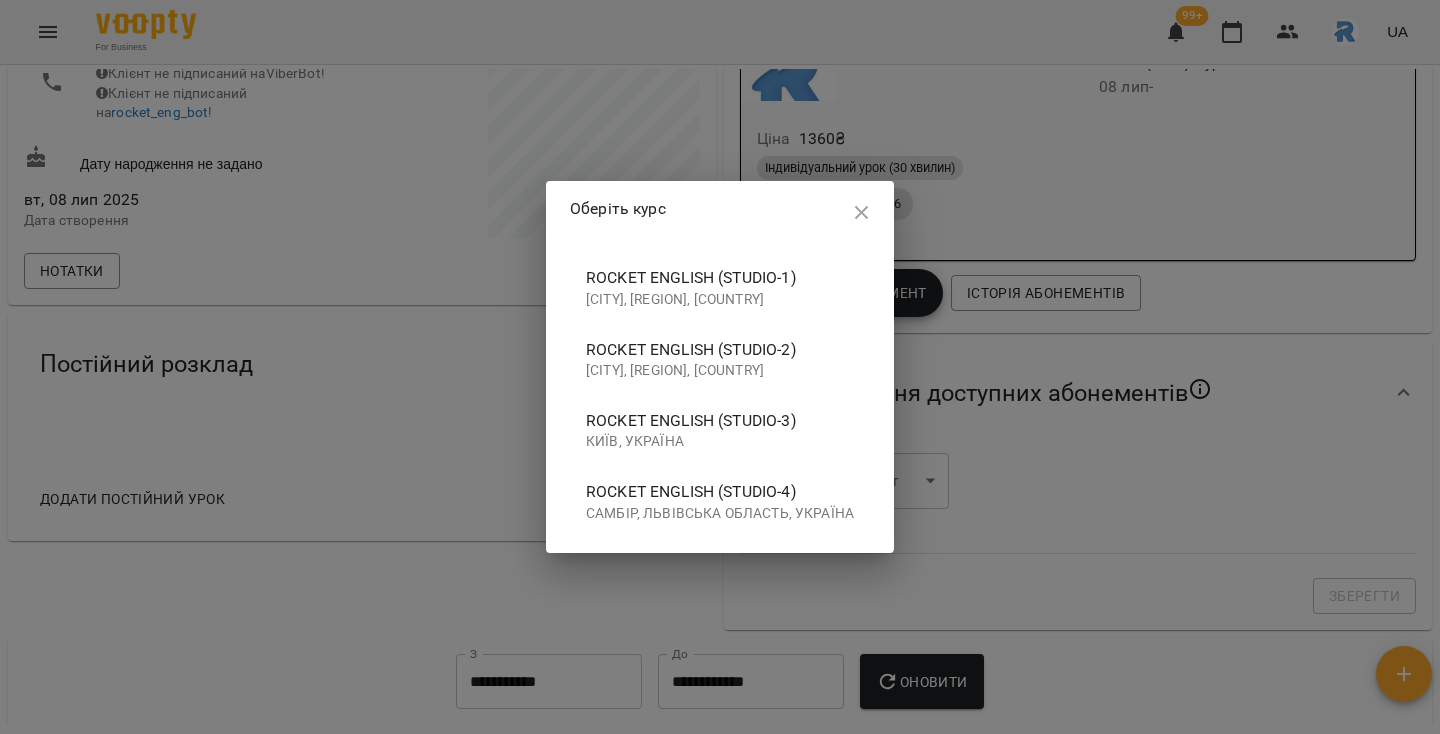 click on "Rocket English (studio-4)" at bounding box center (720, 492) 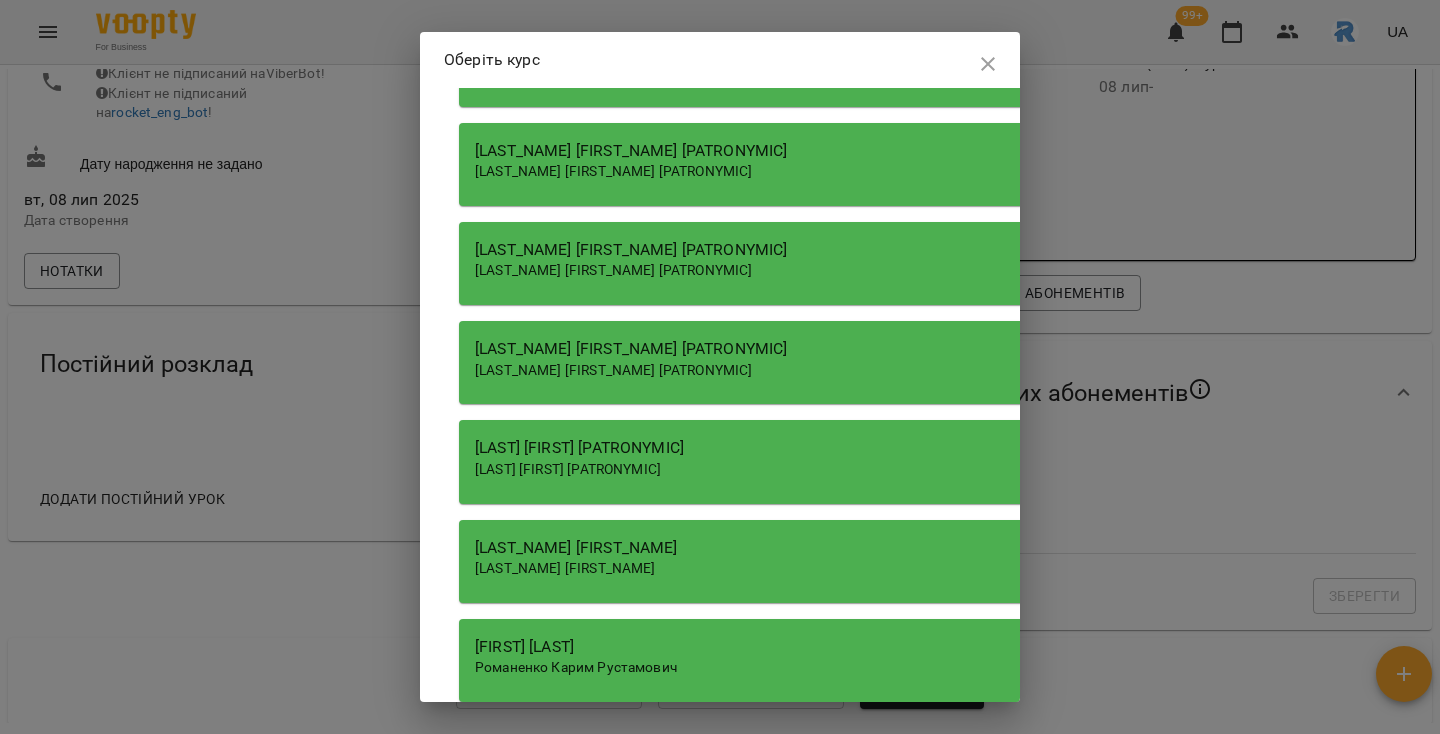 scroll, scrollTop: 511, scrollLeft: 0, axis: vertical 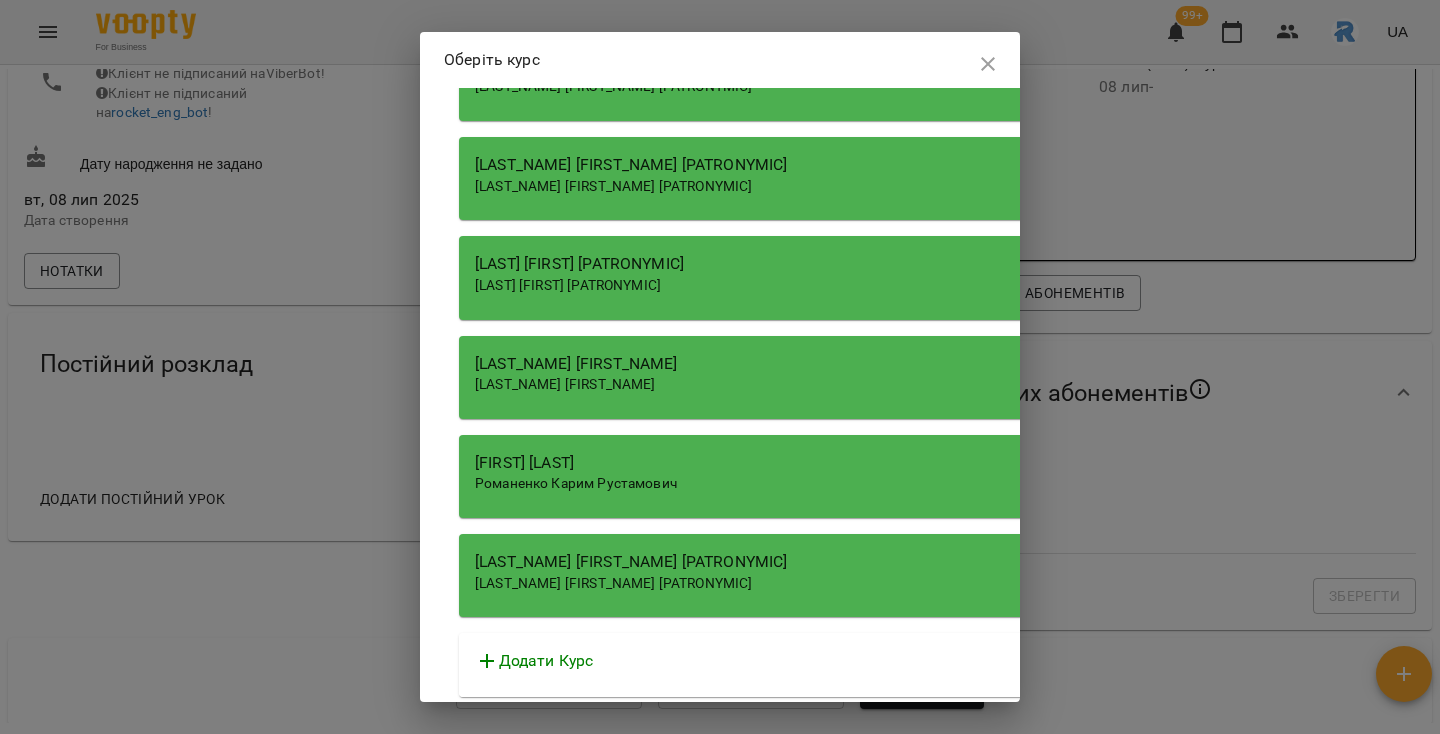 click on "Романенко Карим Рустамович" at bounding box center [576, 483] 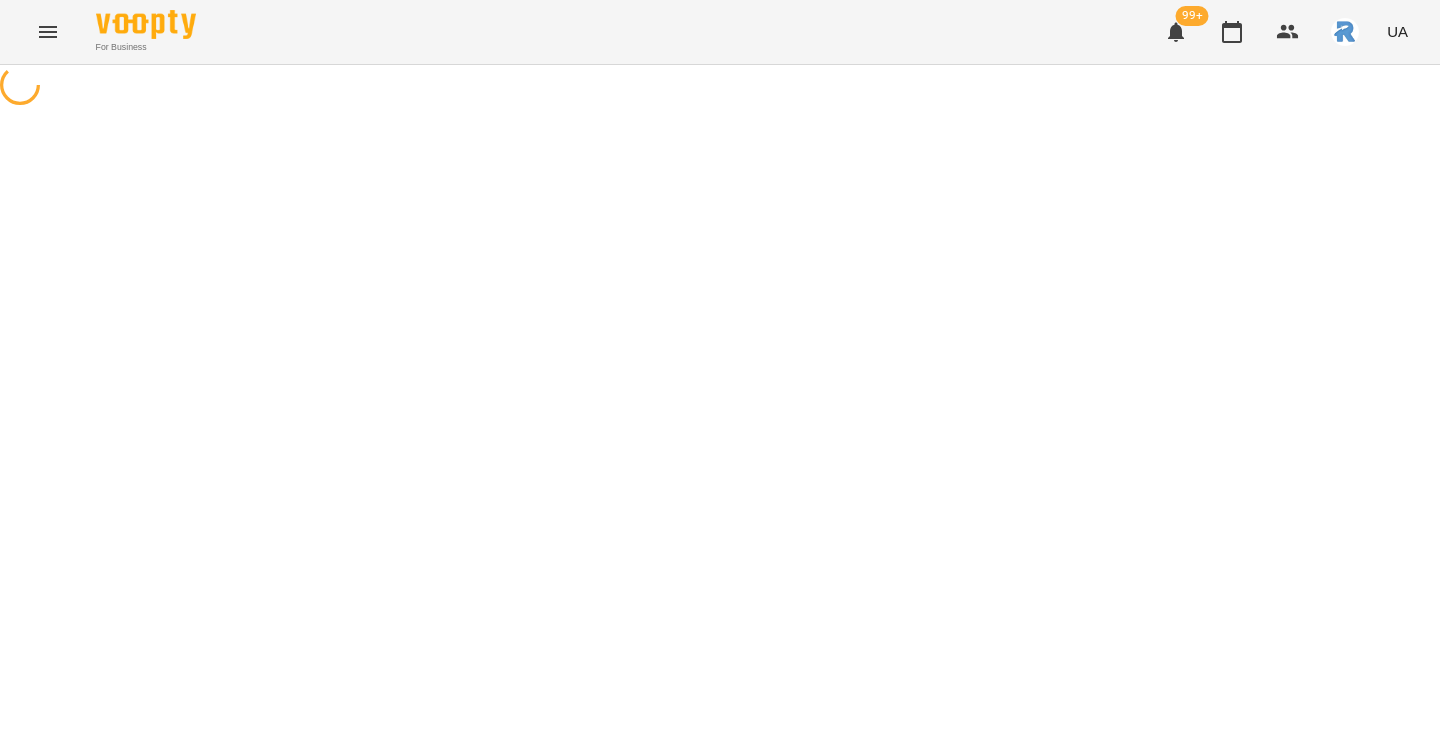 select on "**********" 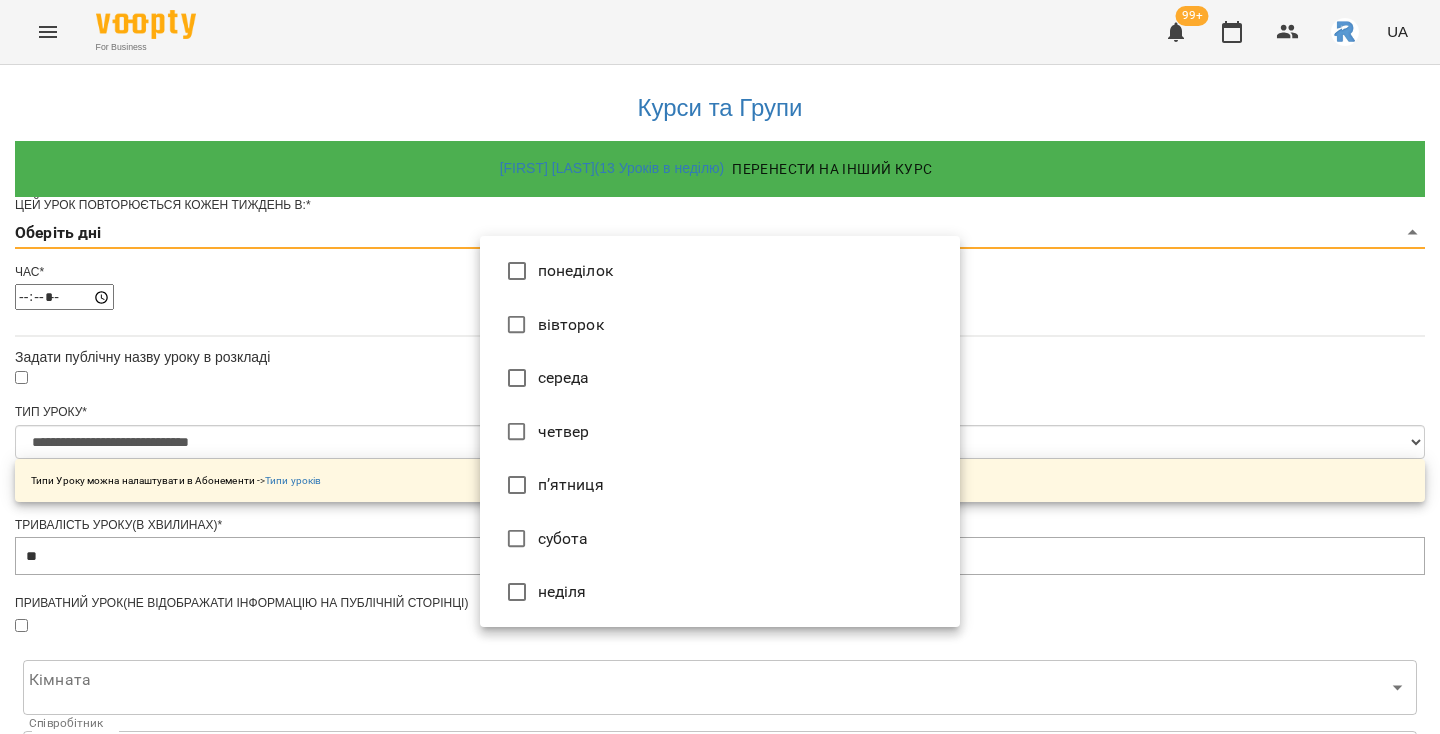 click on "**********" at bounding box center [720, 638] 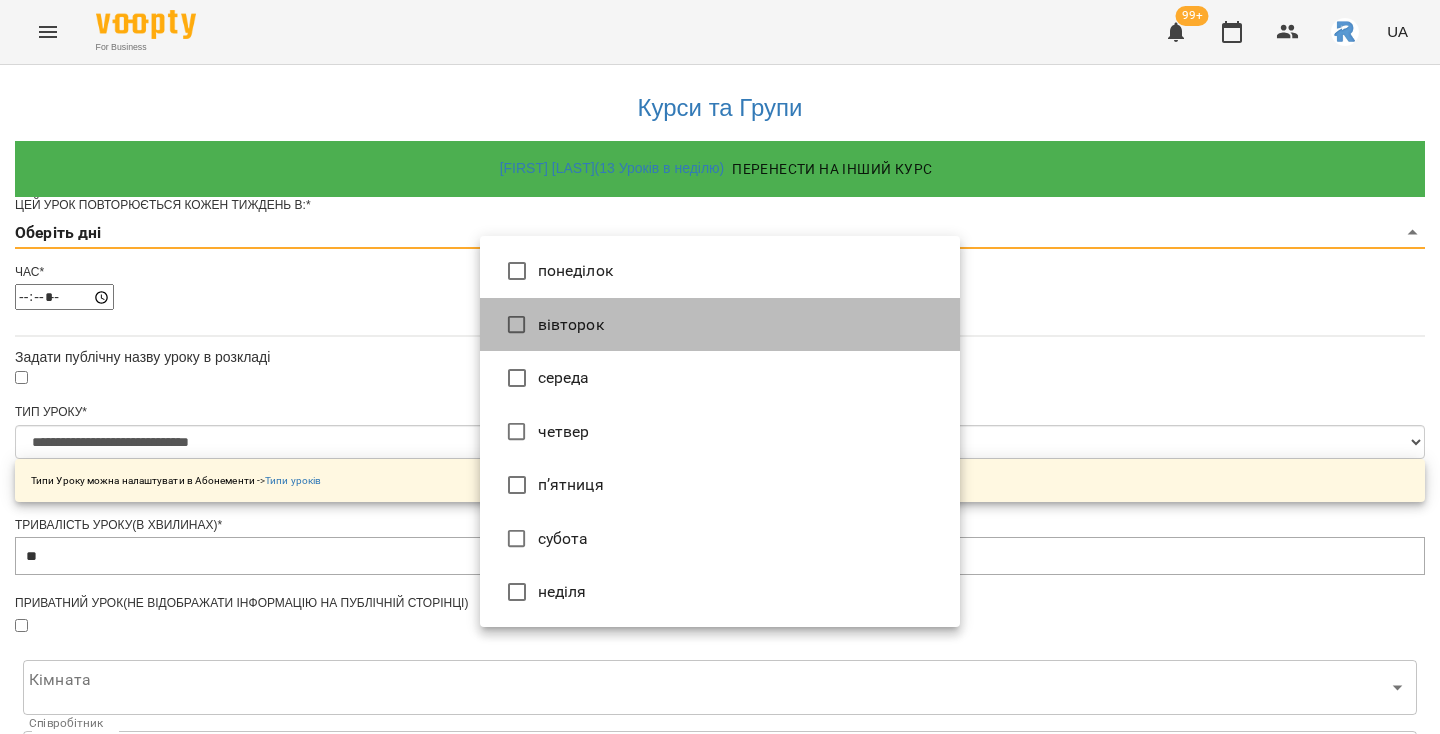 click on "вівторок" at bounding box center (720, 325) 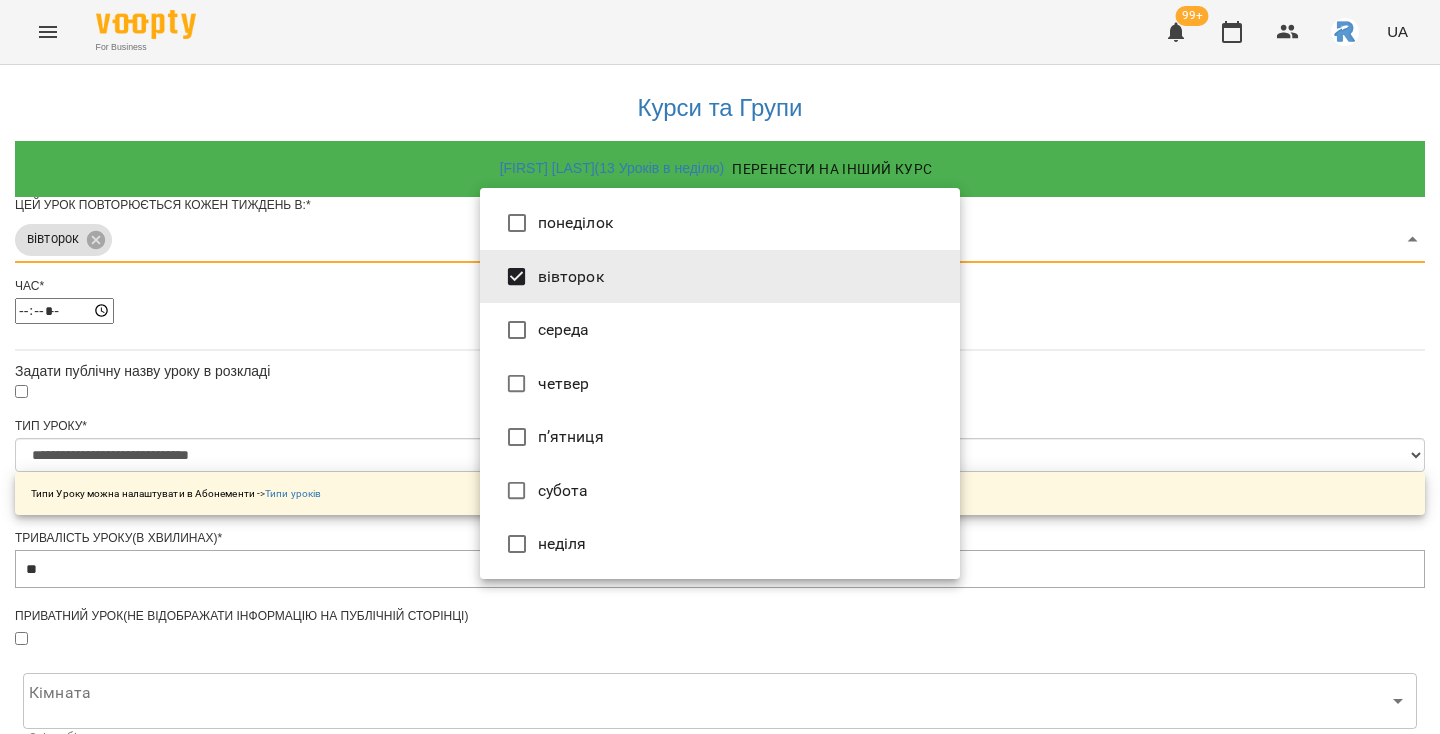 click on "четвер" at bounding box center [720, 384] 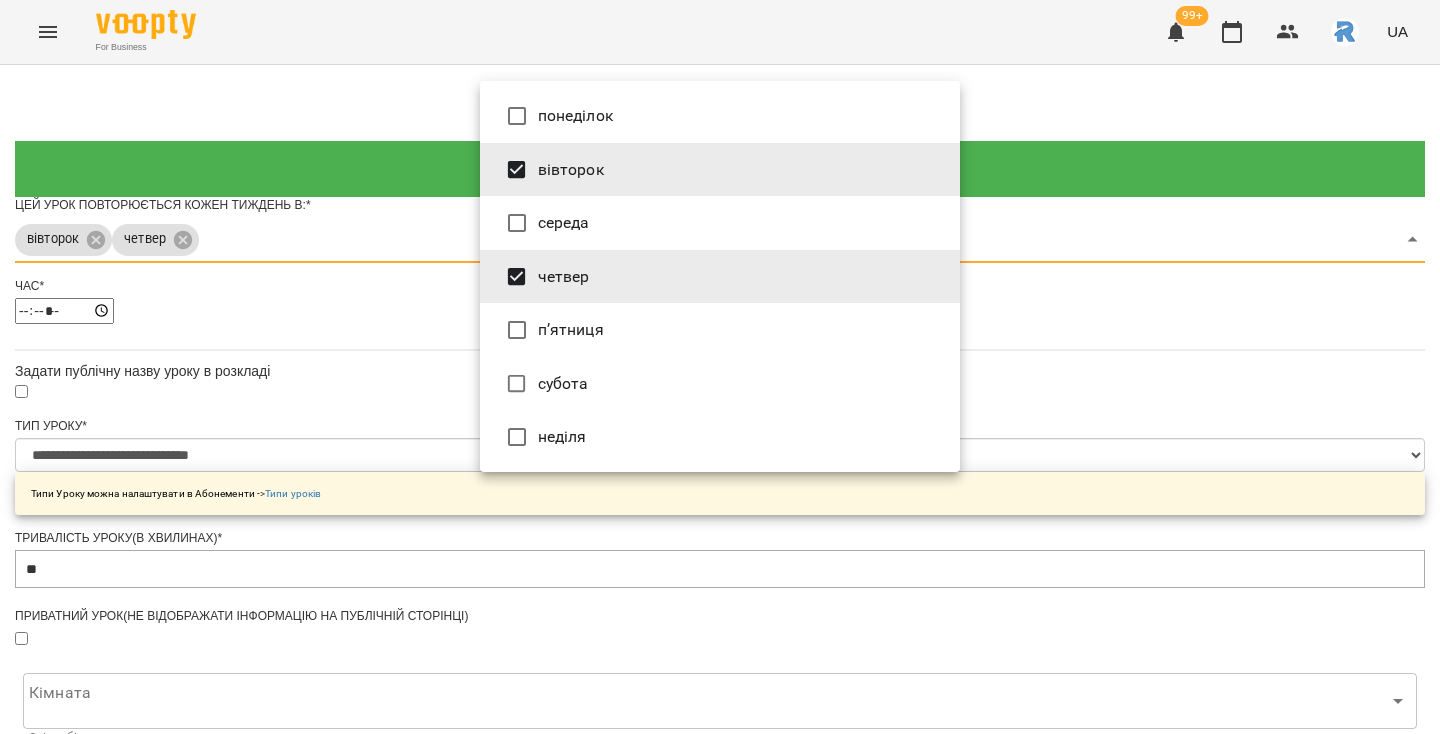 click at bounding box center [720, 367] 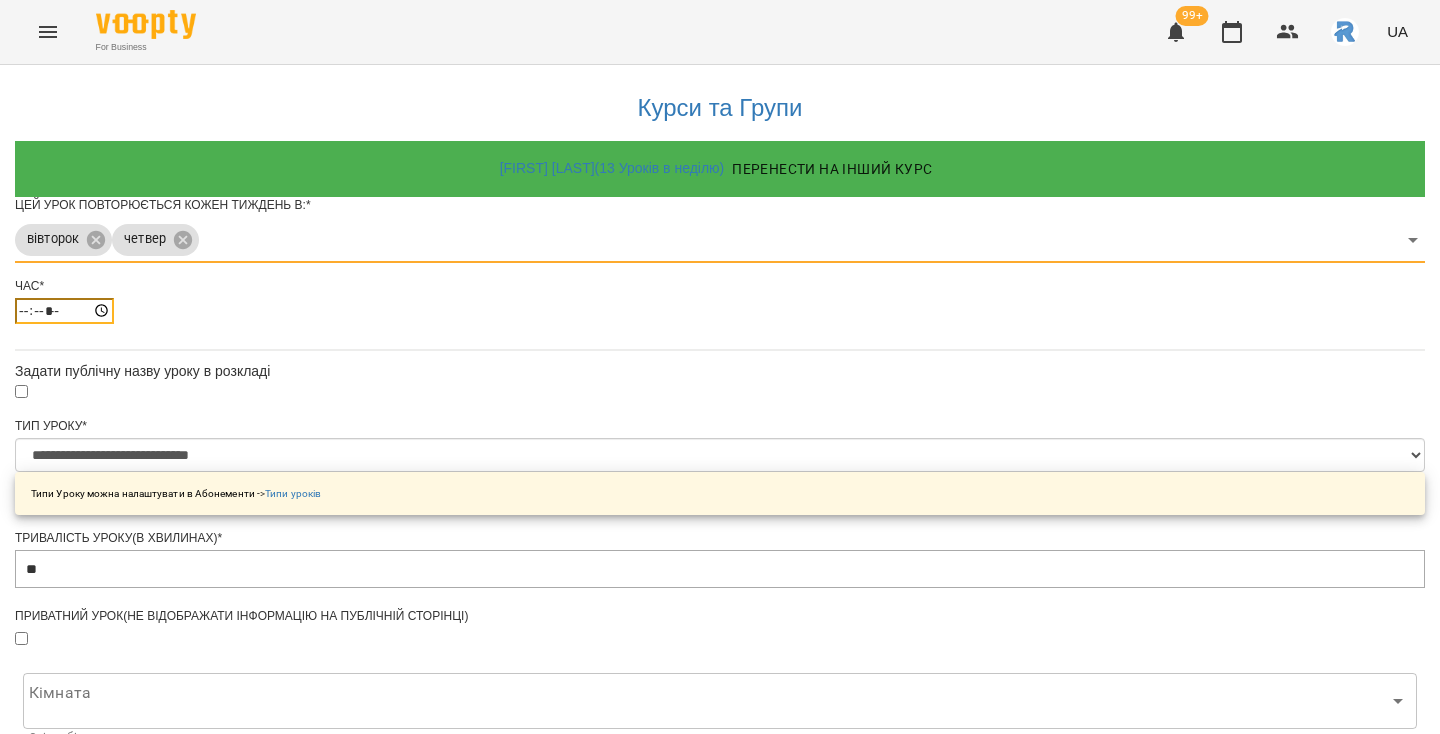click on "*****" at bounding box center (64, 311) 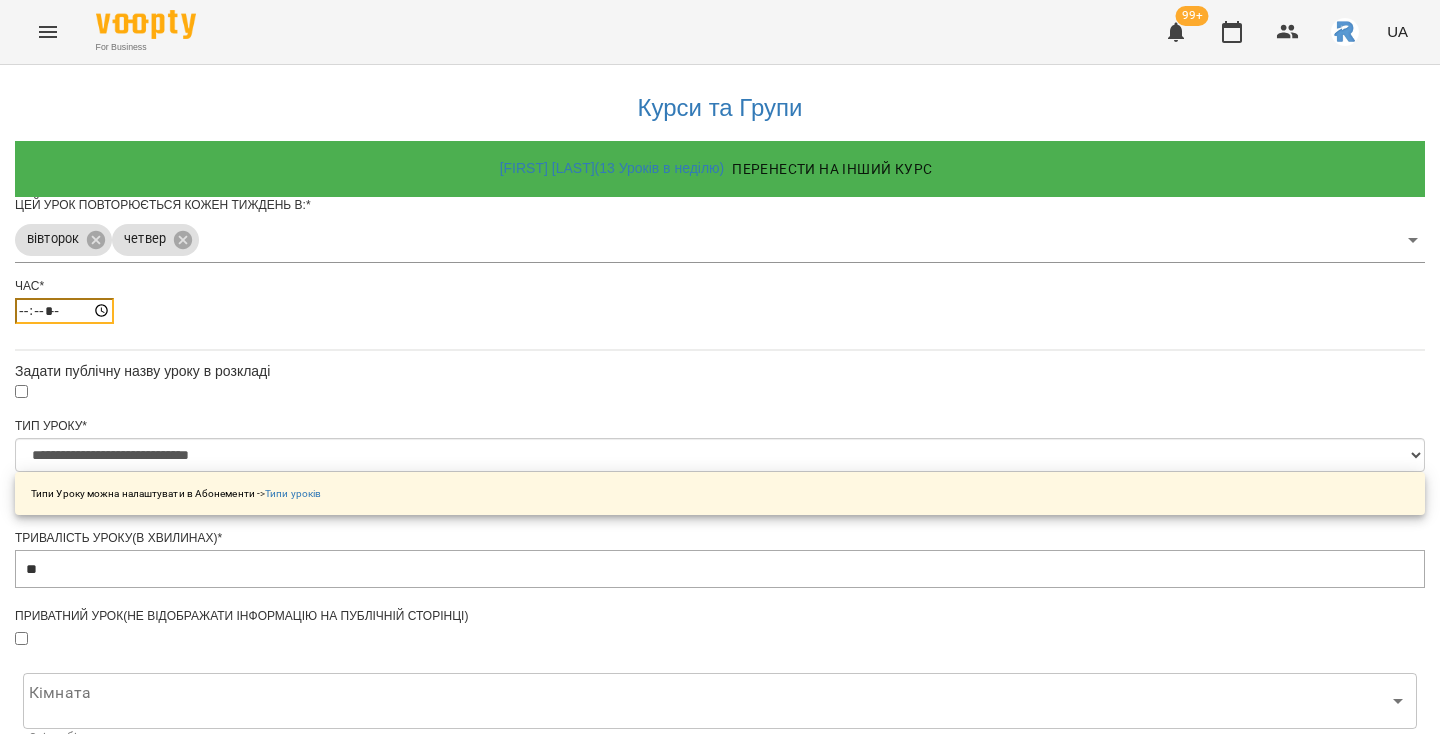 type on "*****" 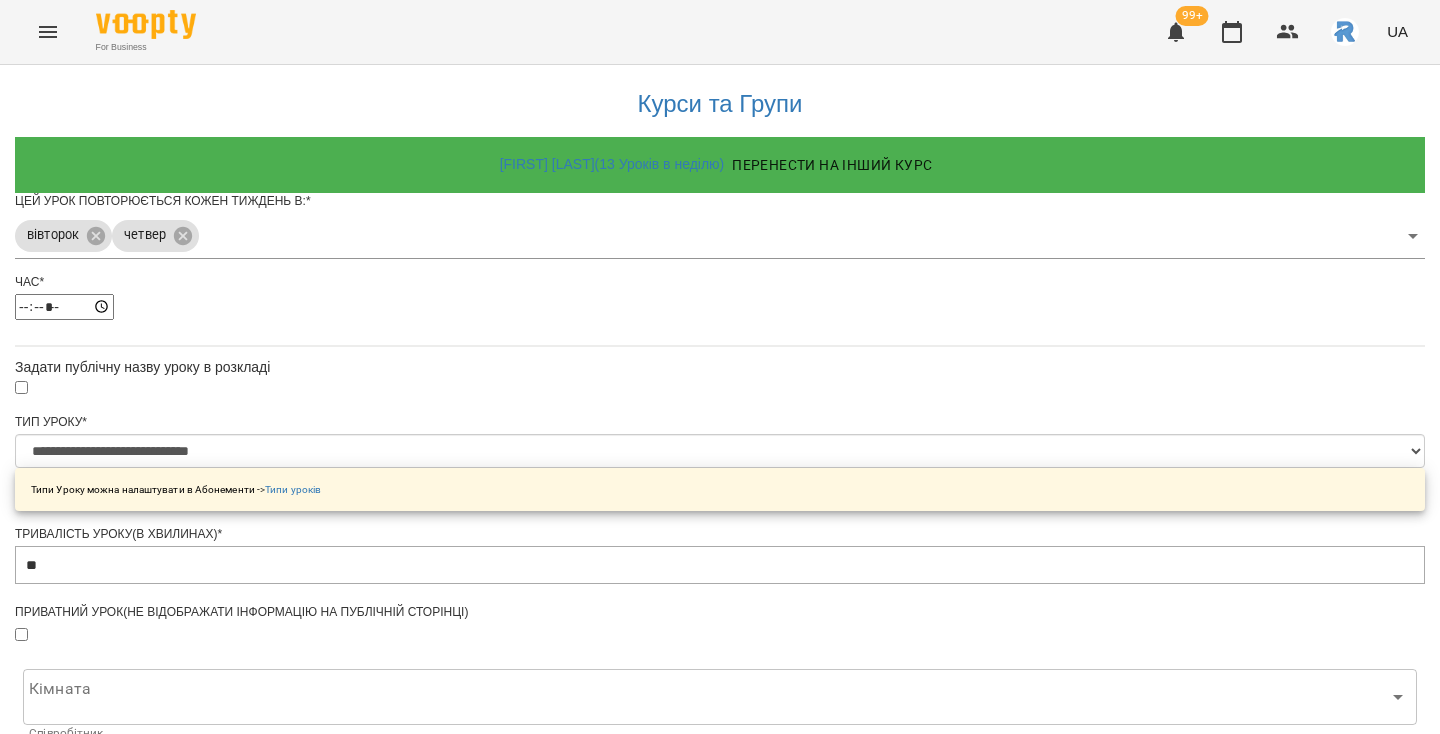 click on "Зберегти" at bounding box center (720, 1314) 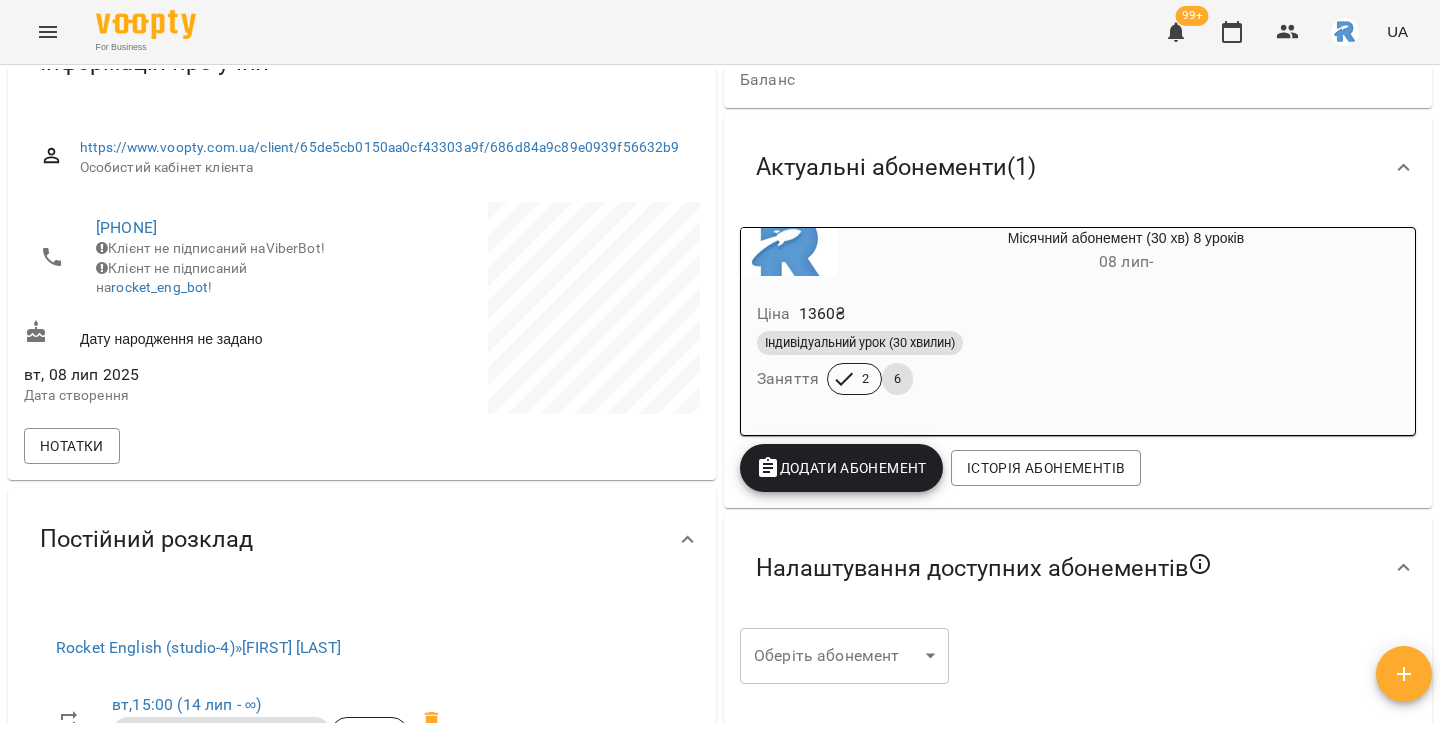 scroll, scrollTop: 0, scrollLeft: 0, axis: both 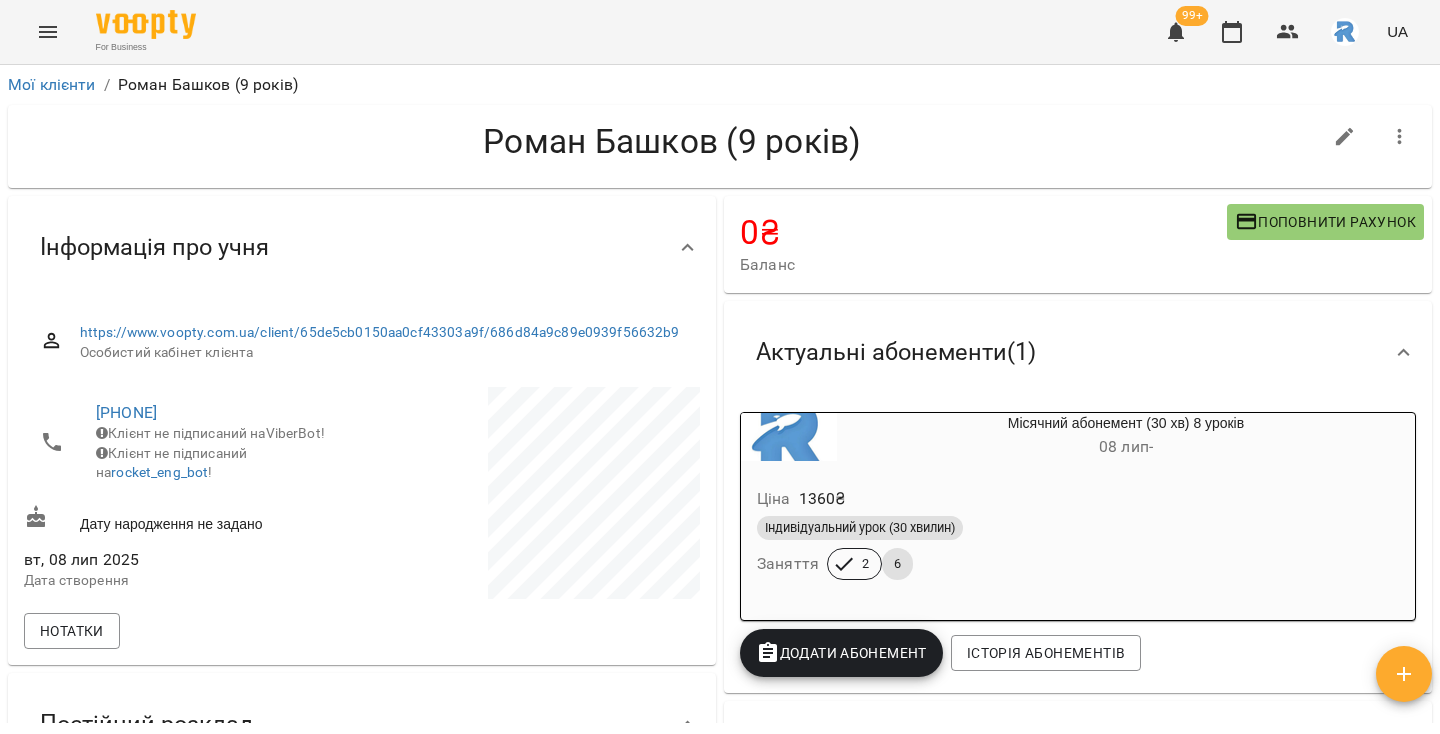 click at bounding box center [48, 32] 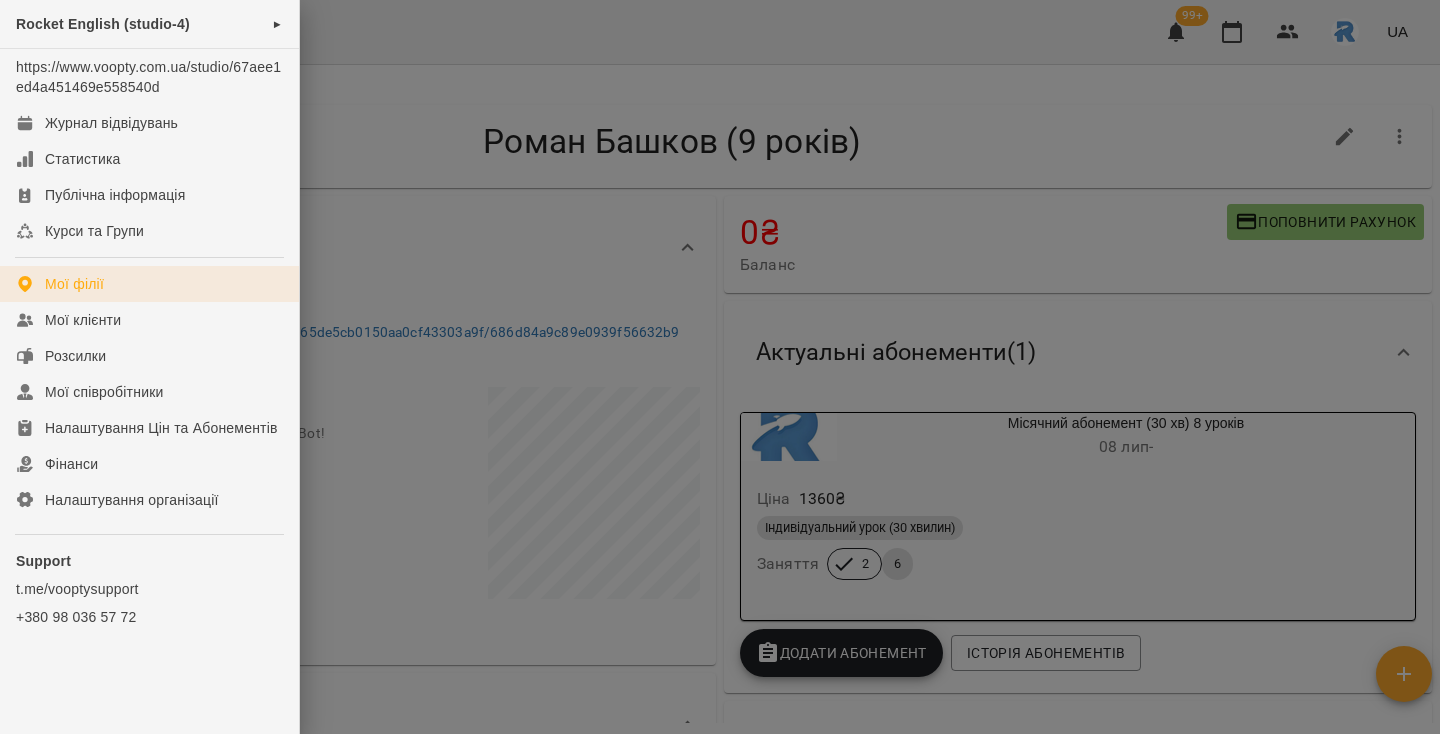 click on "Мої філії" at bounding box center [74, 284] 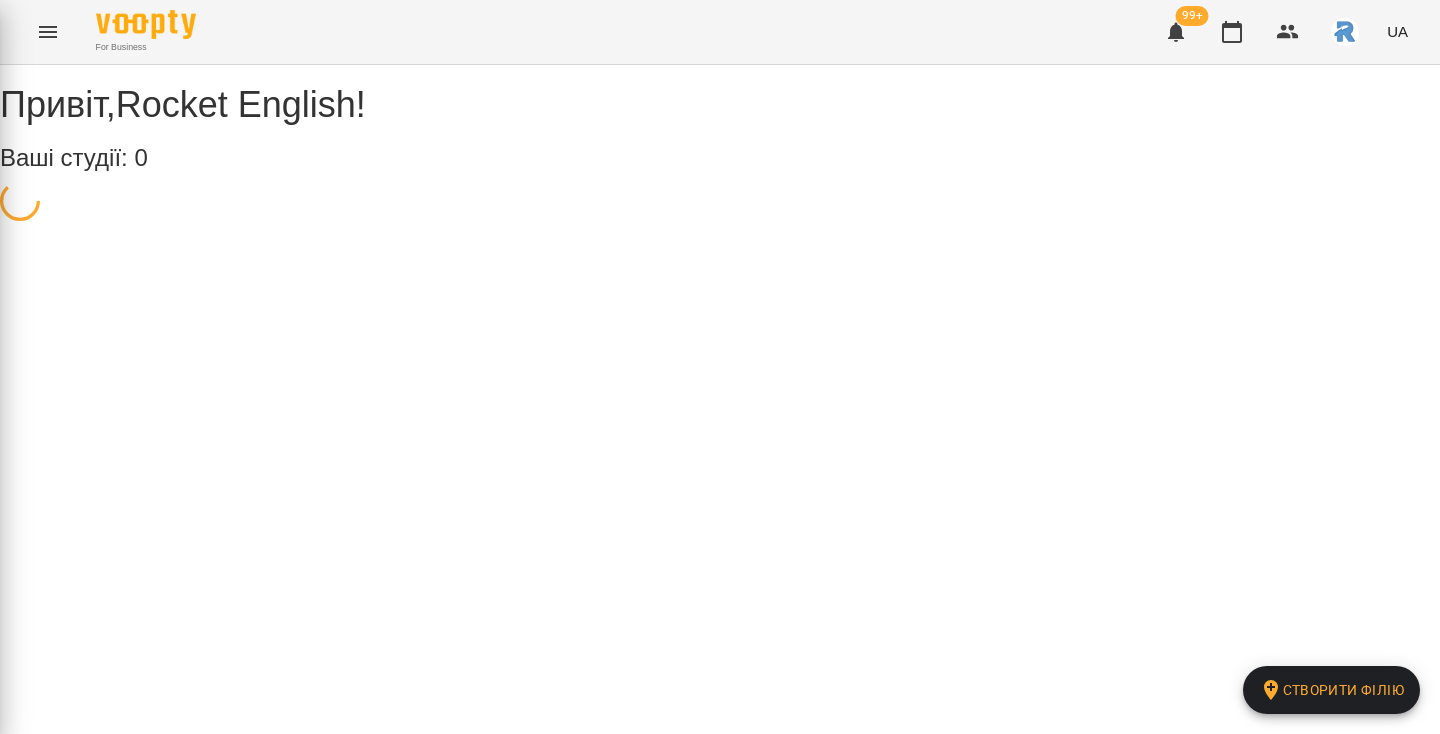 scroll, scrollTop: 0, scrollLeft: 0, axis: both 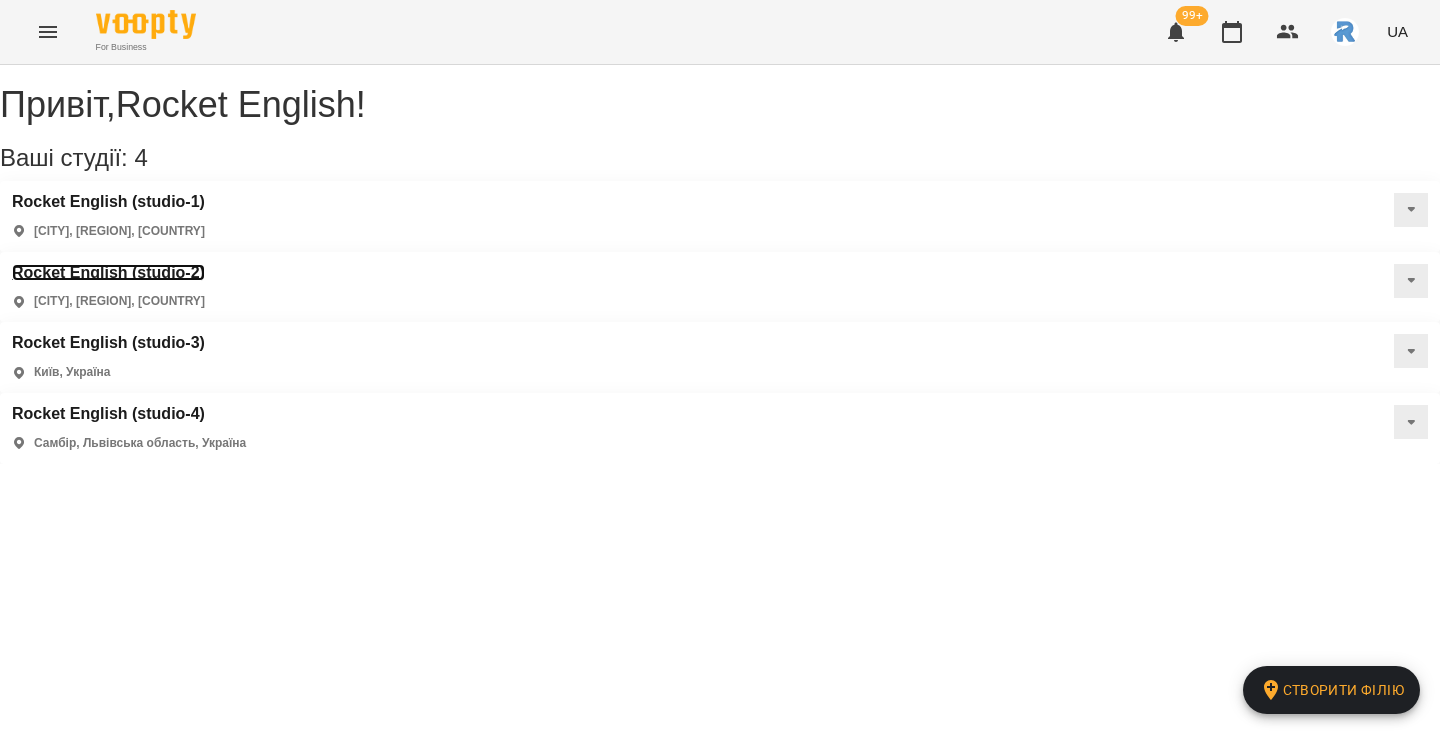 click on "Rocket English (studio-2)" at bounding box center [108, 273] 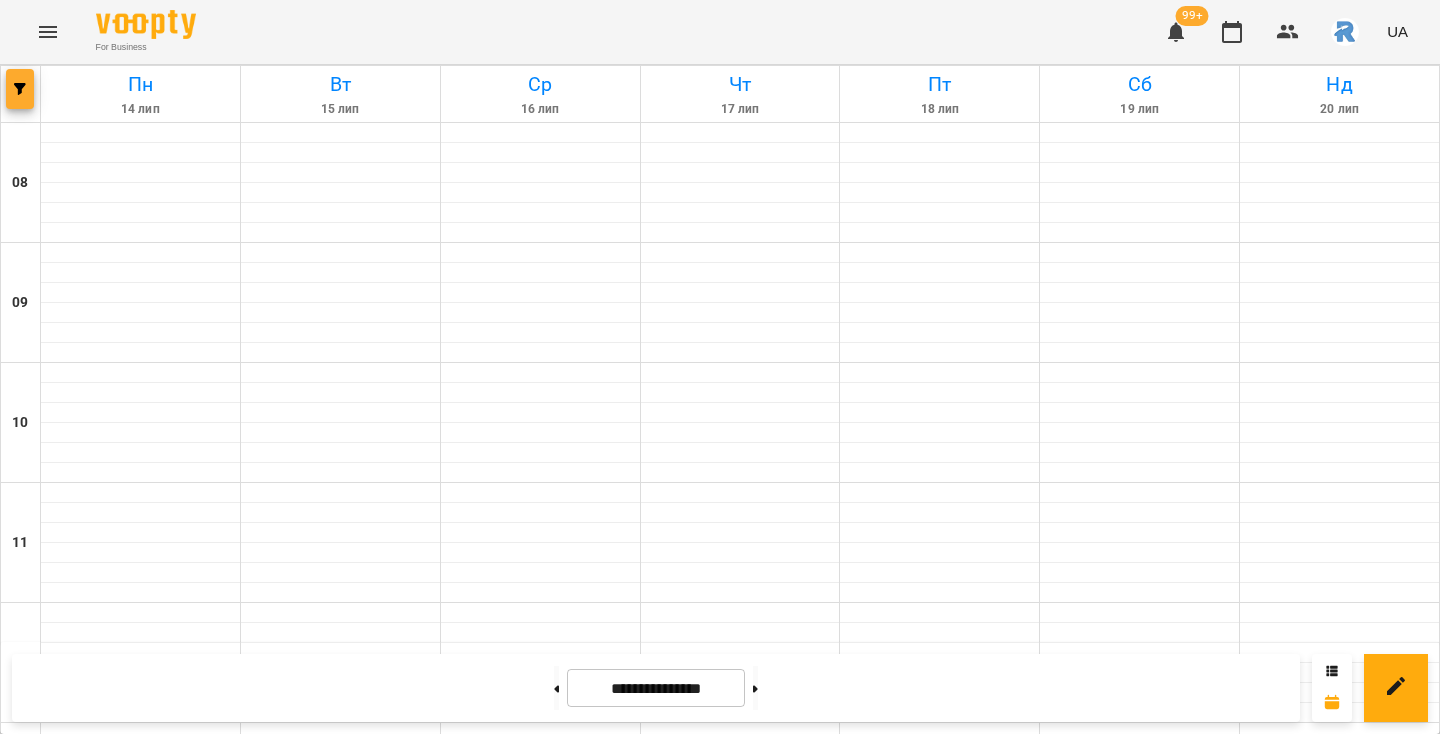 click 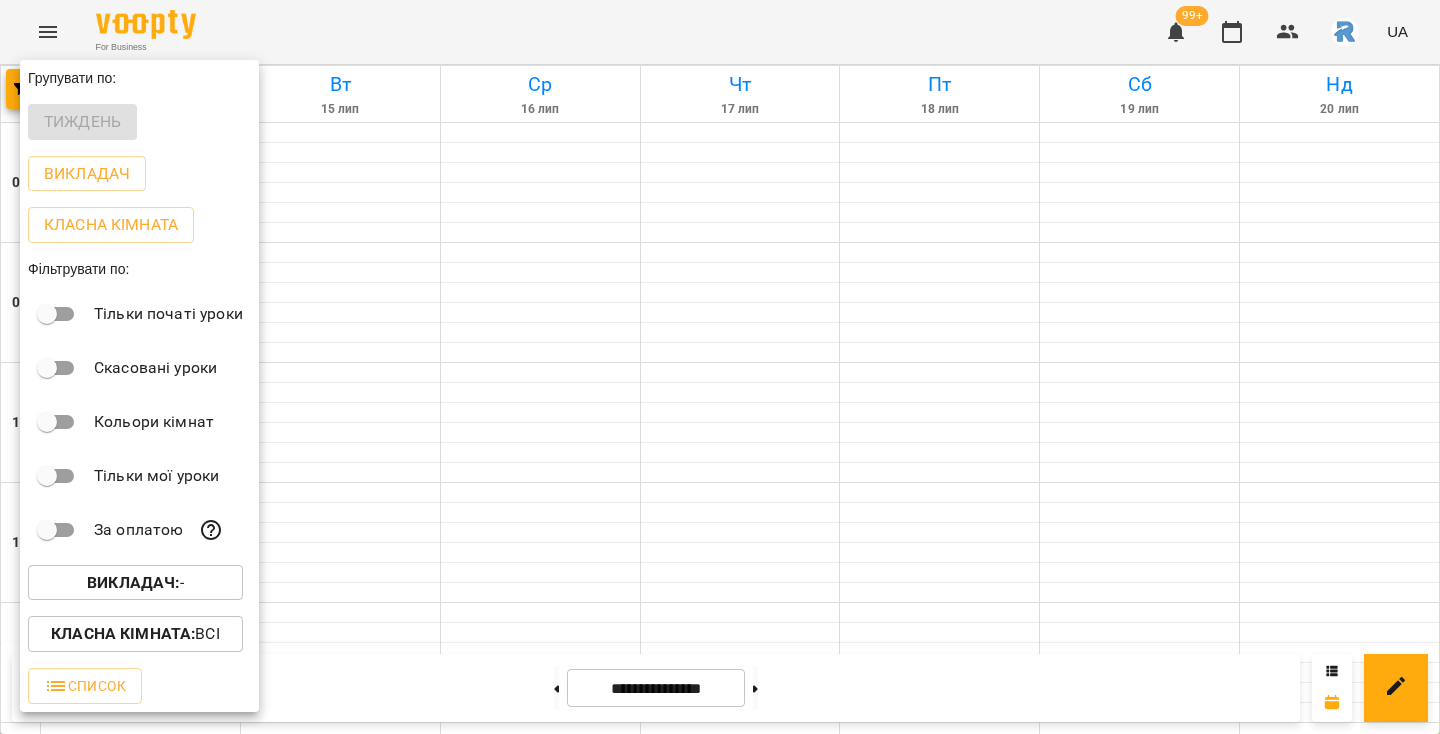 click on "Викладач :" at bounding box center [133, 582] 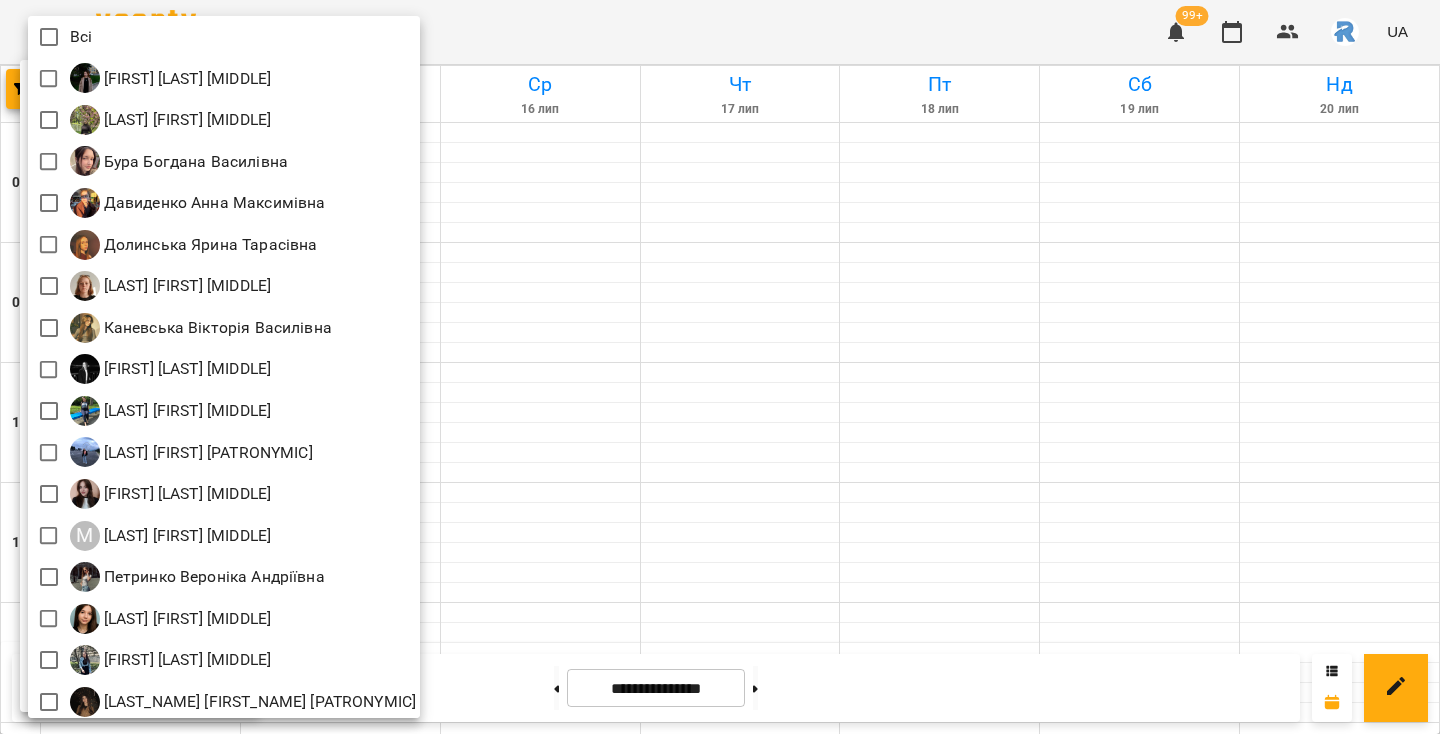 click at bounding box center (720, 367) 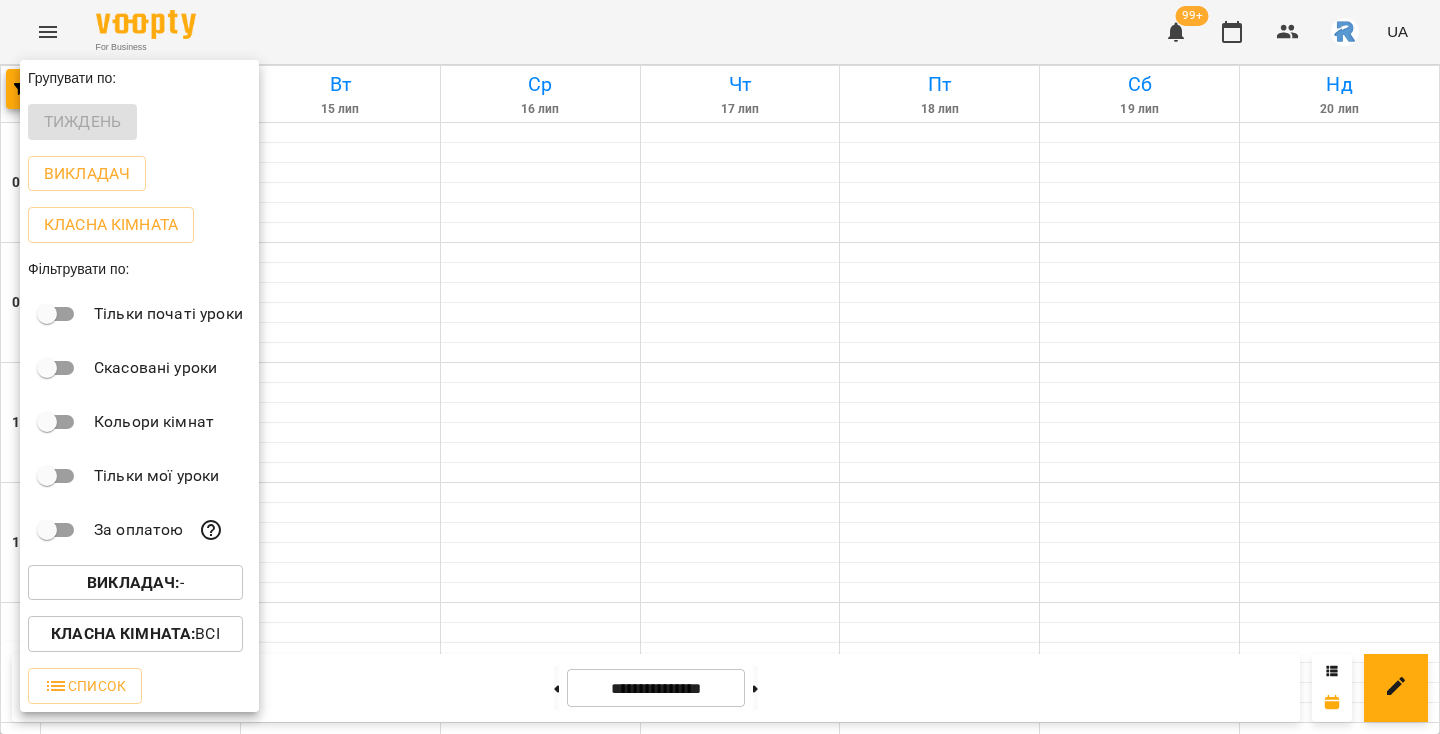 click at bounding box center (720, 367) 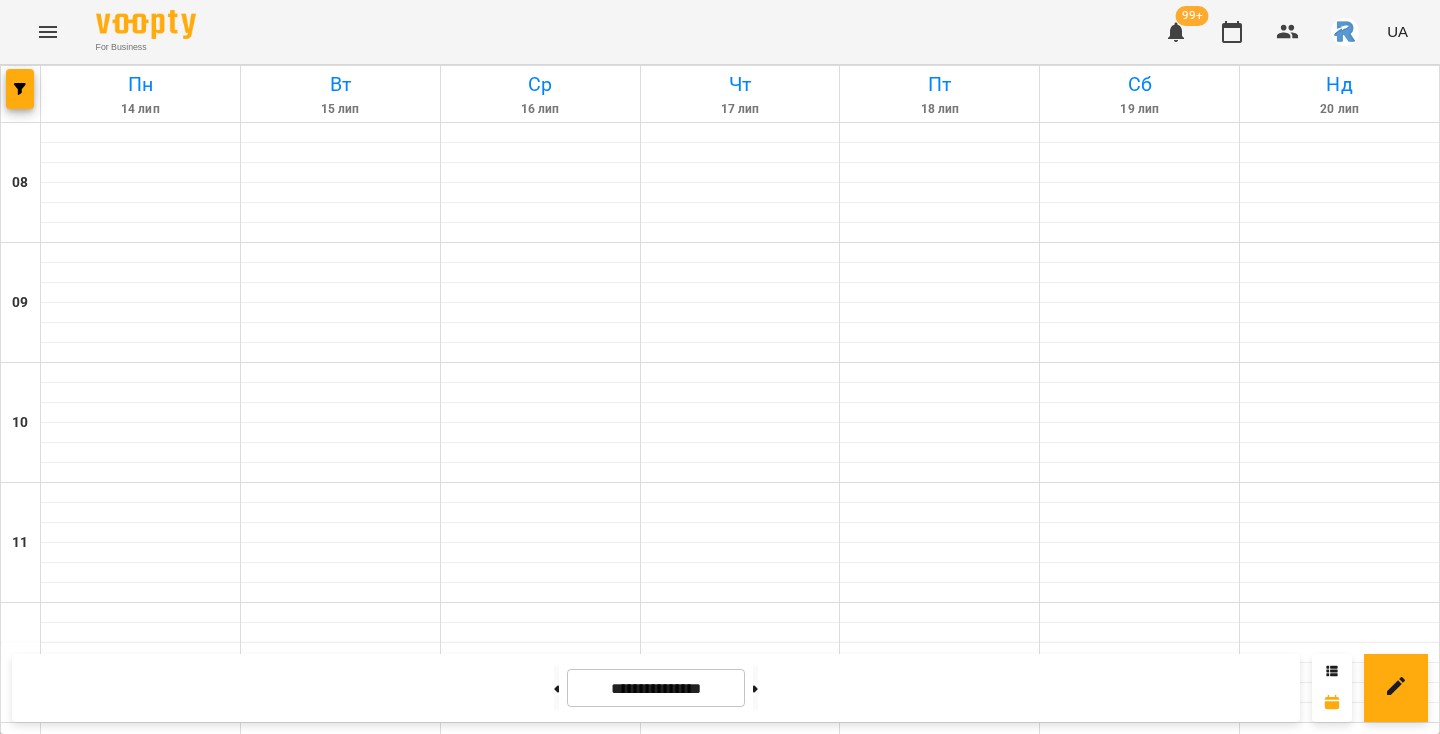 click 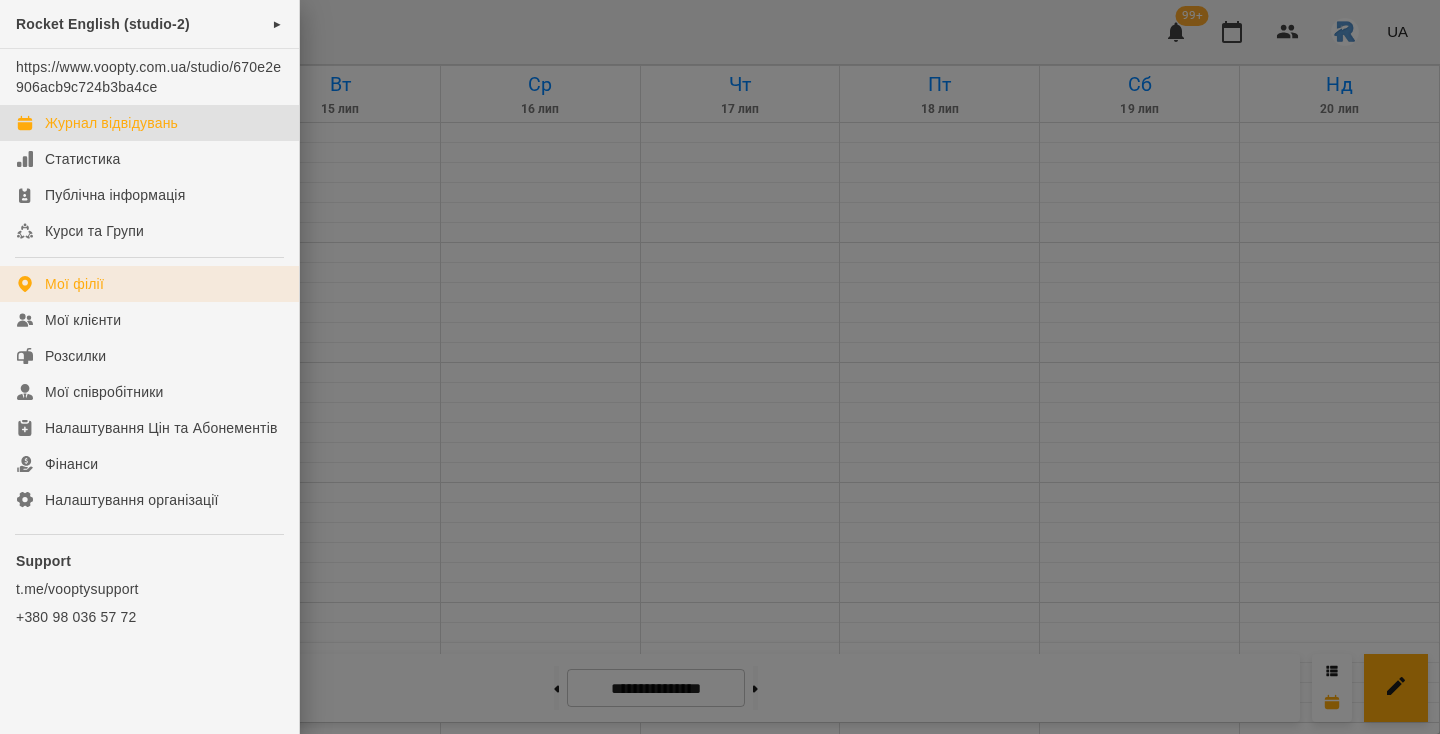 click on "Мої філії" at bounding box center (74, 284) 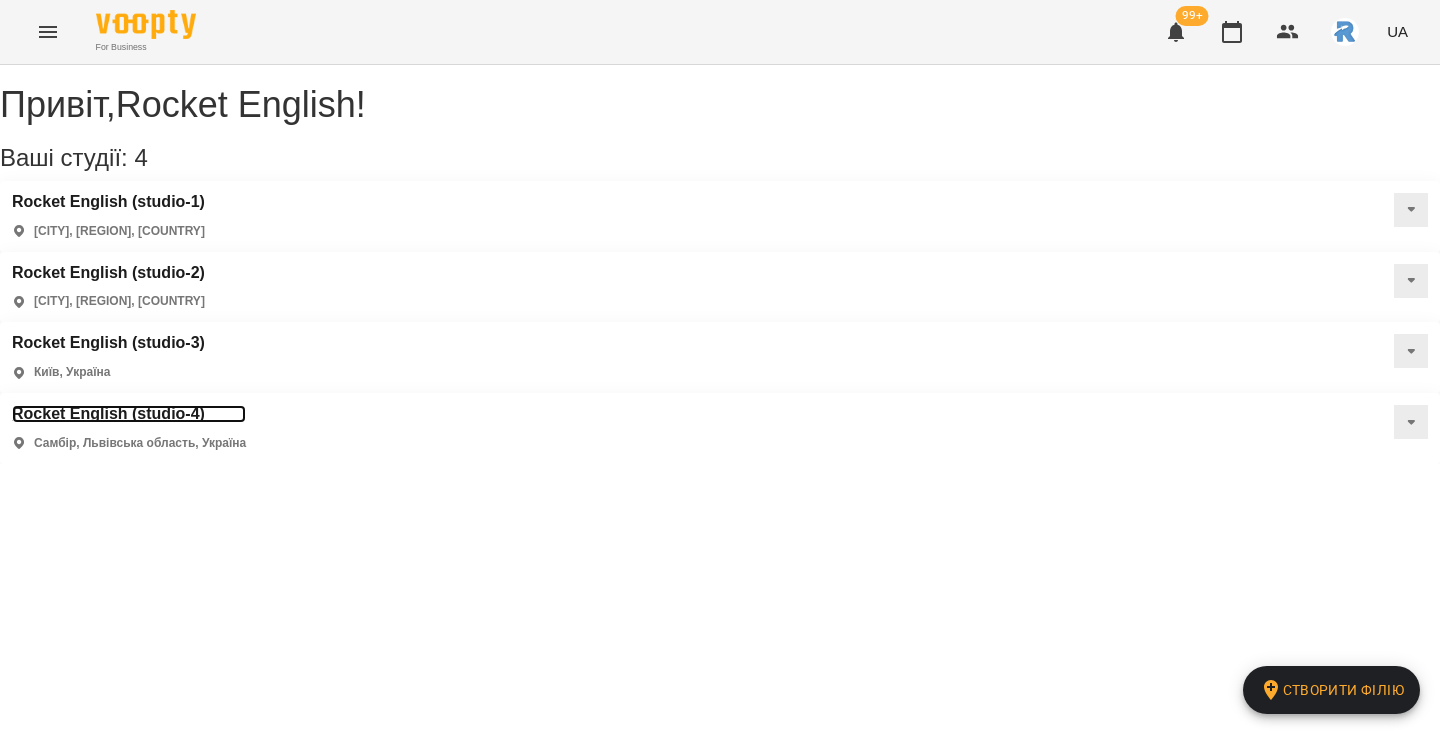 click on "Rocket English (studio-4)" at bounding box center (129, 414) 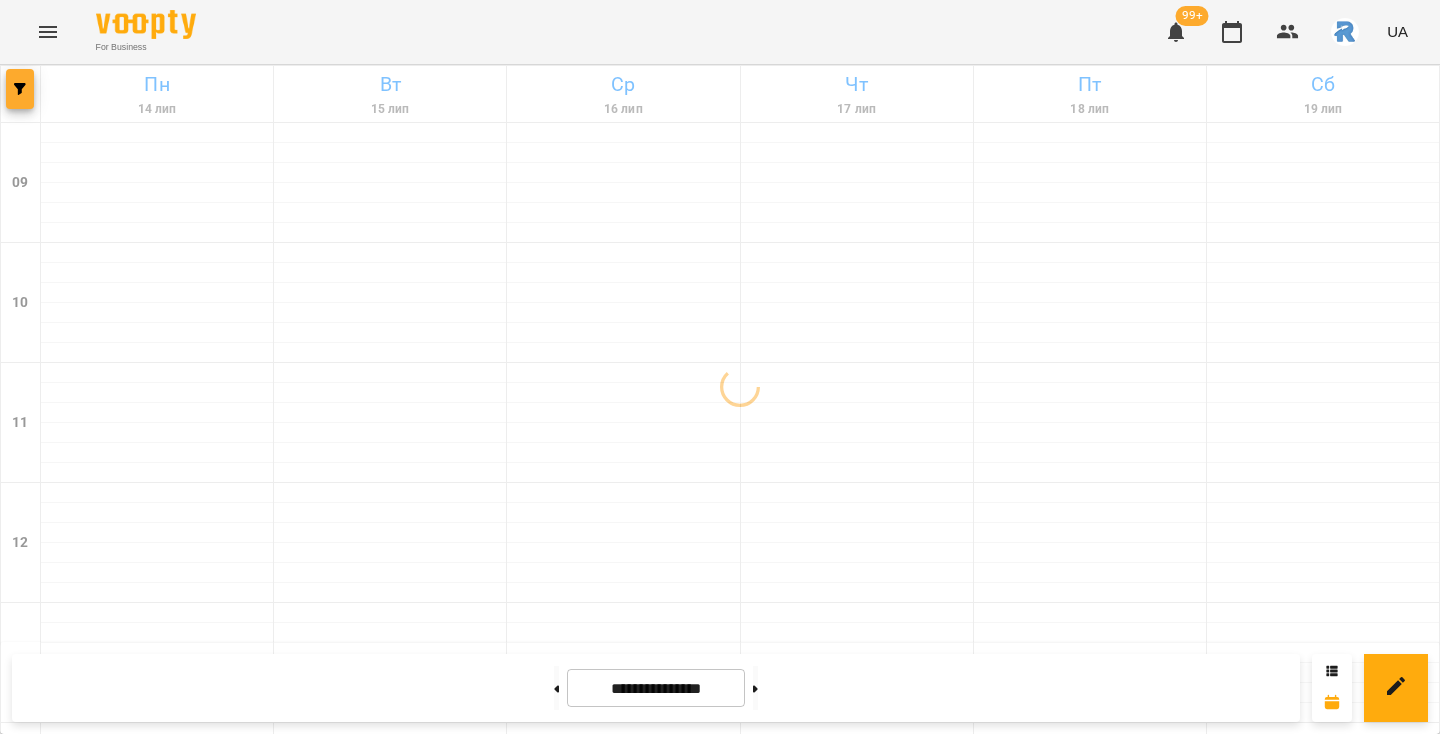 click 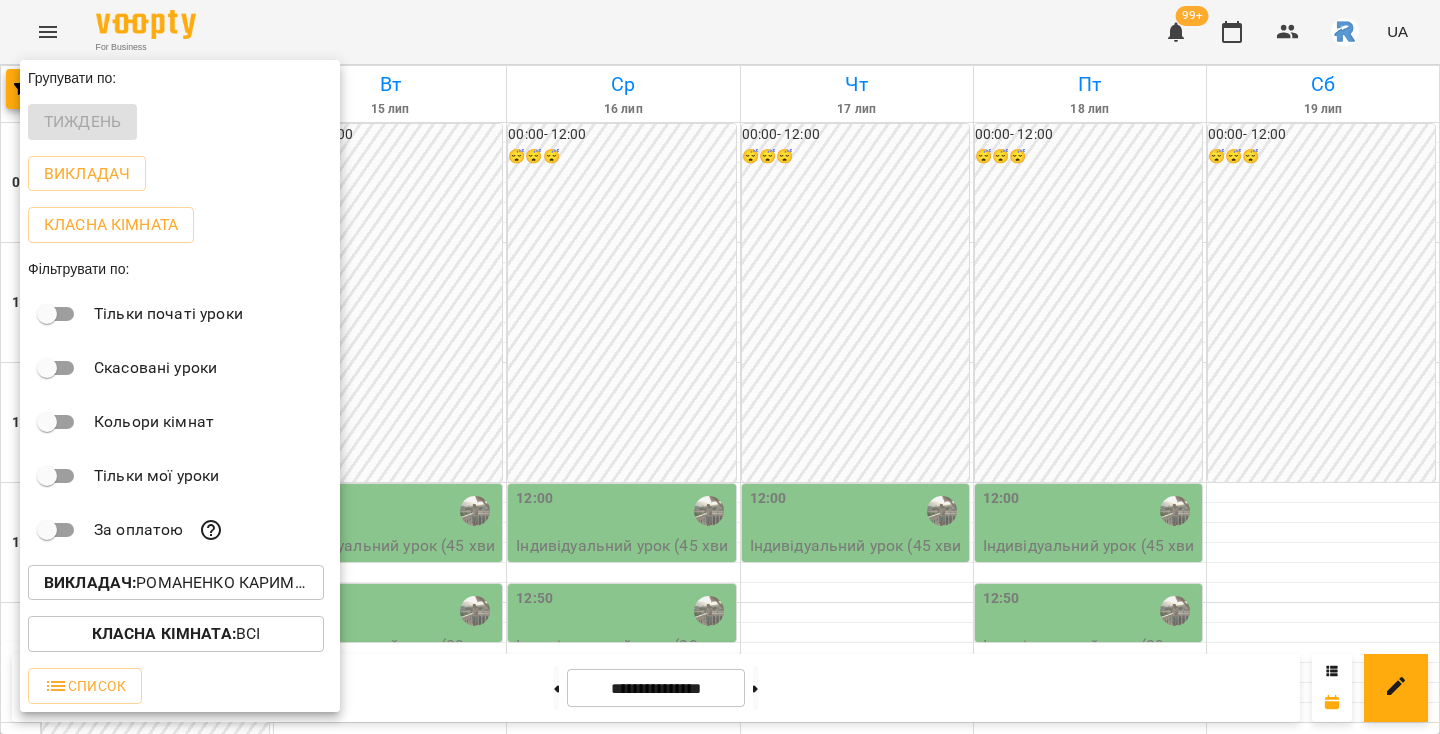 click on "Викладач :  Романенко Карим Рустамович" at bounding box center (176, 583) 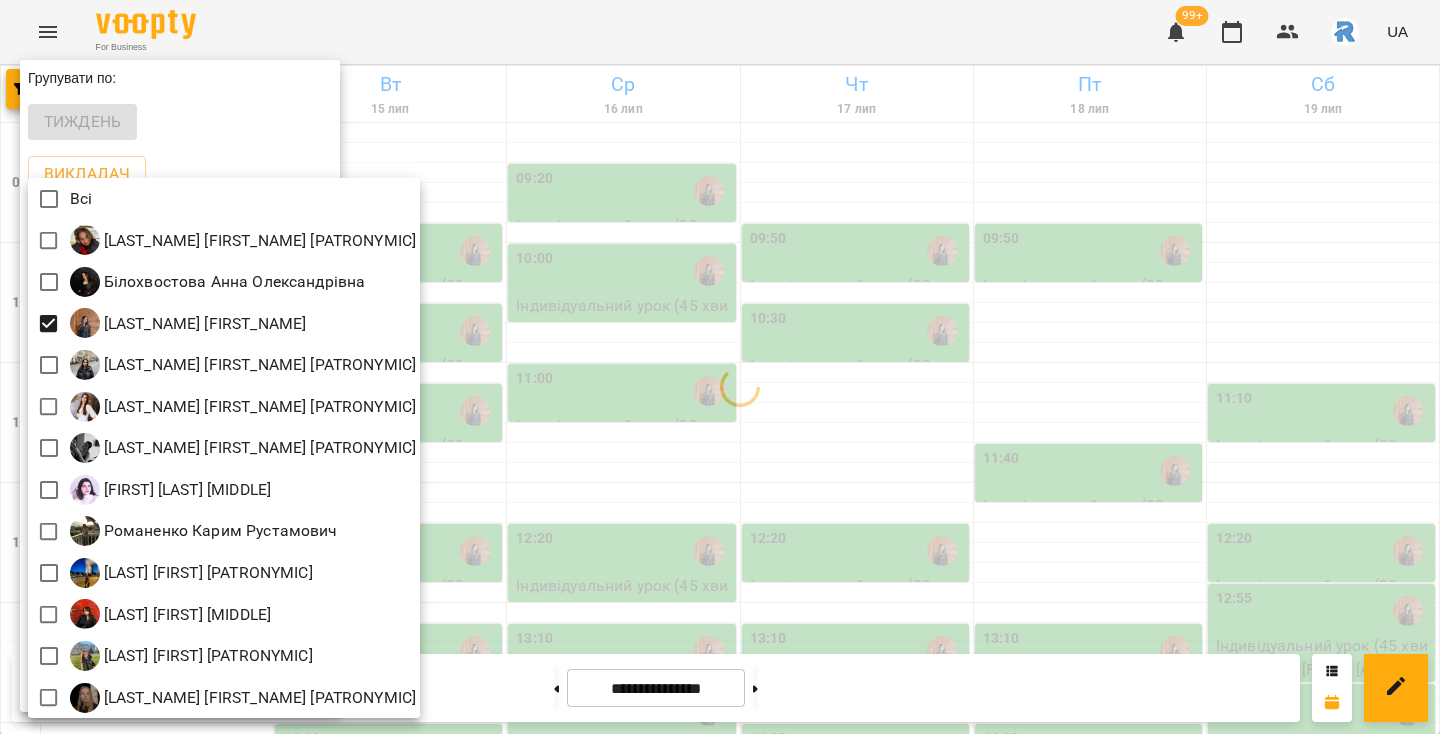 click at bounding box center [720, 367] 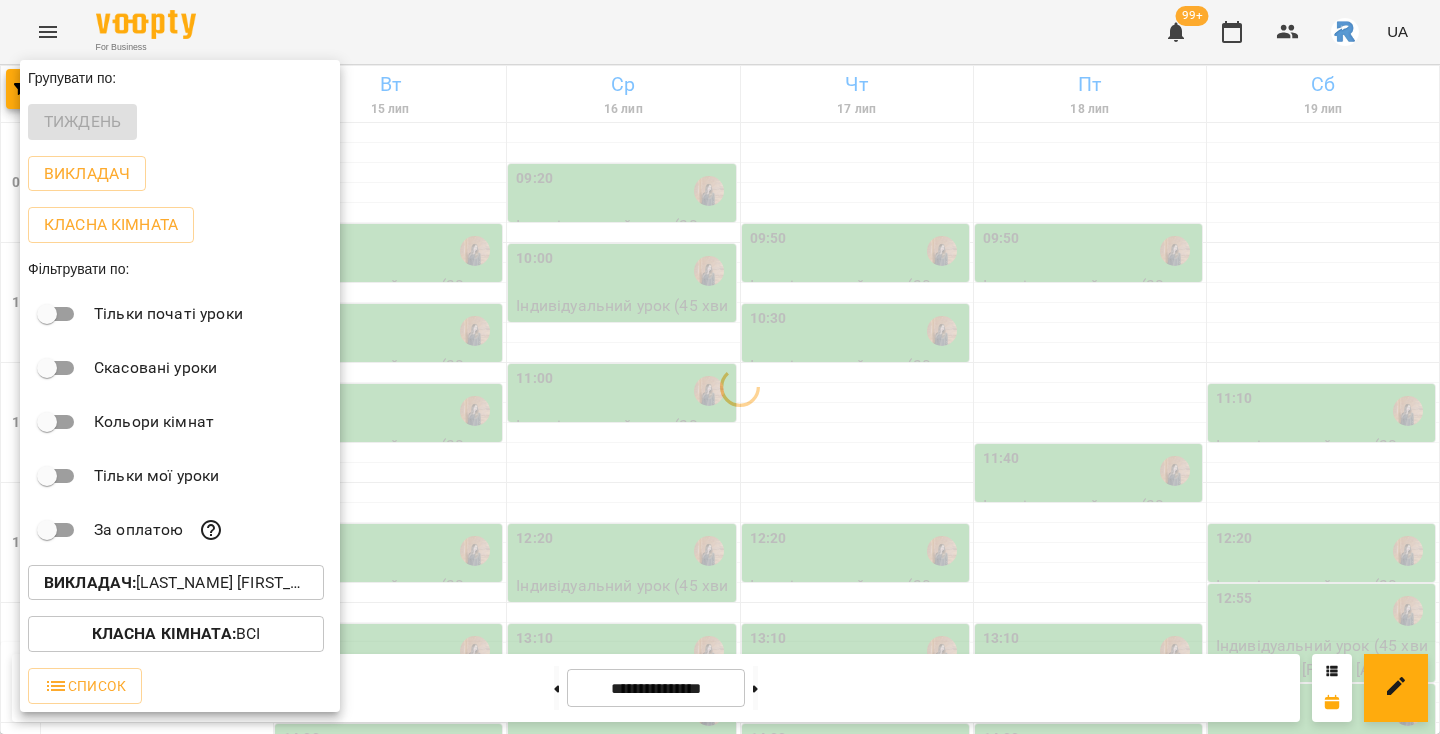 click at bounding box center [720, 367] 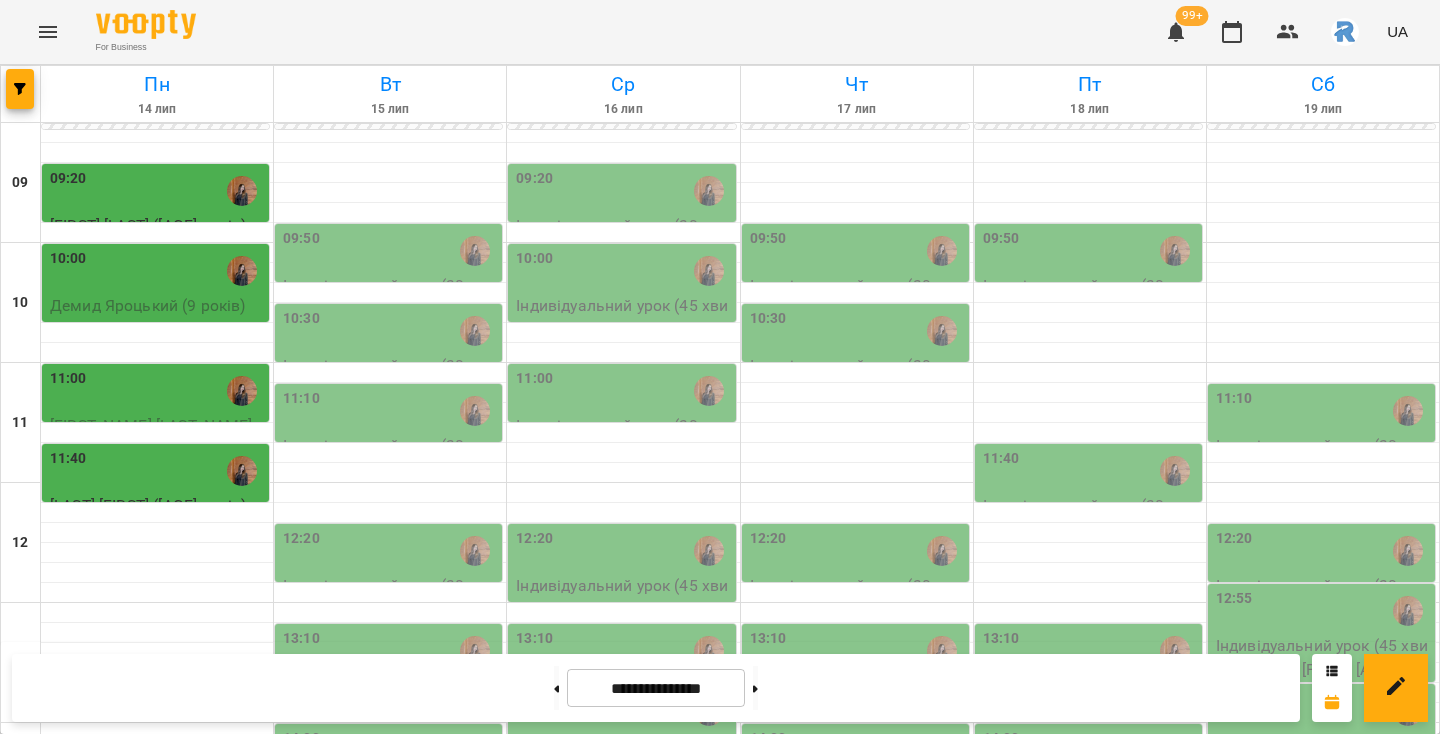 scroll, scrollTop: 91, scrollLeft: 0, axis: vertical 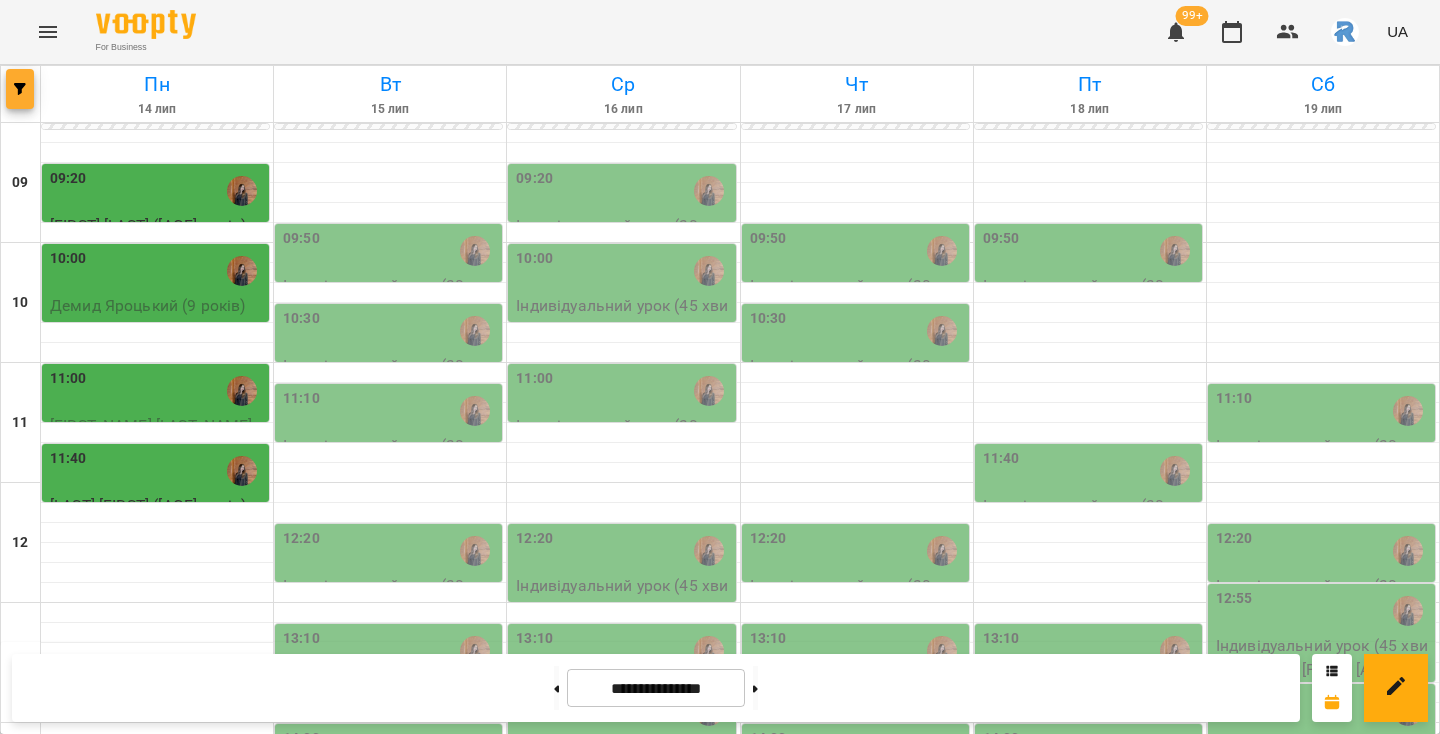 click 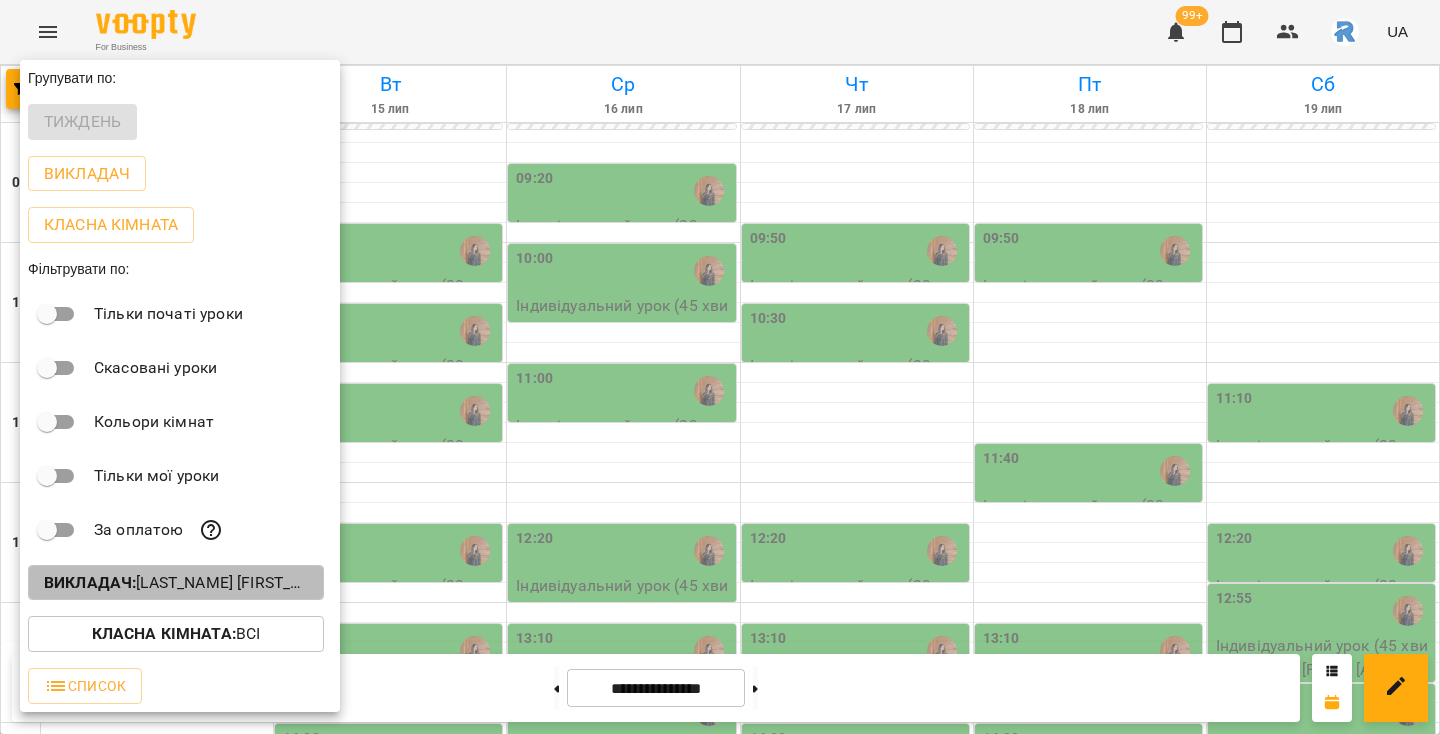 click on "Викладач :  Гаджієва Мельтем" at bounding box center [176, 583] 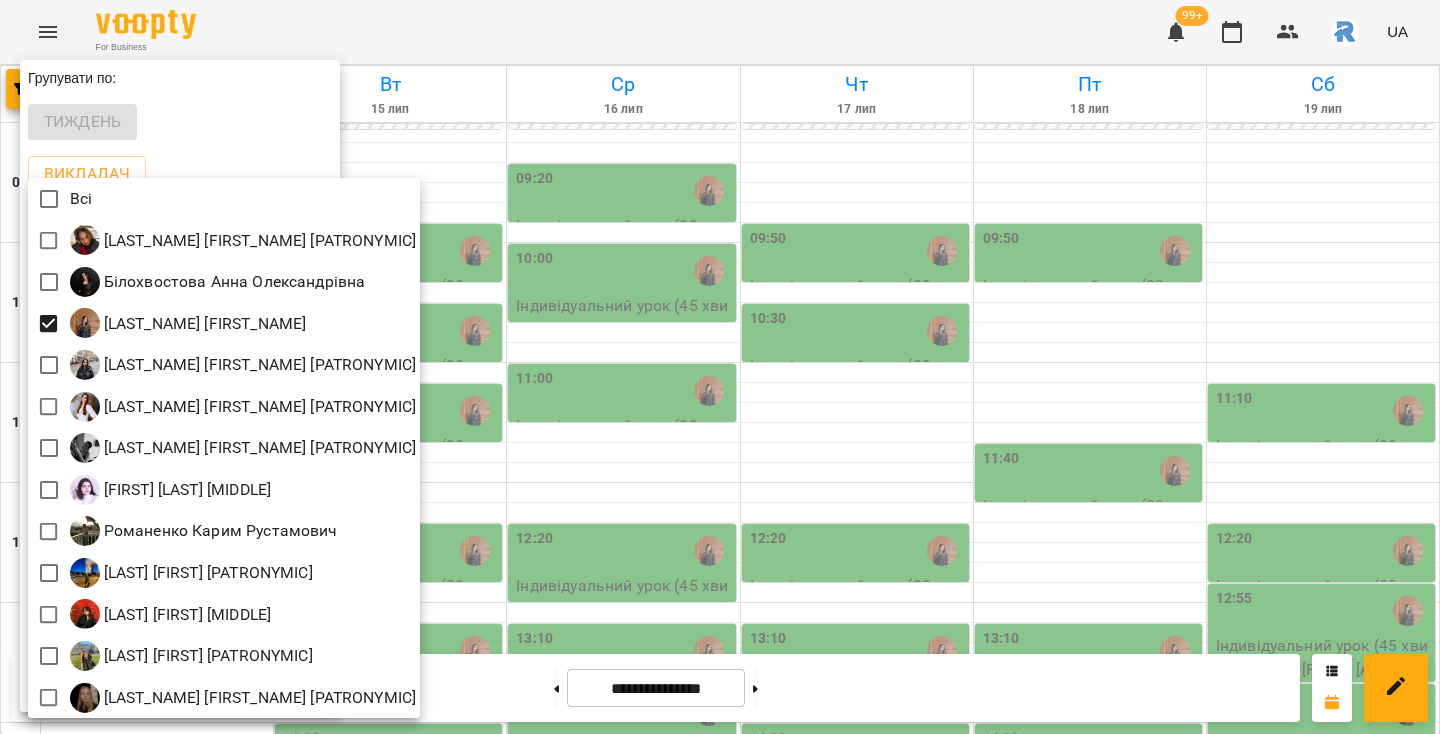 scroll, scrollTop: 4, scrollLeft: 0, axis: vertical 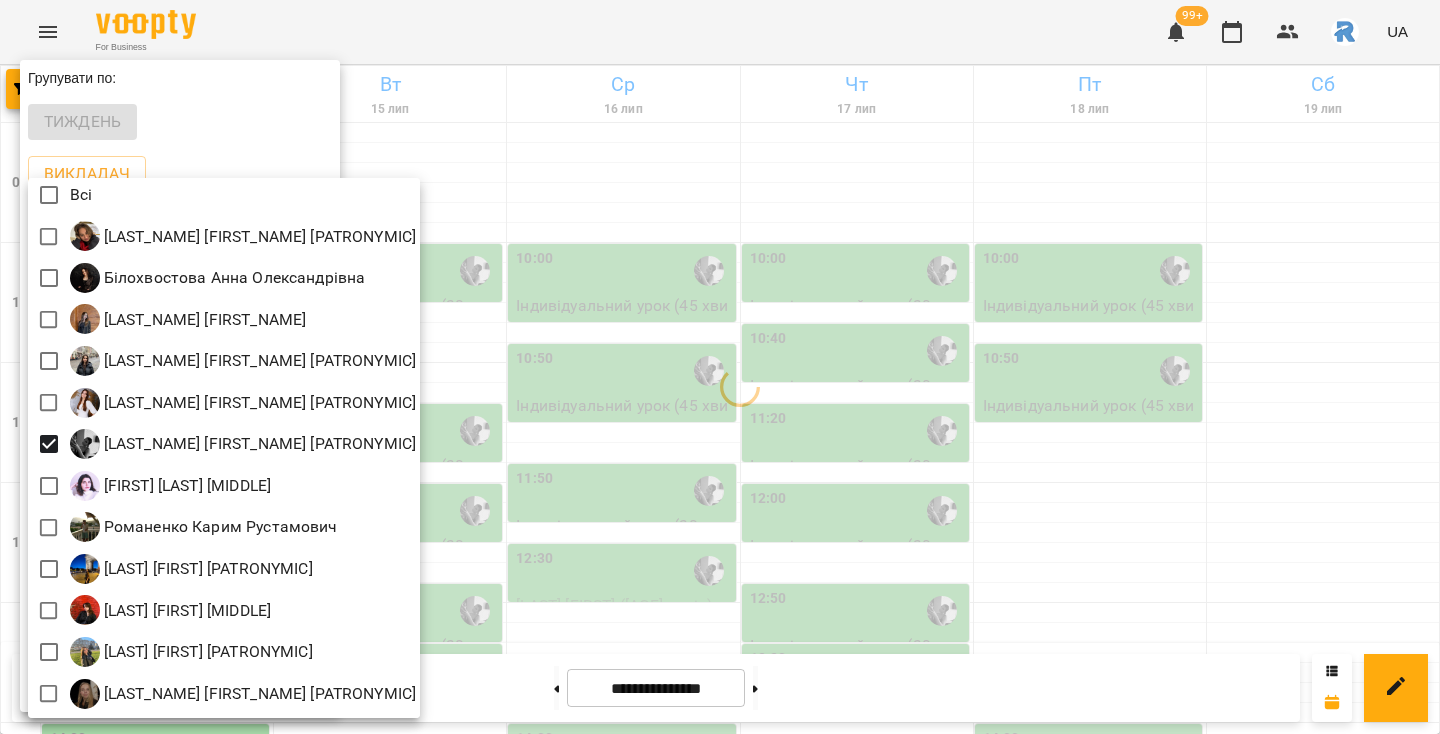 click at bounding box center (720, 367) 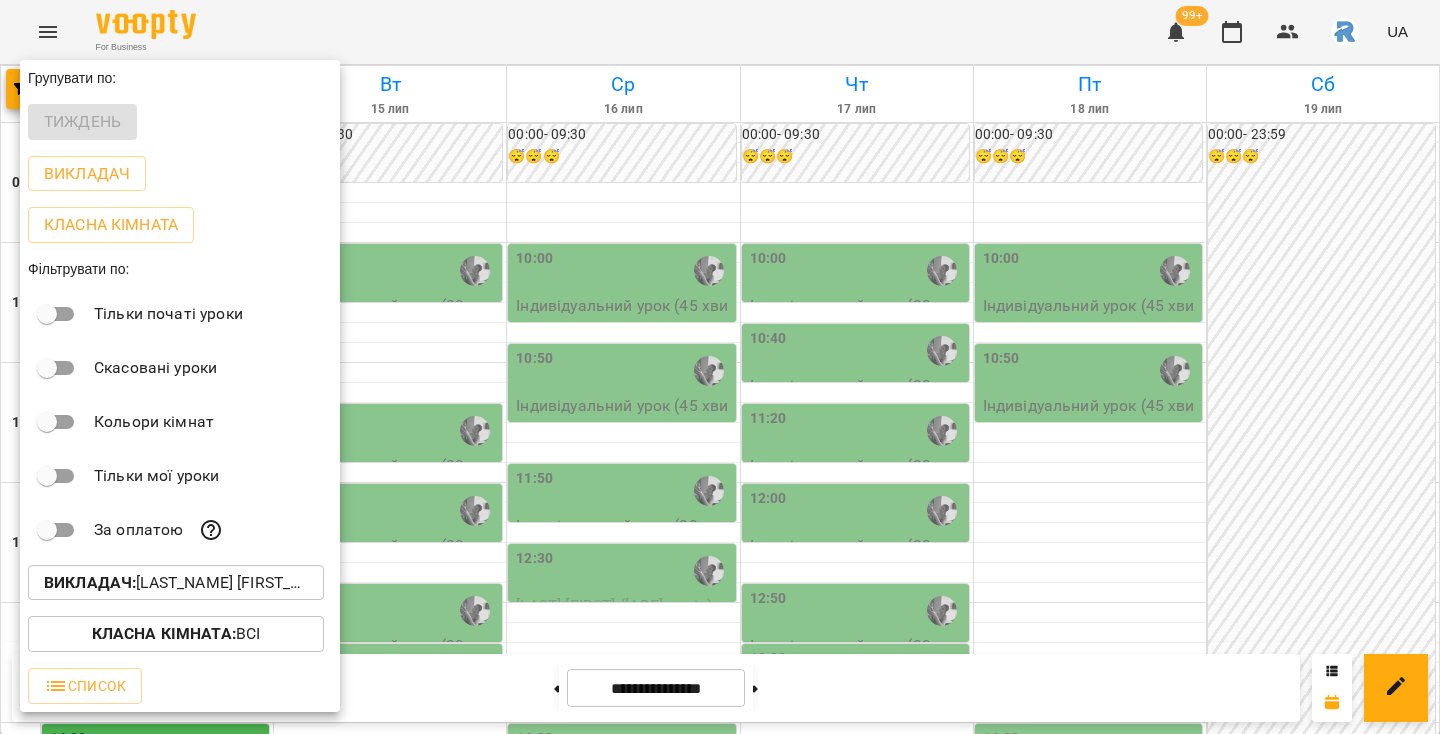 click at bounding box center [720, 367] 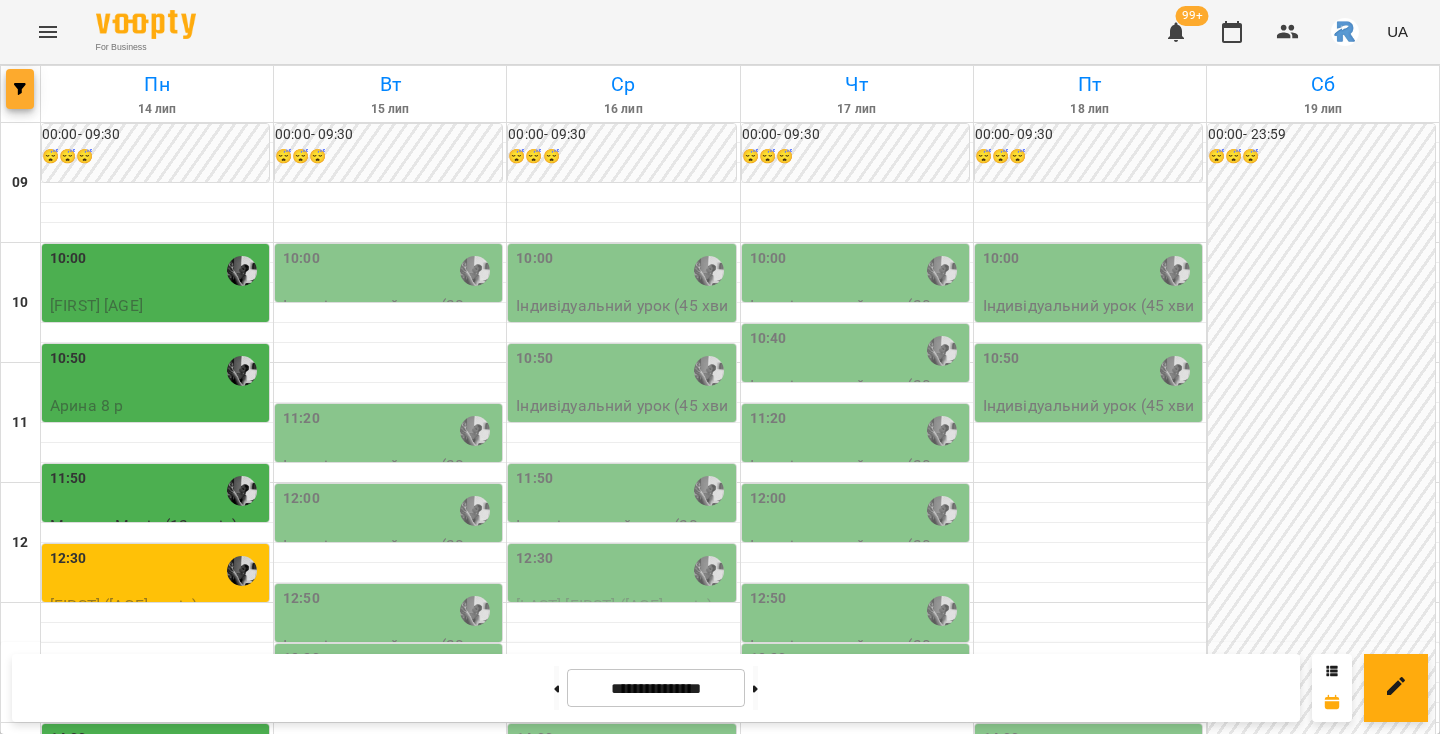 click 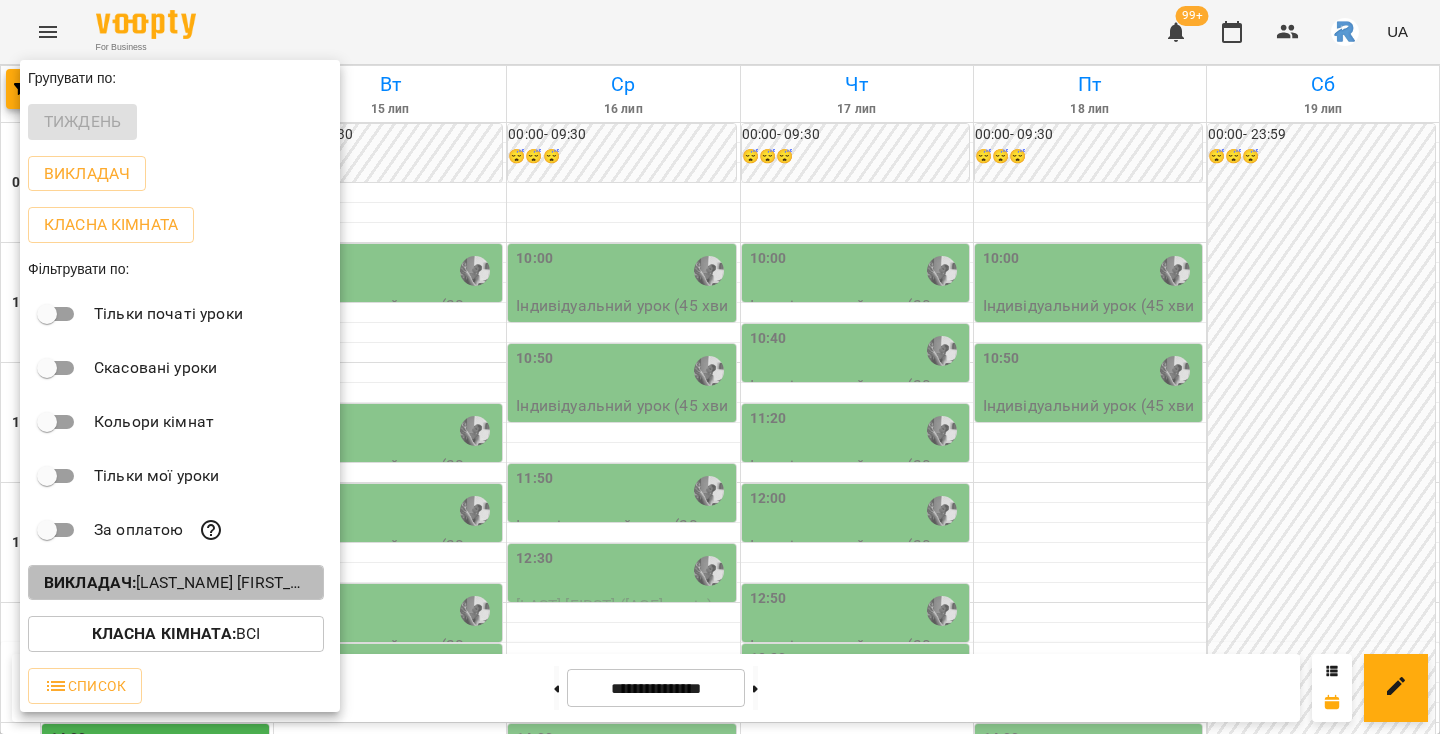 click on "Викладач : [LAST_NAME] [FIRST_NAME] [PATRONYMIC]" at bounding box center (176, 583) 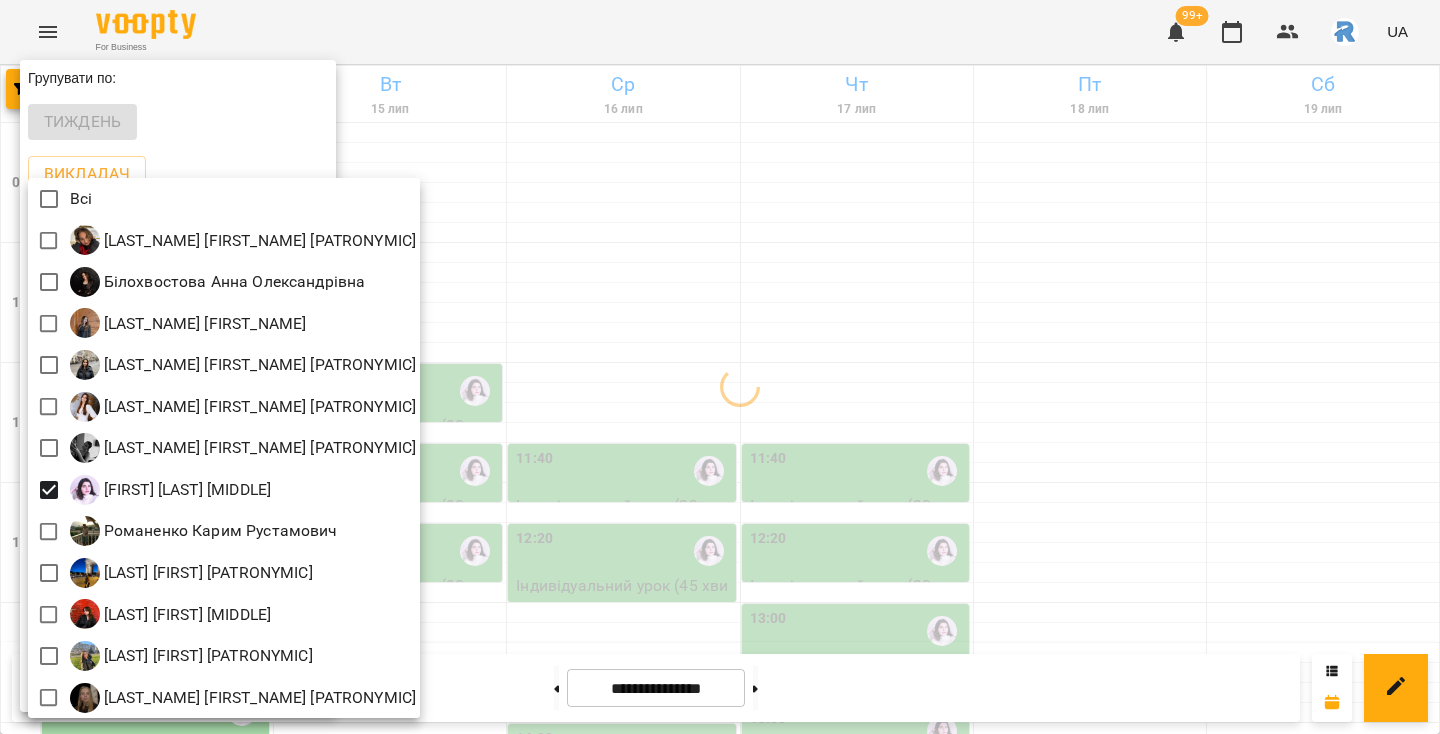 click at bounding box center (720, 367) 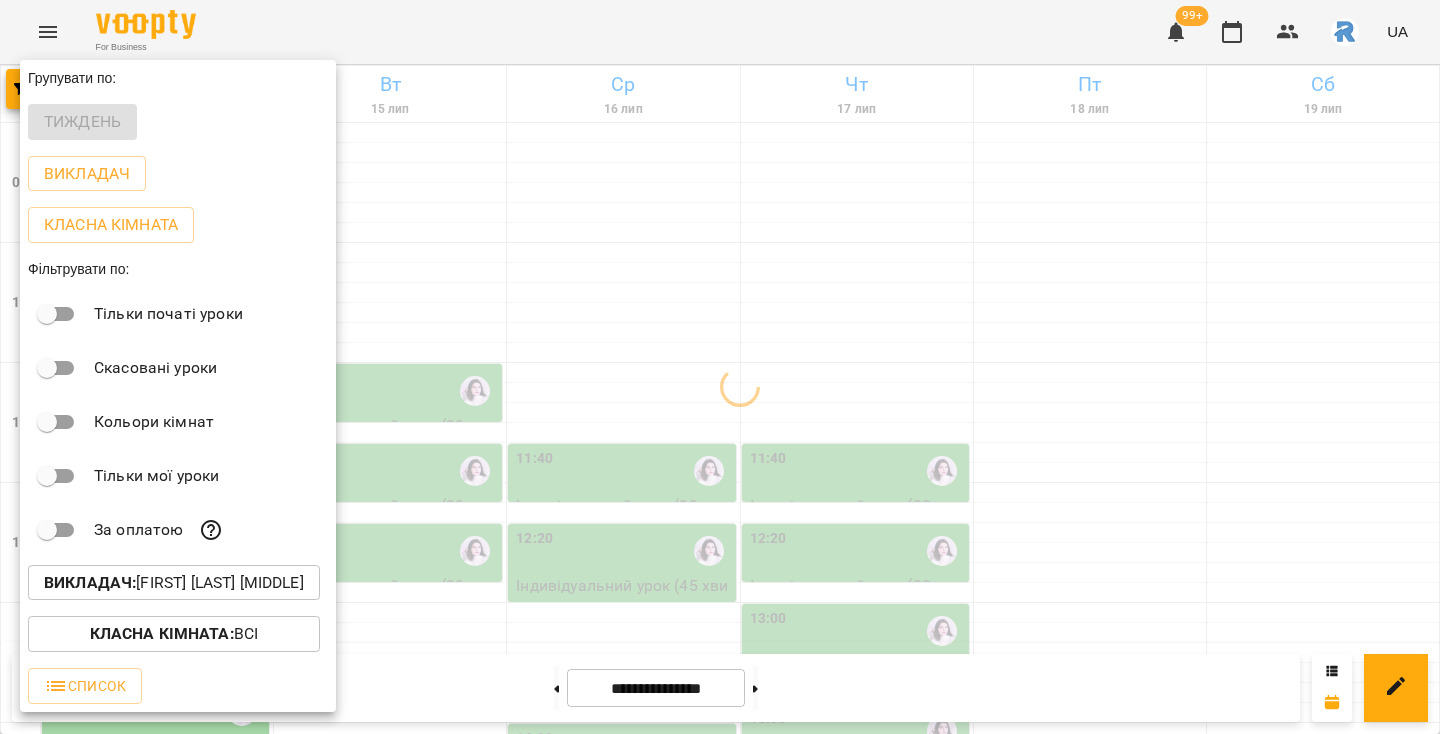 click at bounding box center [720, 367] 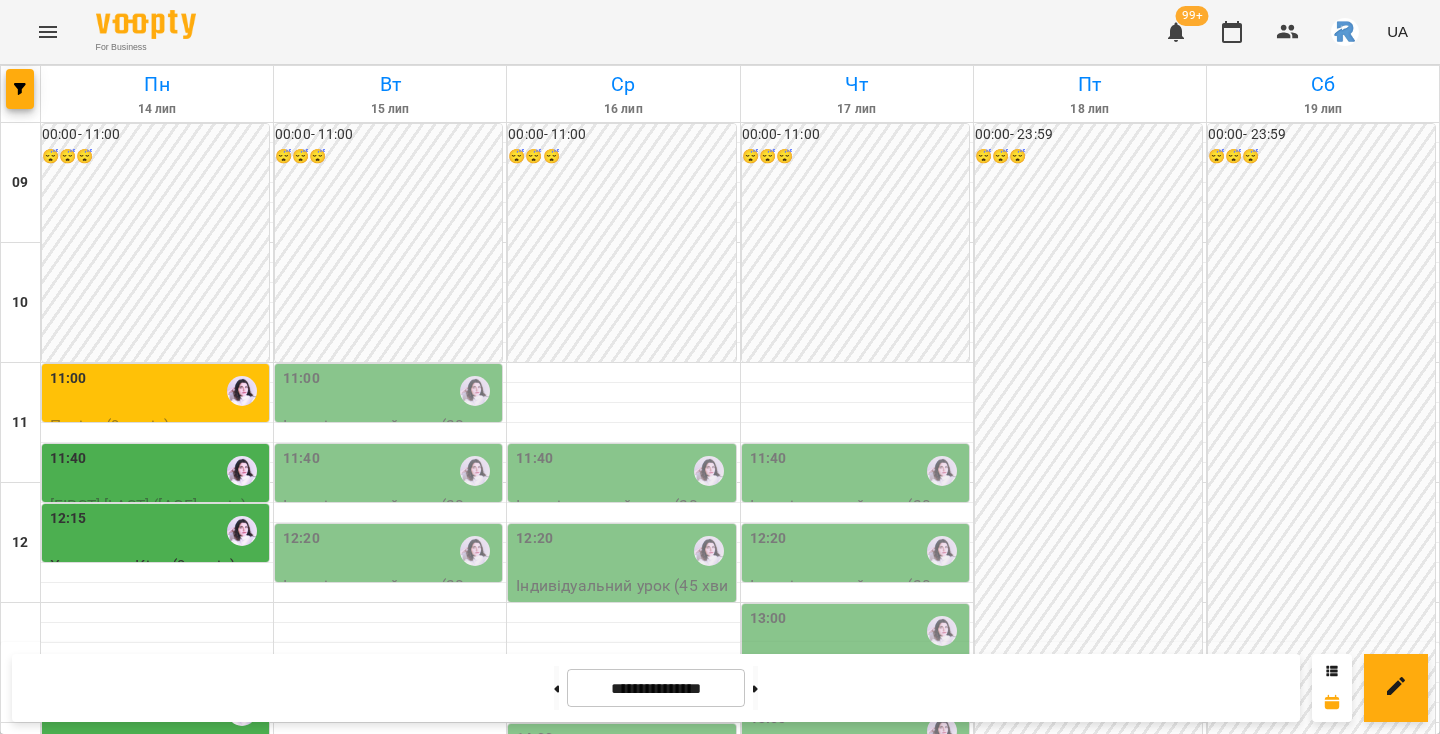 scroll, scrollTop: 268, scrollLeft: 0, axis: vertical 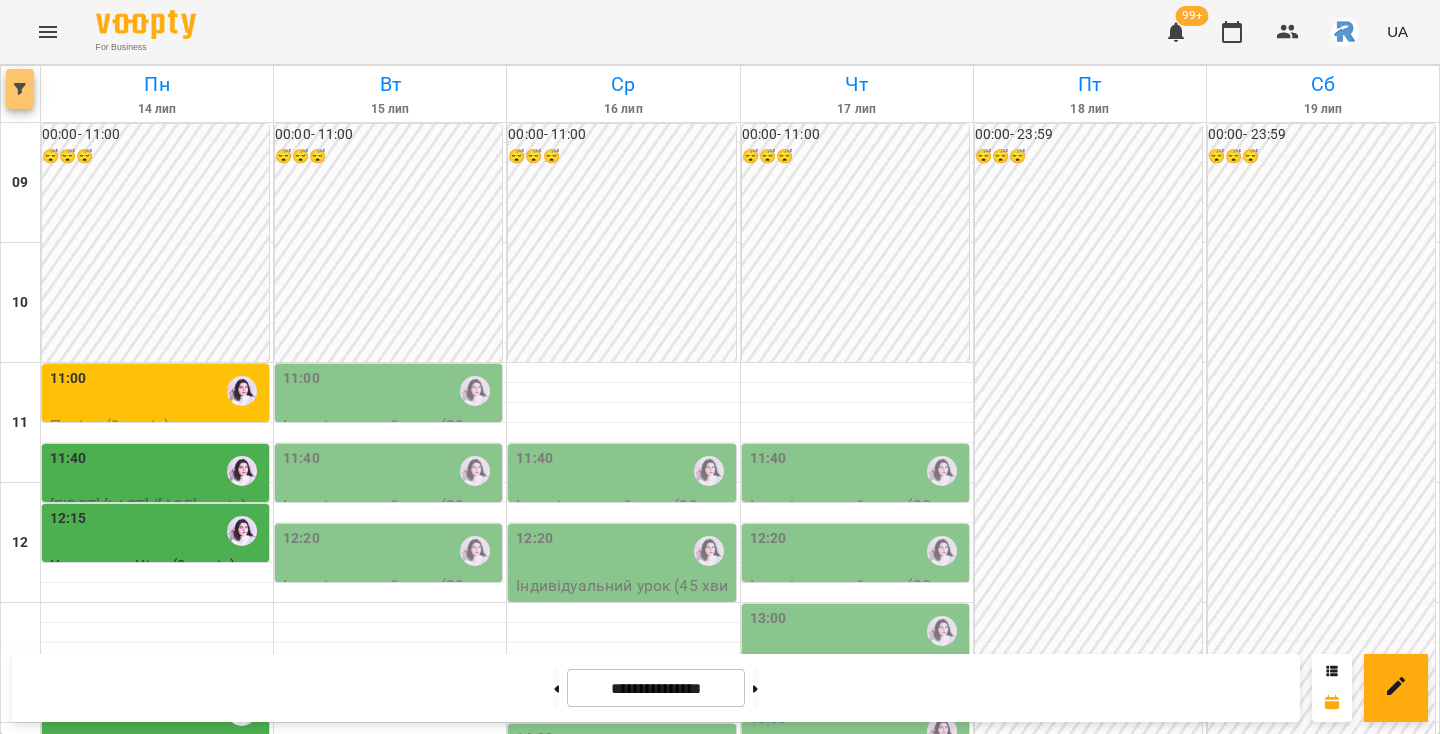 click at bounding box center [20, 89] 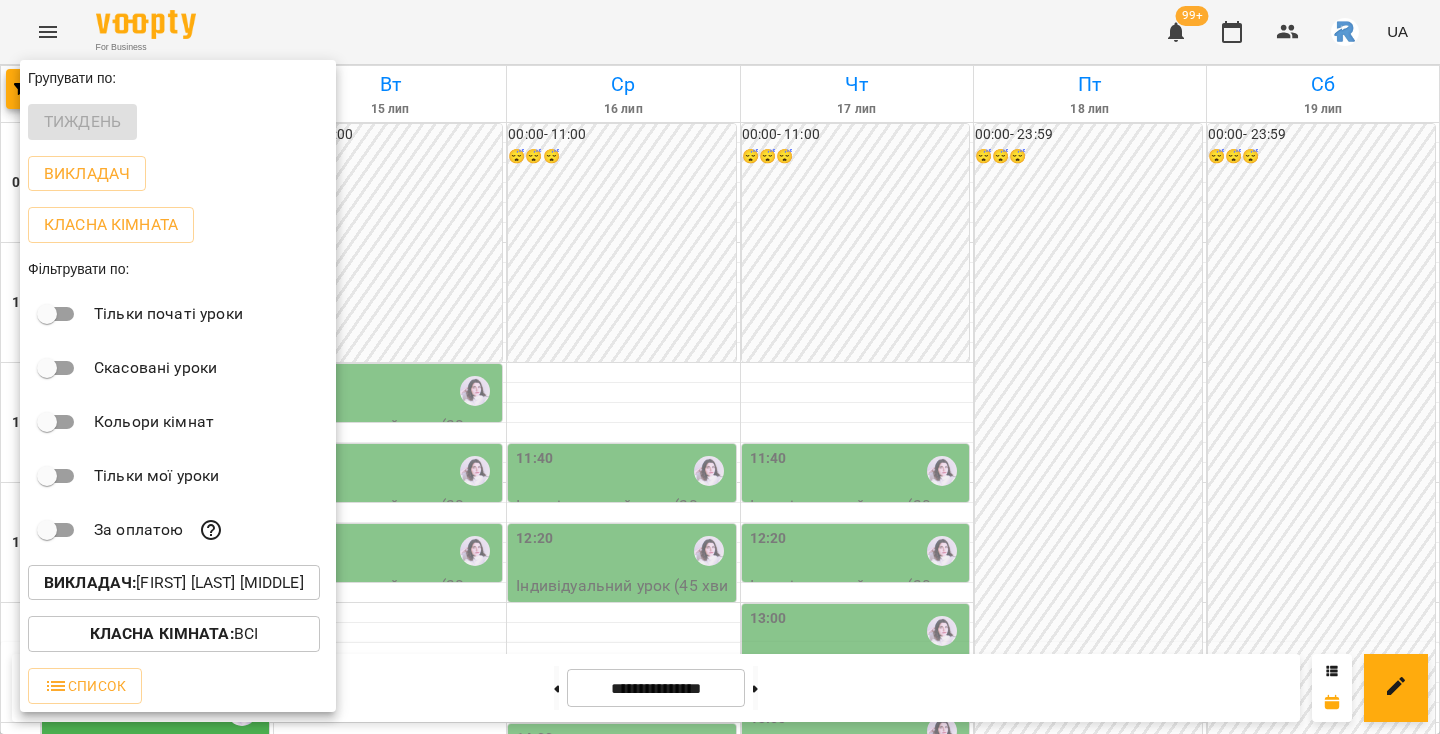 click on "Викладач : [LAST_NAME] [FIRST_NAME] [PATRONYMIC]" at bounding box center (174, 583) 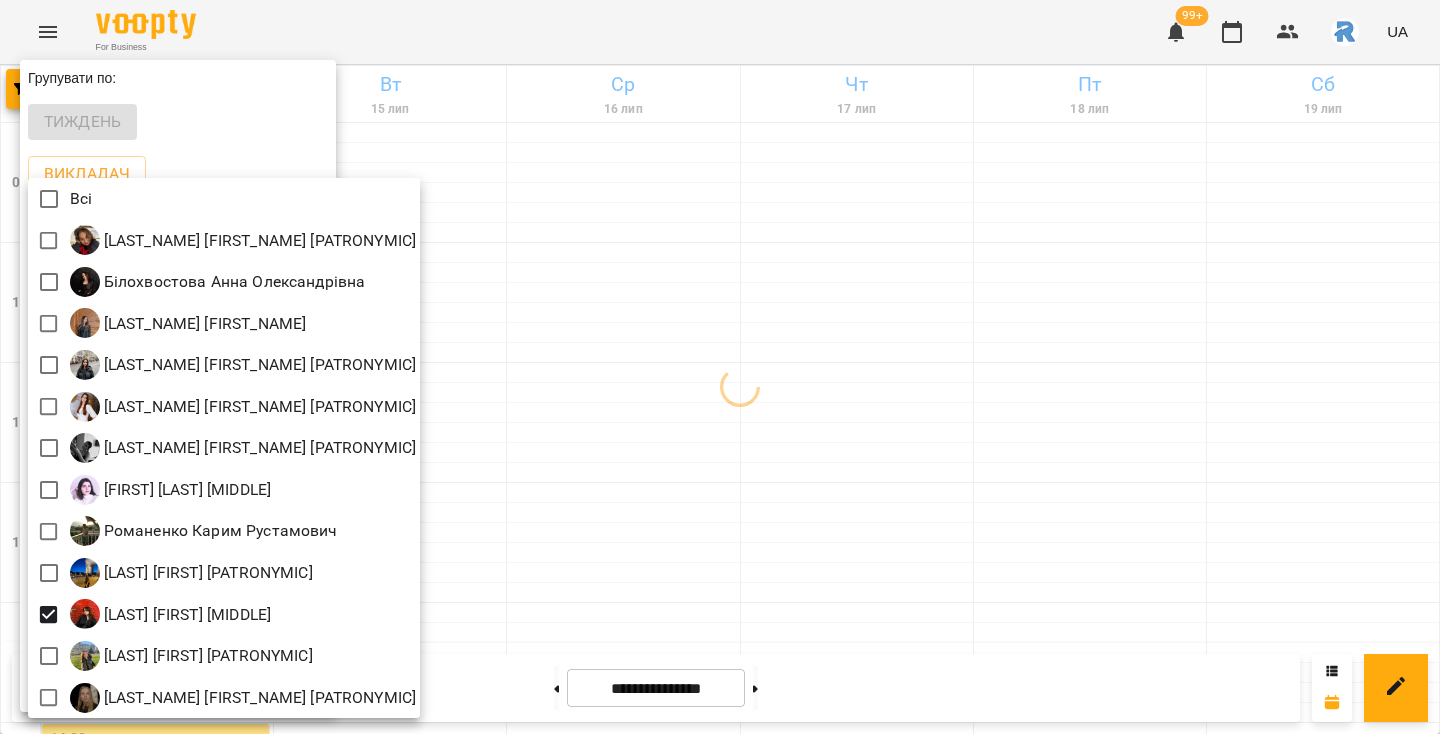 click at bounding box center (720, 367) 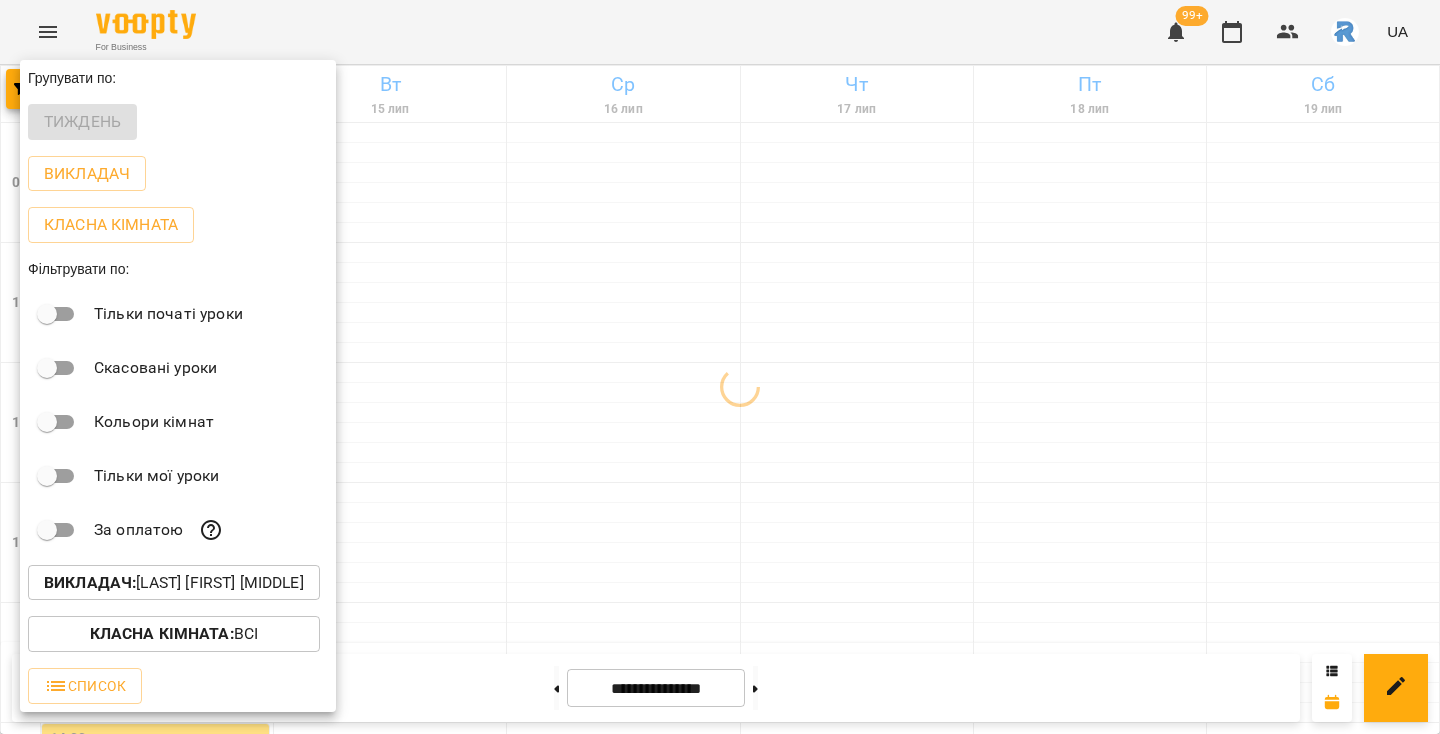 click at bounding box center [720, 367] 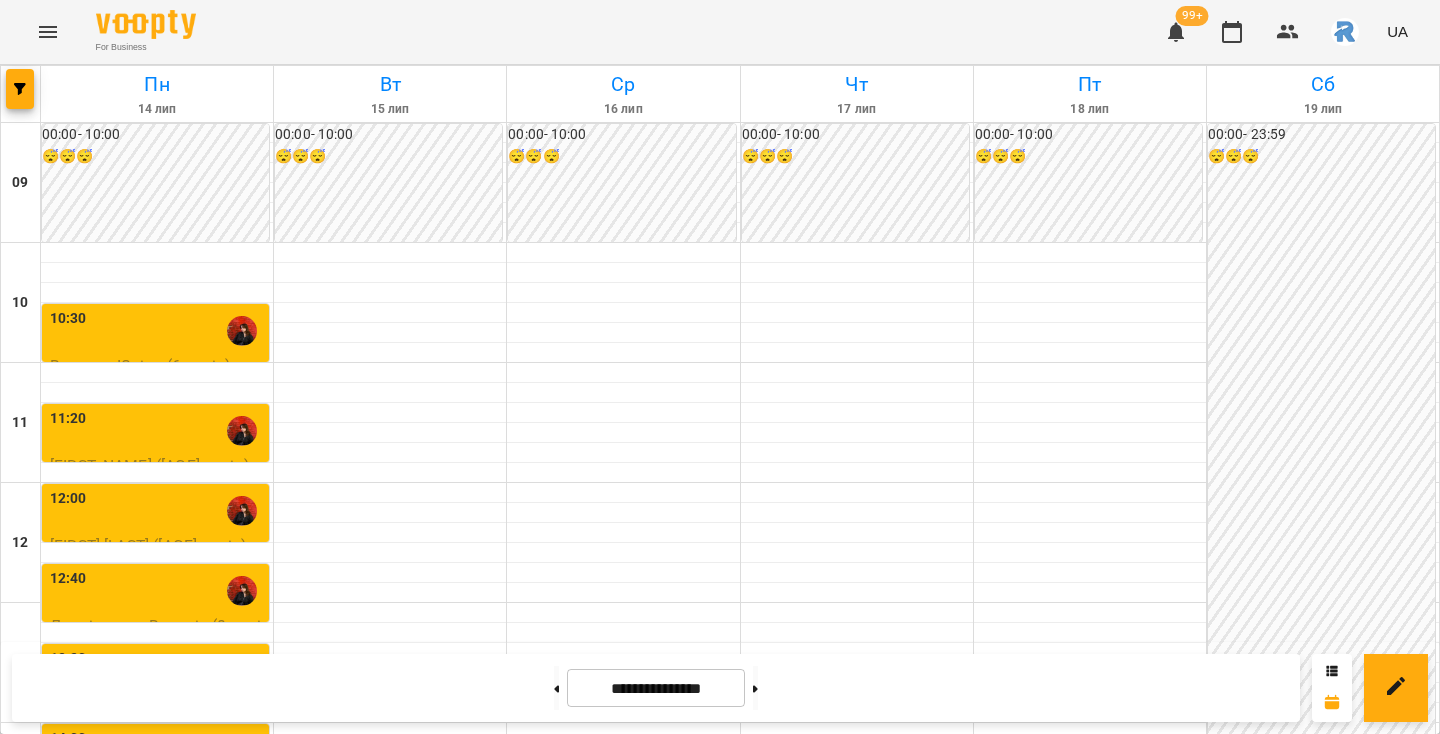 scroll, scrollTop: 77, scrollLeft: 0, axis: vertical 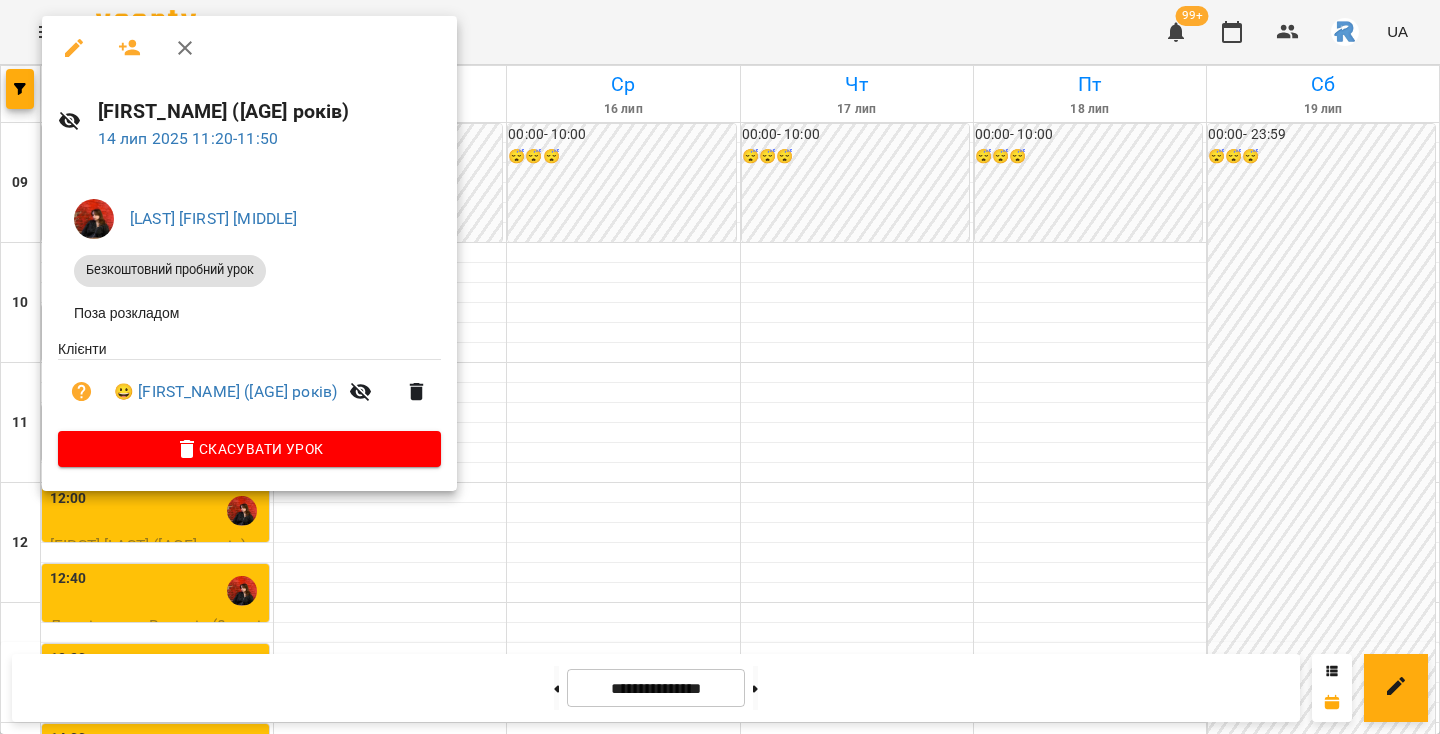 click at bounding box center (720, 367) 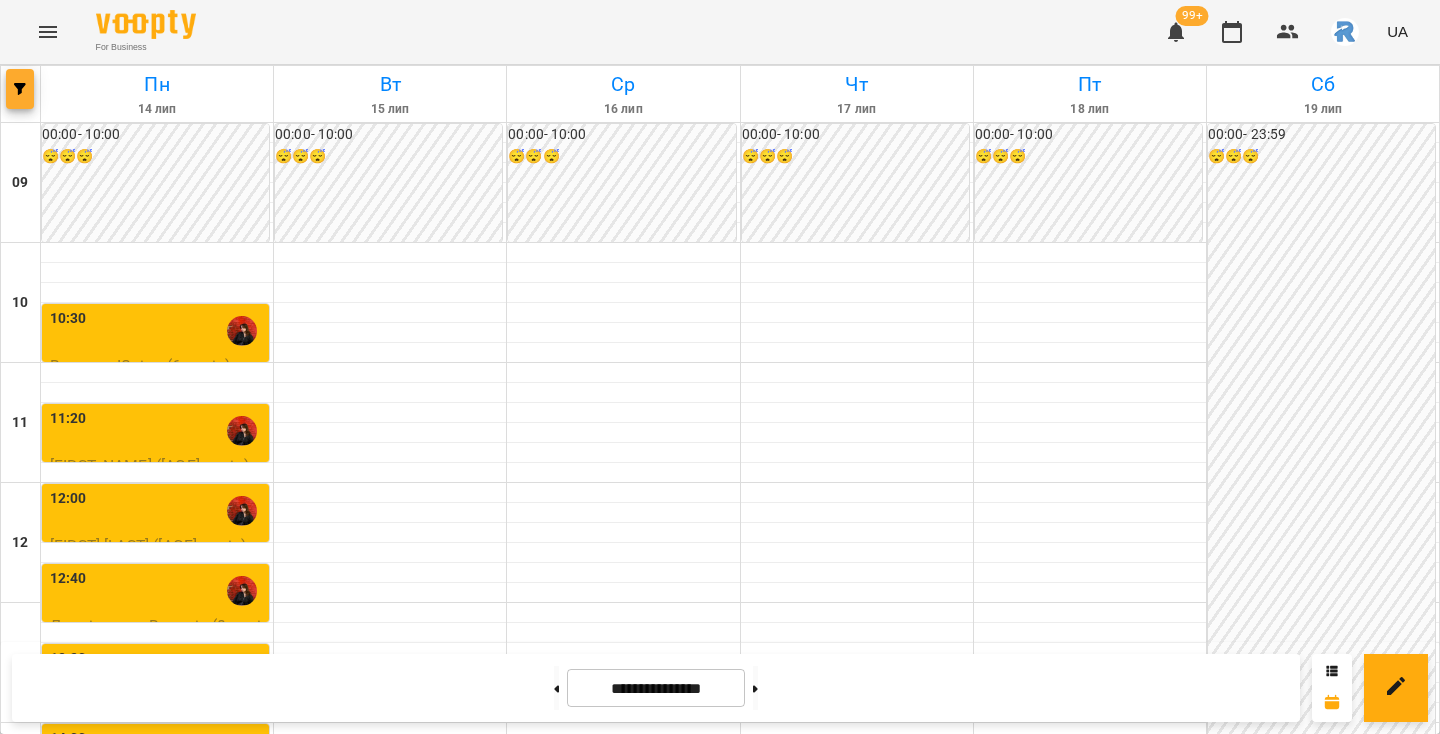 click 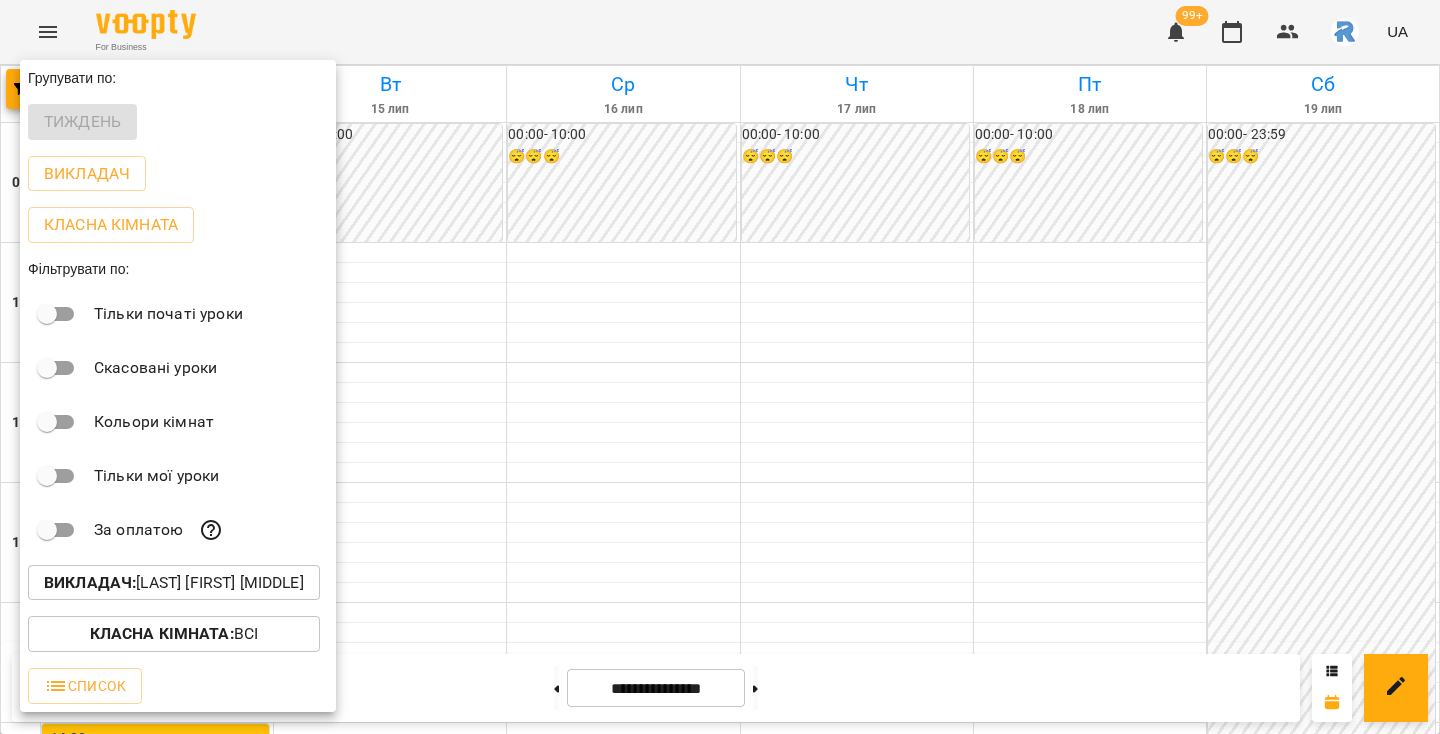 click on "Викладач :  [LAST] [FIRST] [MIDDLE]" at bounding box center [174, 583] 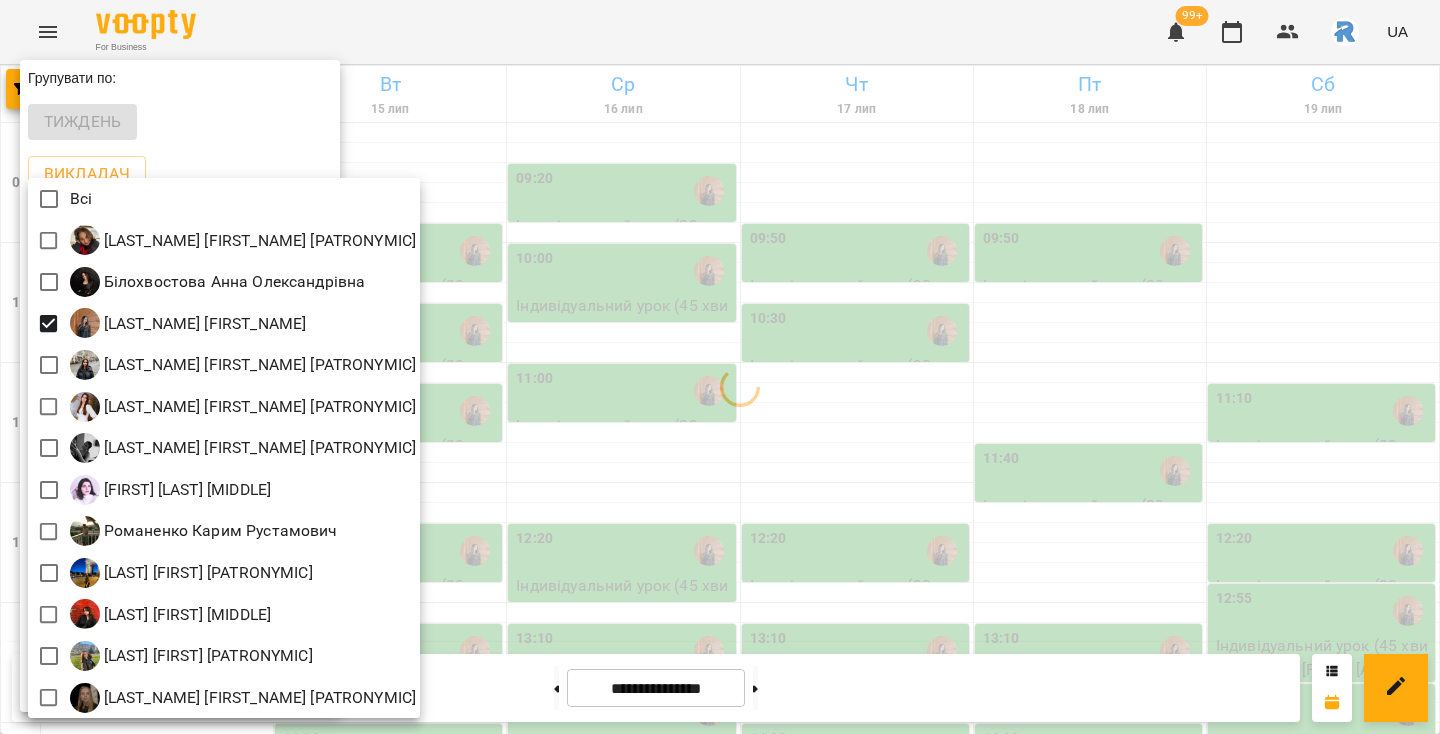 click at bounding box center (720, 367) 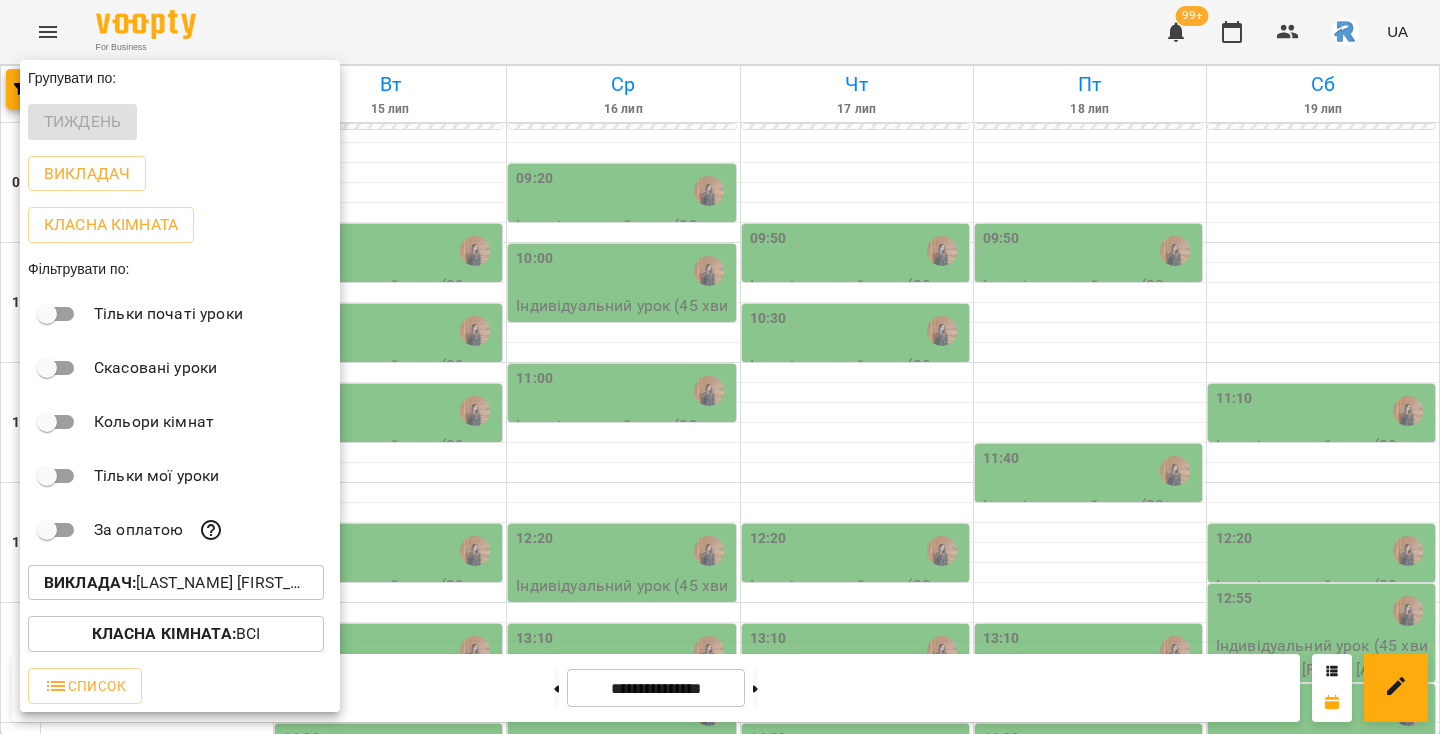 click at bounding box center (720, 367) 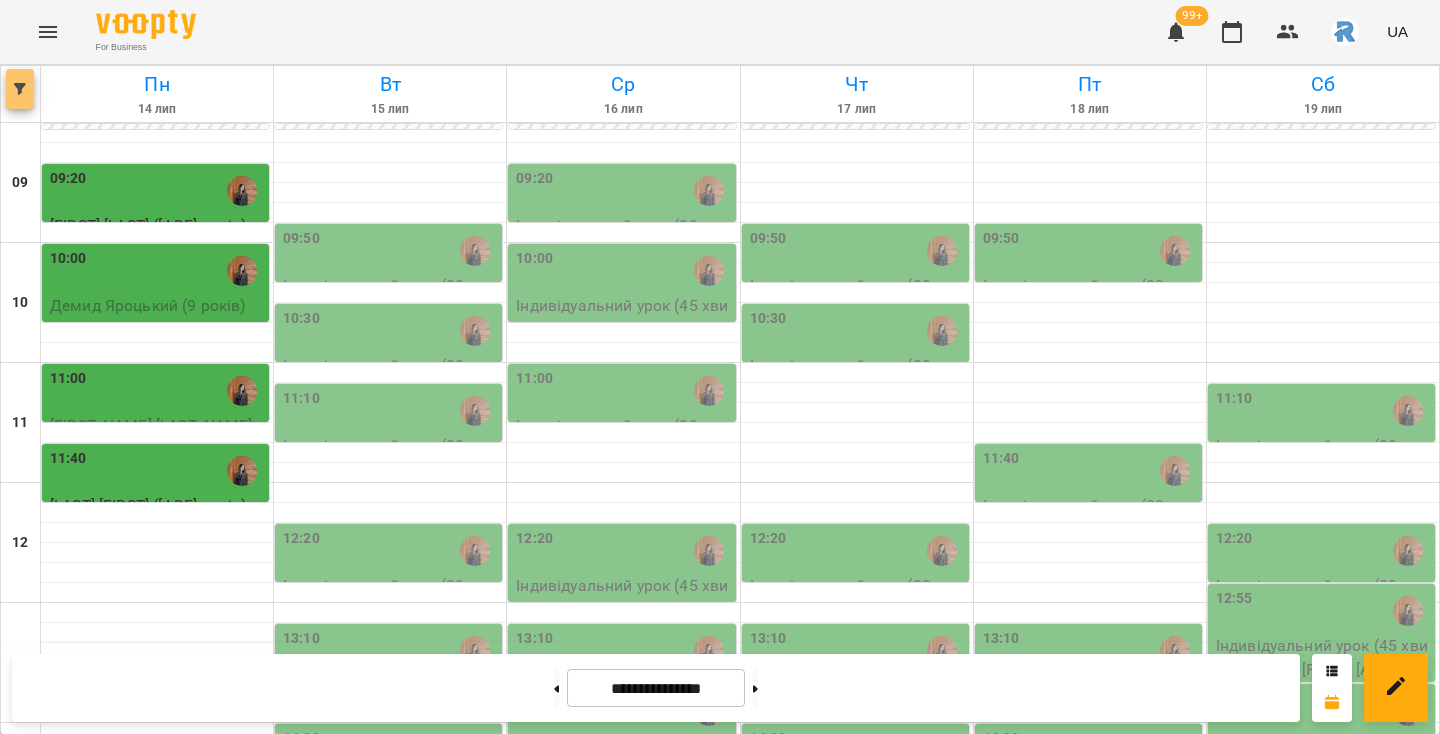 click at bounding box center (20, 89) 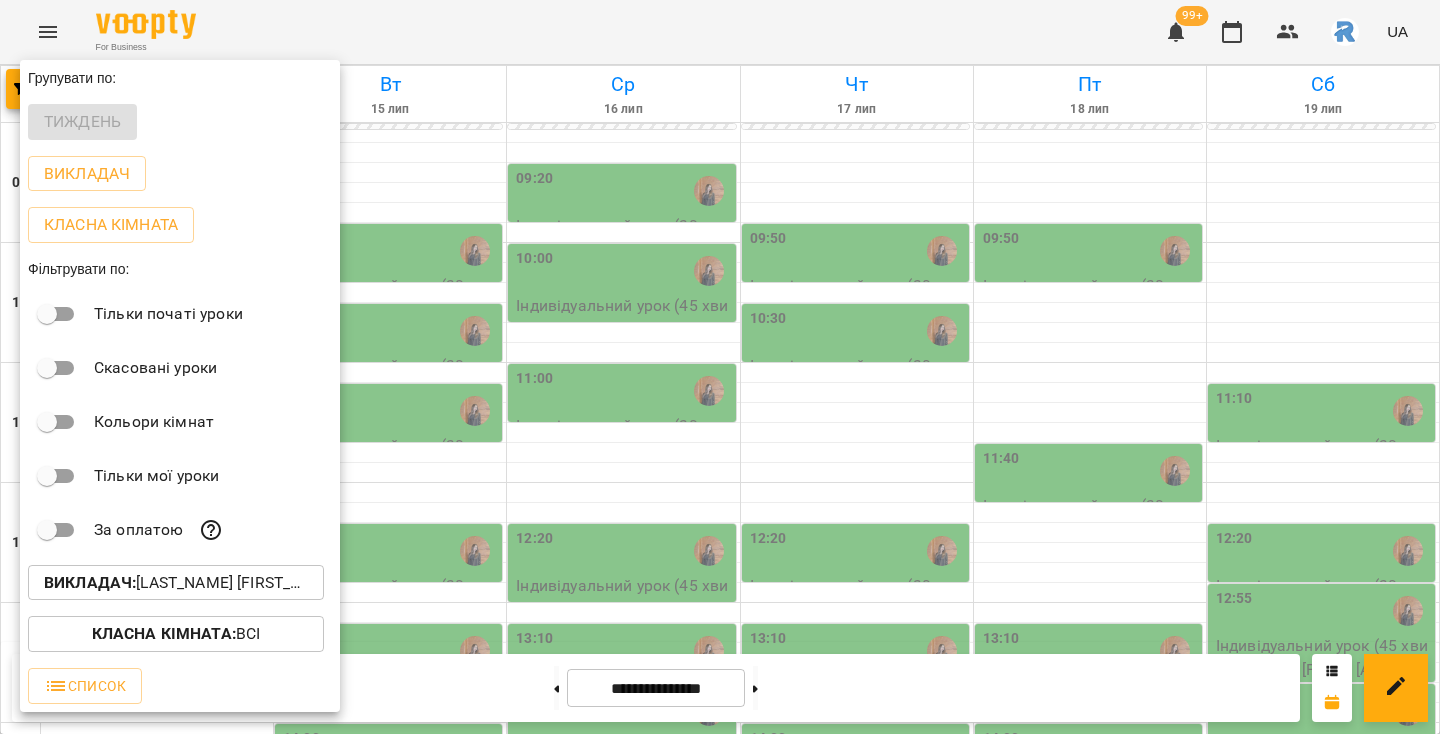 click on "Викладач :  Гаджієва Мельтем" at bounding box center [176, 583] 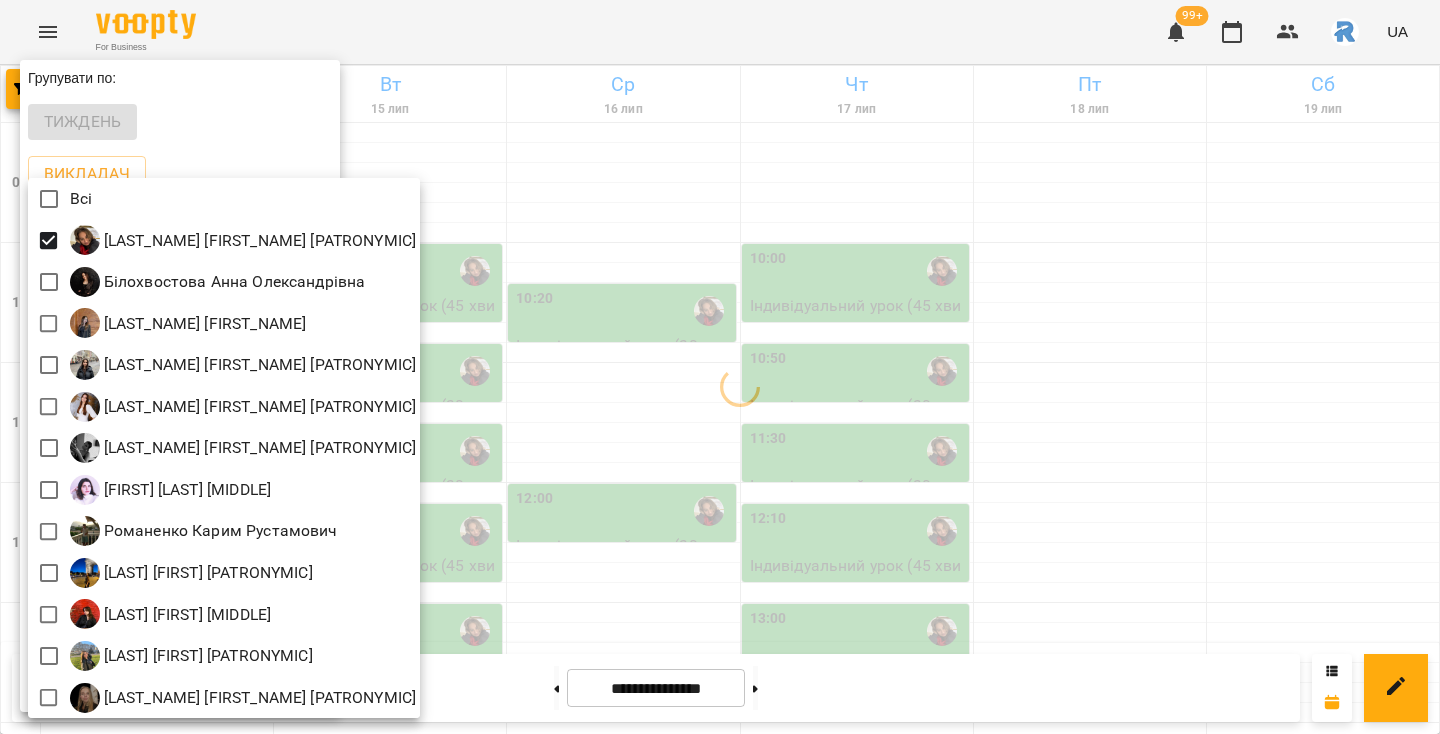 click at bounding box center (720, 367) 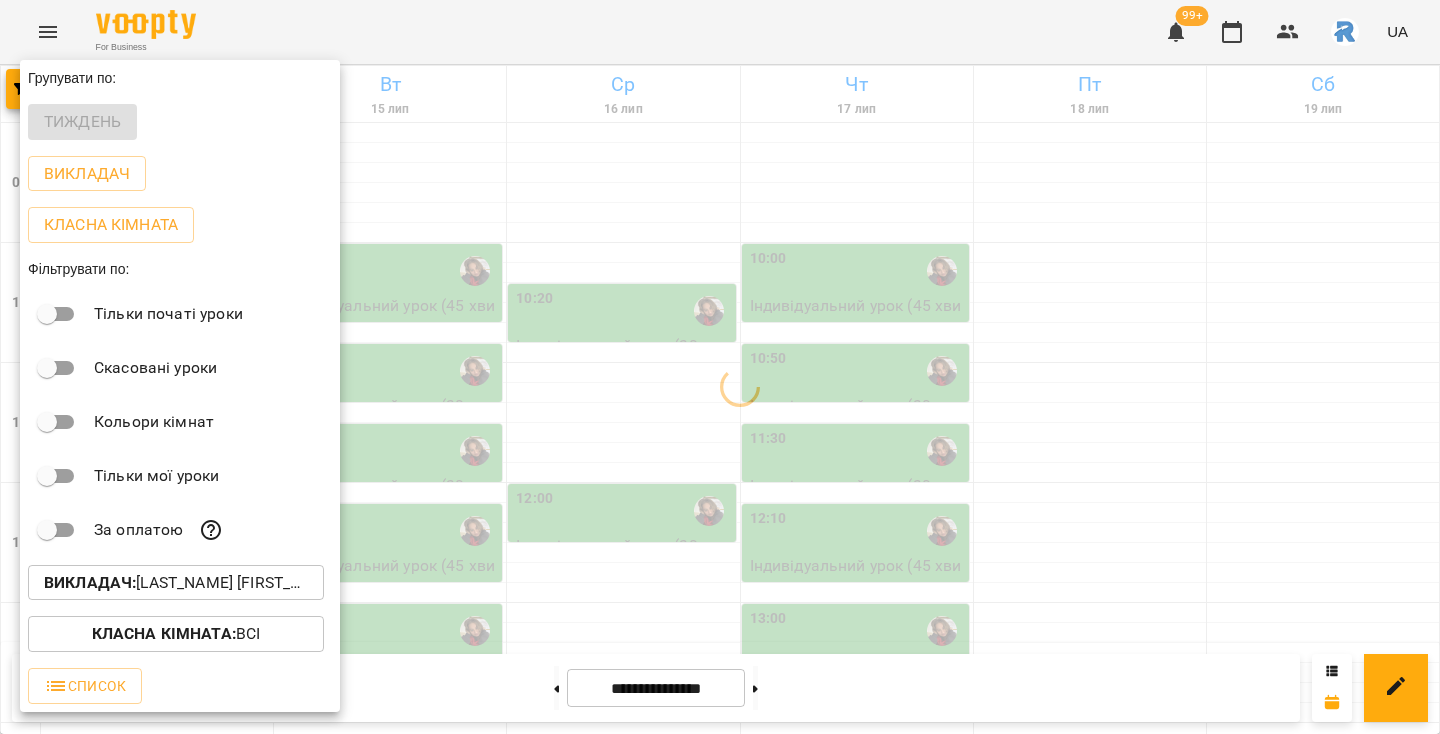 click at bounding box center [720, 367] 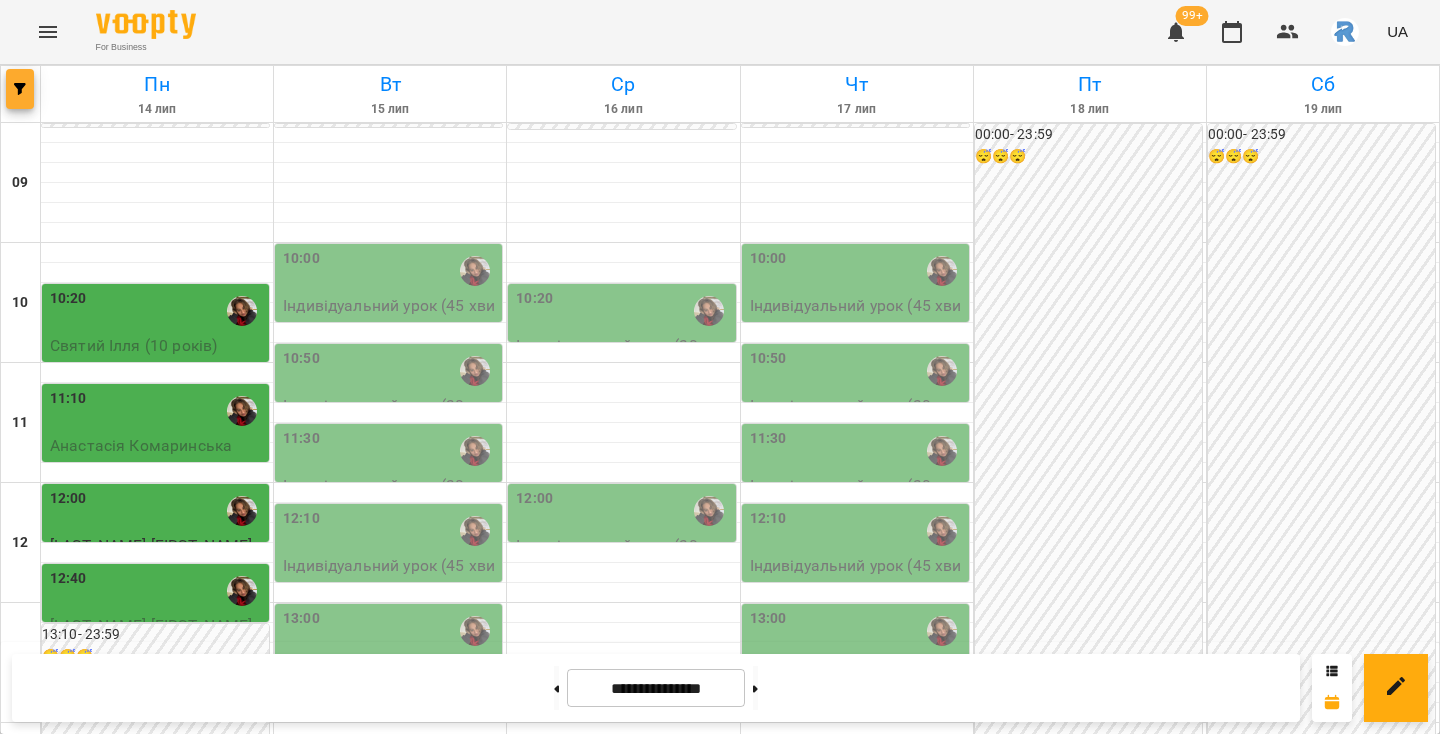 click at bounding box center [20, 89] 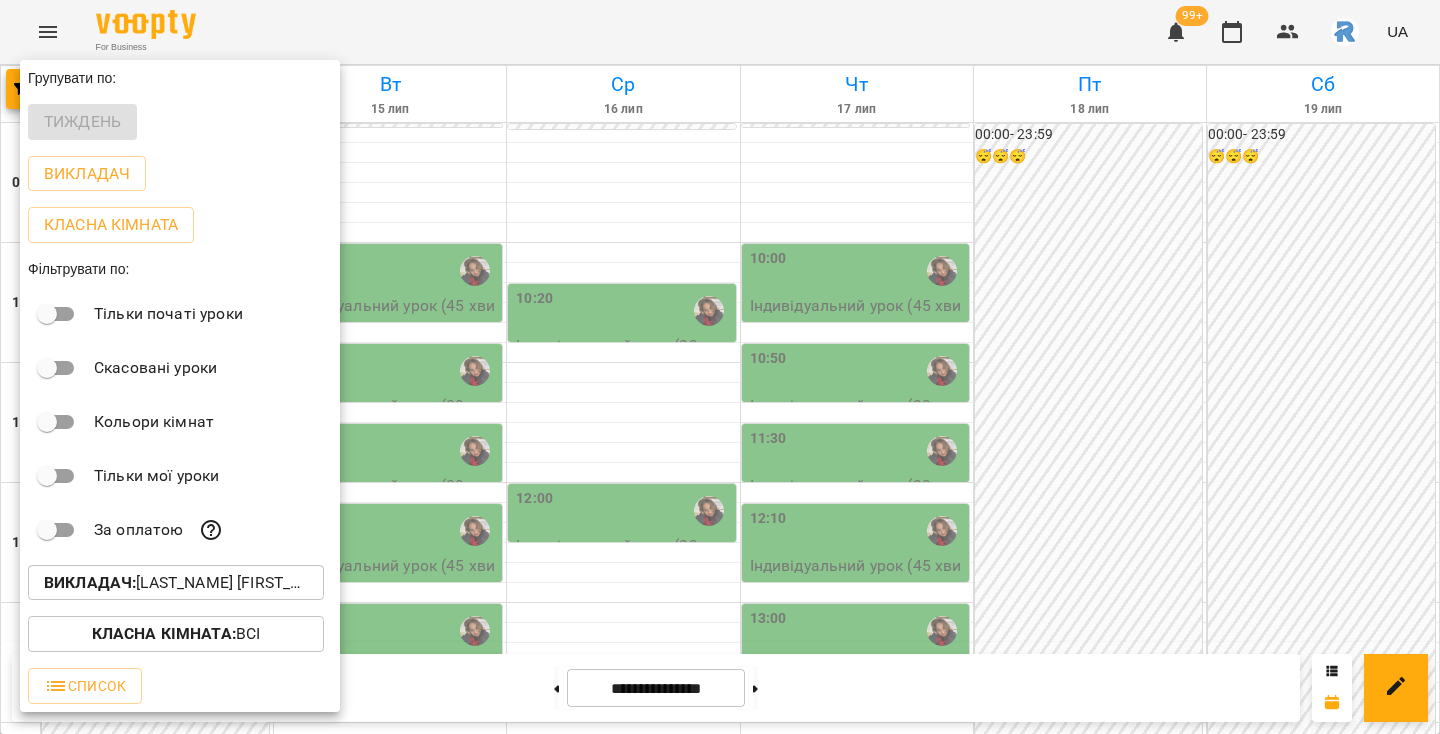 click on "Викладач :" at bounding box center [90, 582] 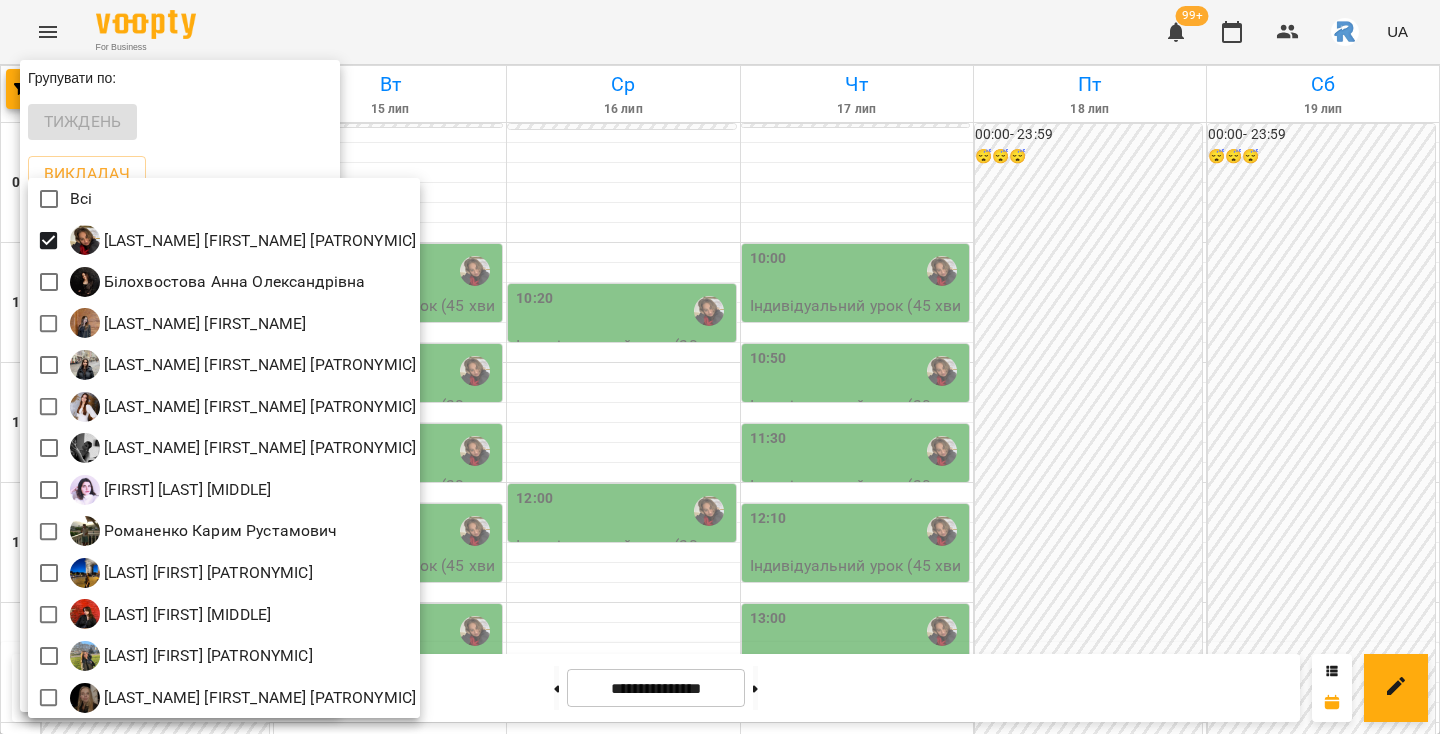 scroll, scrollTop: 4, scrollLeft: 0, axis: vertical 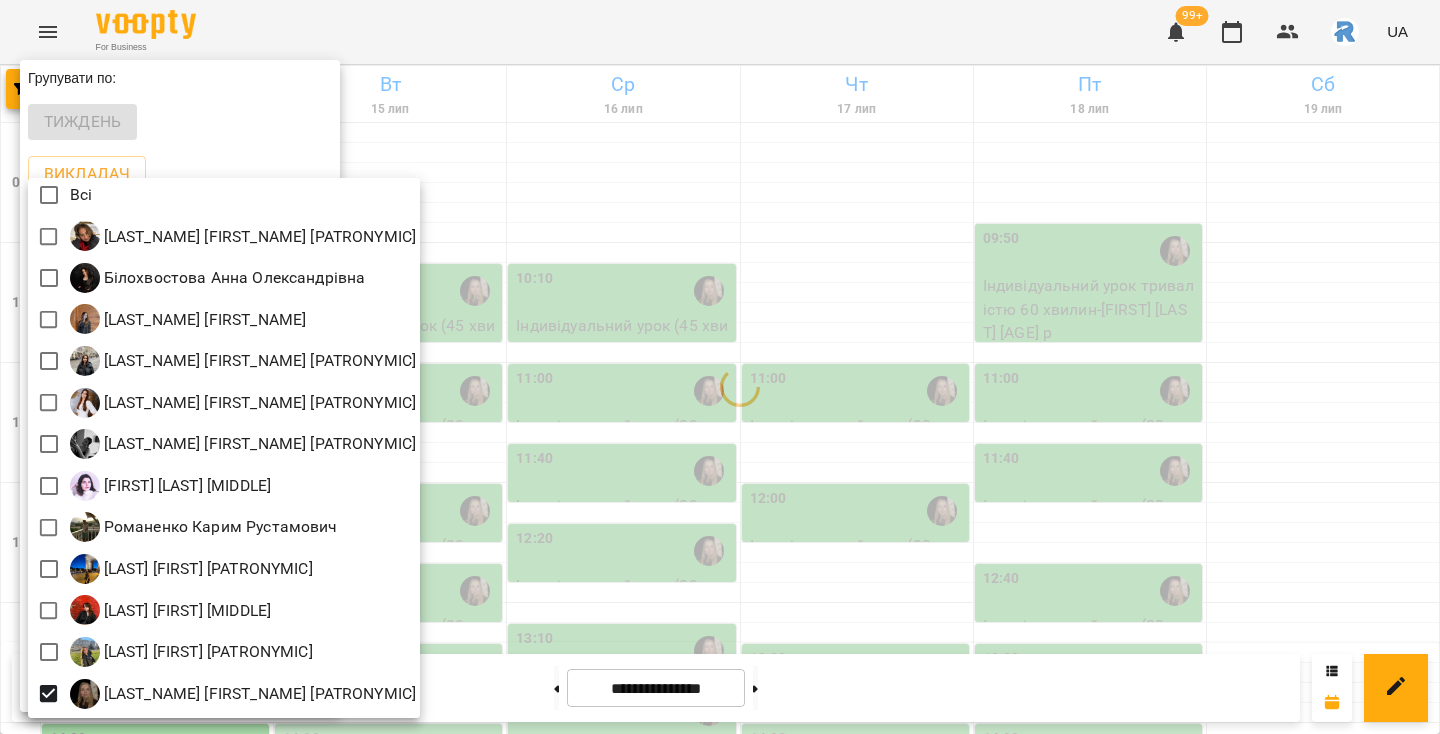 click at bounding box center [720, 367] 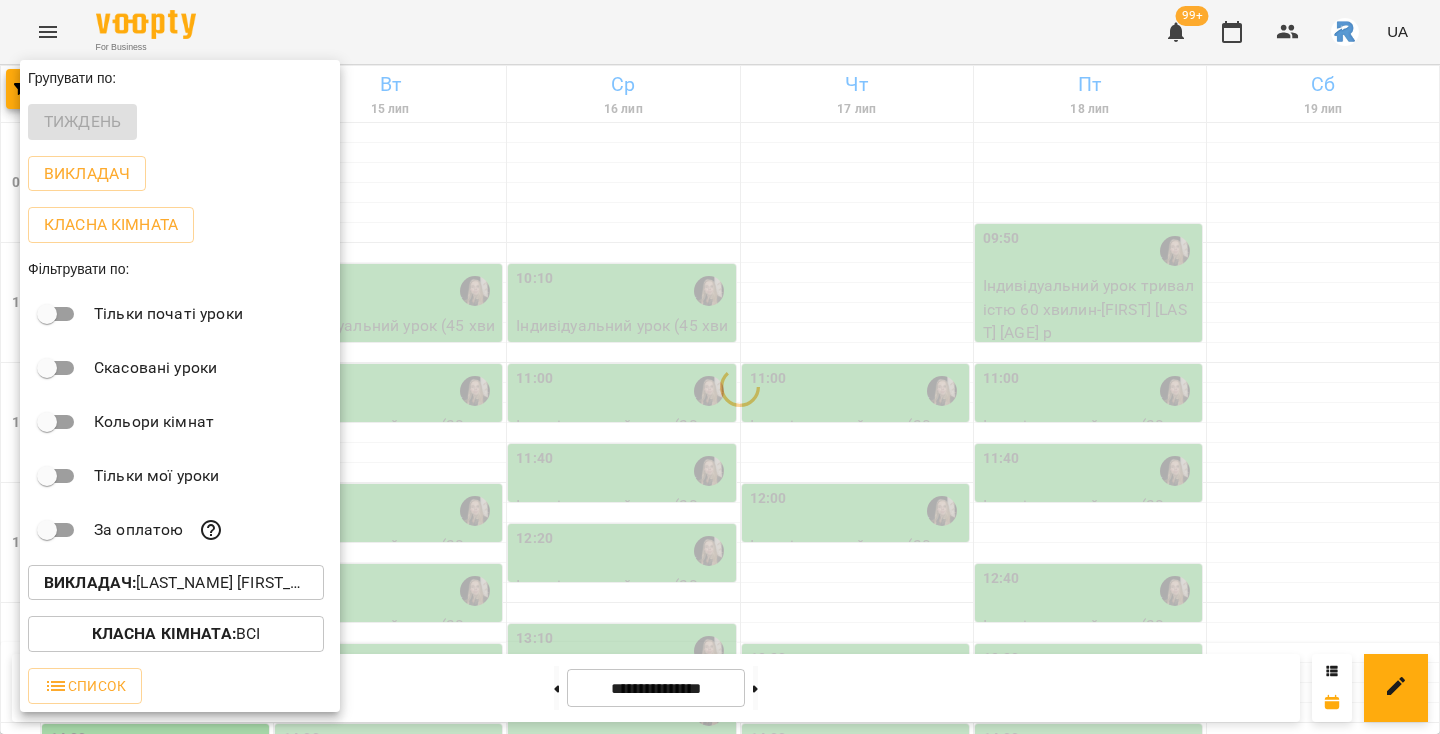 click at bounding box center (720, 367) 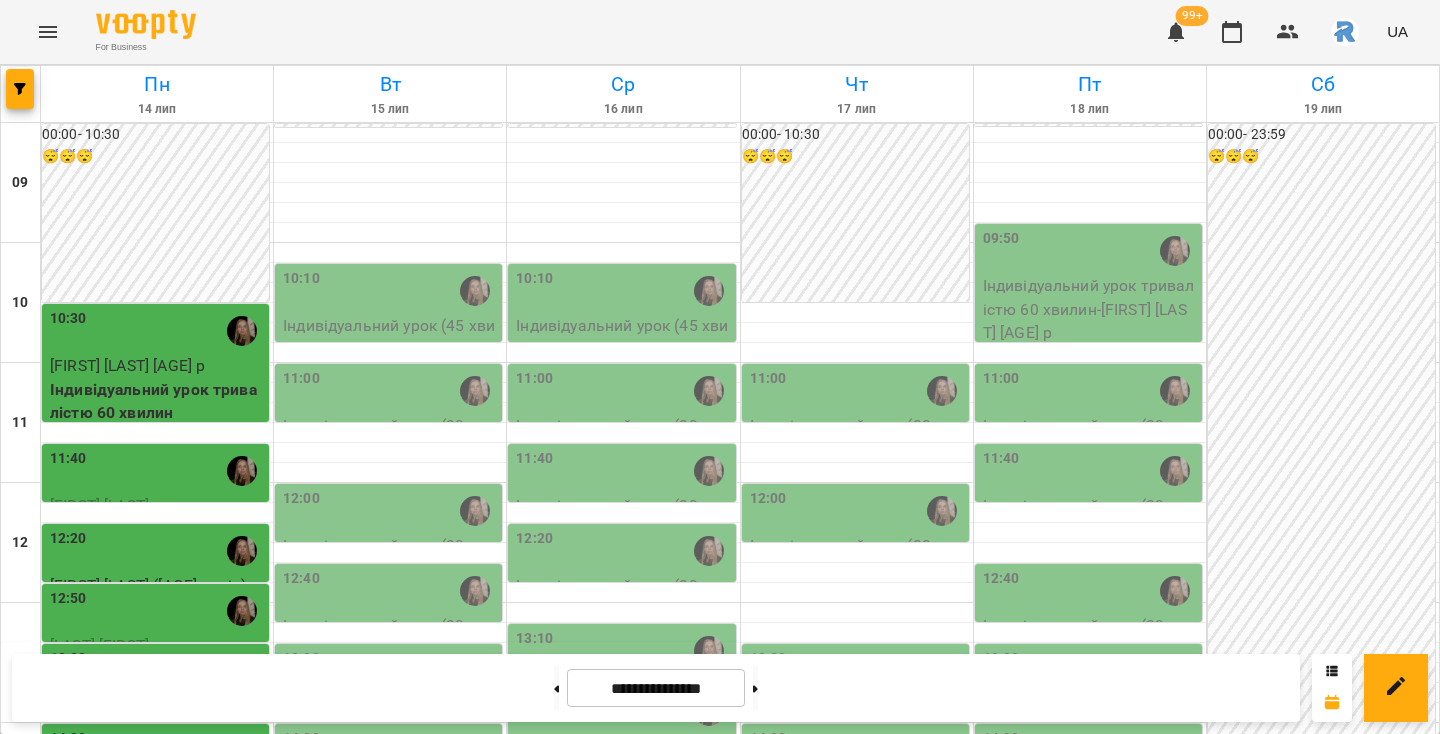 scroll, scrollTop: 261, scrollLeft: 0, axis: vertical 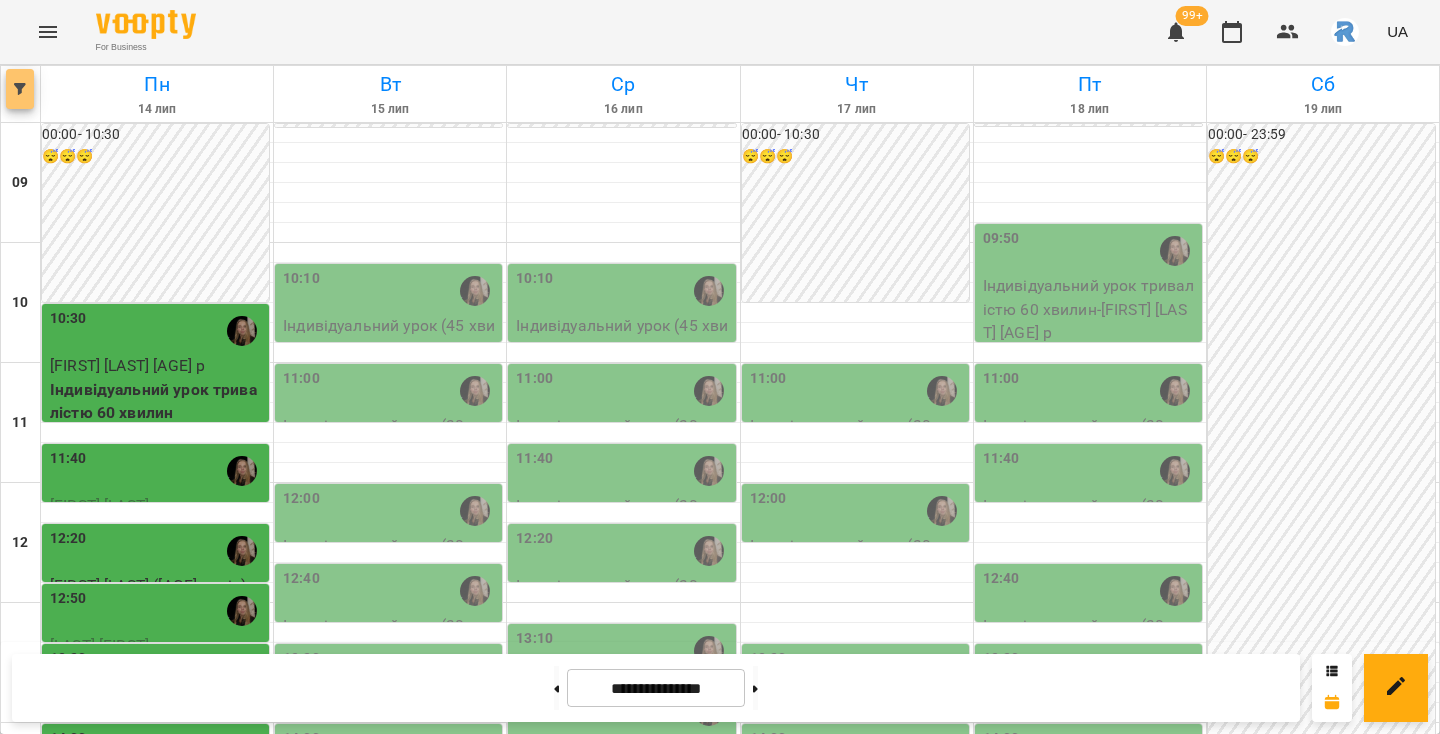 click at bounding box center [20, 89] 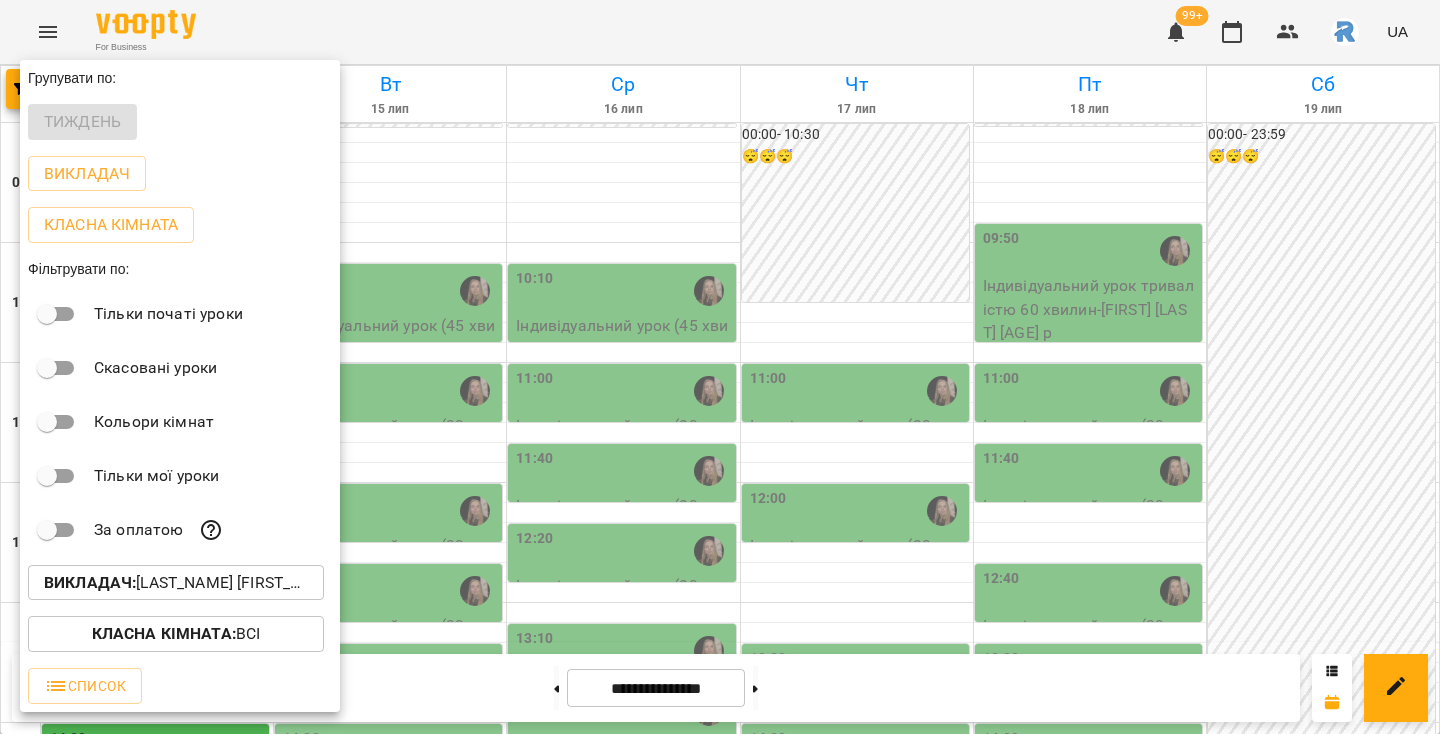 click on "Викладач :  [FIRST] [LAST] [MIDDLE]" at bounding box center [176, 583] 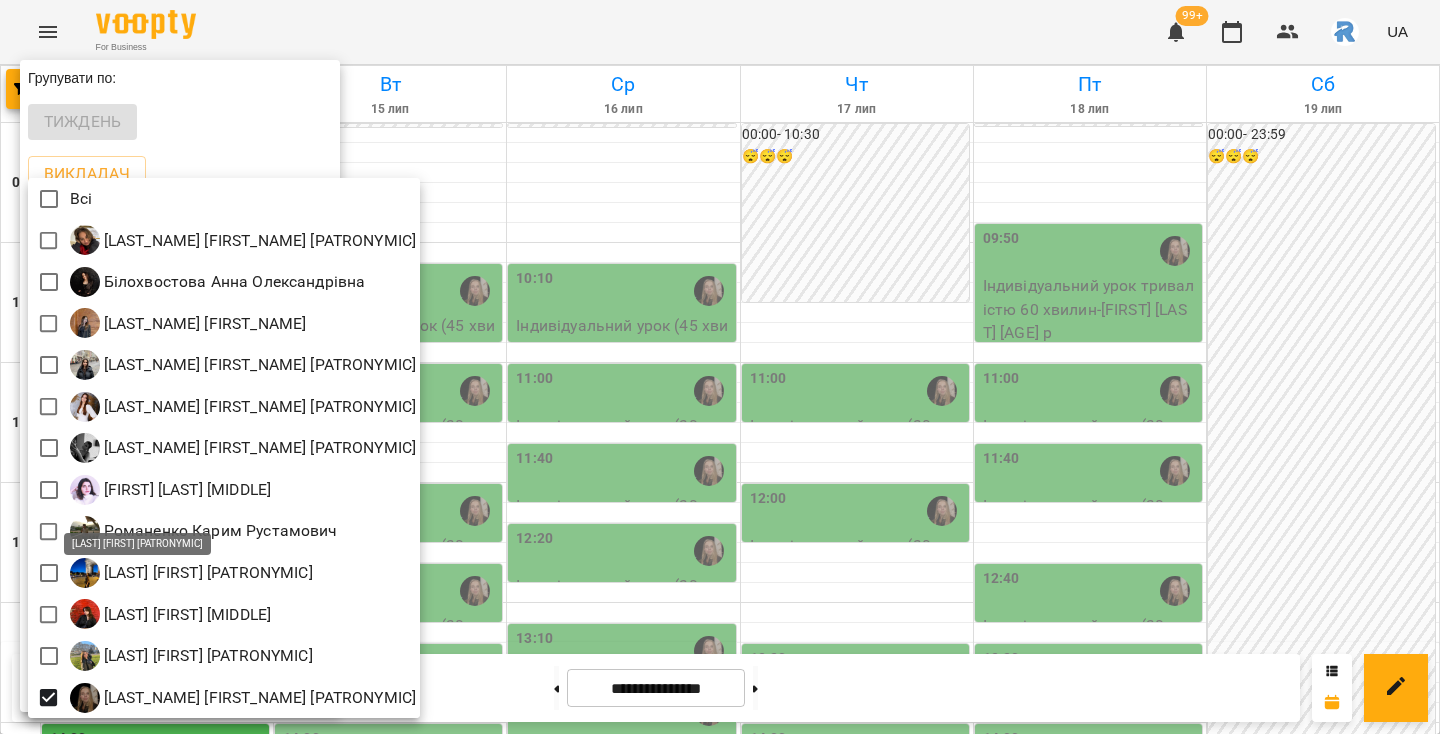scroll, scrollTop: 4, scrollLeft: 0, axis: vertical 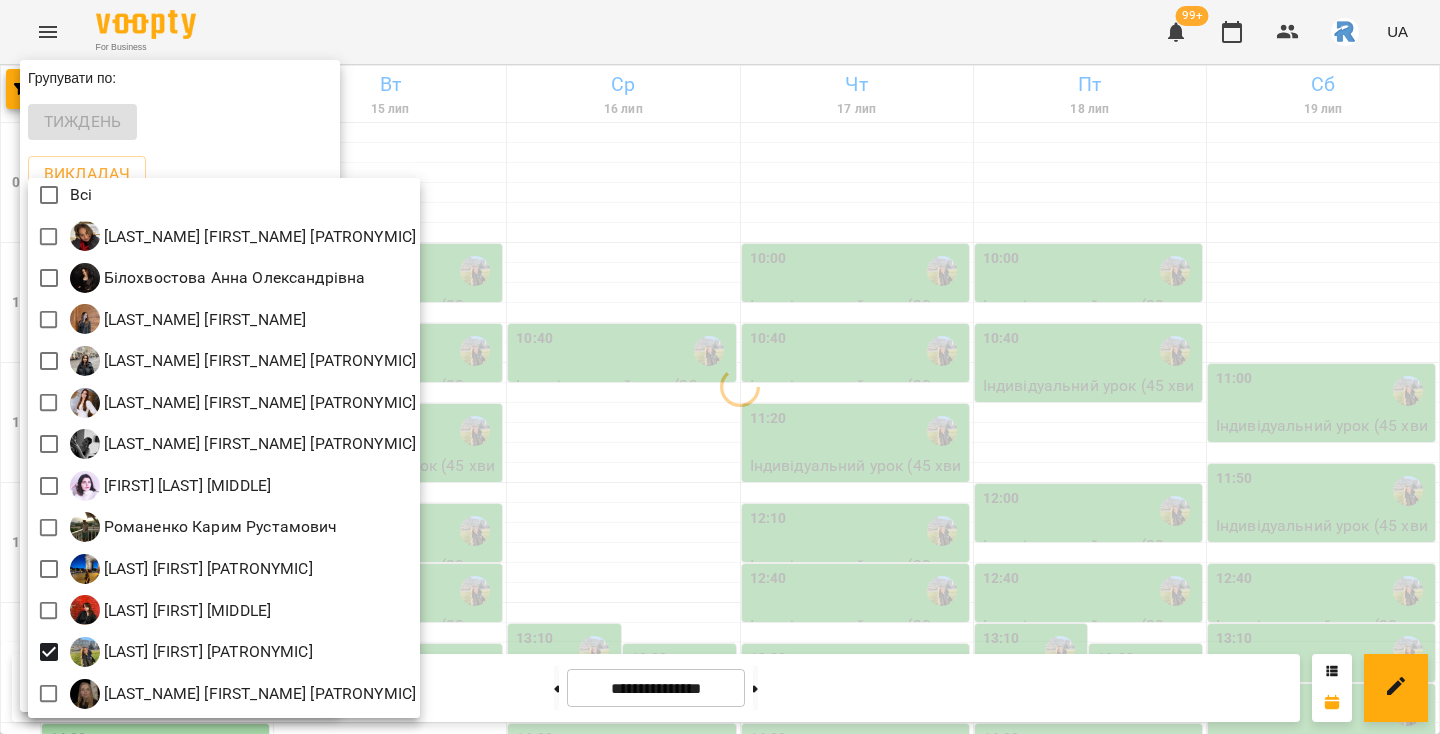 click at bounding box center (720, 367) 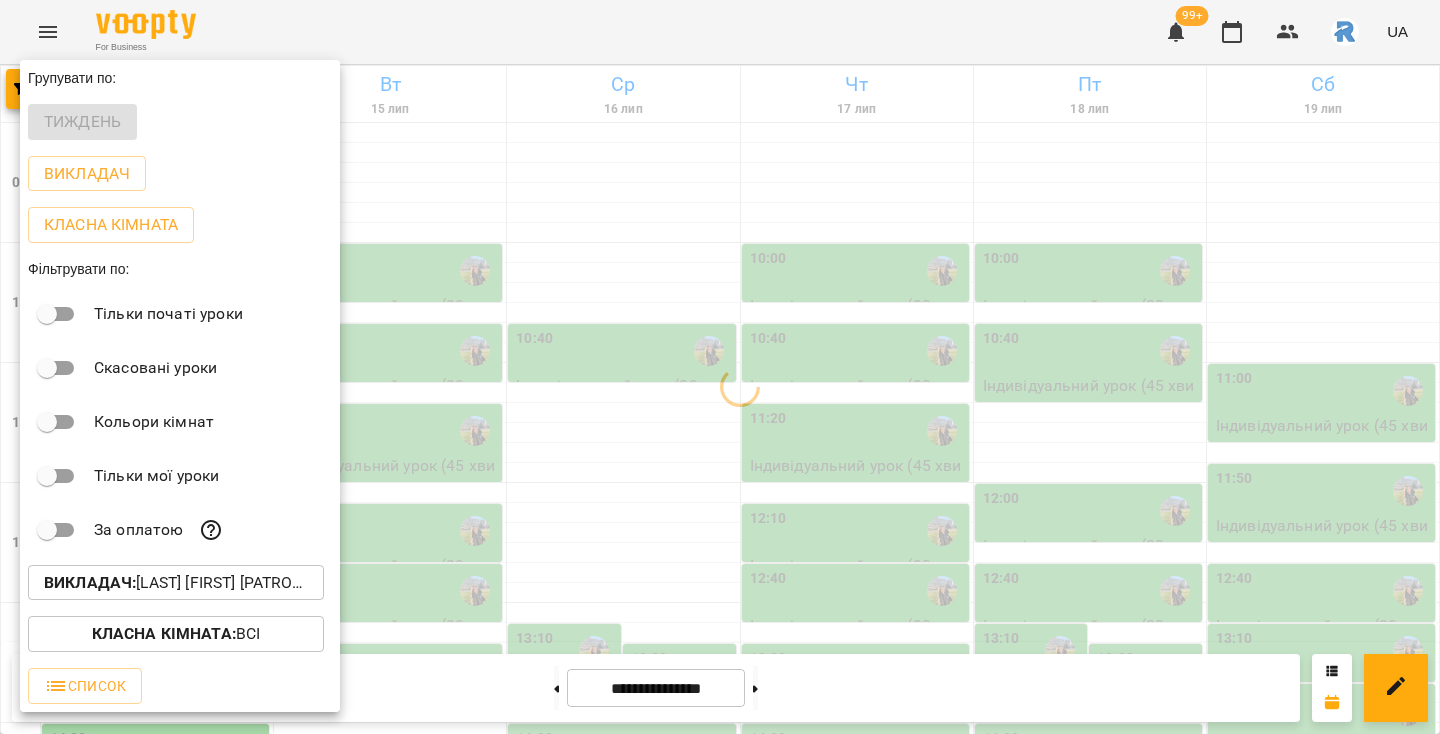 click at bounding box center [720, 367] 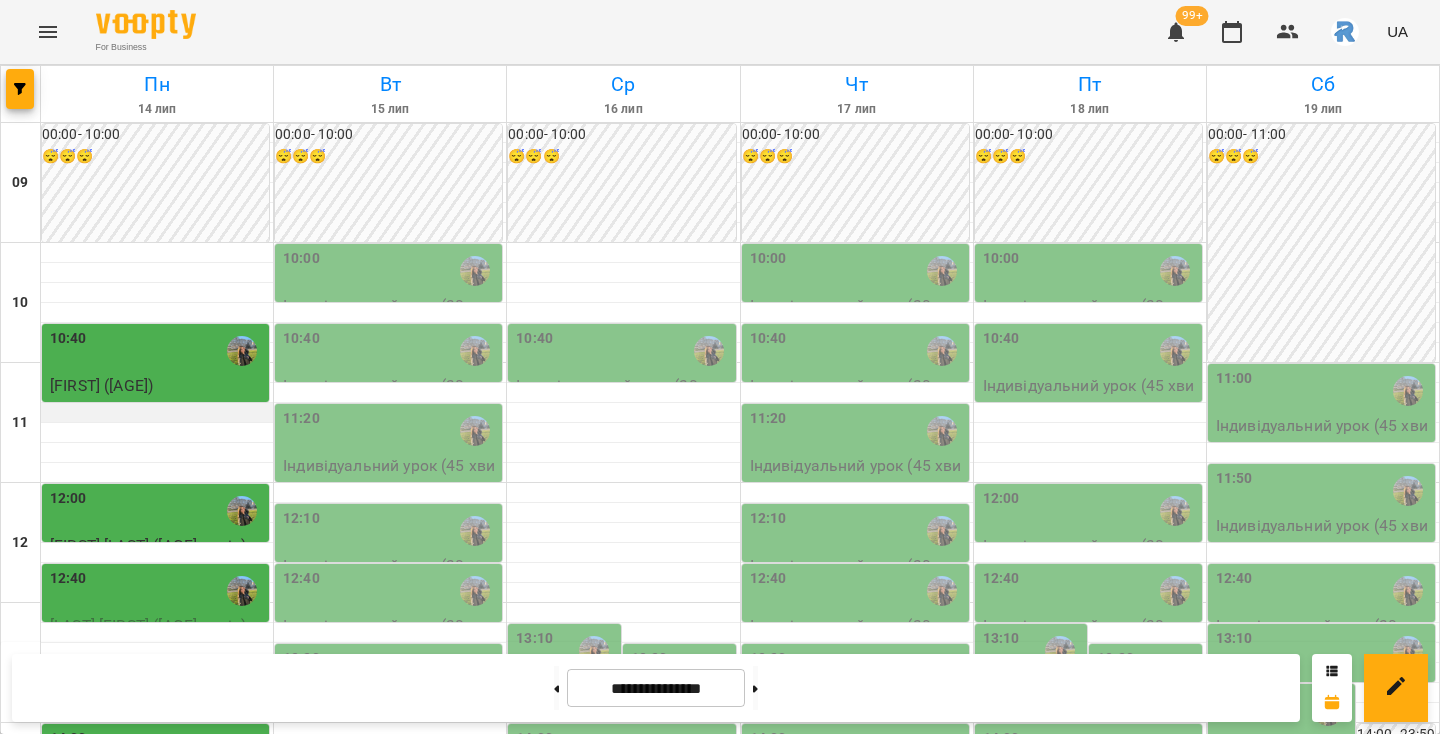 scroll, scrollTop: 501, scrollLeft: 0, axis: vertical 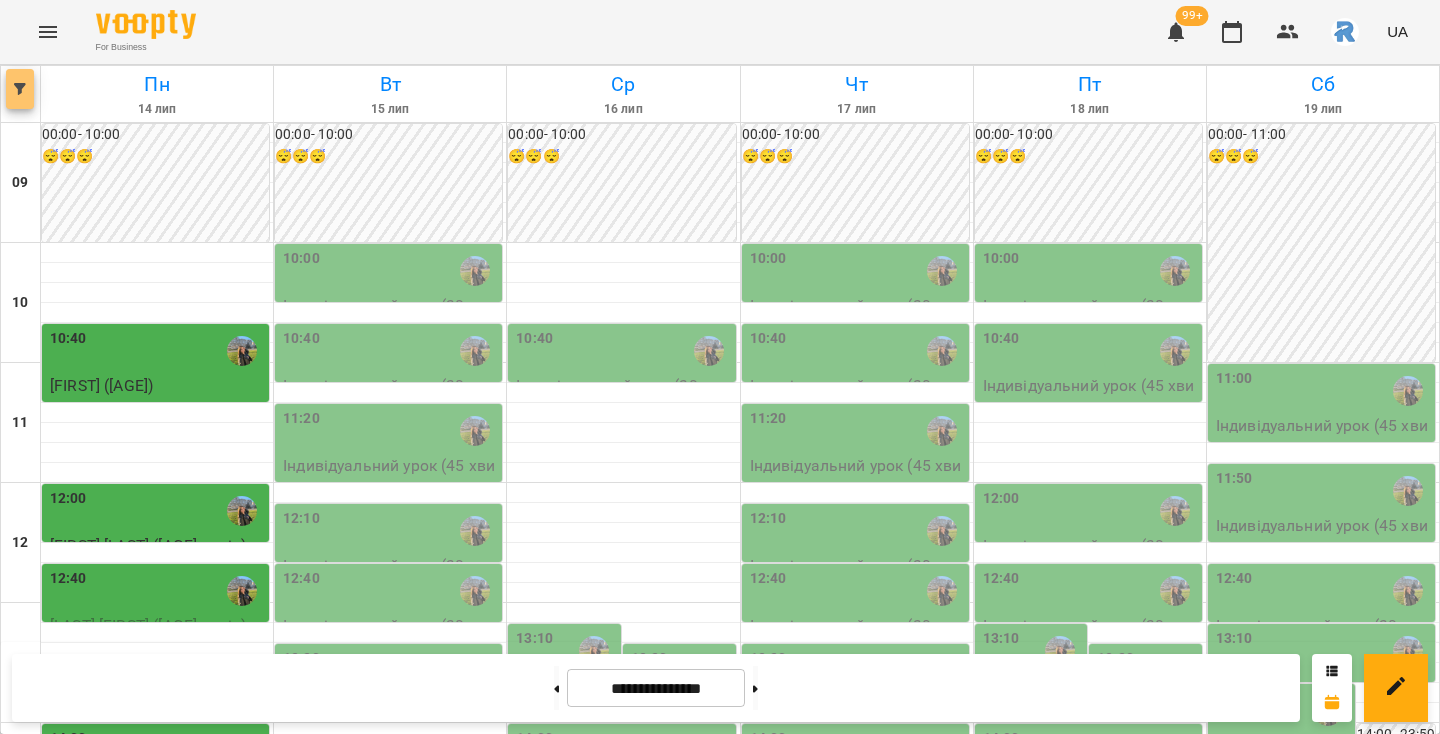 click at bounding box center [20, 89] 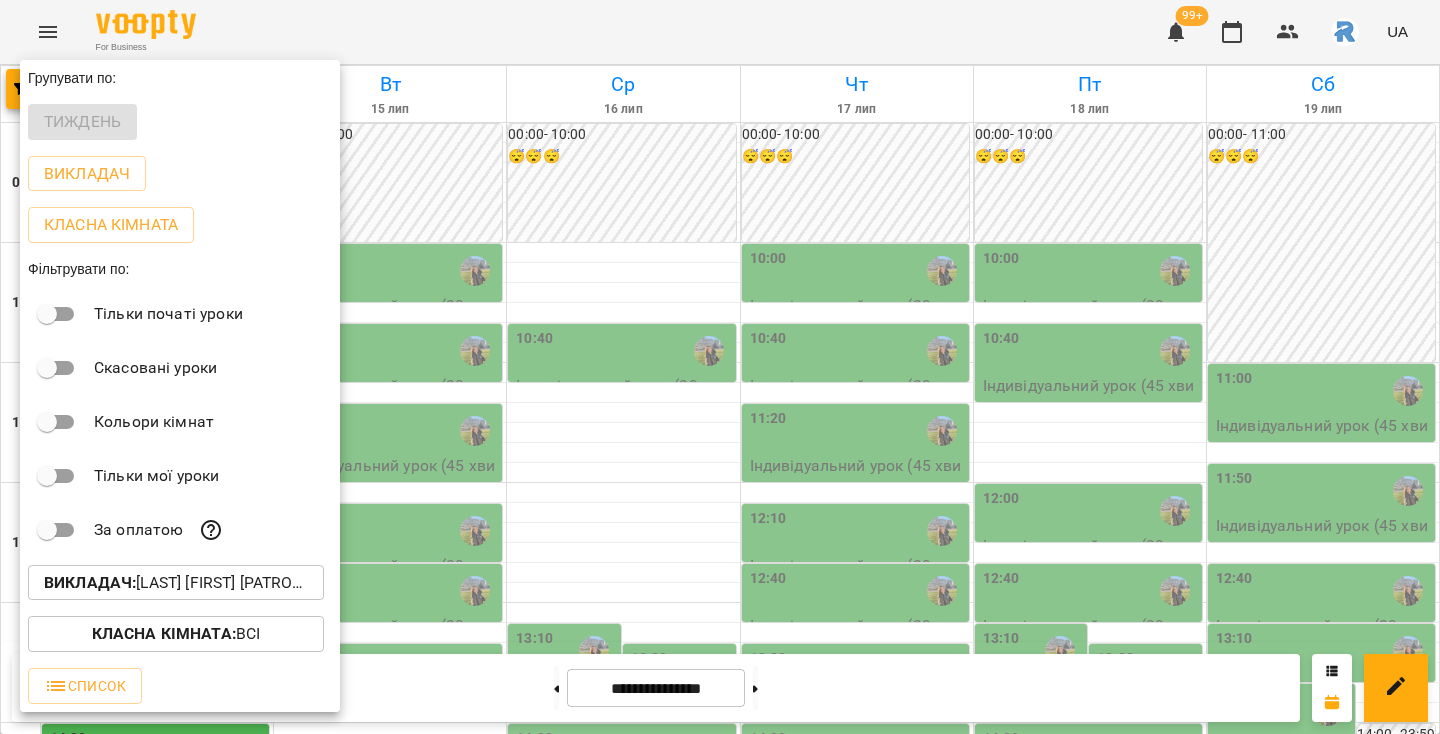 click on "Викладач :" at bounding box center [90, 582] 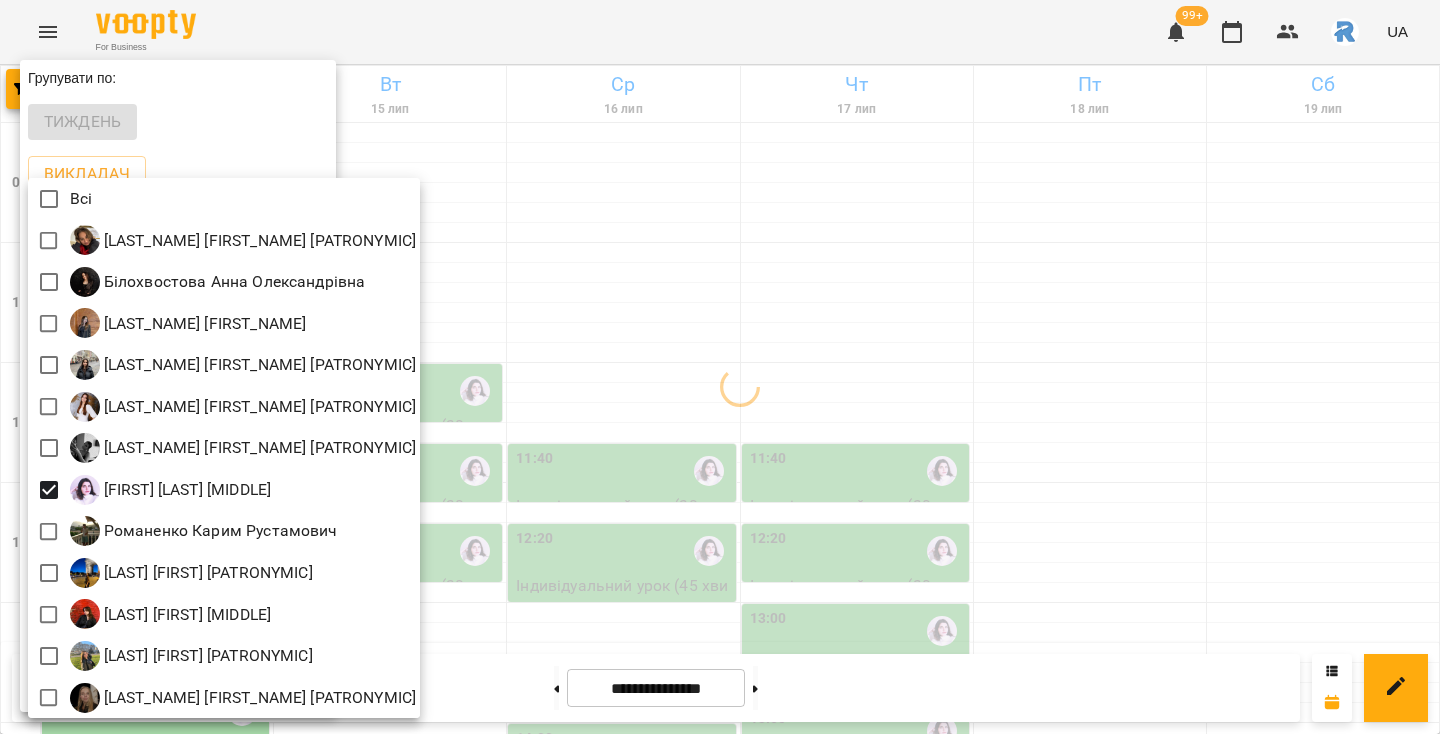 click at bounding box center [720, 367] 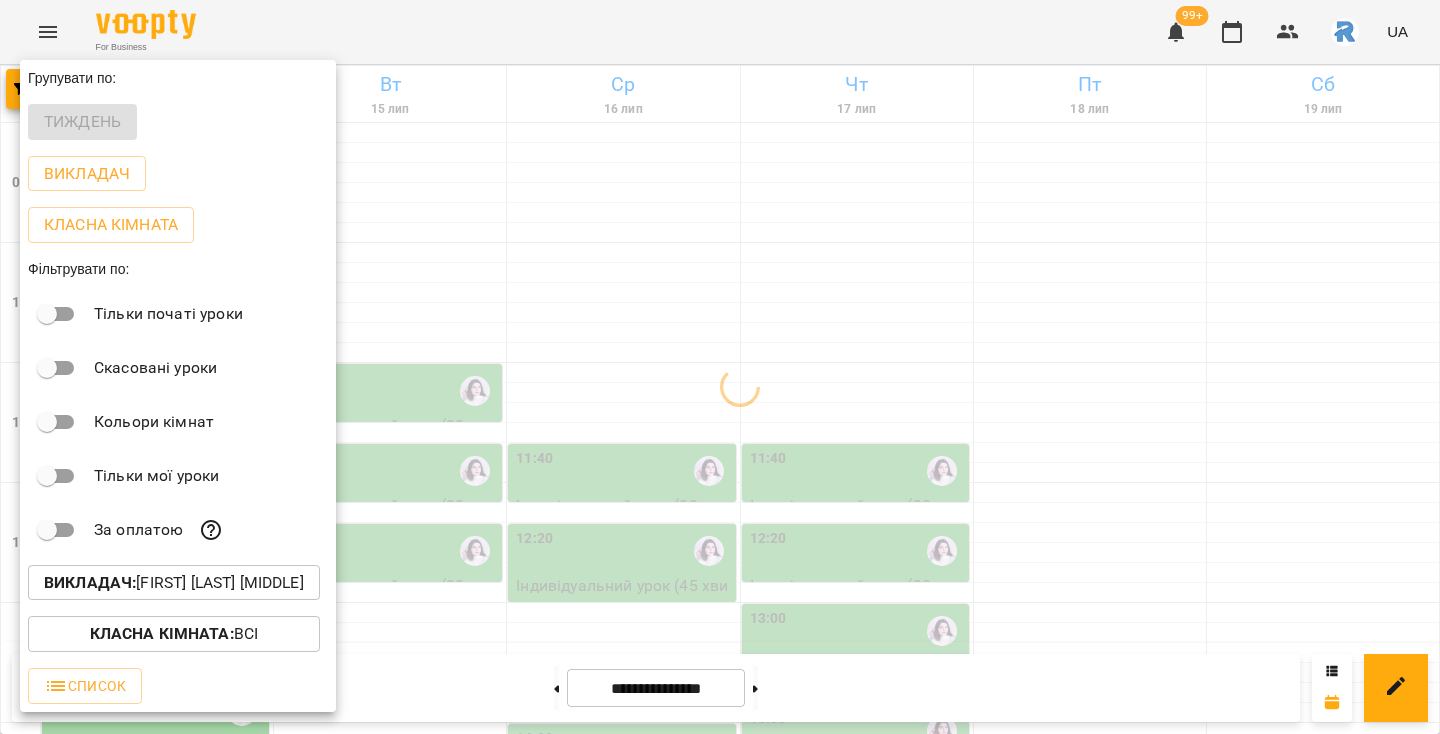 click at bounding box center (720, 367) 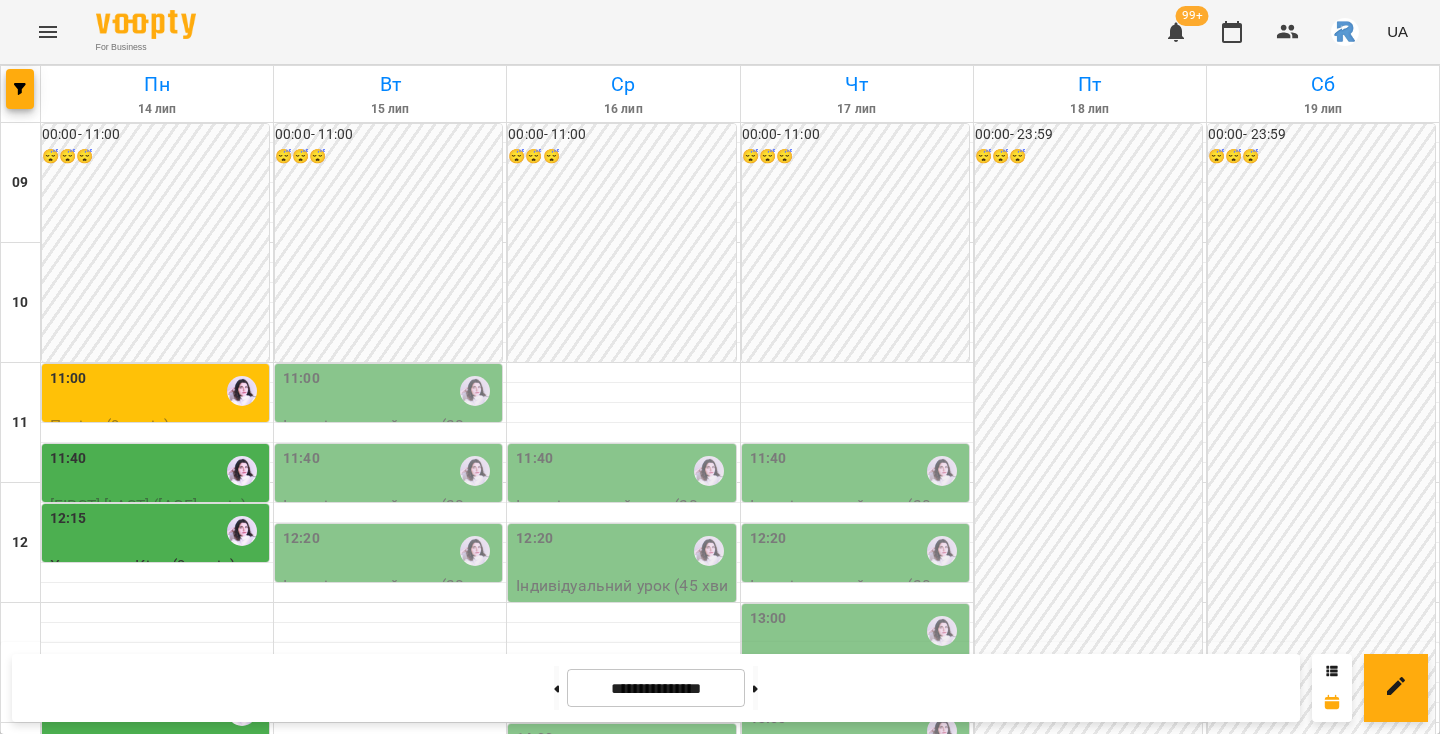 scroll, scrollTop: 98, scrollLeft: 0, axis: vertical 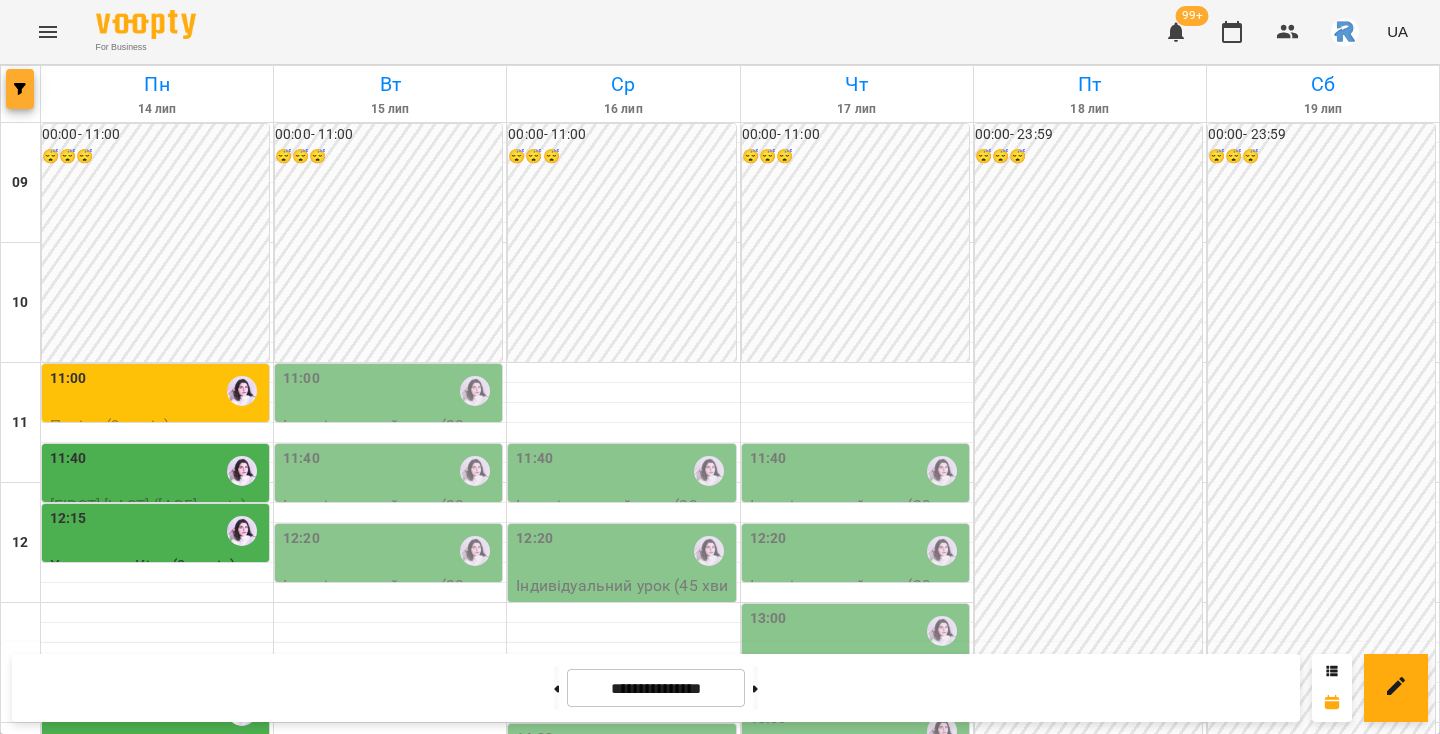 click at bounding box center (20, 89) 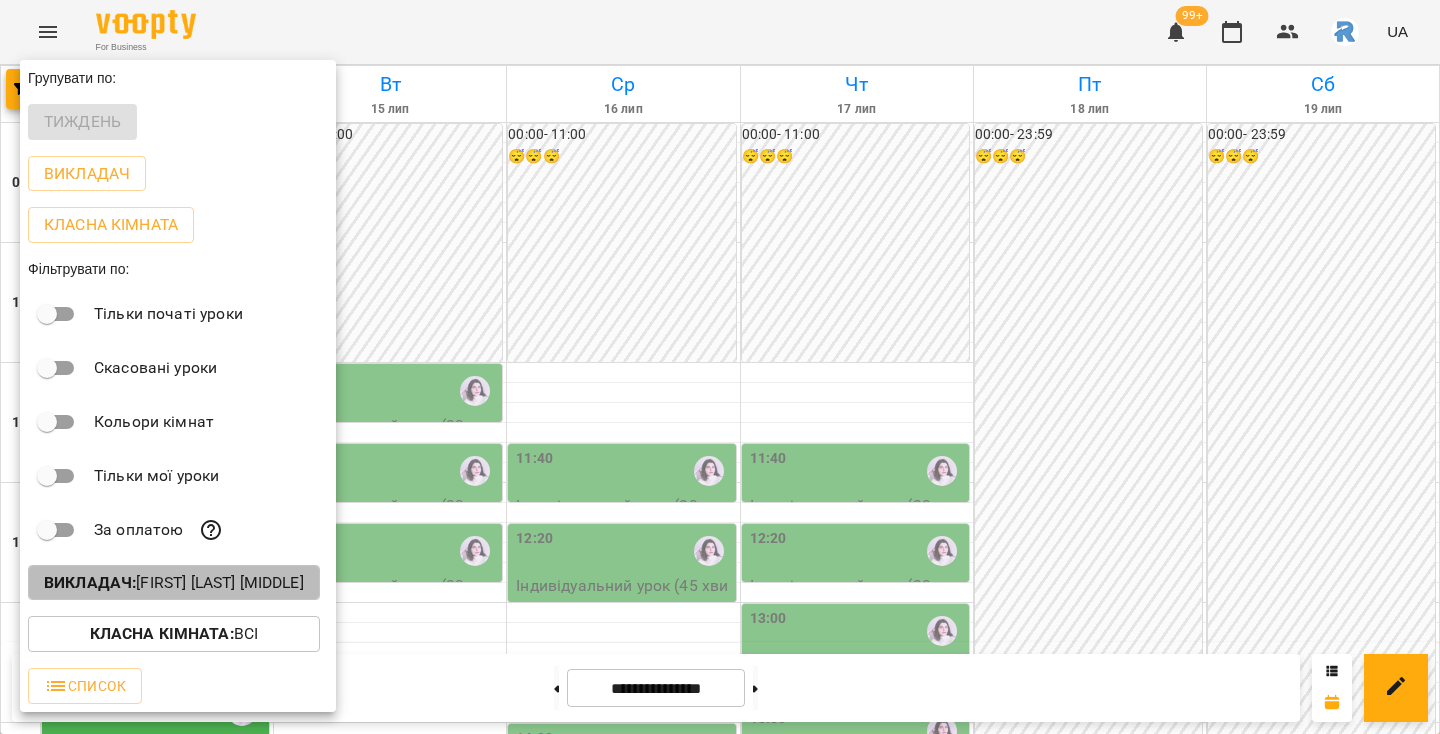click on "Викладач : [LAST_NAME] [FIRST_NAME] [PATRONYMIC]" at bounding box center (174, 583) 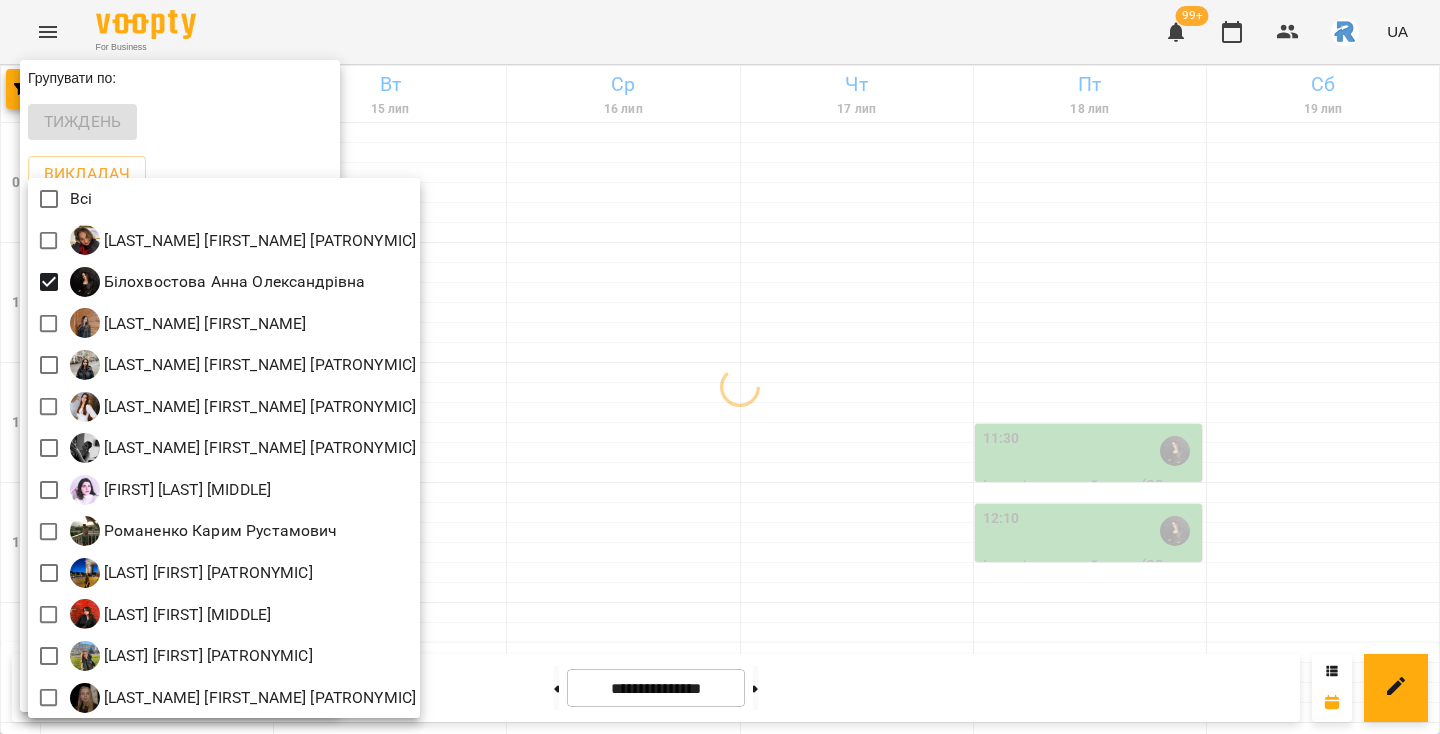 click at bounding box center (720, 367) 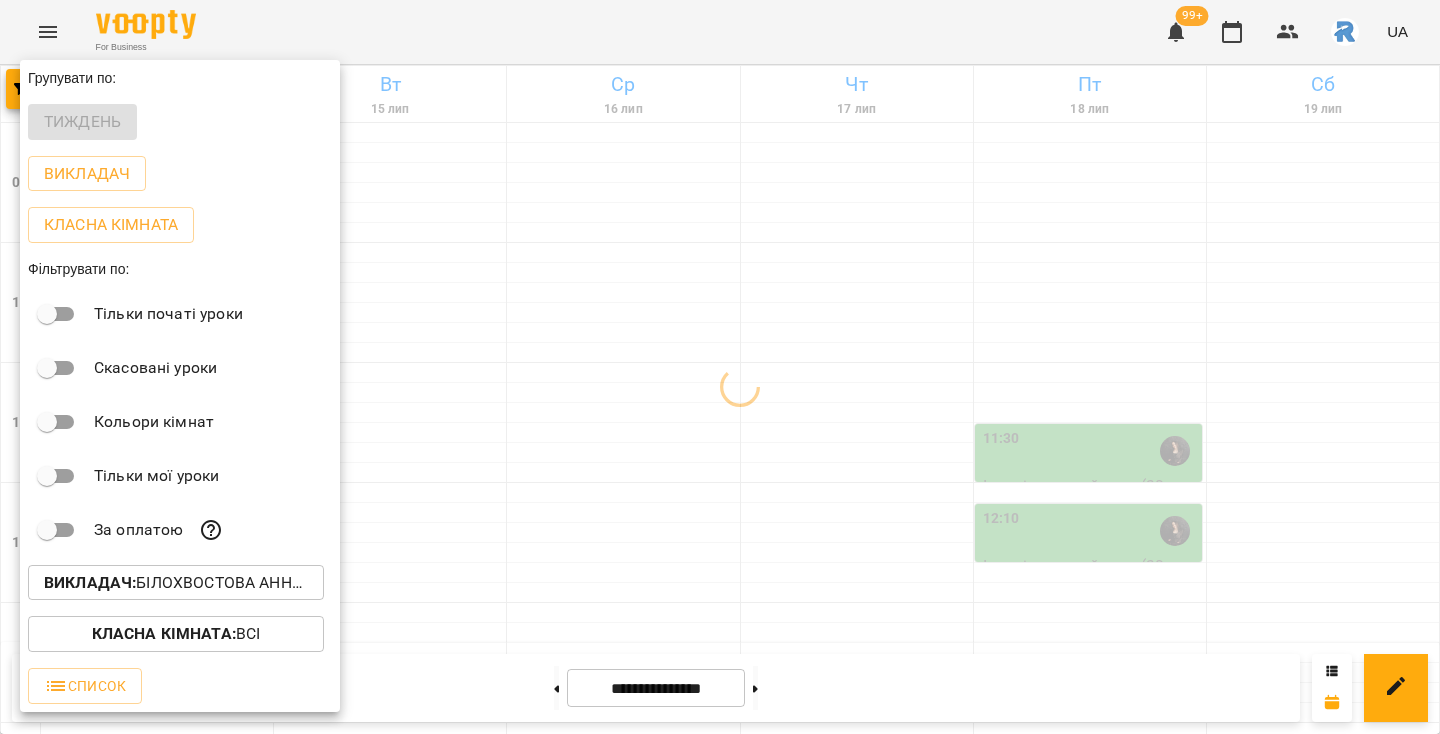 click at bounding box center [720, 367] 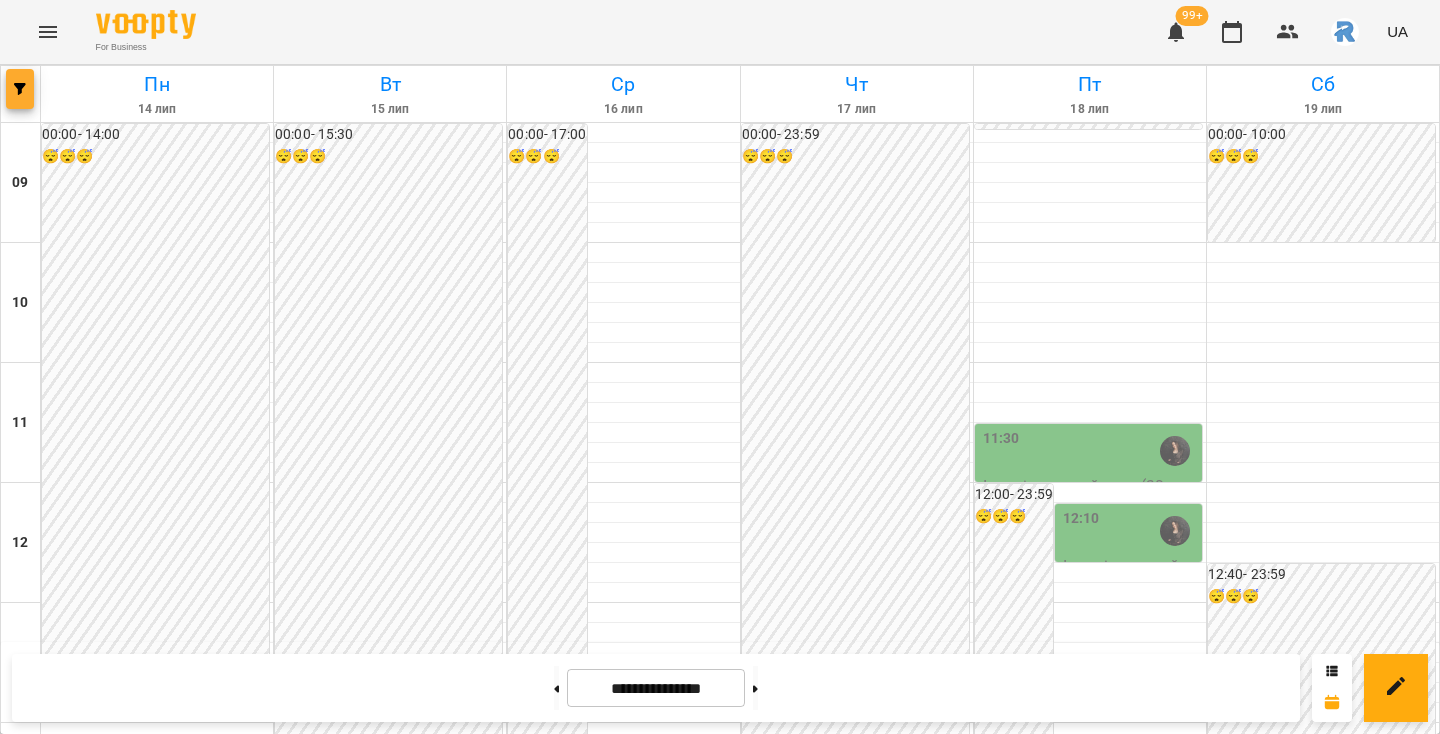 click 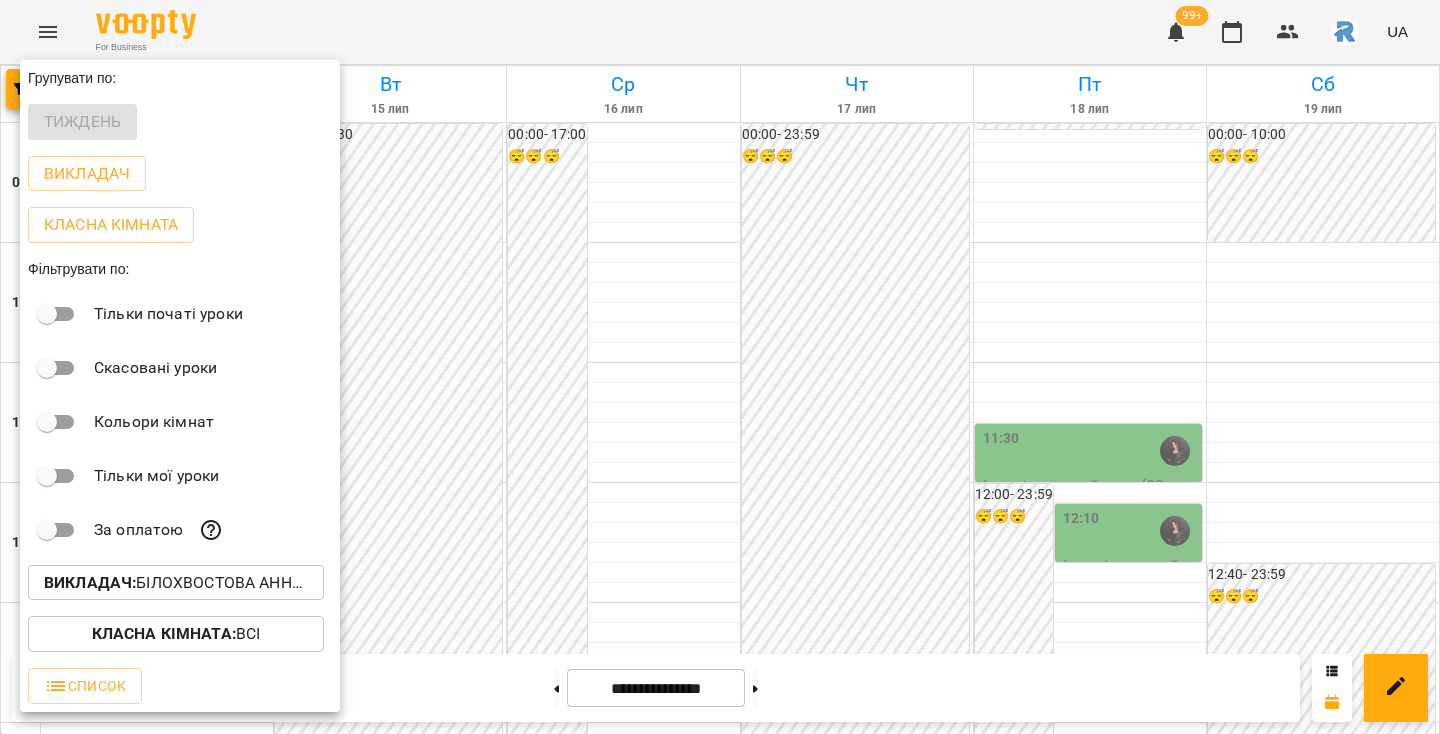 click on "Викладач :  Білохвостова Анна Олександрівна" at bounding box center (176, 583) 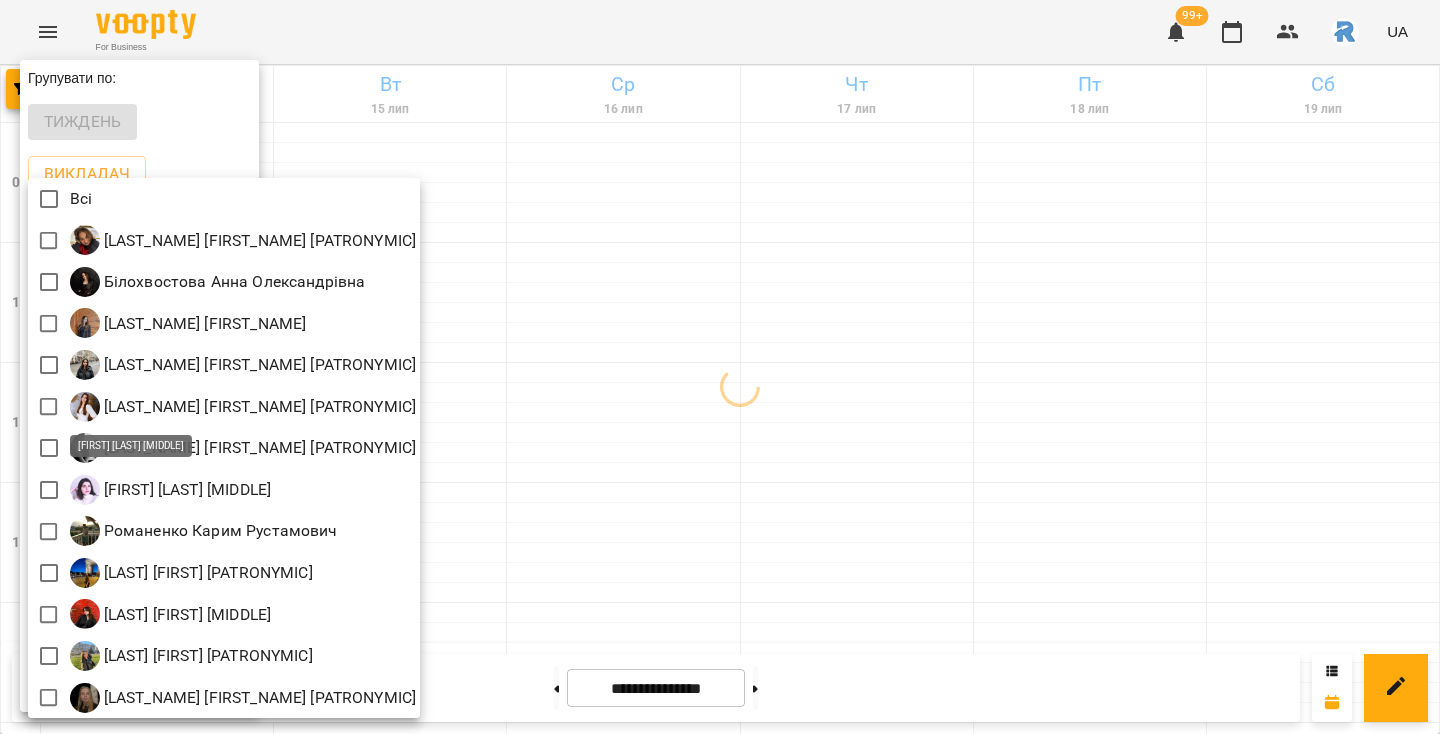 scroll, scrollTop: 4, scrollLeft: 0, axis: vertical 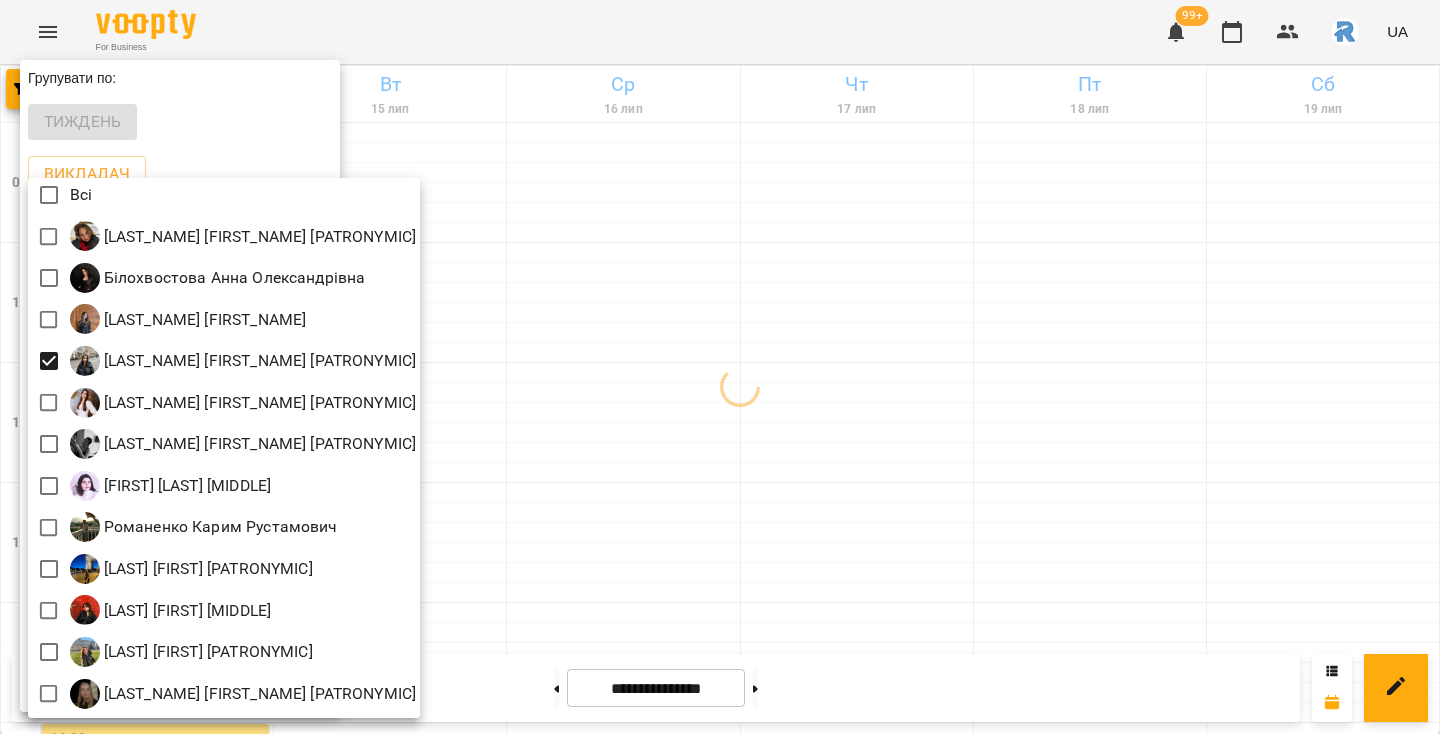 click at bounding box center (720, 367) 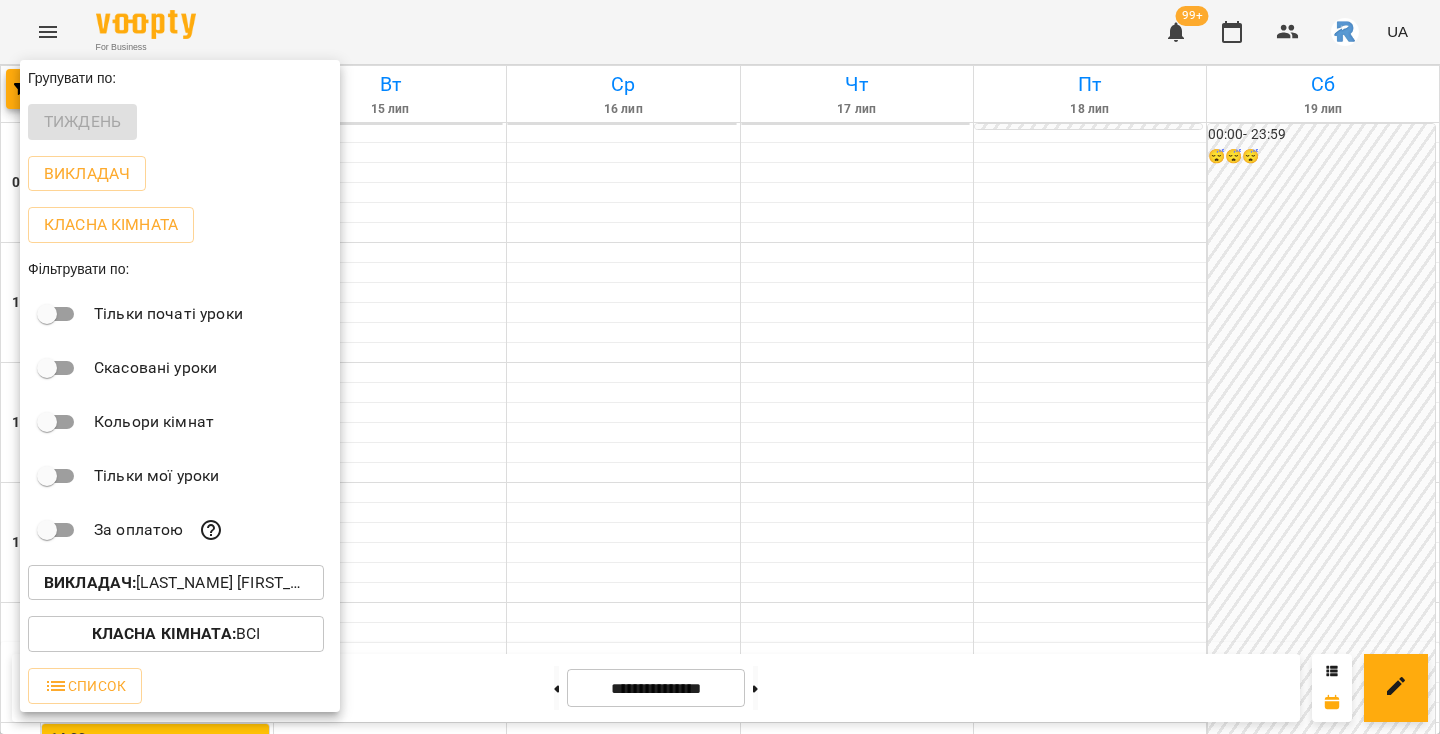 click at bounding box center (720, 367) 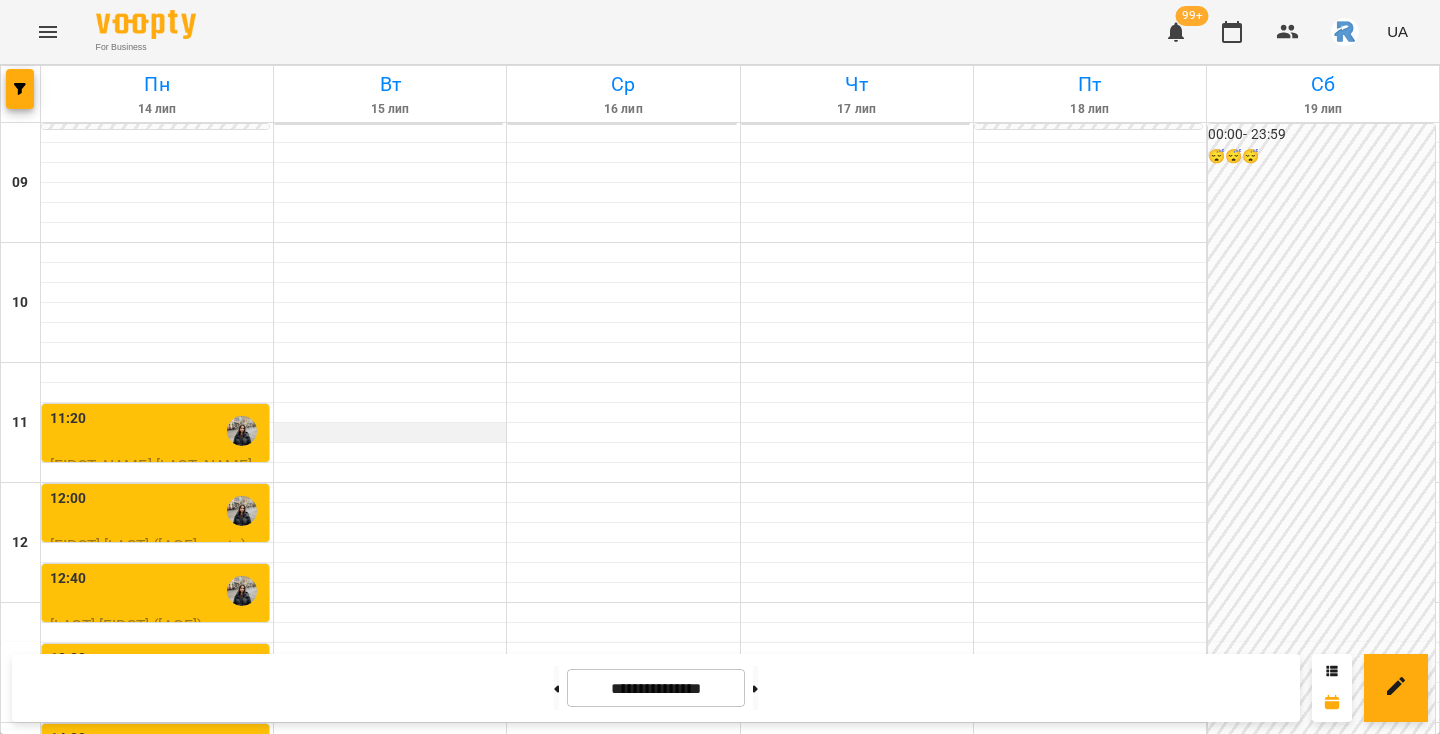 scroll, scrollTop: 28, scrollLeft: 0, axis: vertical 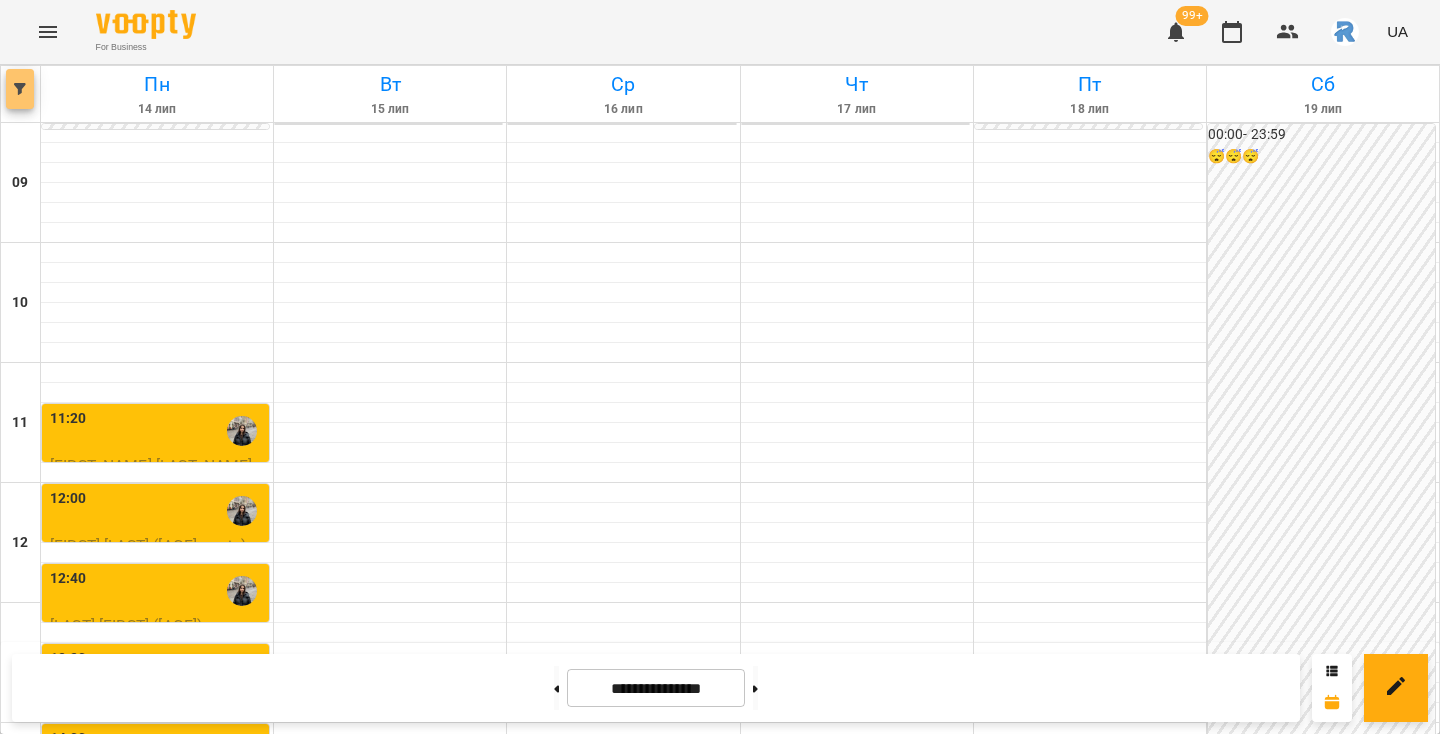 click at bounding box center (20, 89) 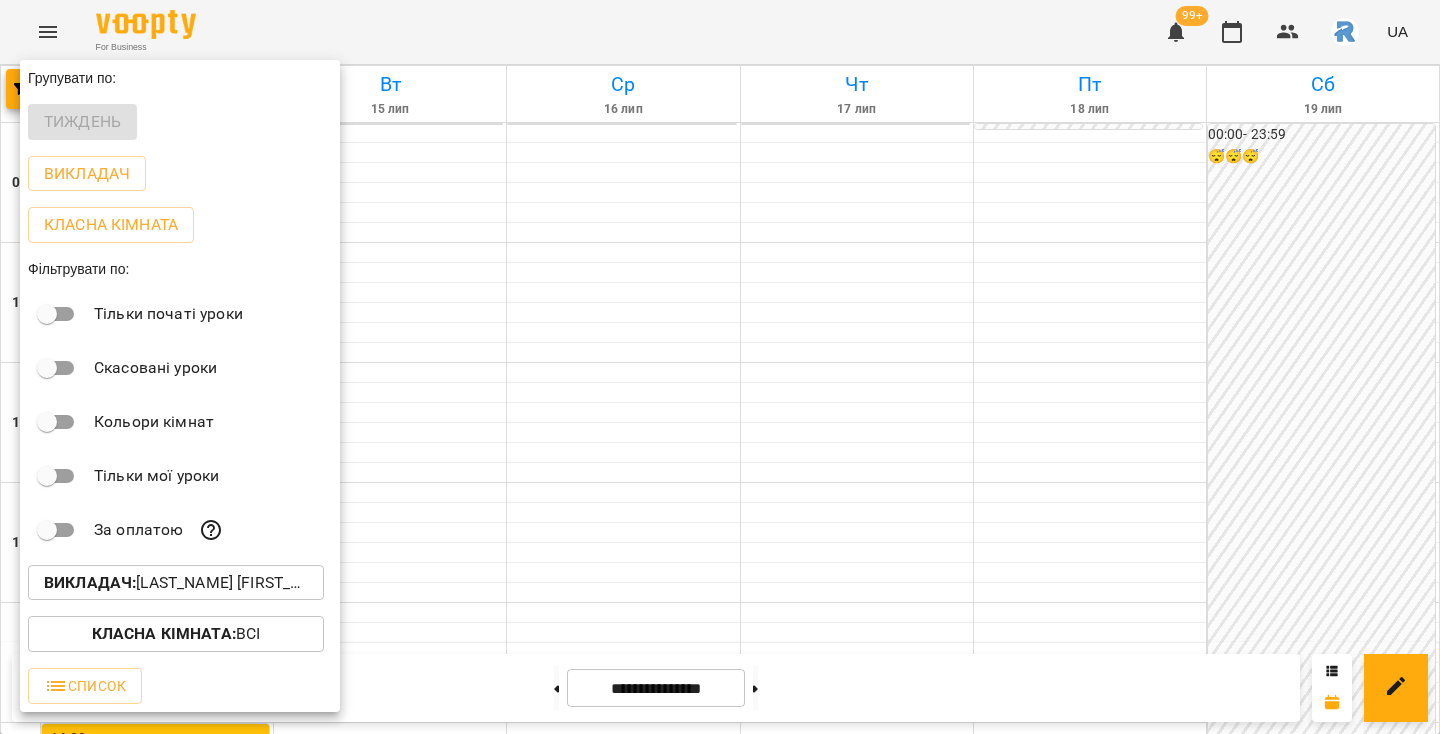 click at bounding box center (720, 367) 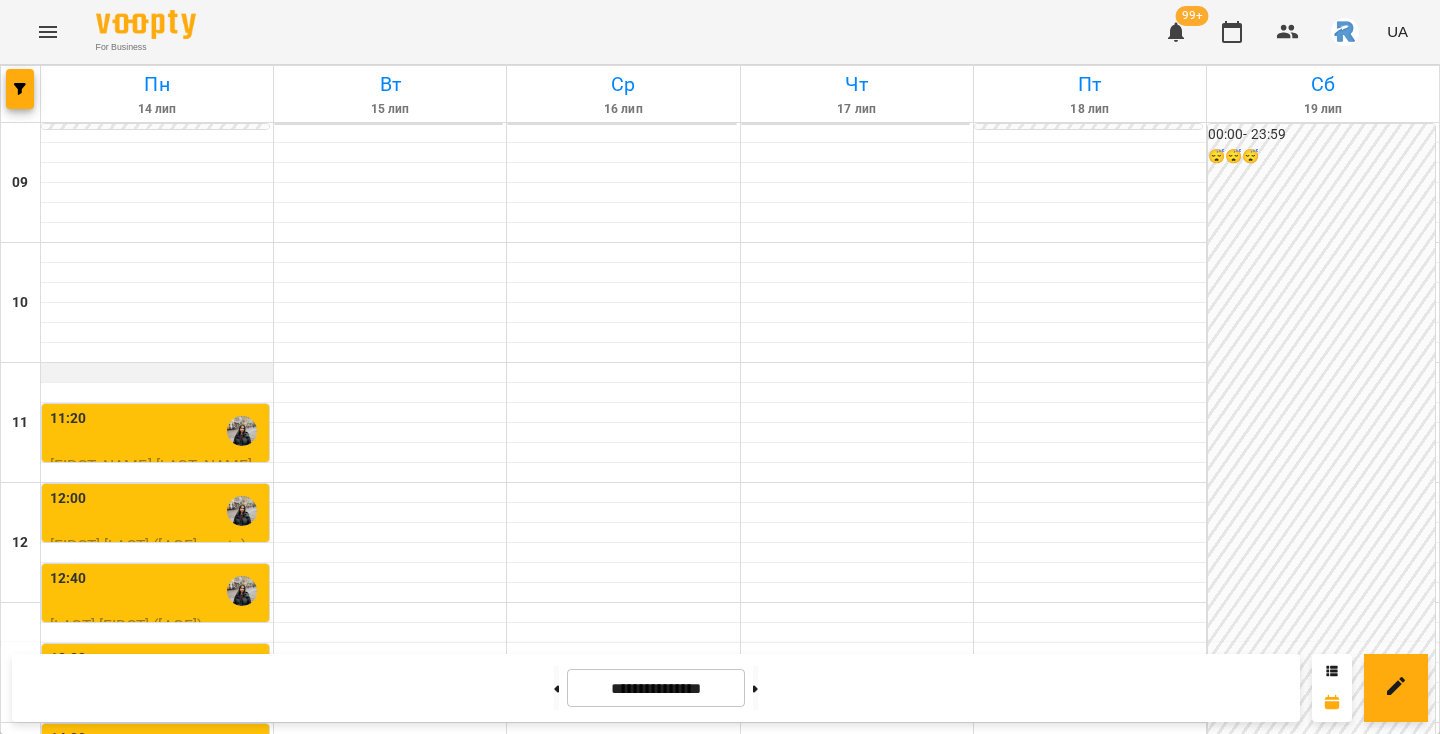 scroll, scrollTop: 313, scrollLeft: 0, axis: vertical 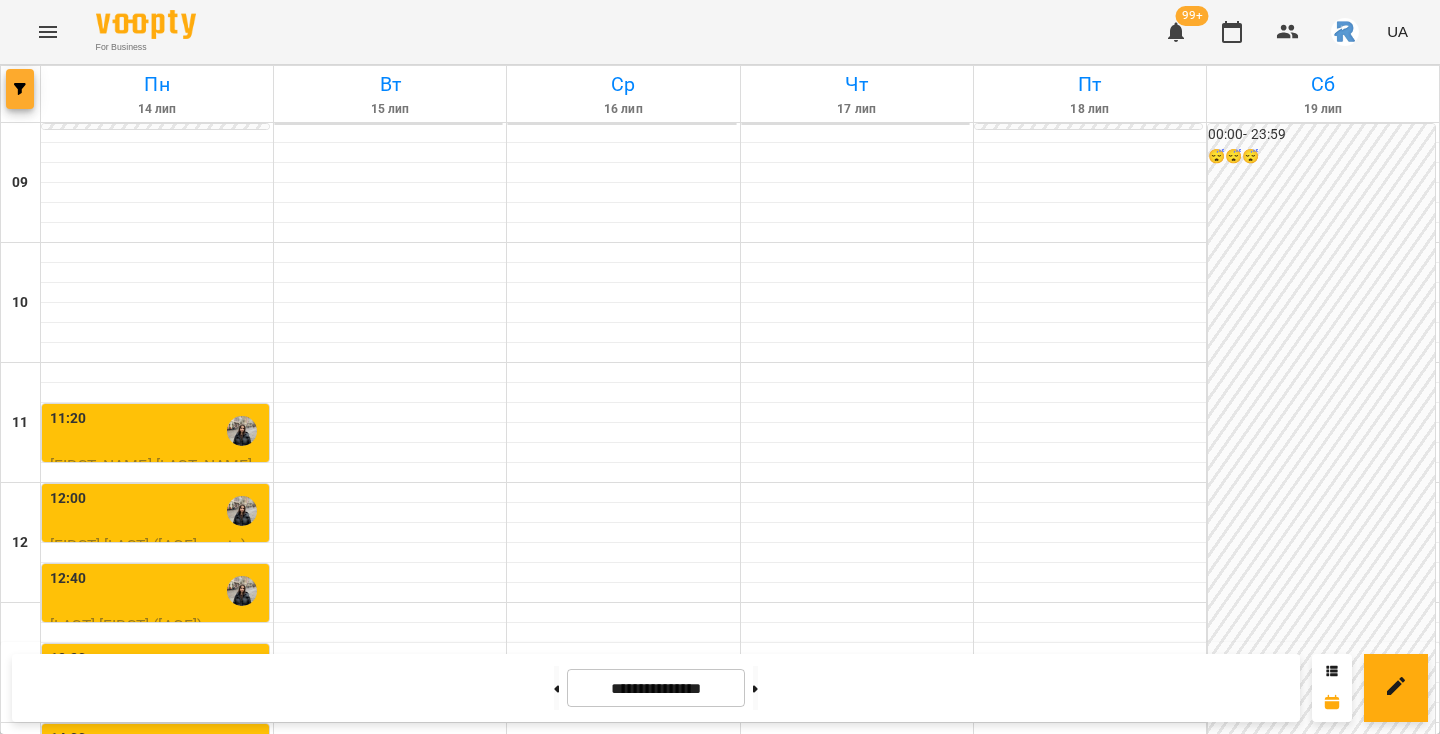 click at bounding box center [20, 89] 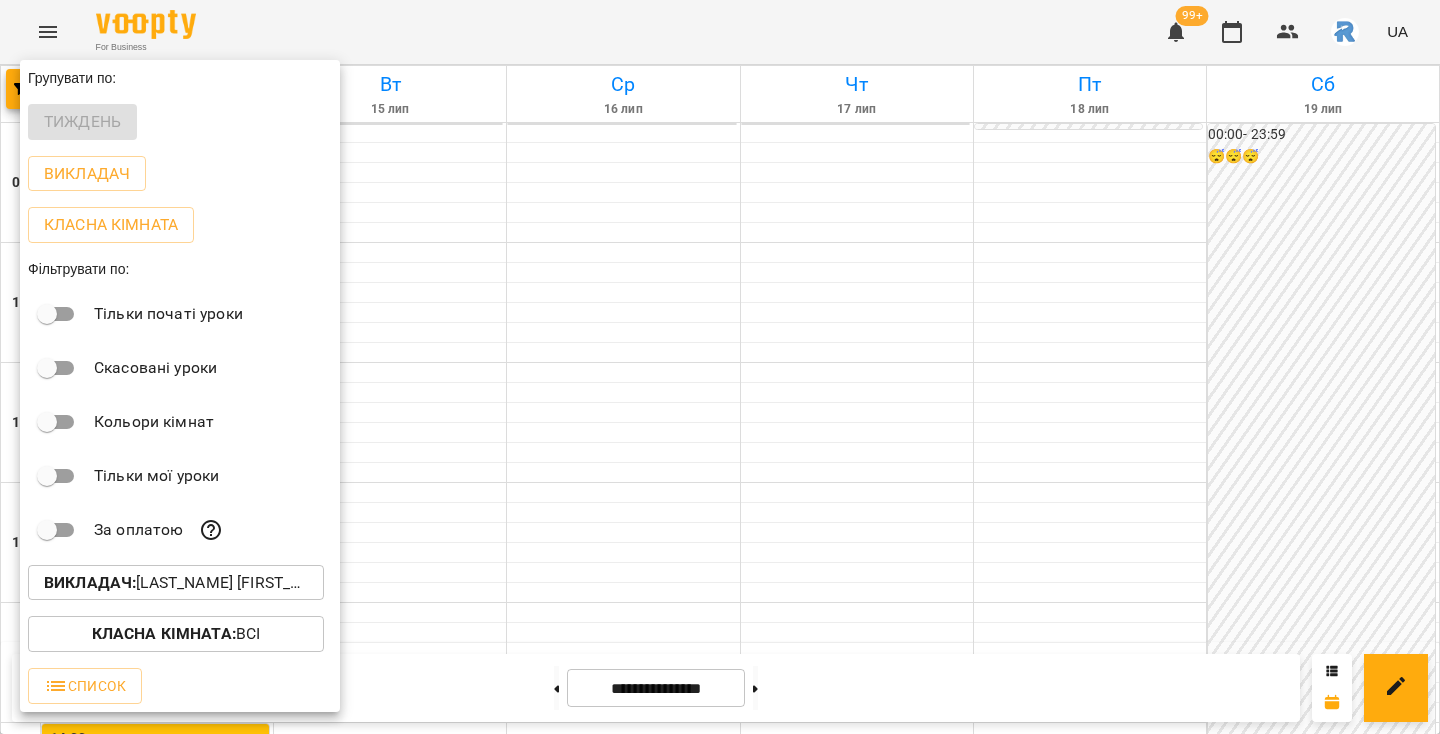 click on "Викладач : [LAST_NAME] [FIRST_NAME] [PATRONYMIC]" at bounding box center (176, 583) 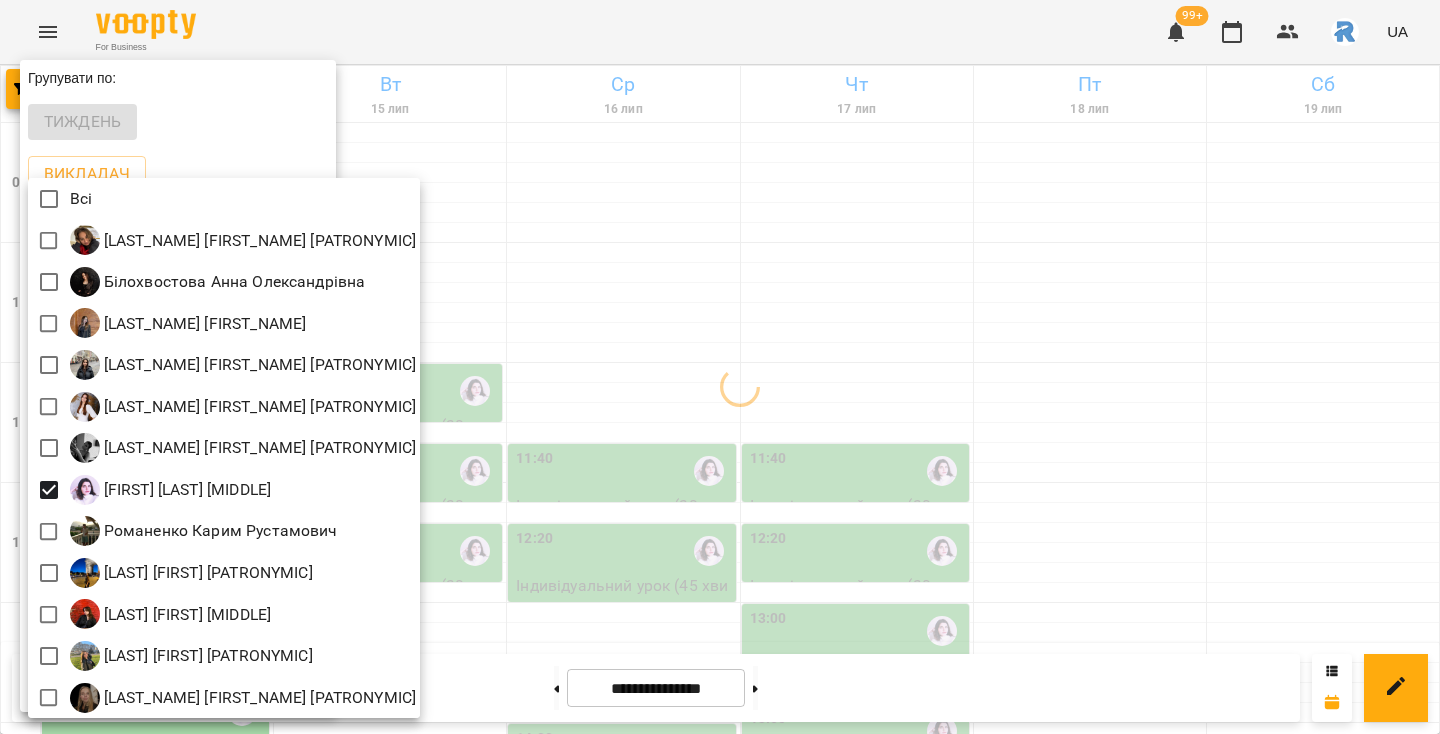click at bounding box center (720, 367) 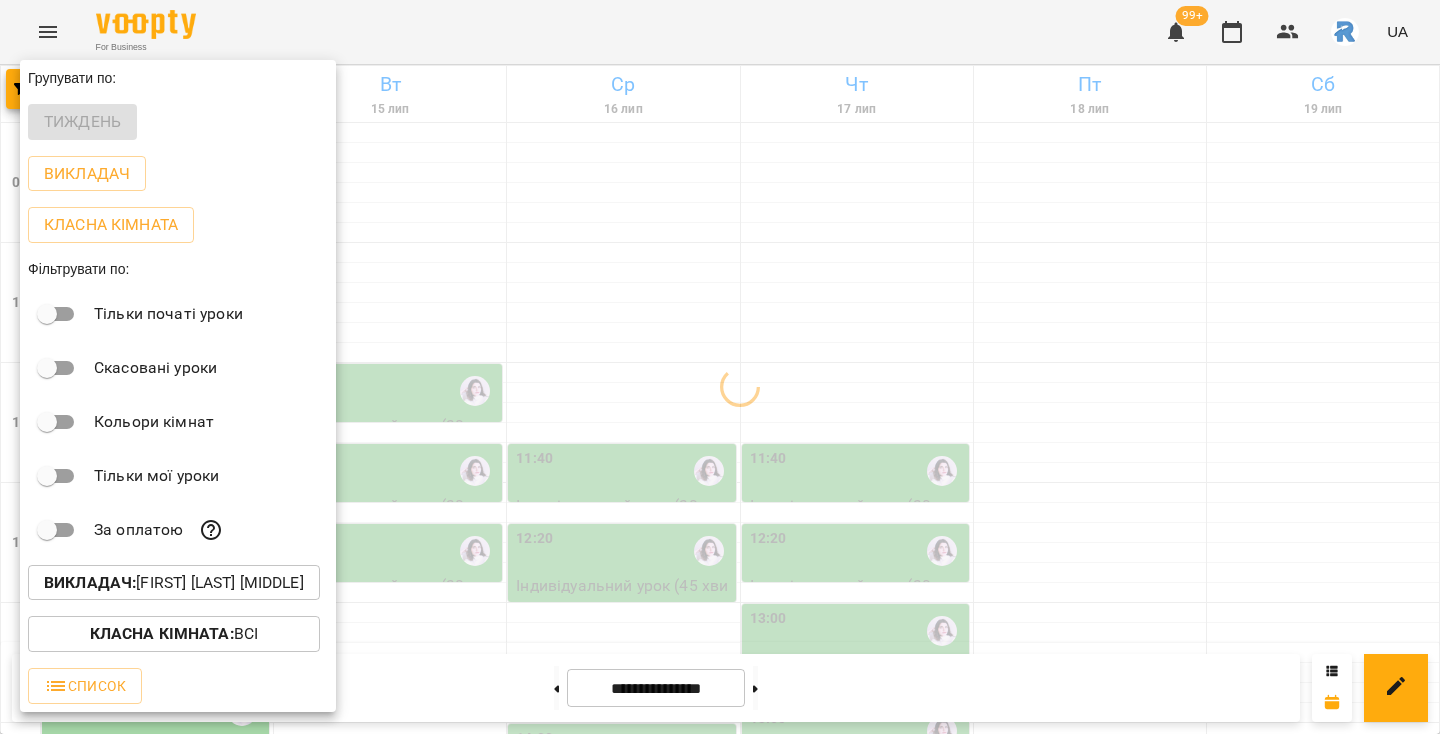click at bounding box center [720, 367] 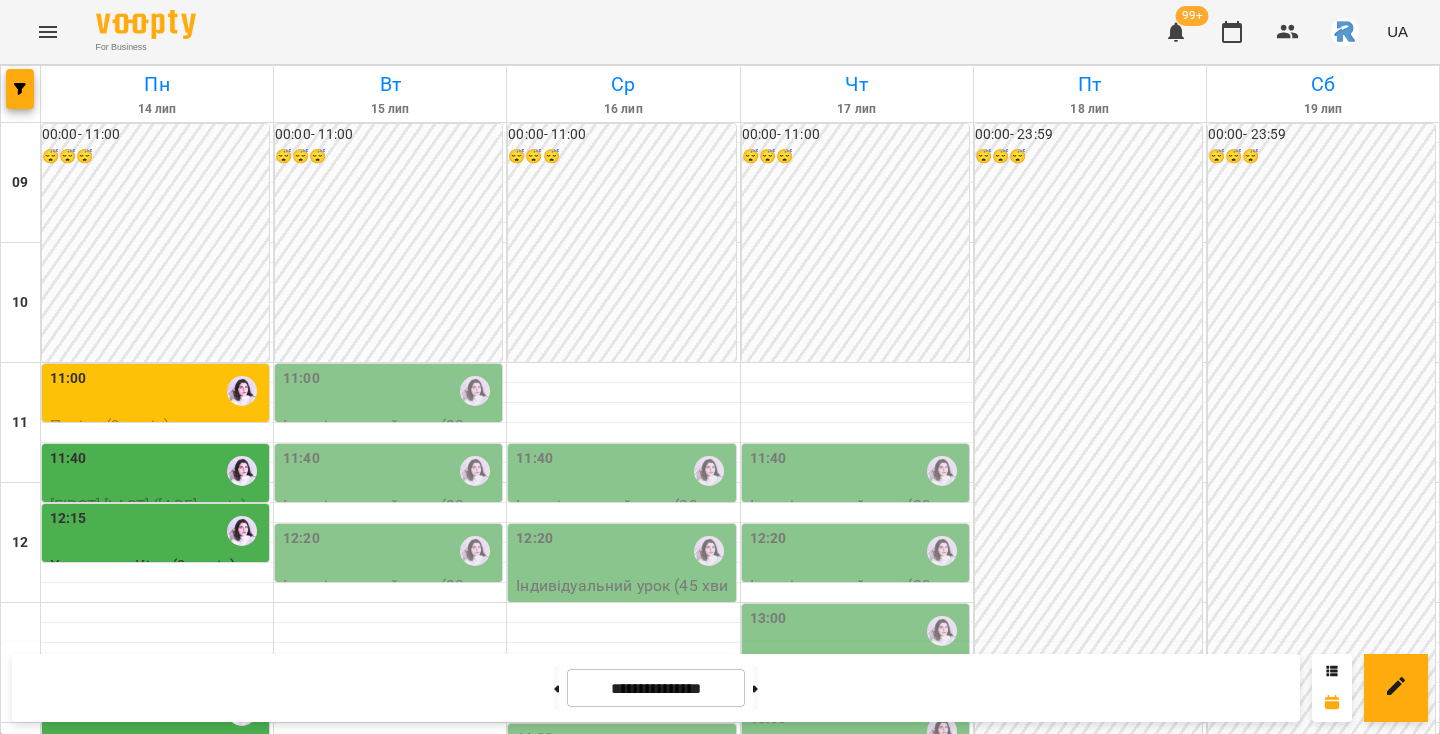scroll, scrollTop: 365, scrollLeft: 0, axis: vertical 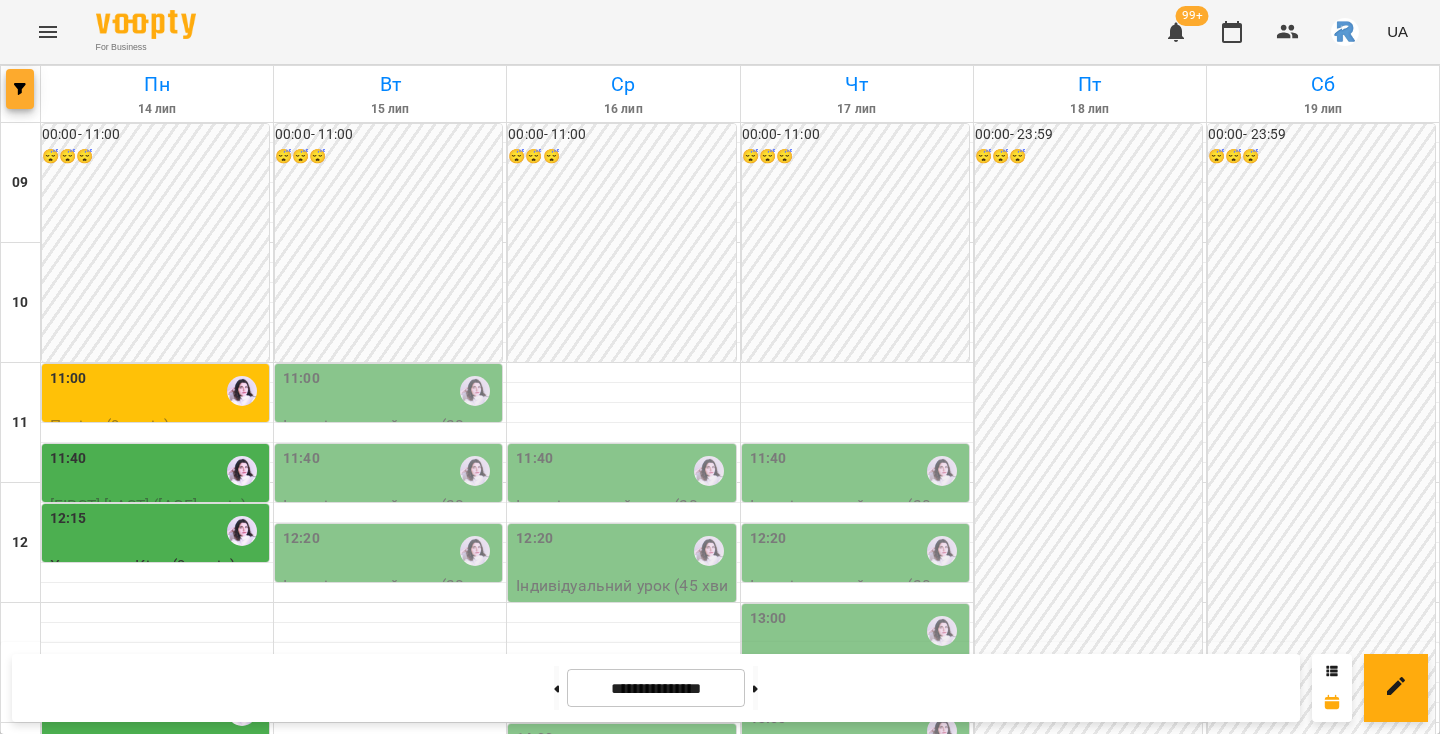 click at bounding box center (20, 89) 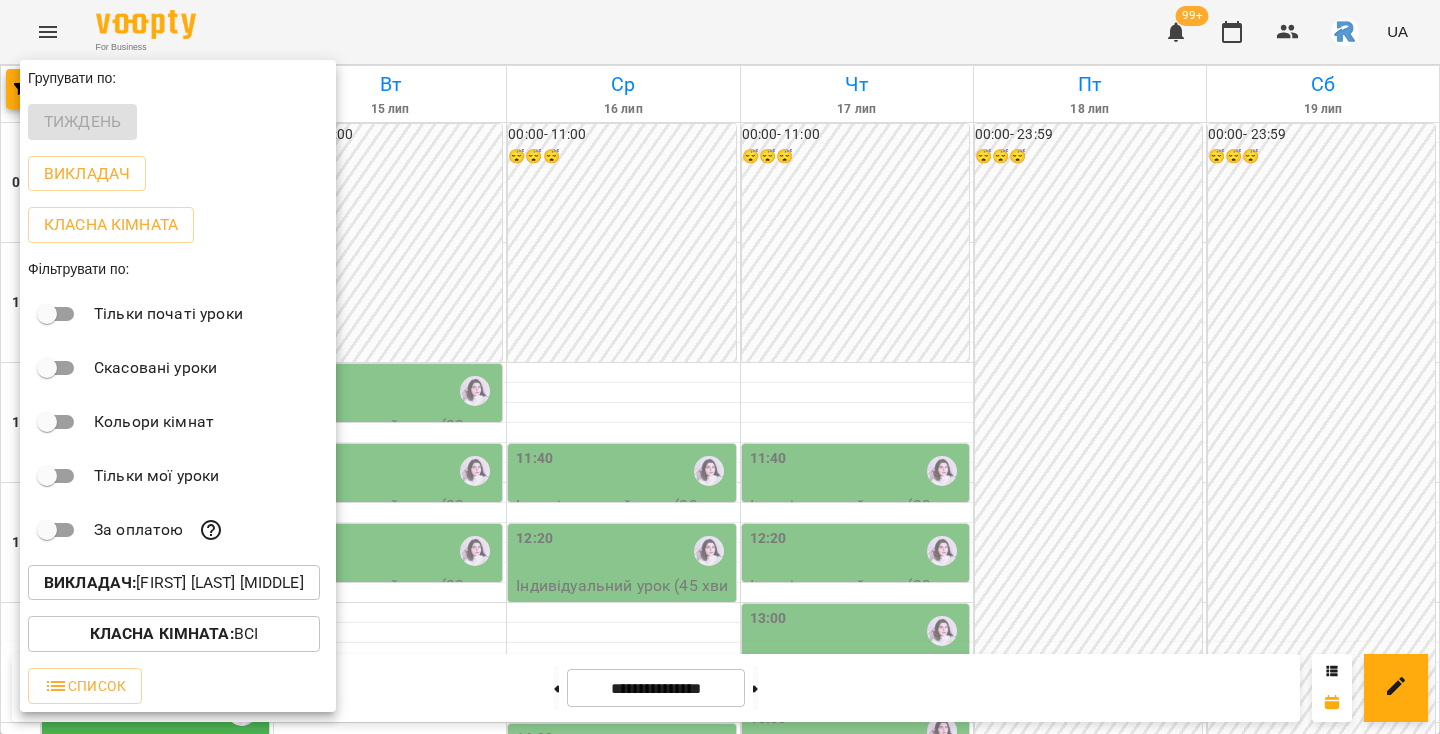 click on "Викладач : [LAST_NAME] [FIRST_NAME] [PATRONYMIC]" at bounding box center (174, 583) 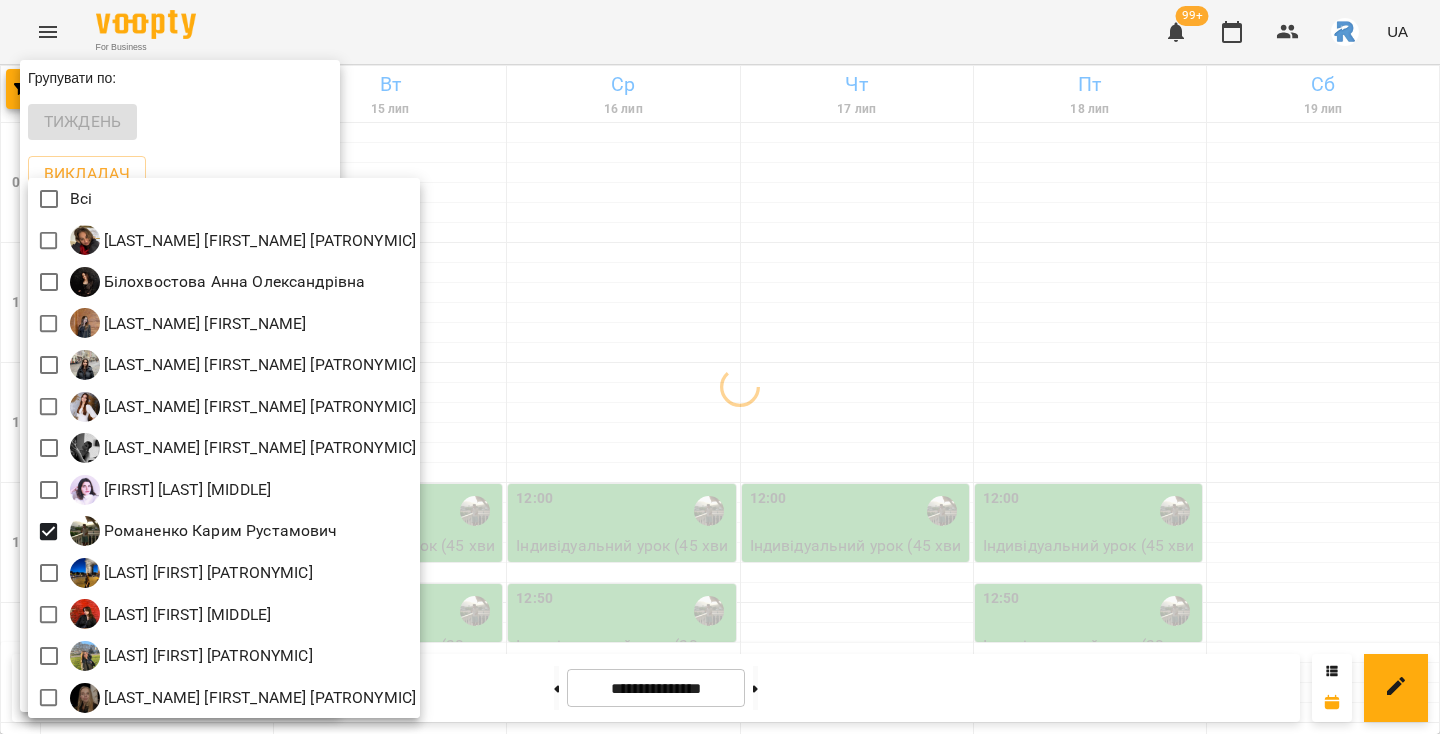 click at bounding box center (720, 367) 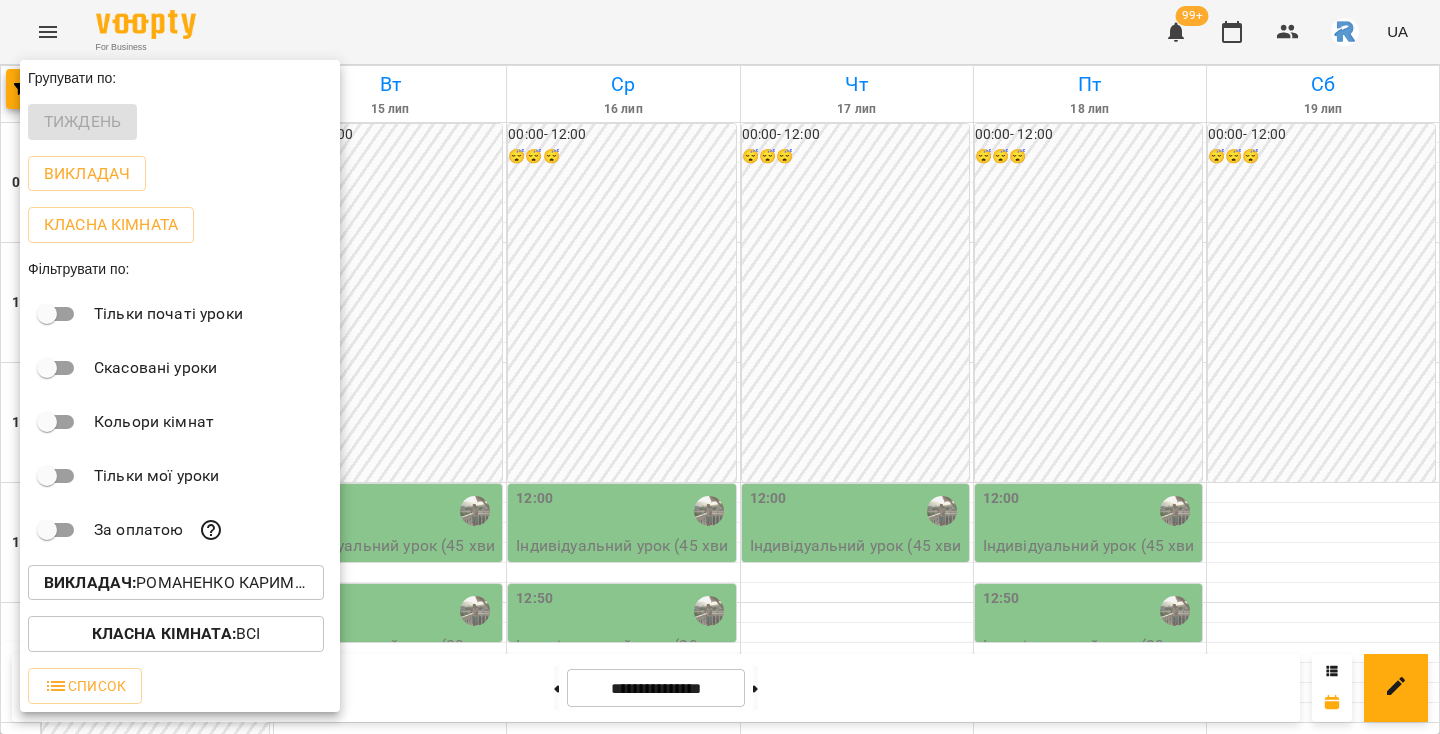 click on "Викладач :  Романенко Карим Рустамович" at bounding box center [176, 583] 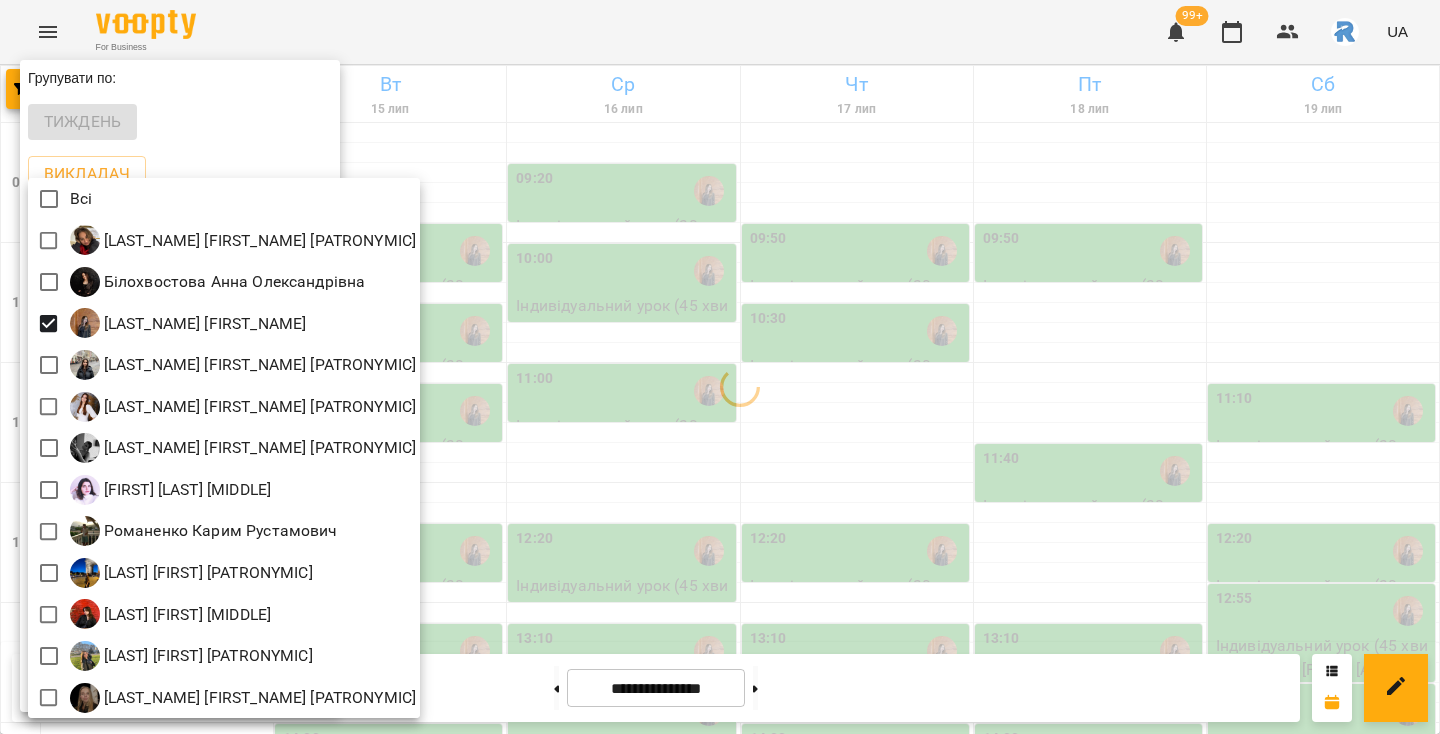 click at bounding box center [720, 367] 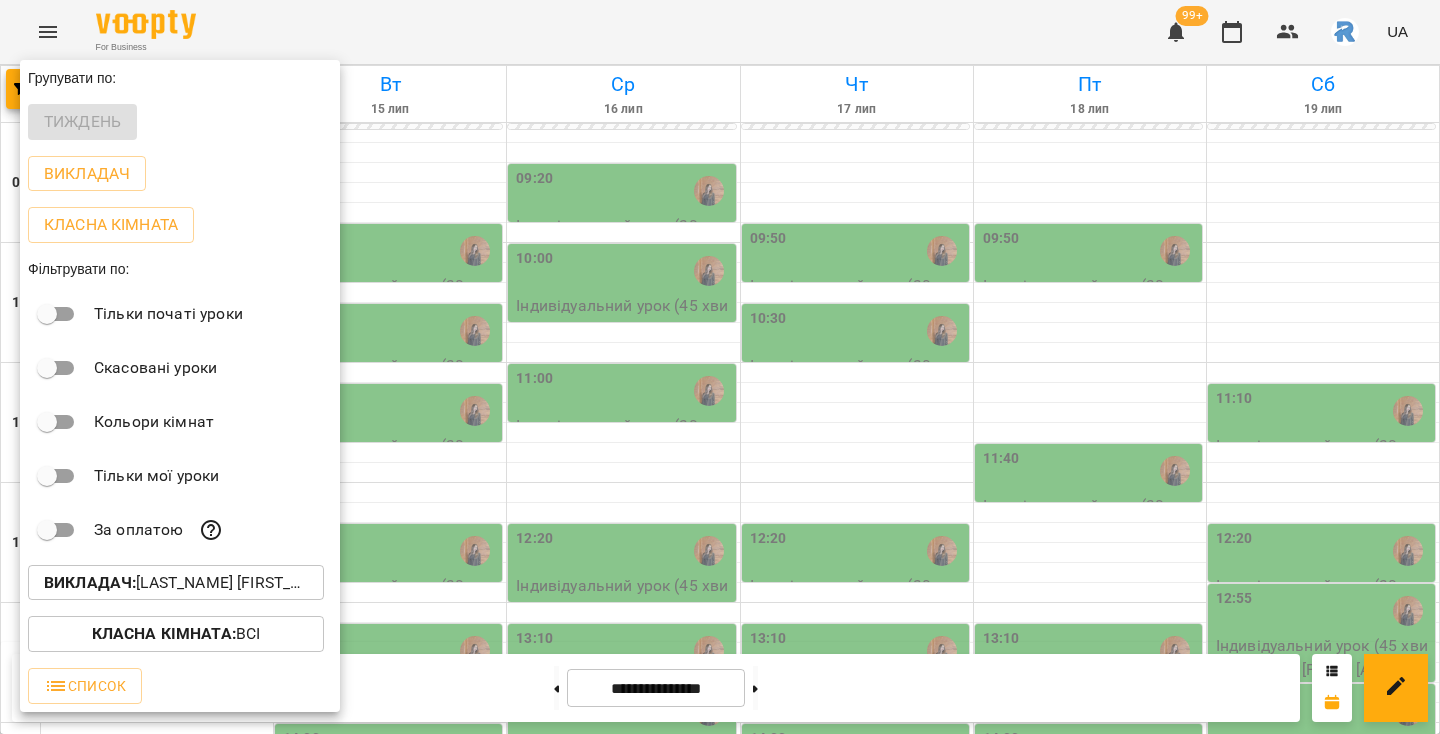 click at bounding box center [720, 367] 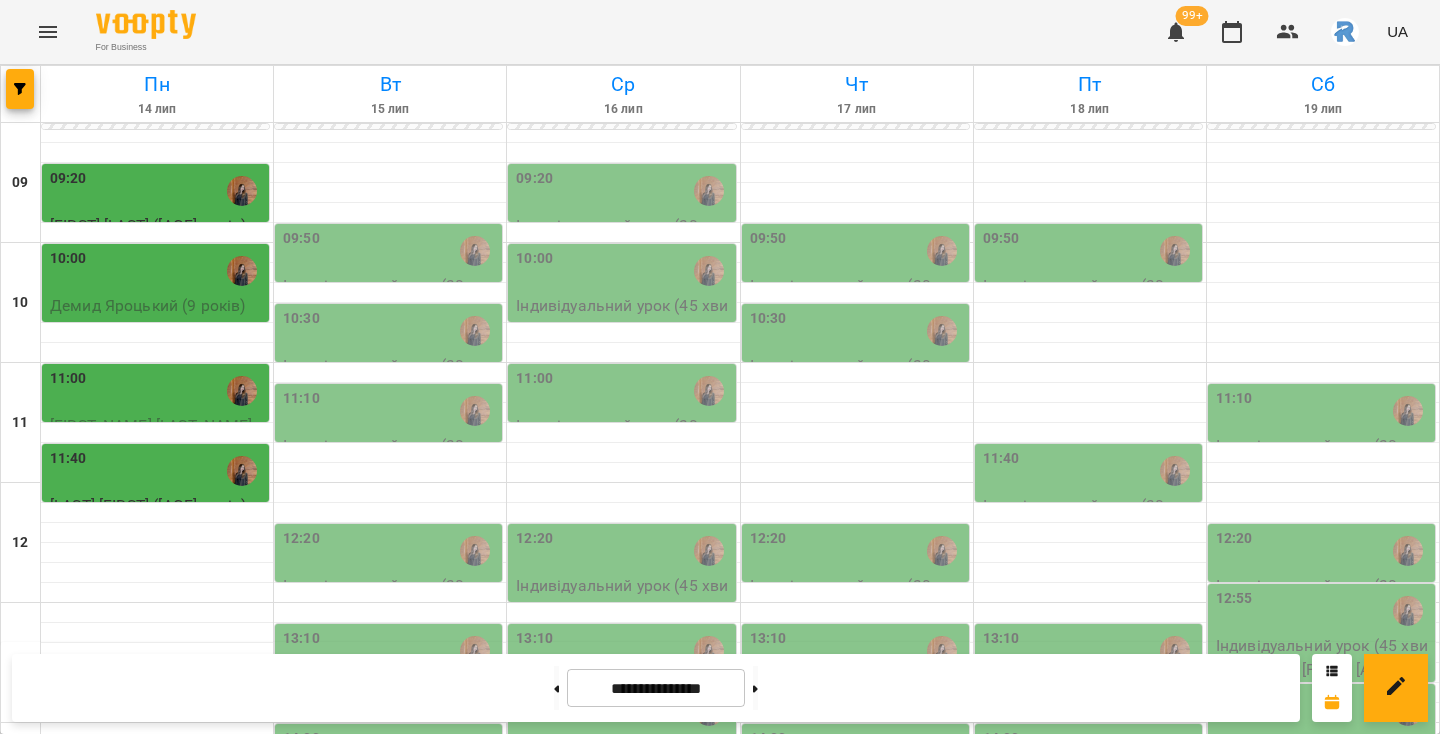 scroll, scrollTop: 173, scrollLeft: 0, axis: vertical 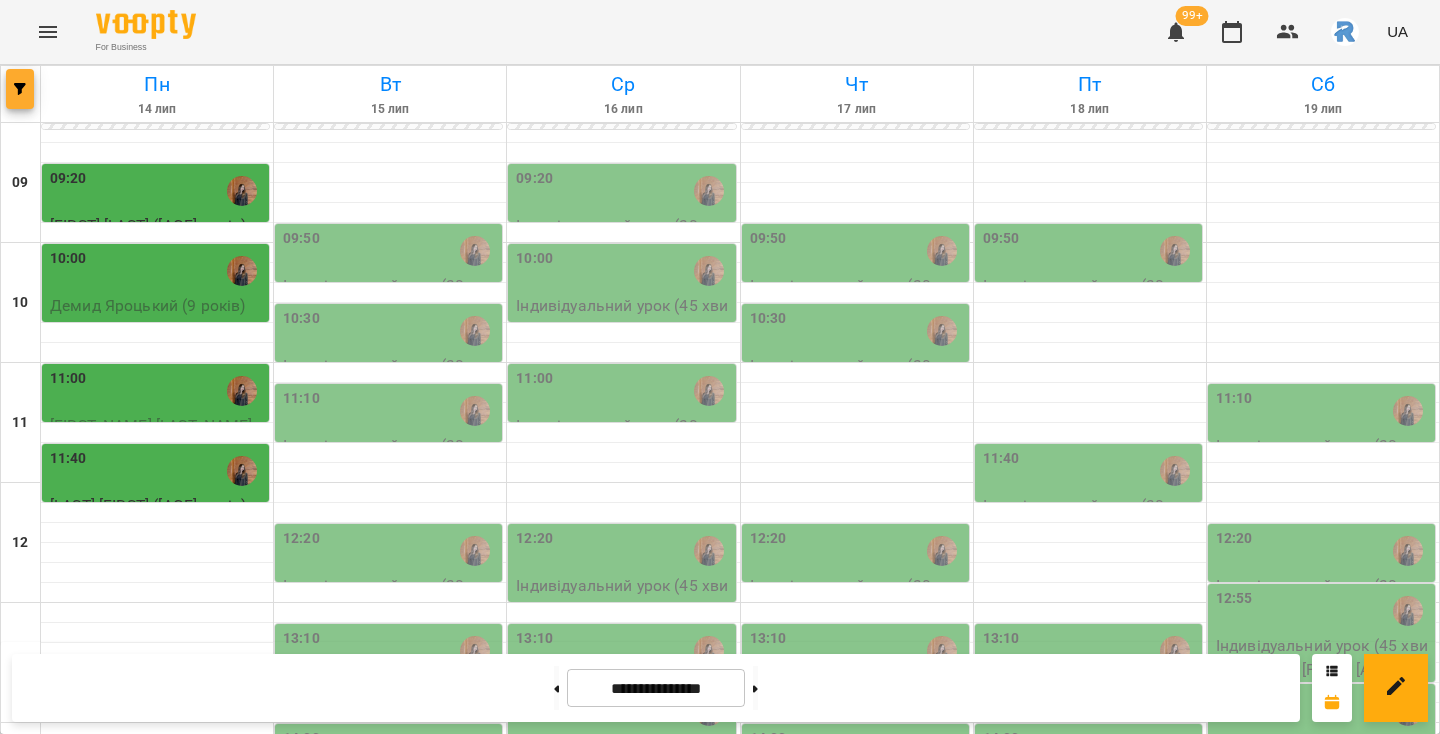 click at bounding box center (20, 89) 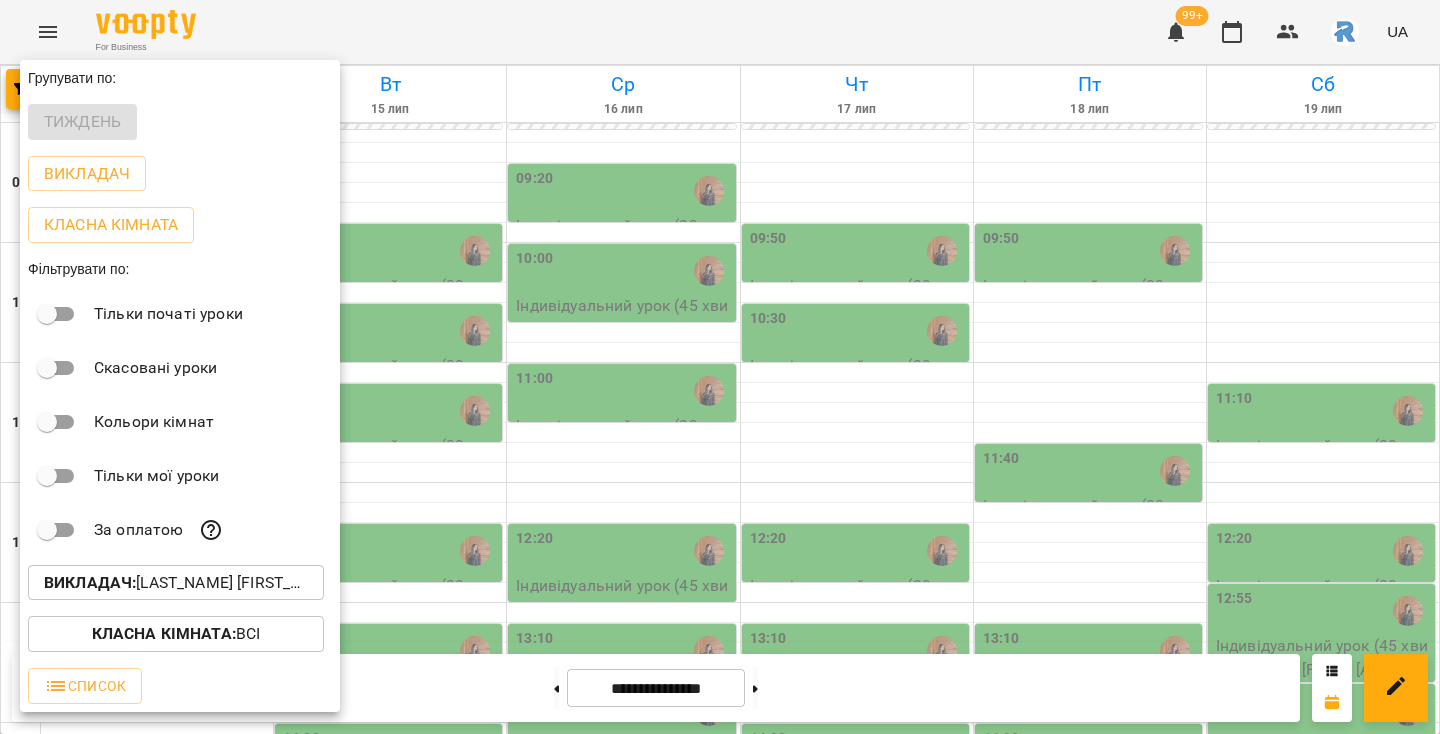 click on "Викладач :  Гаджієва Мельтем" at bounding box center (180, 583) 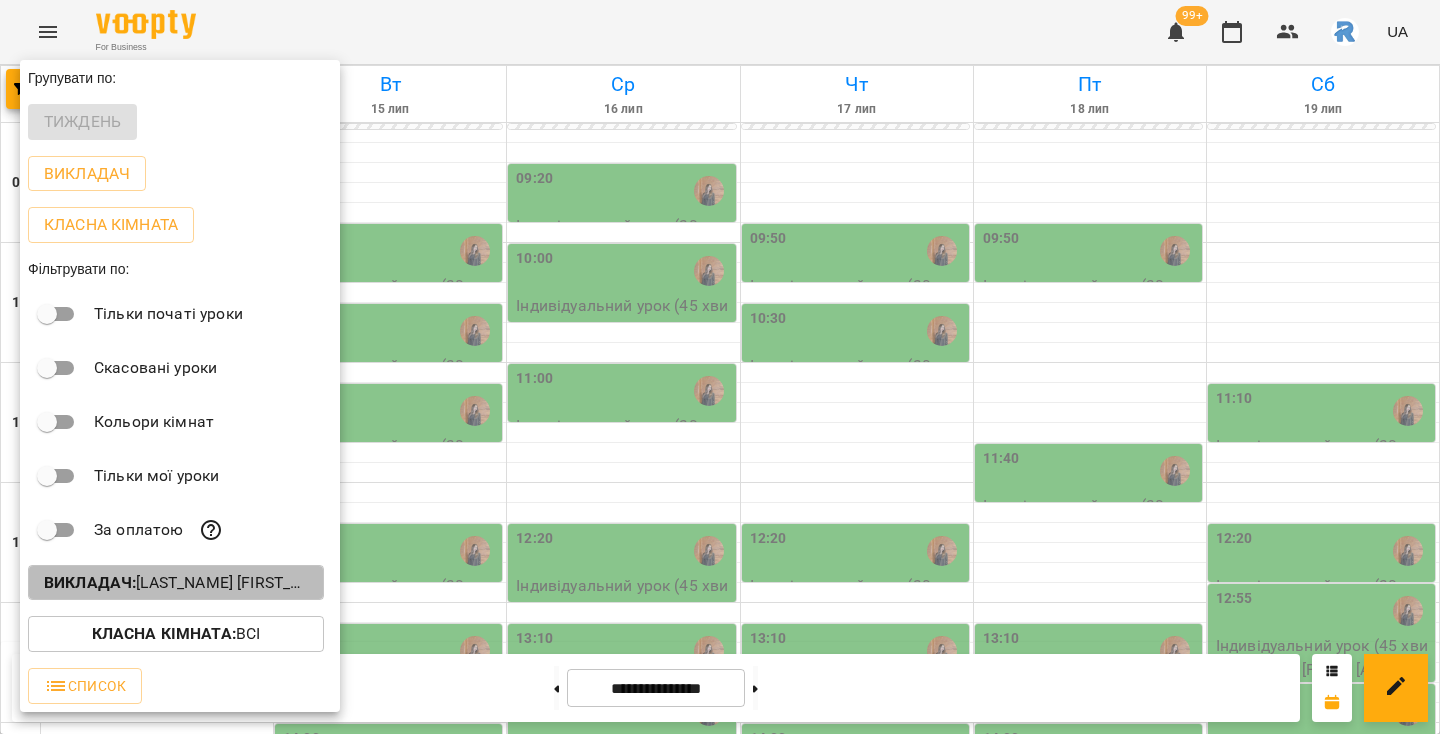 click on "Викладач :  Гаджієва Мельтем" at bounding box center [176, 583] 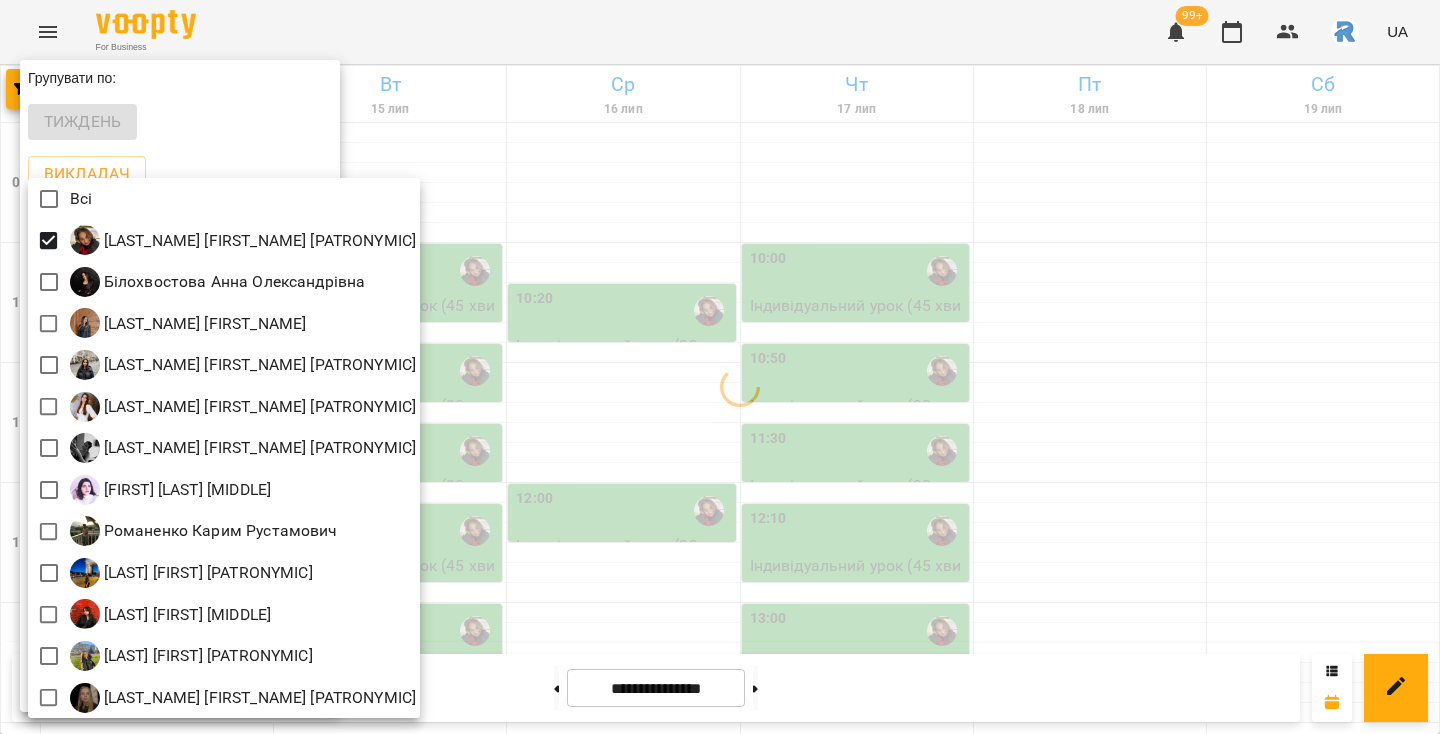 click at bounding box center [720, 367] 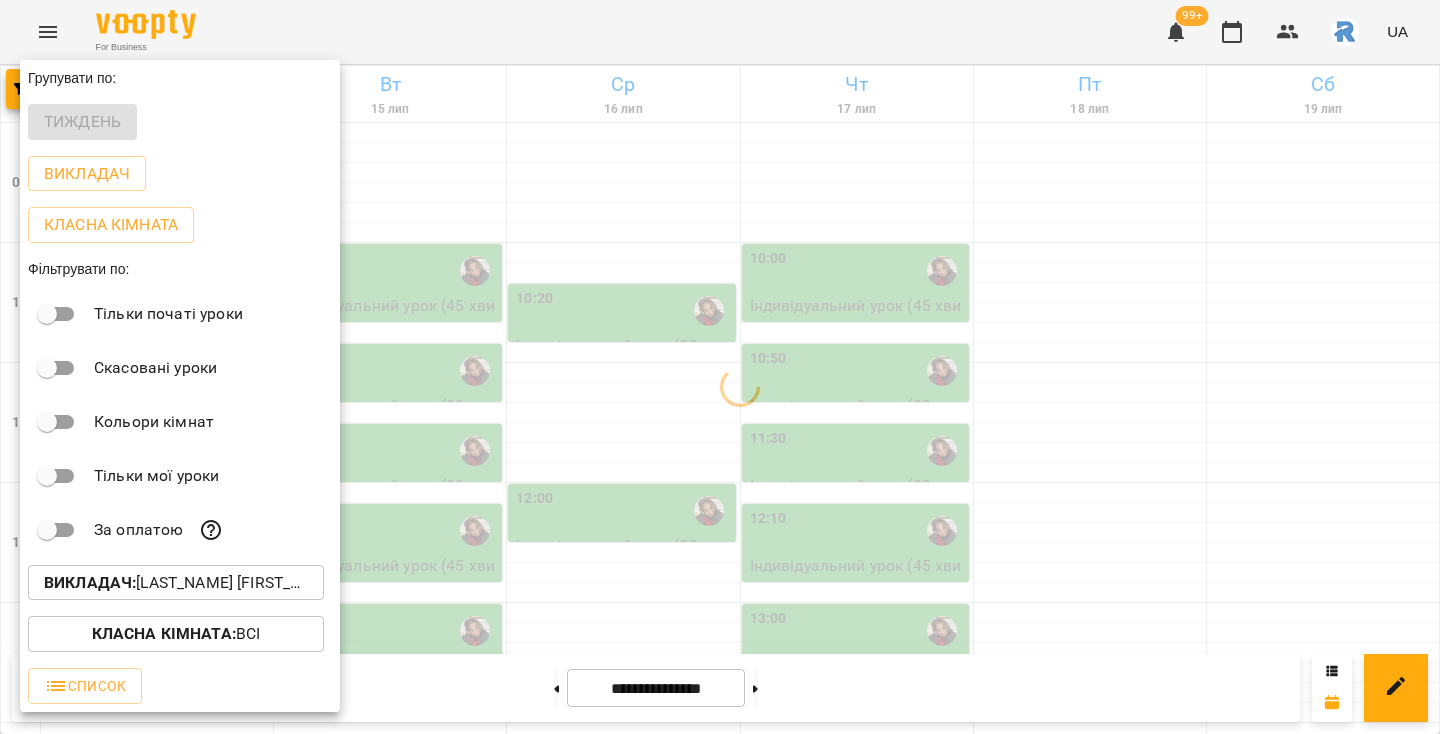 click at bounding box center [720, 367] 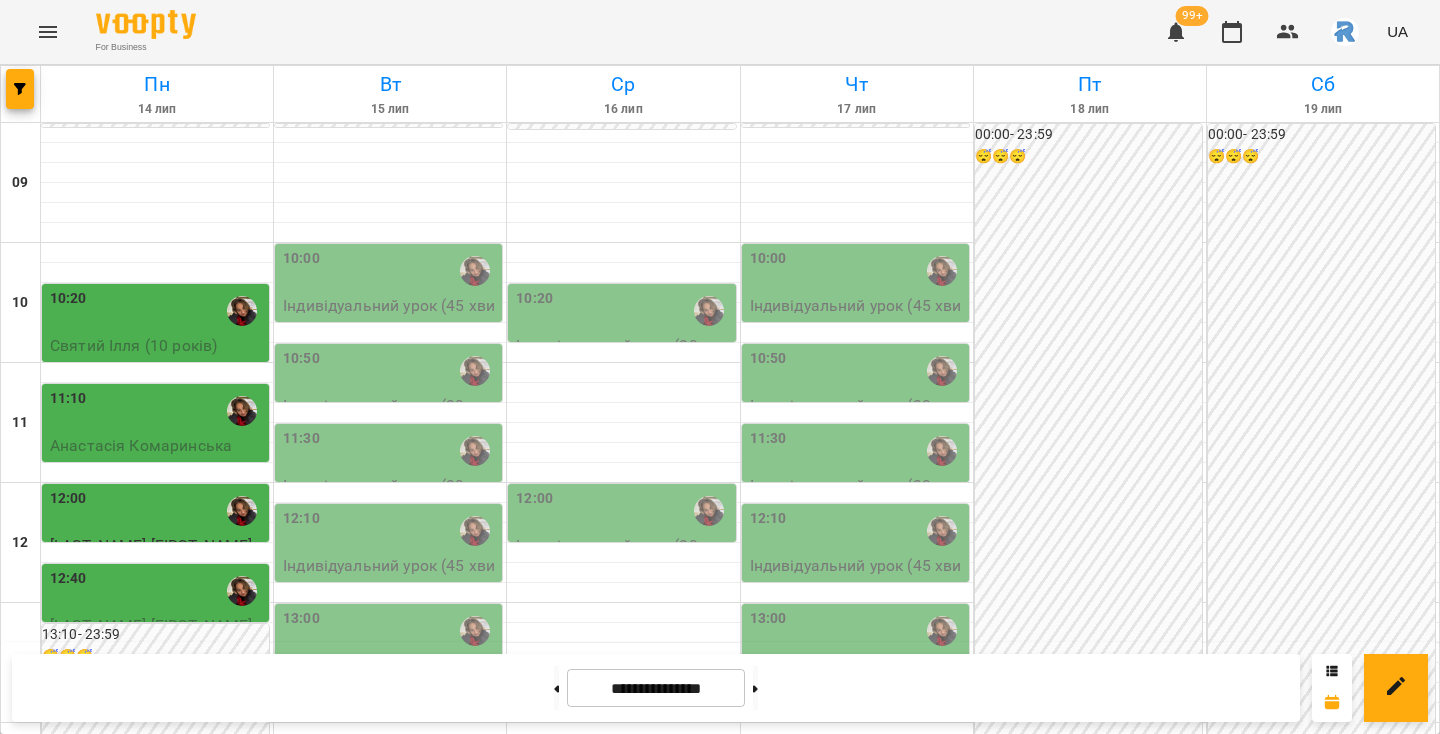 scroll, scrollTop: 174, scrollLeft: 0, axis: vertical 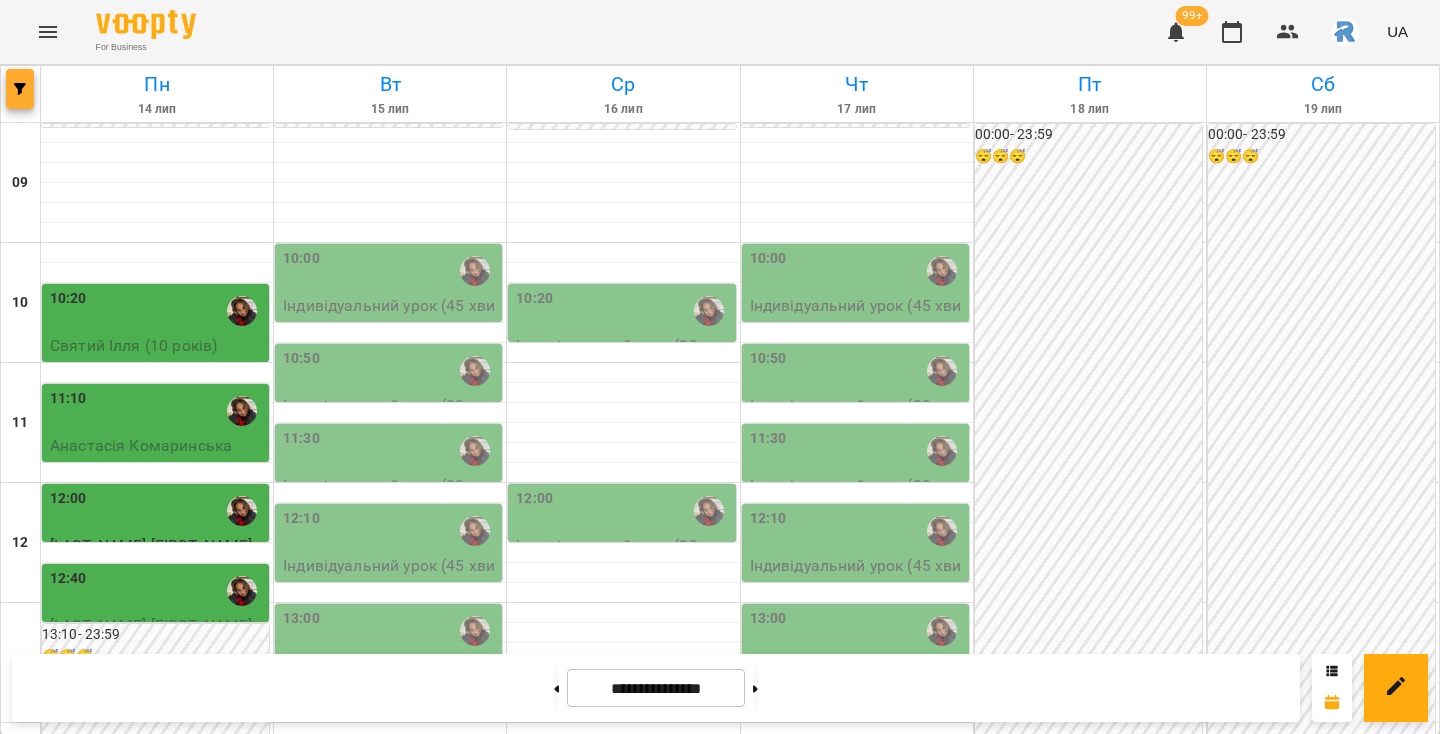 click at bounding box center [20, 89] 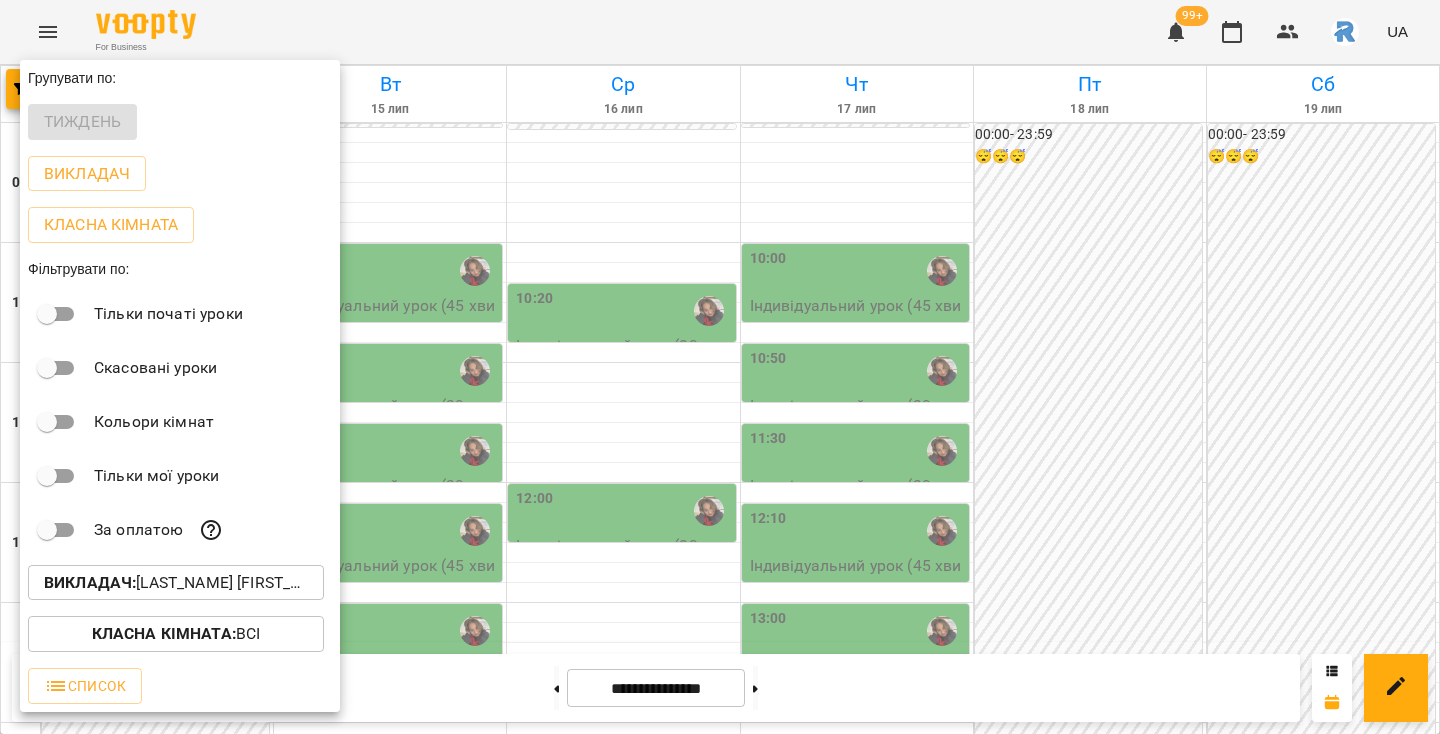 click on "Викладач :  Бондар Влада Сергіївна" at bounding box center (176, 583) 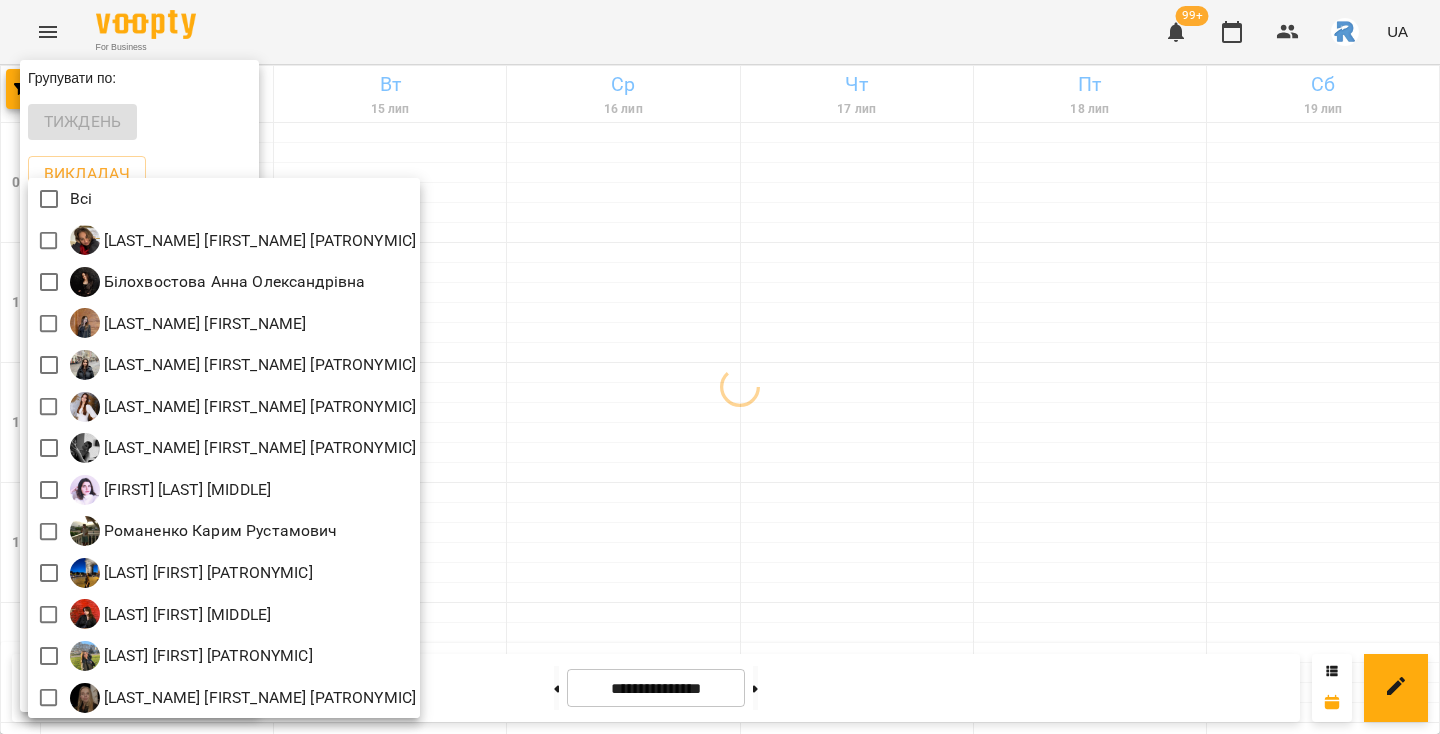 scroll, scrollTop: 4, scrollLeft: 0, axis: vertical 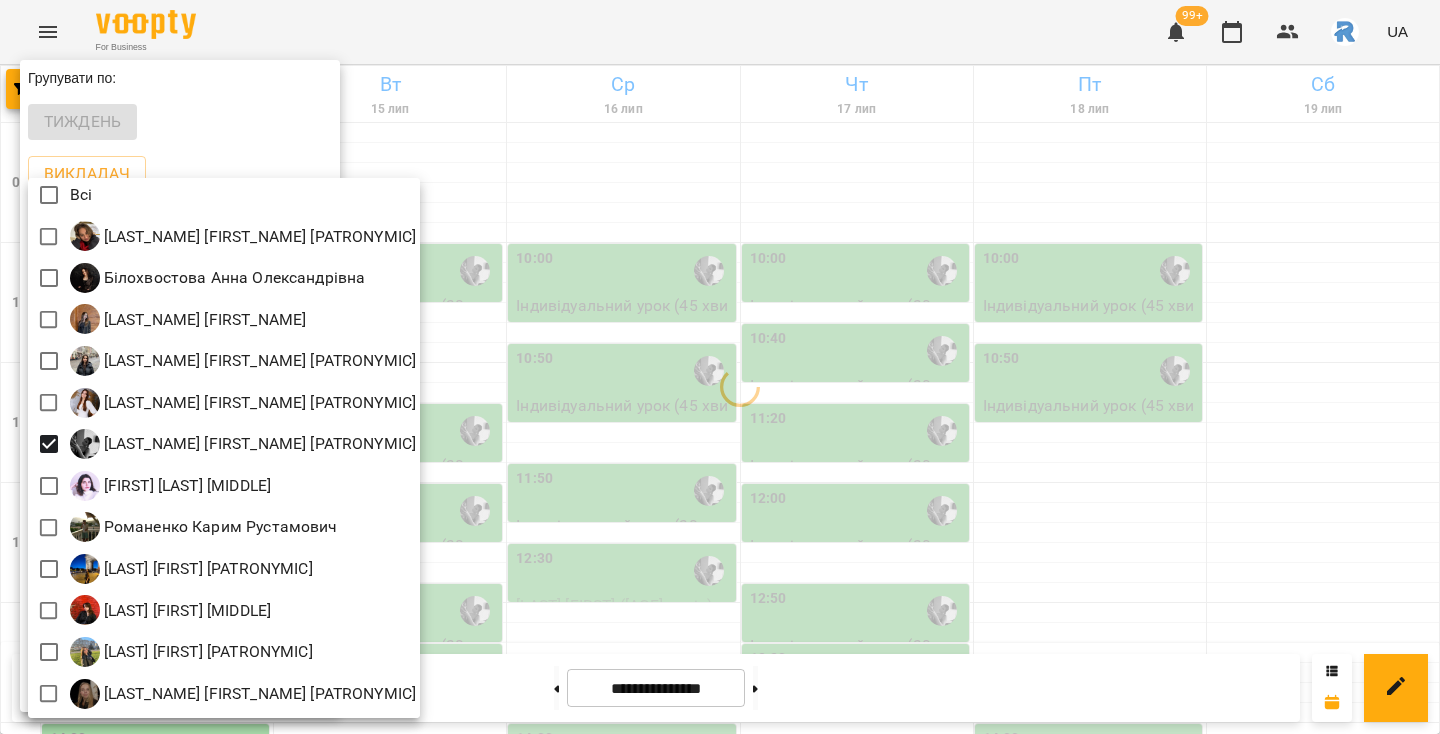 click at bounding box center [720, 367] 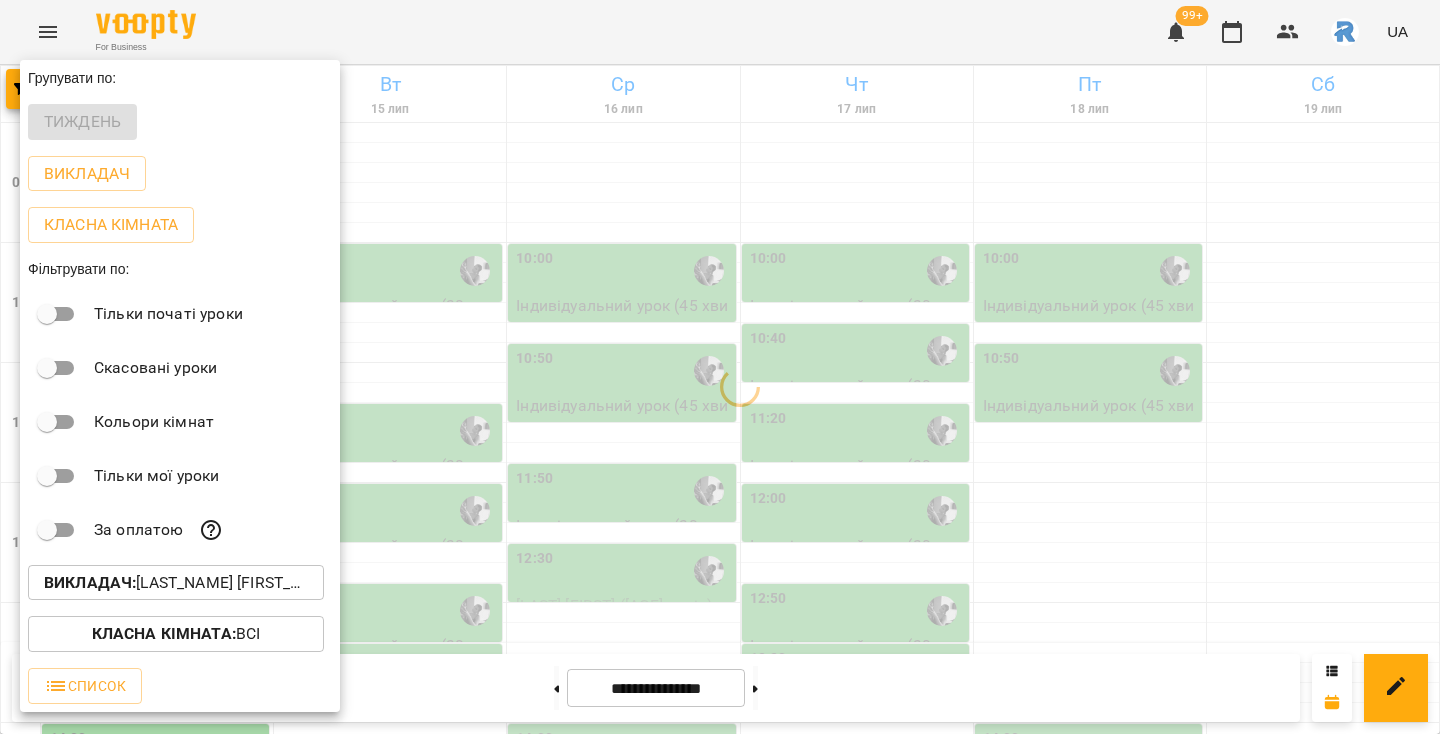 click at bounding box center (720, 367) 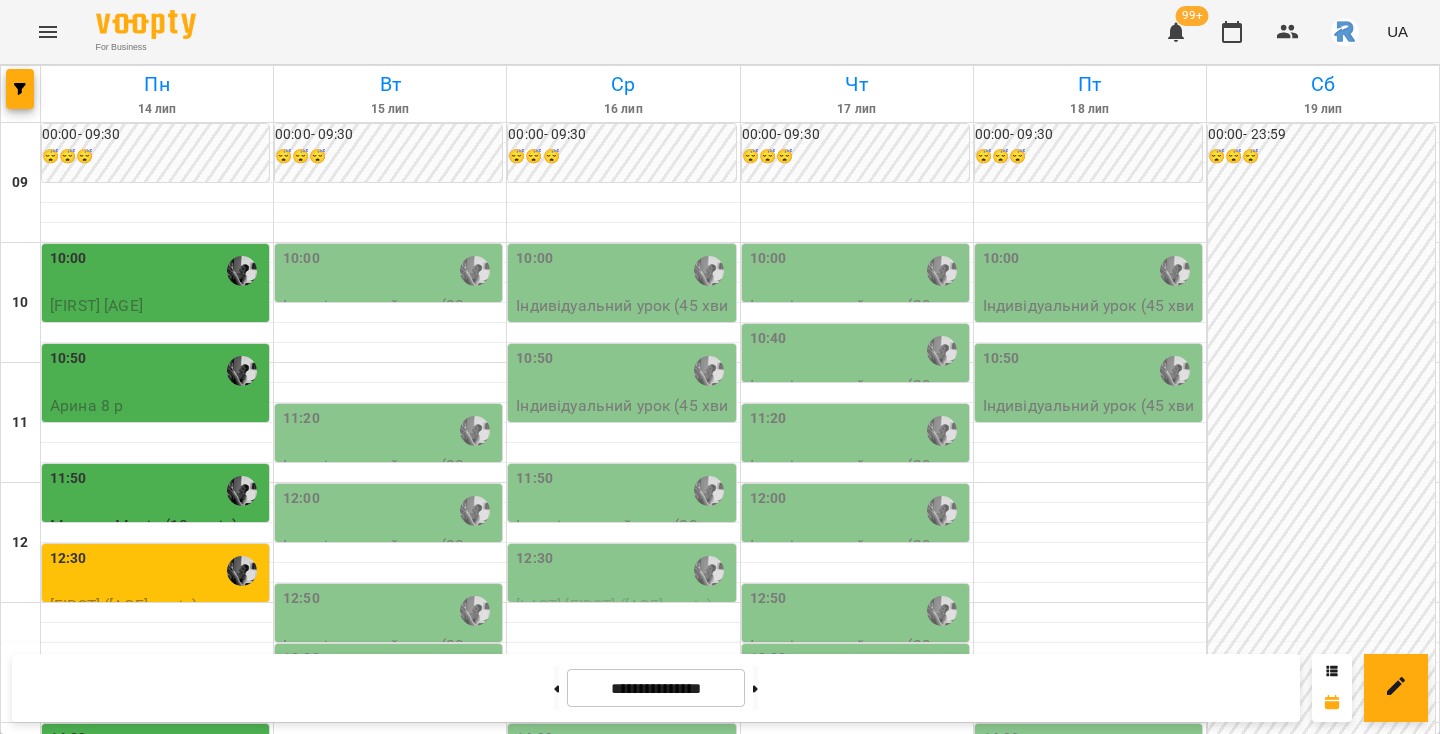 scroll, scrollTop: 392, scrollLeft: 0, axis: vertical 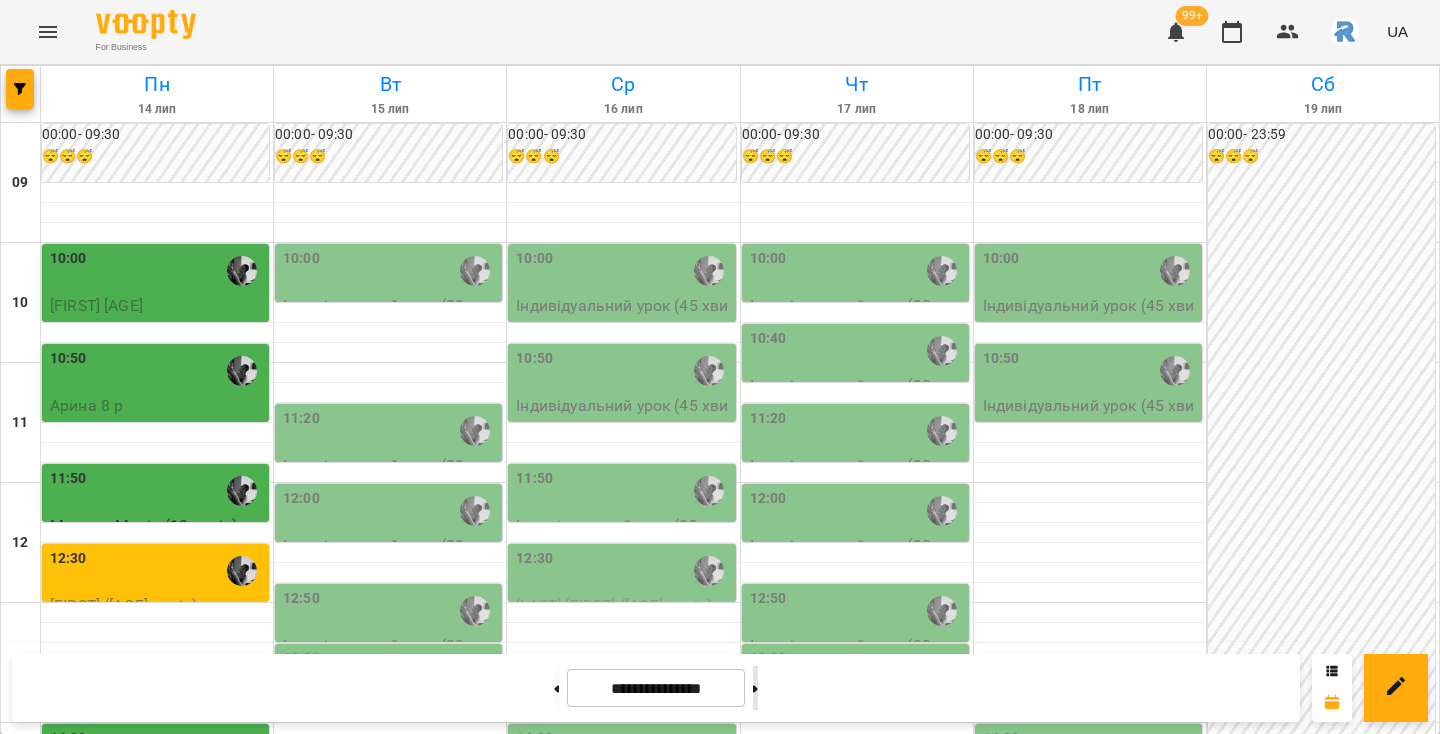 click at bounding box center (755, 688) 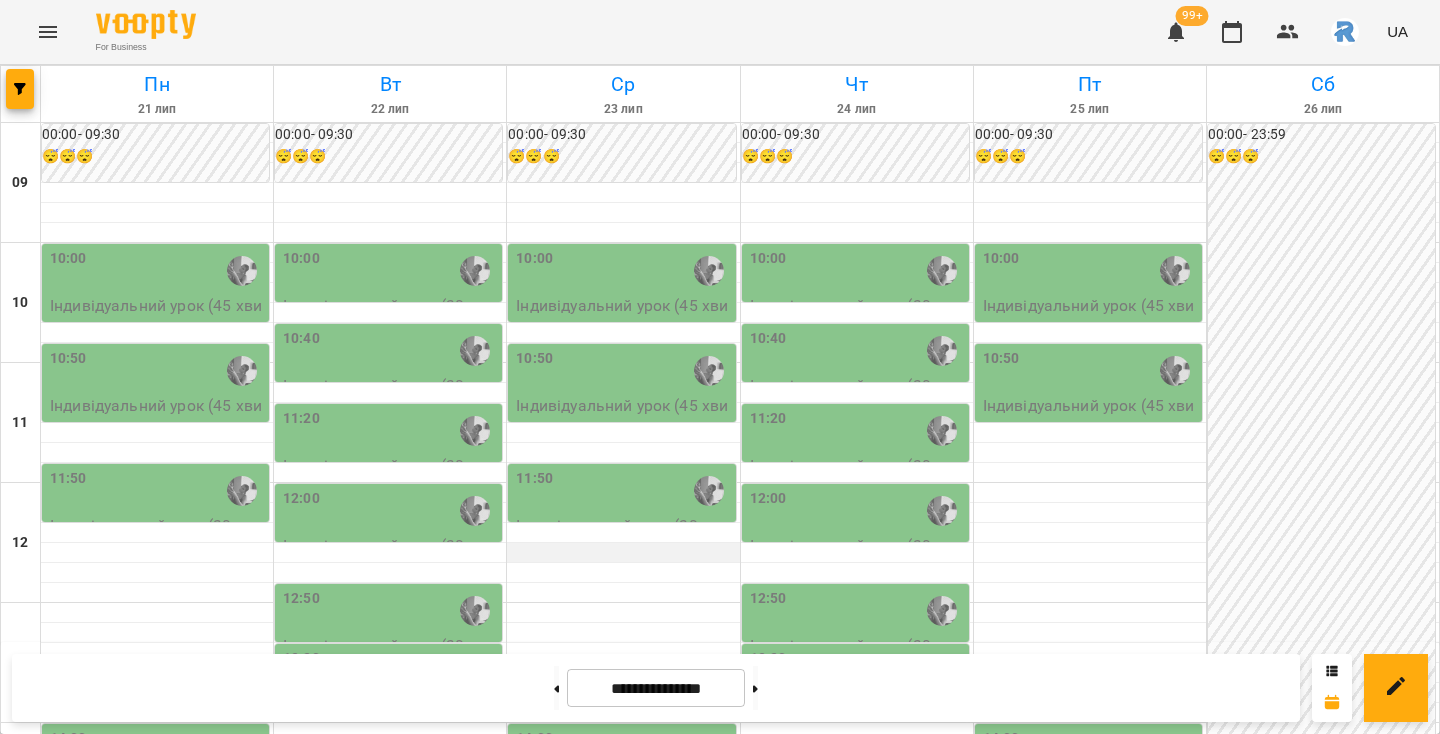 scroll, scrollTop: 112, scrollLeft: 0, axis: vertical 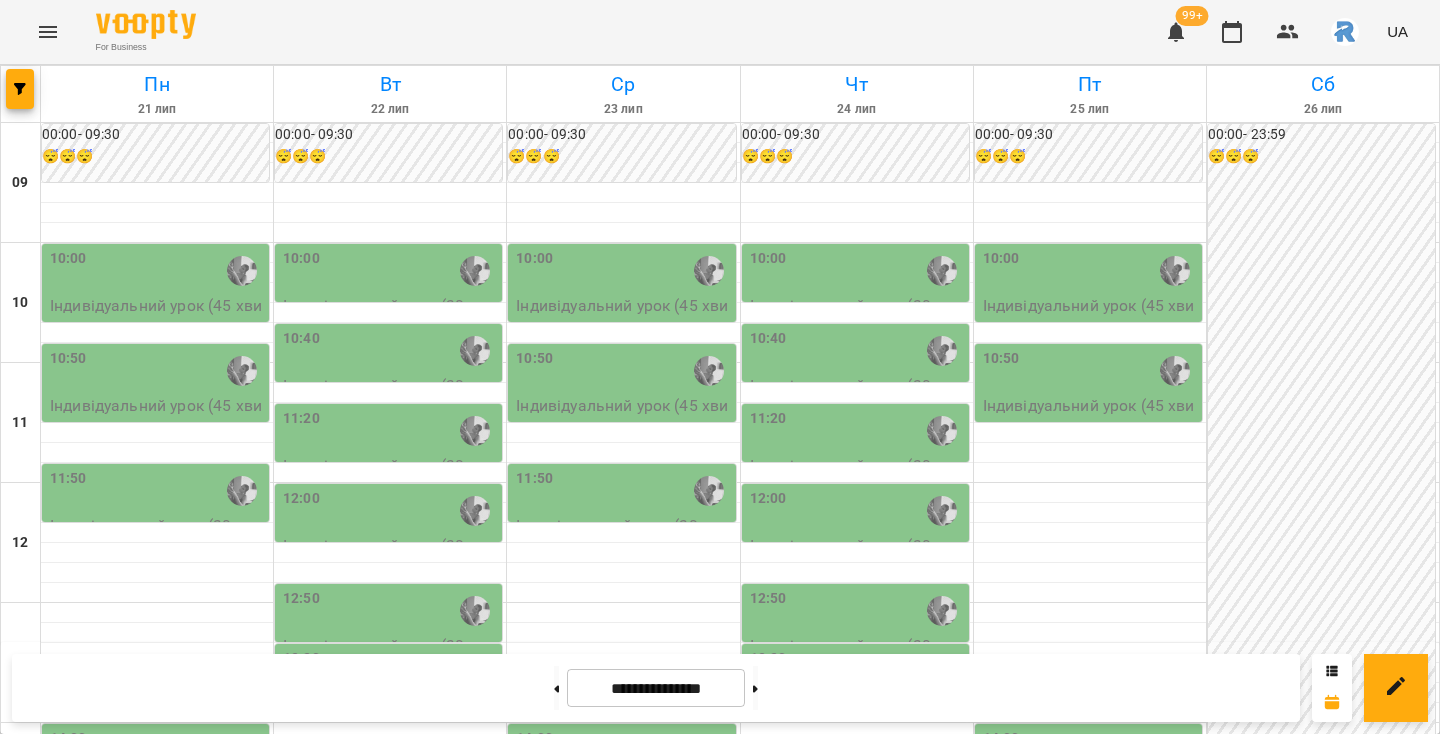 click on "Індивідуальний урок (45 хвилин) - [FIRST] [AGE] р" at bounding box center [1090, 417] 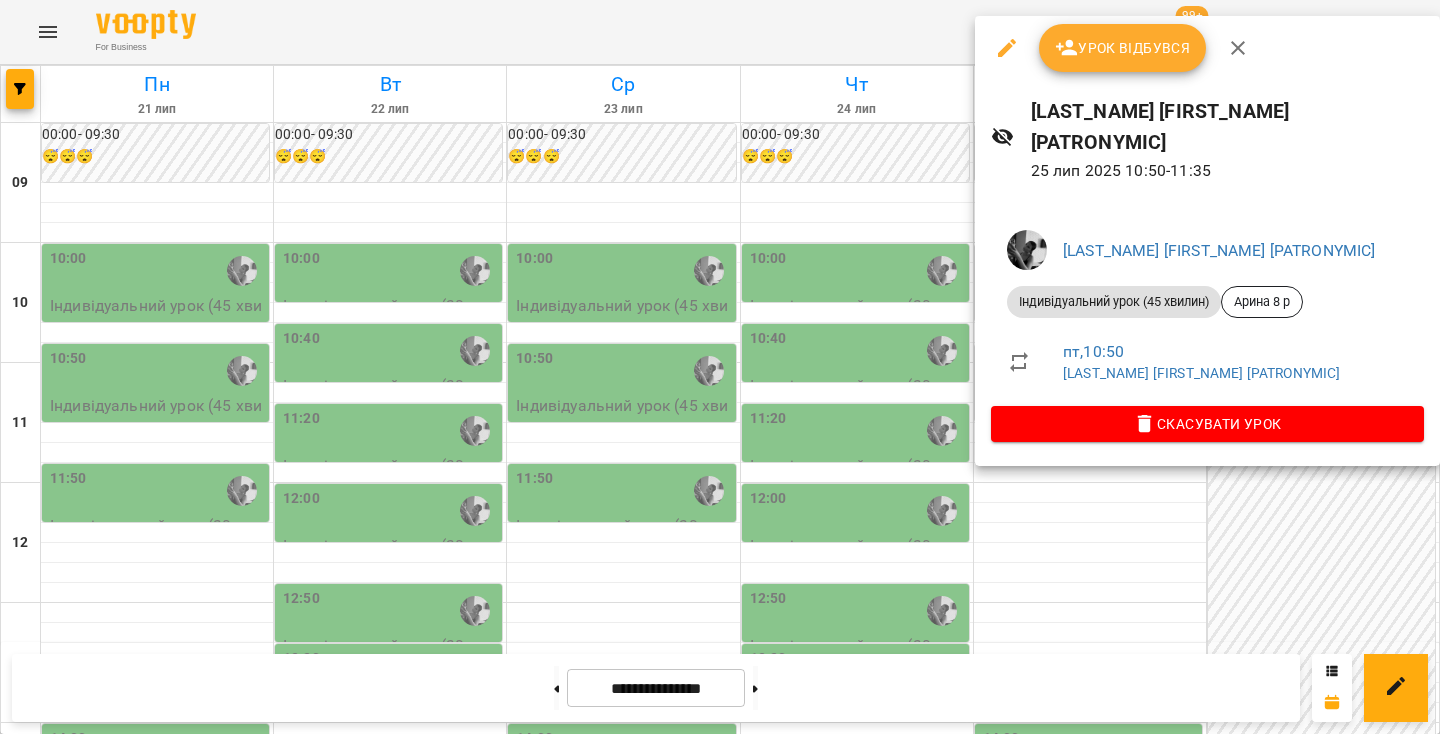 click at bounding box center (720, 367) 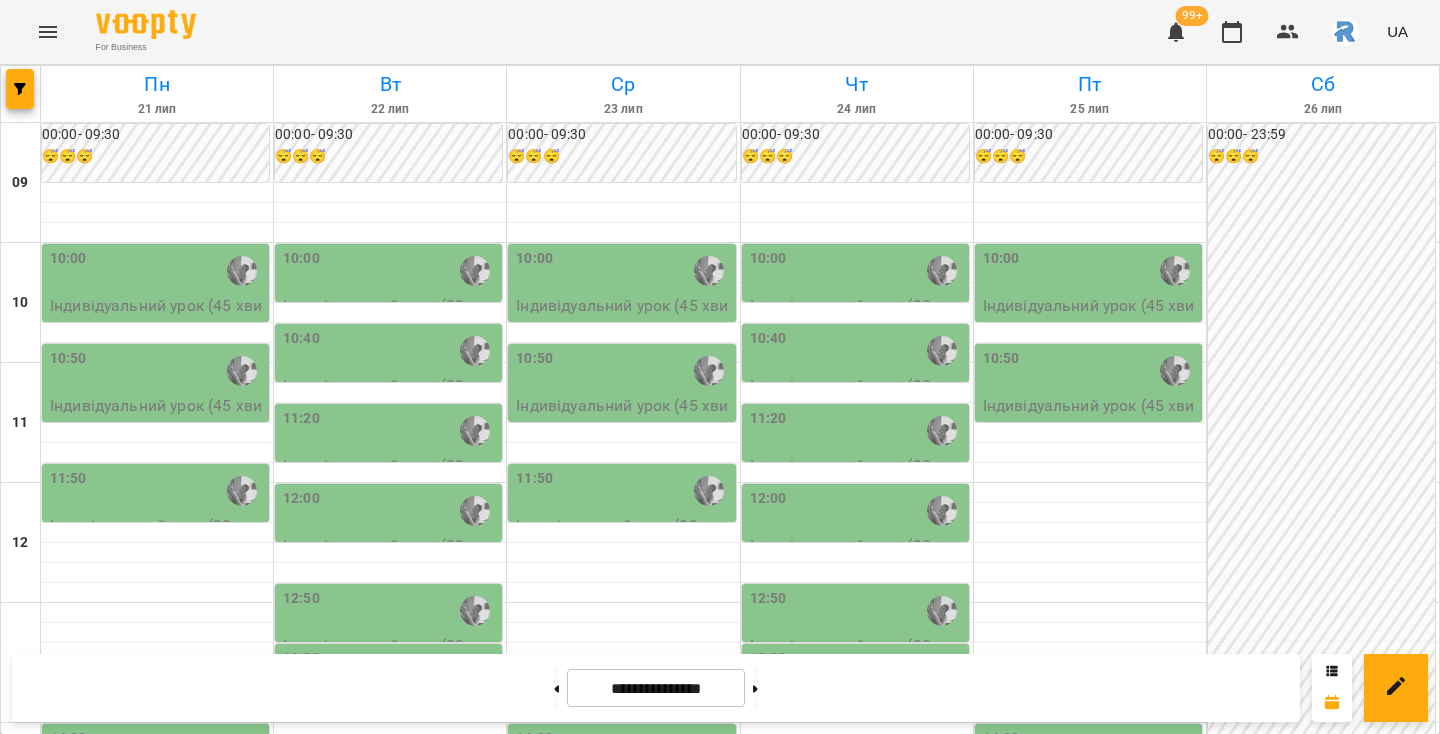scroll, scrollTop: 160, scrollLeft: 0, axis: vertical 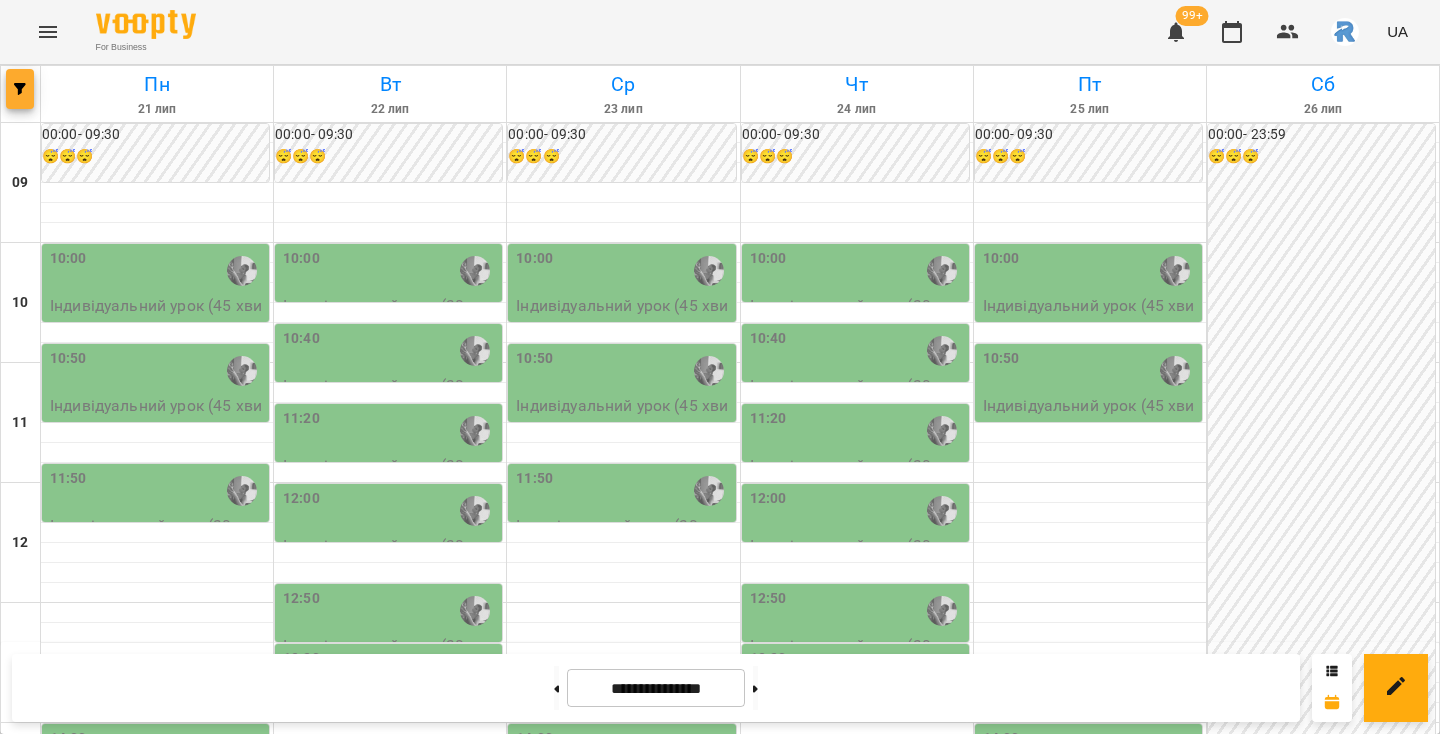 click at bounding box center (20, 89) 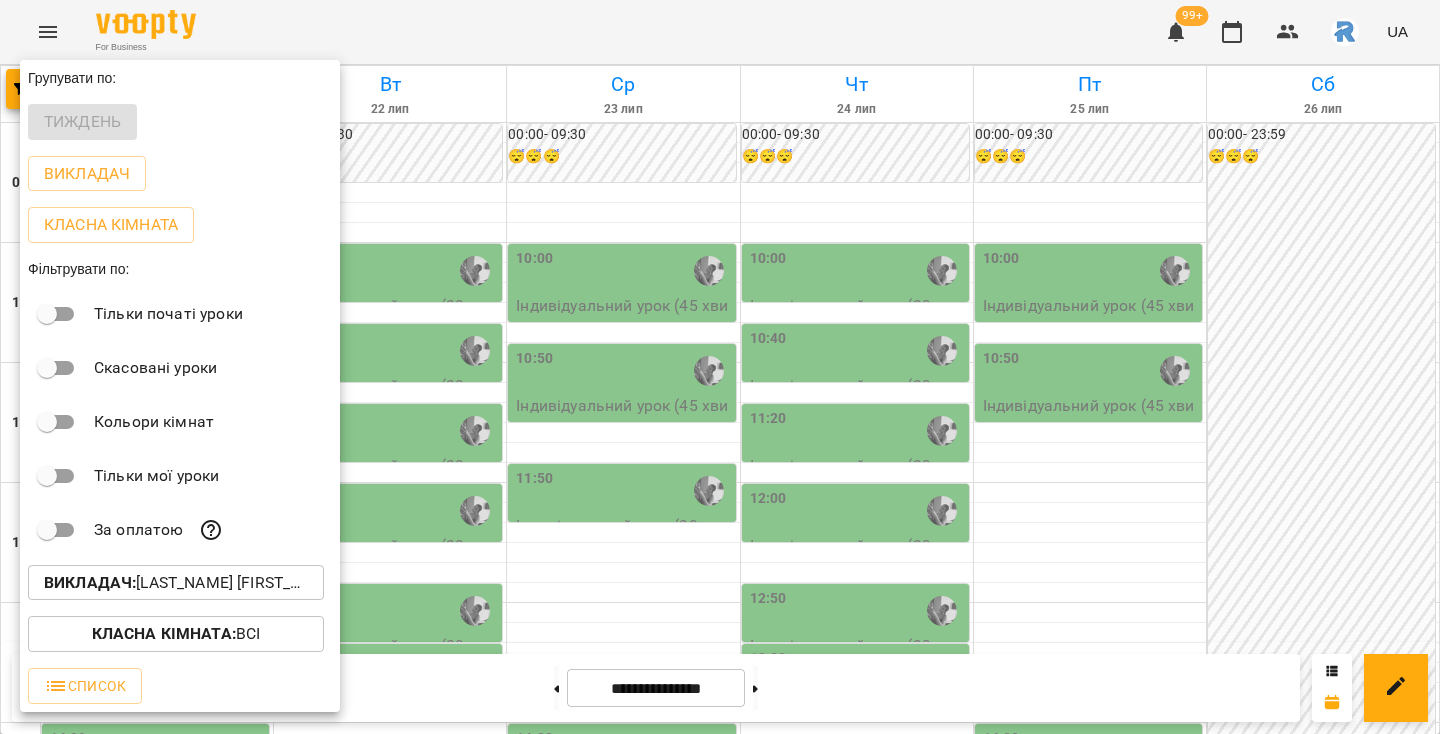 click on "Викладач : [LAST_NAME] [FIRST_NAME] [PATRONYMIC]" at bounding box center (176, 583) 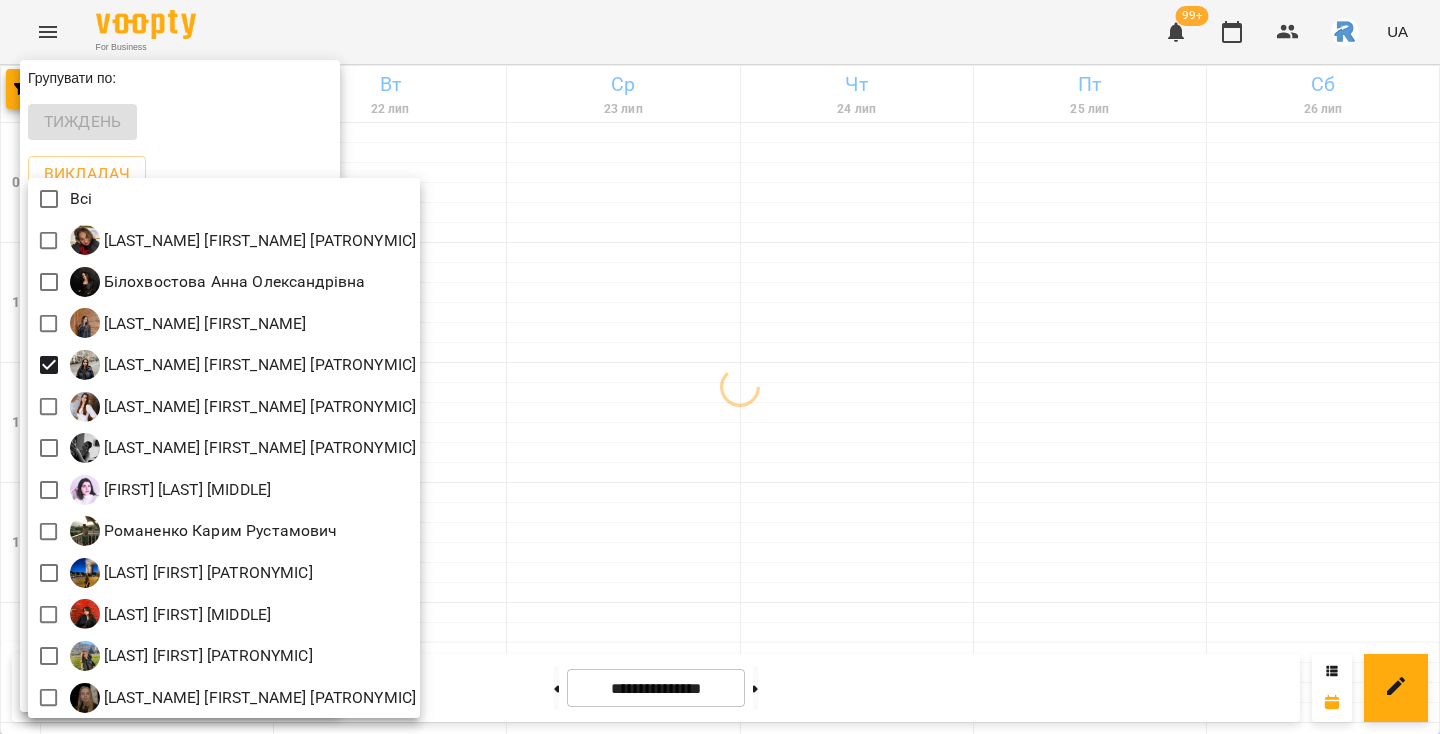 click at bounding box center [720, 367] 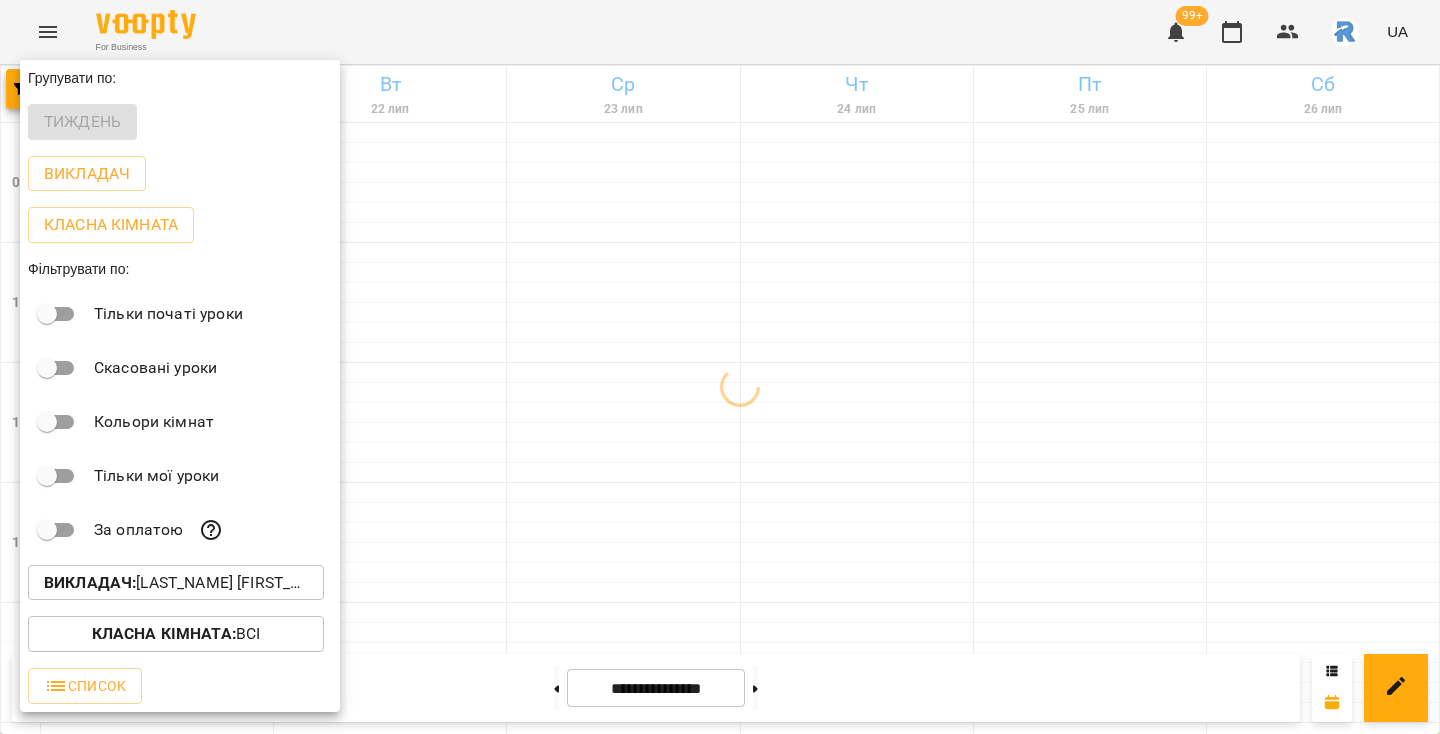 click at bounding box center [720, 367] 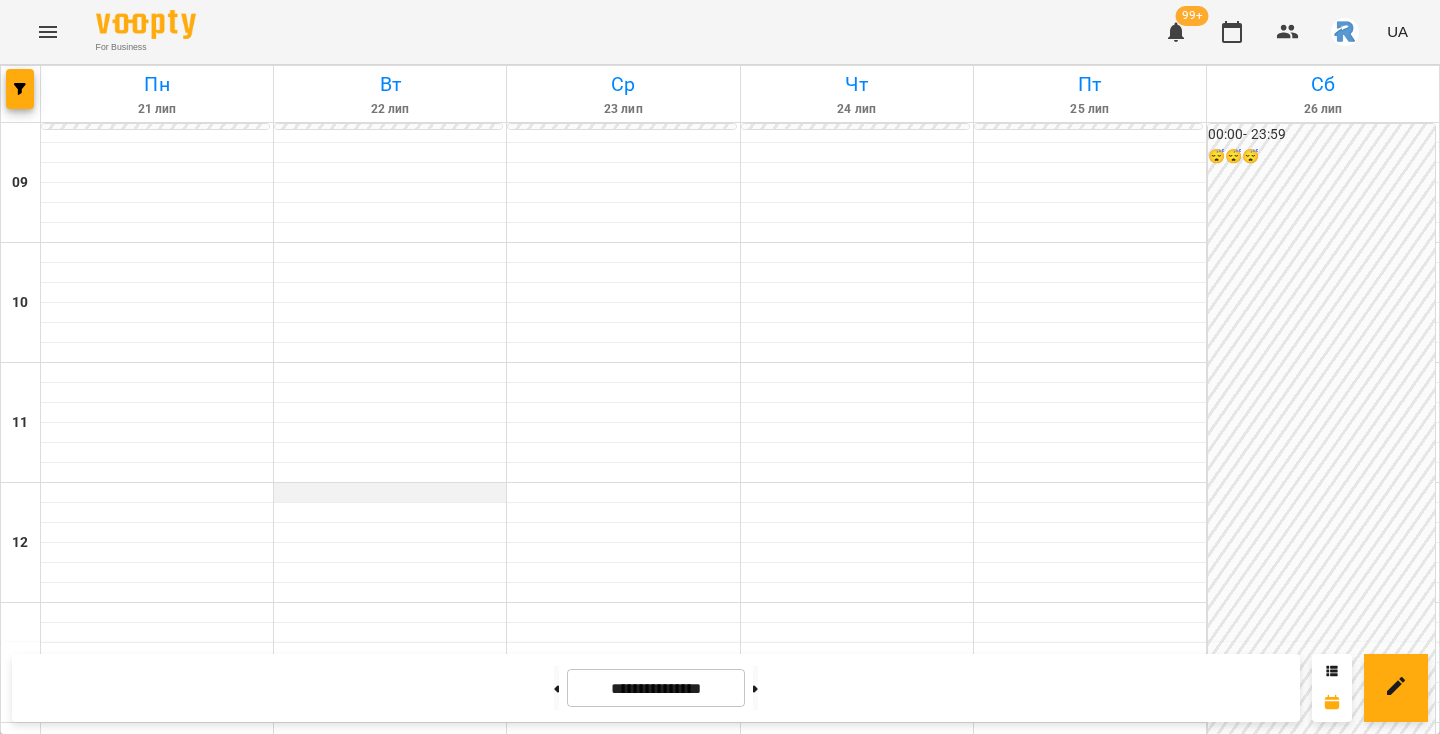 scroll, scrollTop: 0, scrollLeft: 0, axis: both 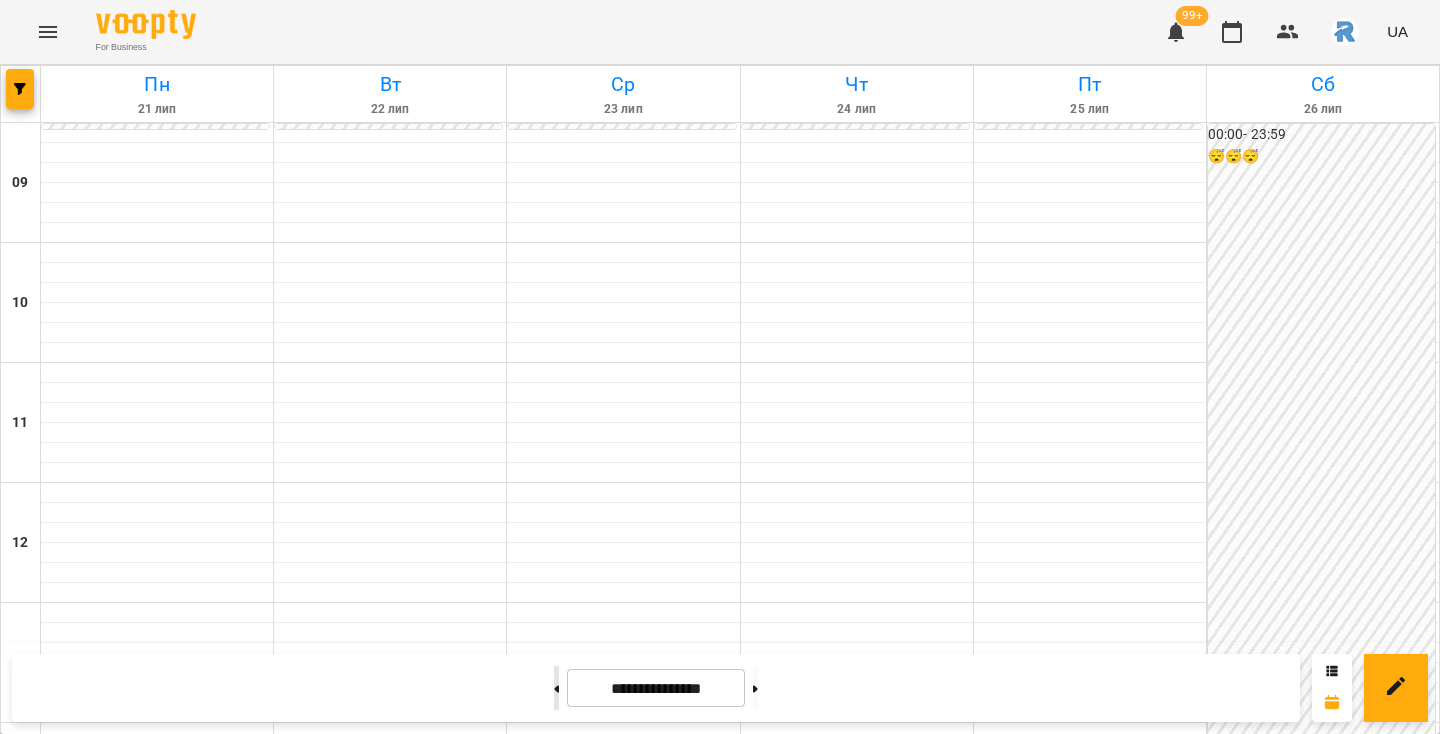 click at bounding box center [556, 688] 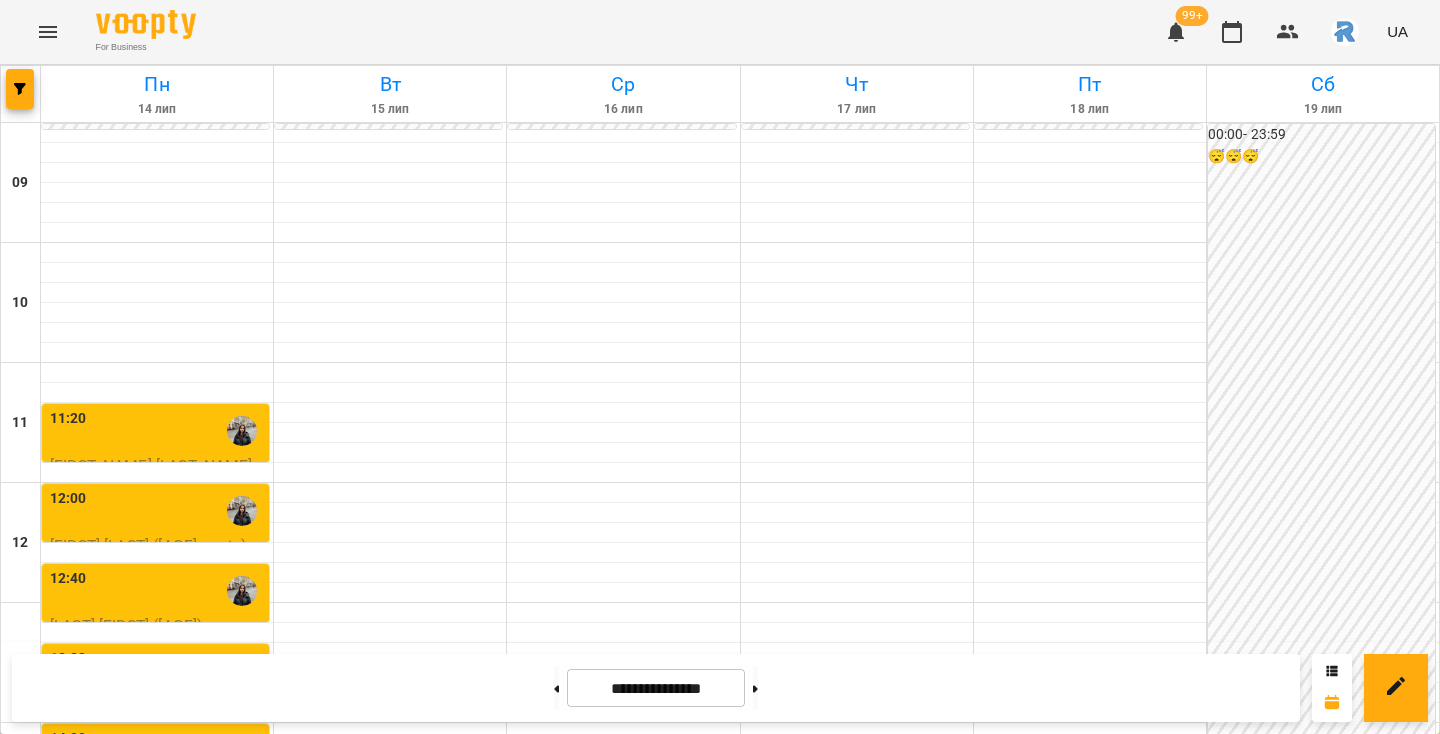 click on "11:20" at bounding box center (157, 431) 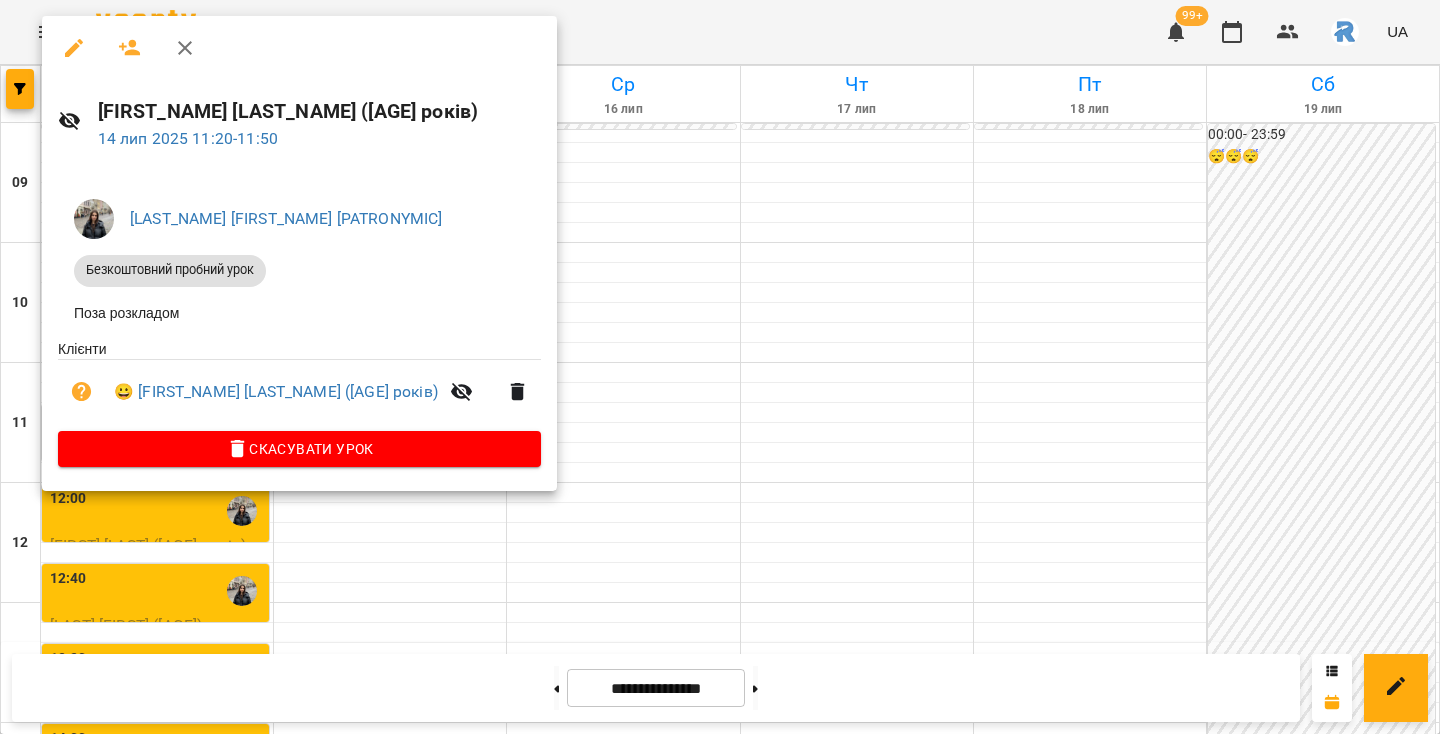 click at bounding box center [720, 367] 